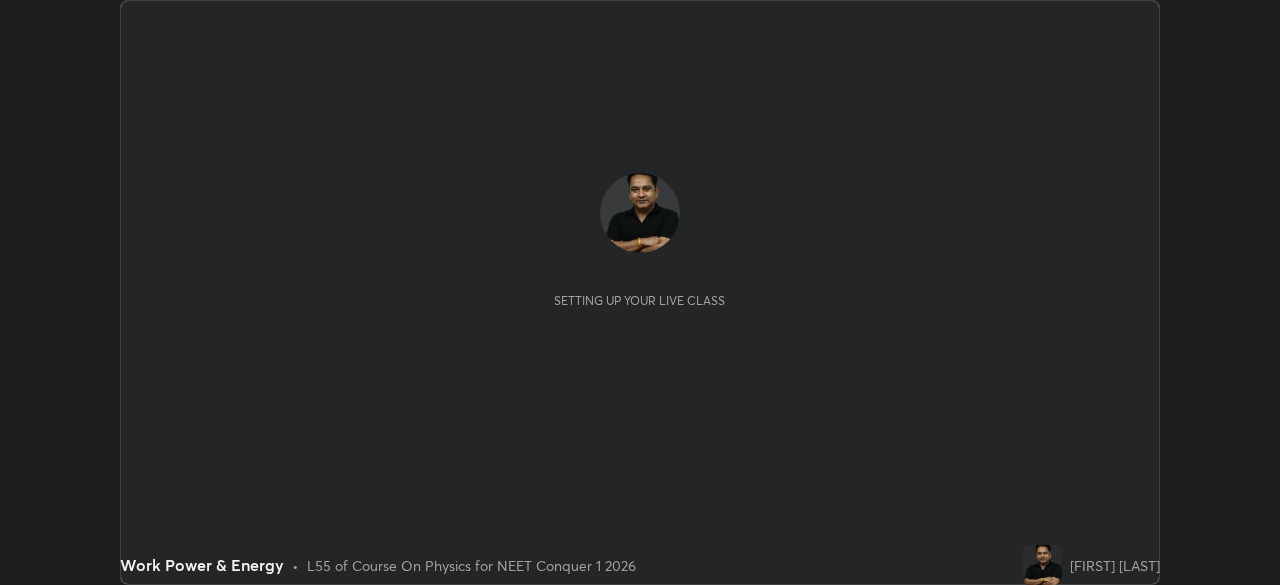 scroll, scrollTop: 0, scrollLeft: 0, axis: both 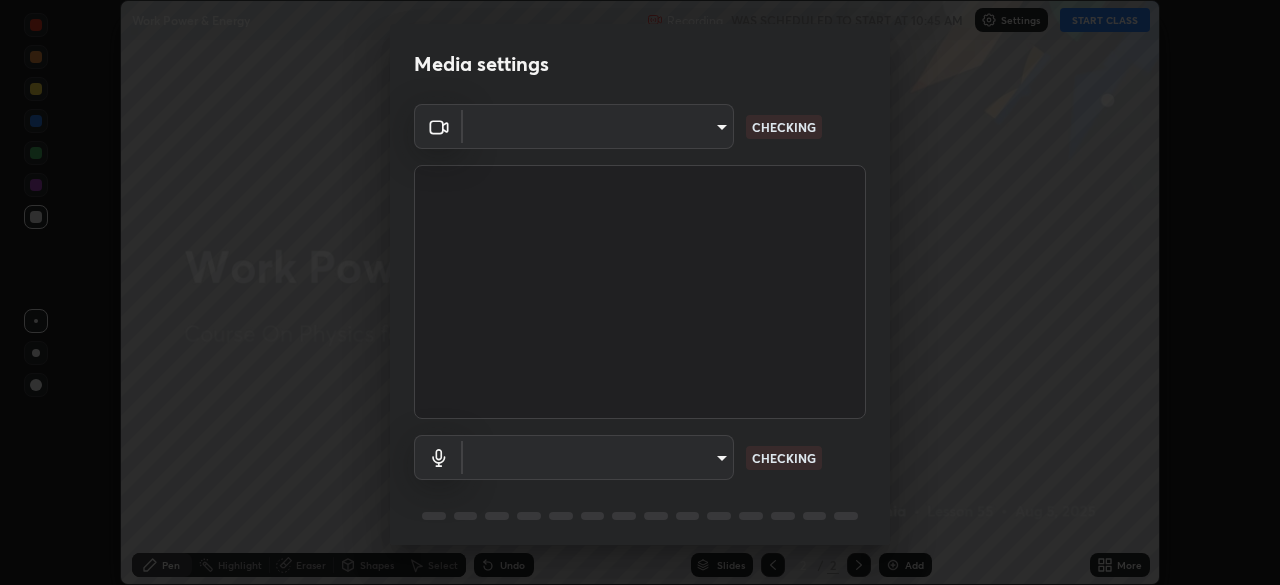 type on "1f3b1a4dbf7f6127e04a7c32b9c59d4571b9df5a52b12507af43ba0352f2305c" 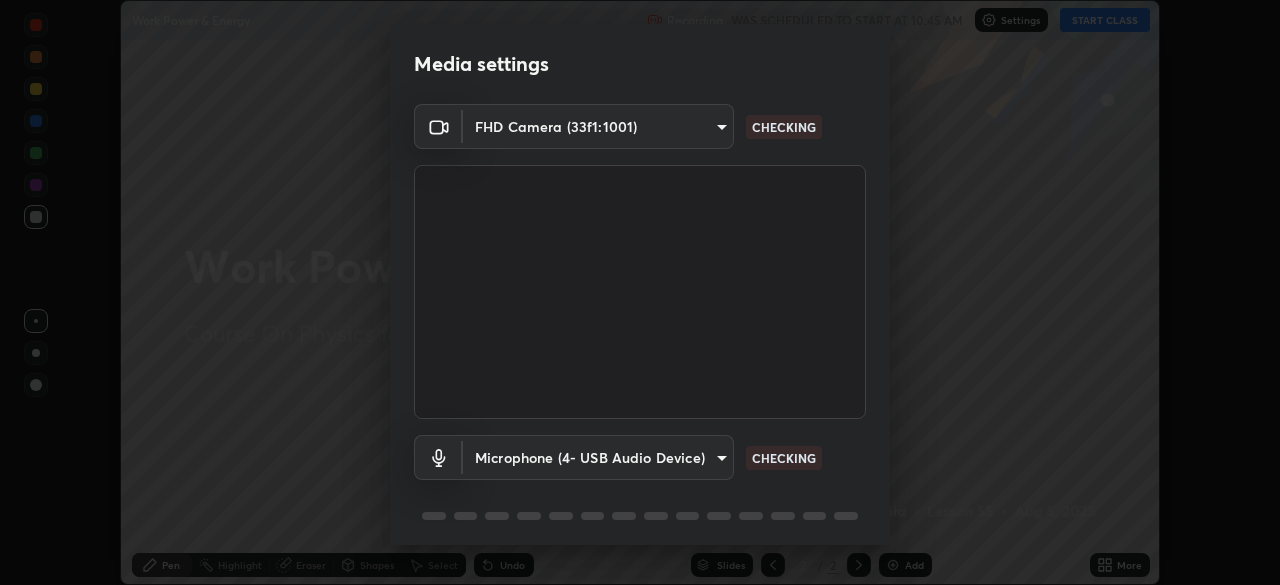click on "Erase all Work Power & Energy Recording WAS SCHEDULED TO START AT  10:45 AM Settings START CLASS Setting up your live class Work Power & Energy • L55 of Course On Physics for NEET Conquer 1 2026 [FIRST] [LAST] Pen Highlight Eraser Shapes Select Undo Slides 2 / 2 Add More No doubts shared Encourage your learners to ask a doubt for better clarity Report an issue Reason for reporting Buffering Chat not working Audio - Video sync issue Educator video quality low ​ Attach an image Report Media settings FHD Camera (33f1:1001) 1f3b1a4dbf7f6127e04a7c32b9c59d4571b9df5a52b12507af43ba0352f2305c CHECKING Microphone (4- USB Audio Device) 8dae596eb5ddfa425320ecb5605176ab17f242cab3e4b93d0353b323e8efb41d CHECKING 1 / 5 Next" at bounding box center [640, 292] 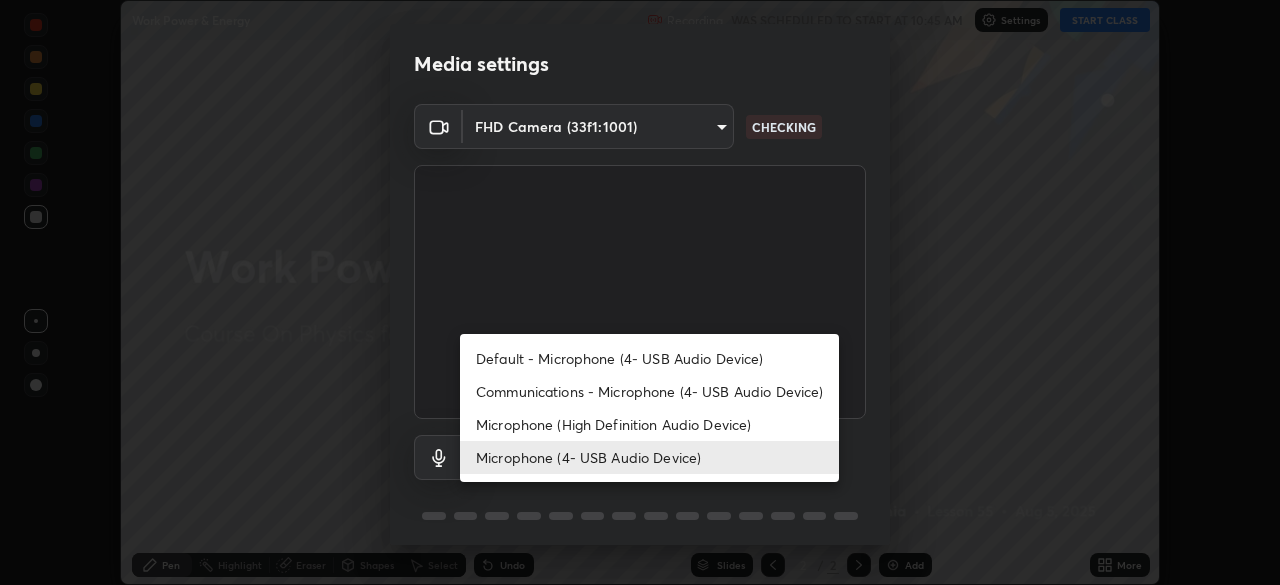 click on "Communications - Microphone (4- USB Audio Device)" at bounding box center (649, 391) 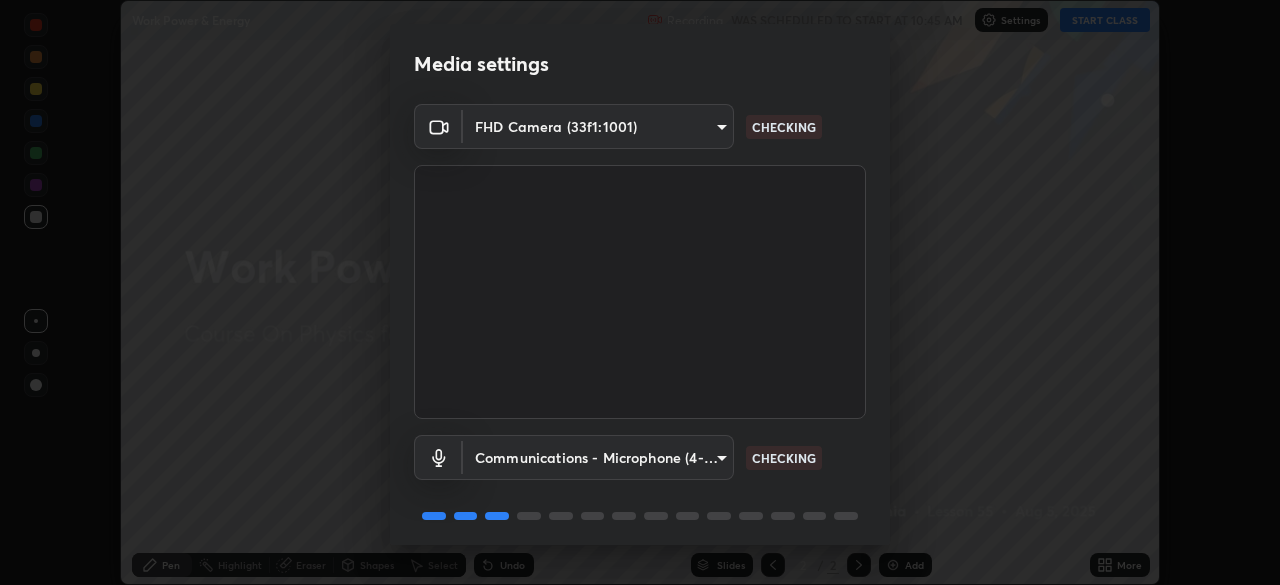 click on "Erase all Work Power & Energy Recording WAS SCHEDULED TO START AT  10:45 AM Settings START CLASS Setting up your live class Work Power & Energy • L55 of Course On Physics for NEET Conquer 1 2026 [FIRST] [LAST] Pen Highlight Eraser Shapes Select Undo Slides 2 / 2 Add More No doubts shared Encourage your learners to ask a doubt for better clarity Report an issue Reason for reporting Buffering Chat not working Audio - Video sync issue Educator video quality low ​ Attach an image Report Media settings FHD Camera (33f1:1001) 1f3b1a4dbf7f6127e04a7c32b9c59d4571b9df5a52b12507af43ba0352f2305c CHECKING Communications - Microphone (4- USB Audio Device) communications CHECKING 1 / 5 Next" at bounding box center (640, 292) 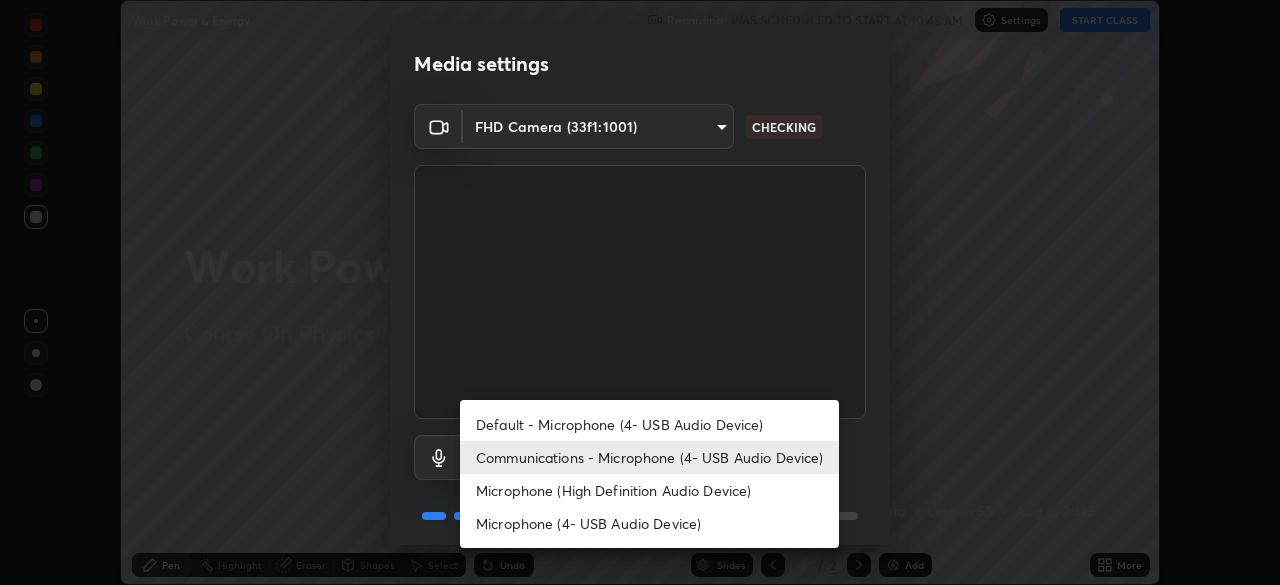 click on "Microphone (4- USB Audio Device)" at bounding box center (649, 523) 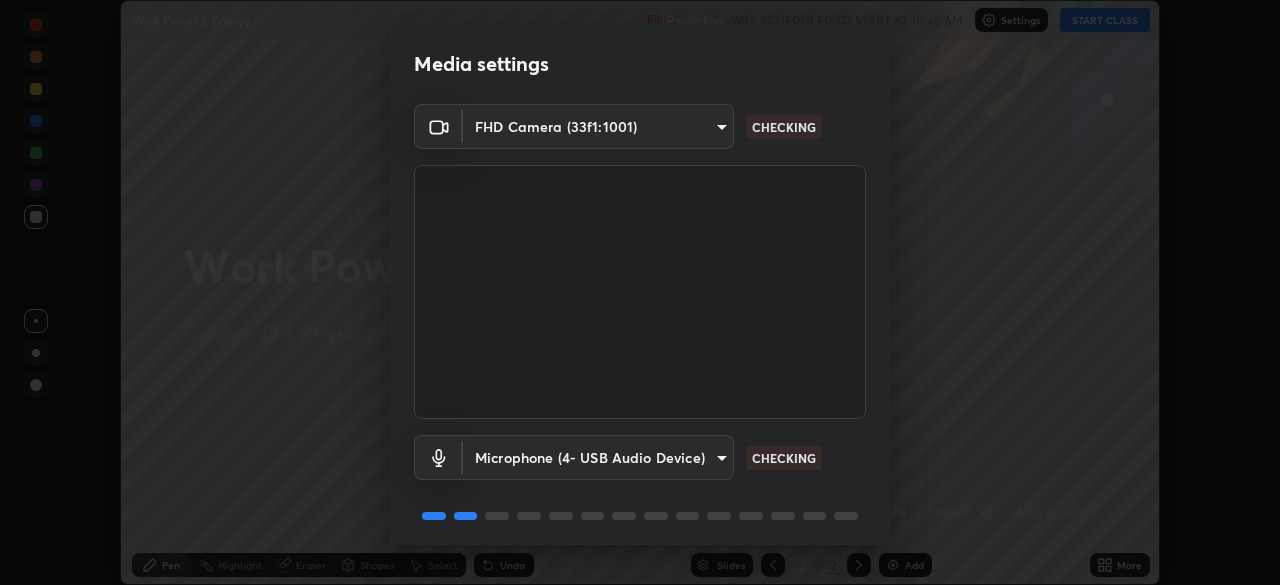 type on "8dae596eb5ddfa425320ecb5605176ab17f242cab3e4b93d0353b323e8efb41d" 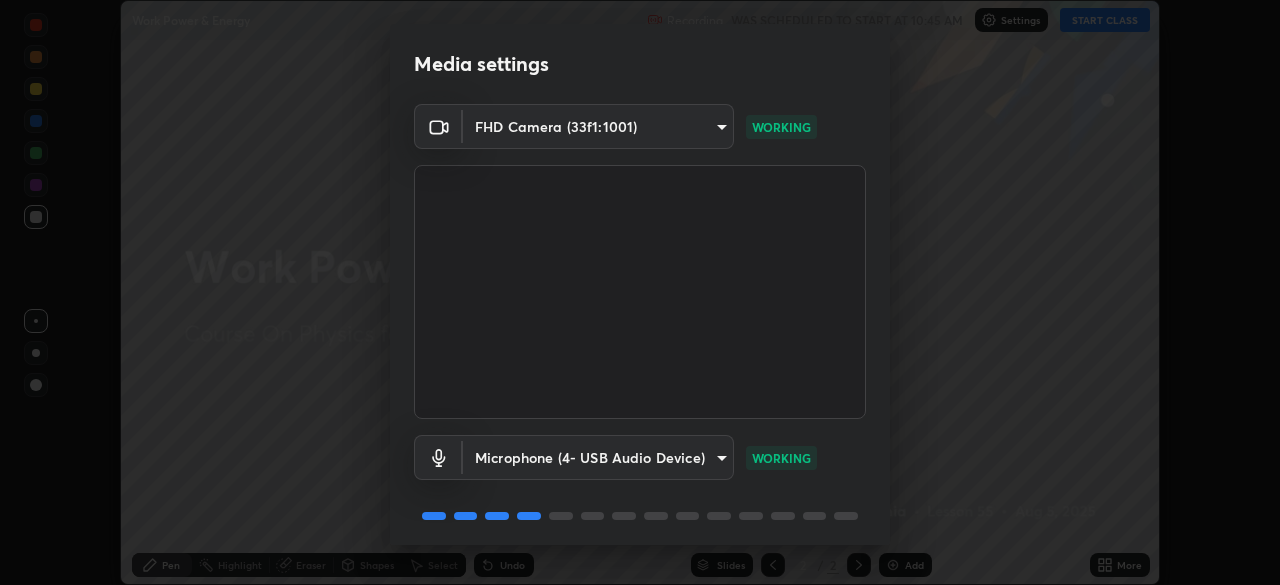 scroll, scrollTop: 70, scrollLeft: 0, axis: vertical 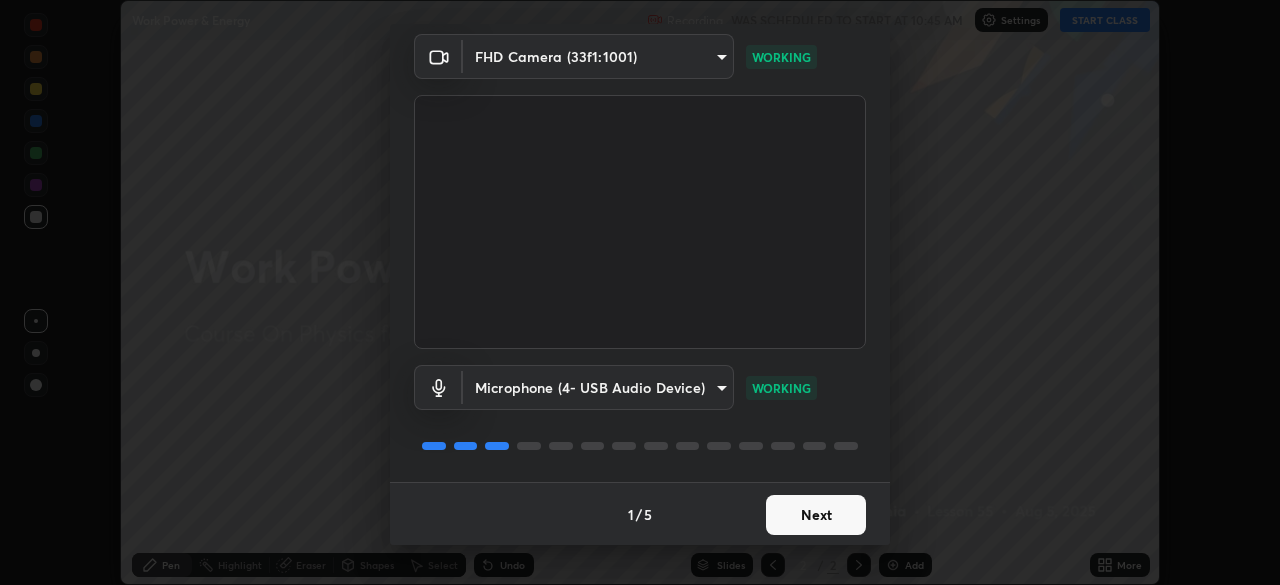 click on "Next" at bounding box center (816, 515) 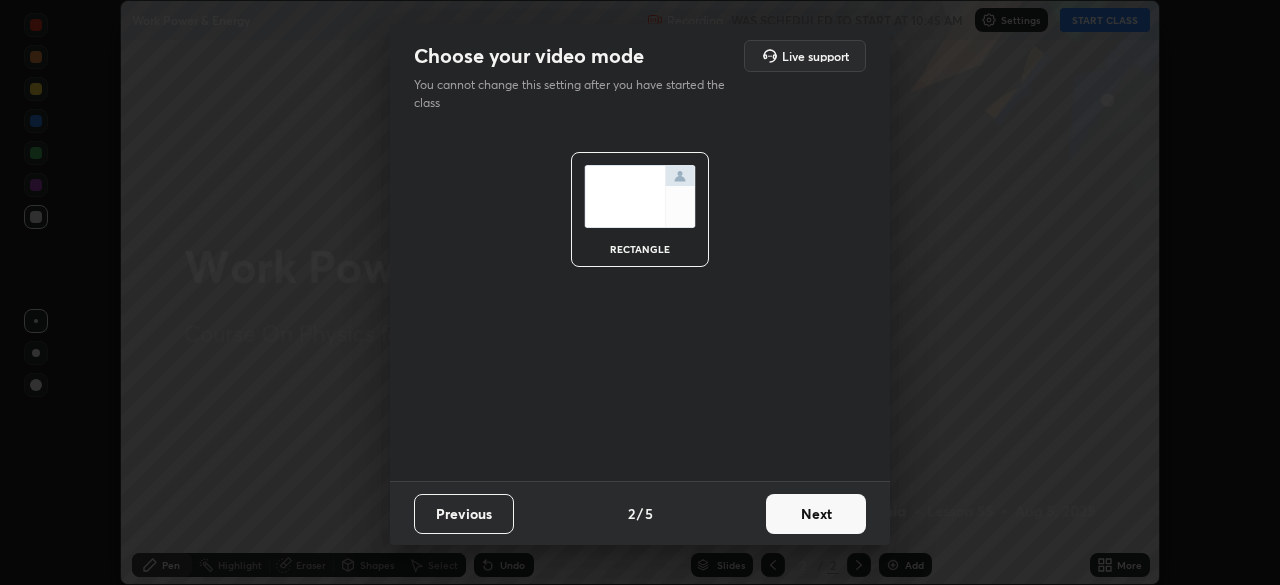 scroll, scrollTop: 0, scrollLeft: 0, axis: both 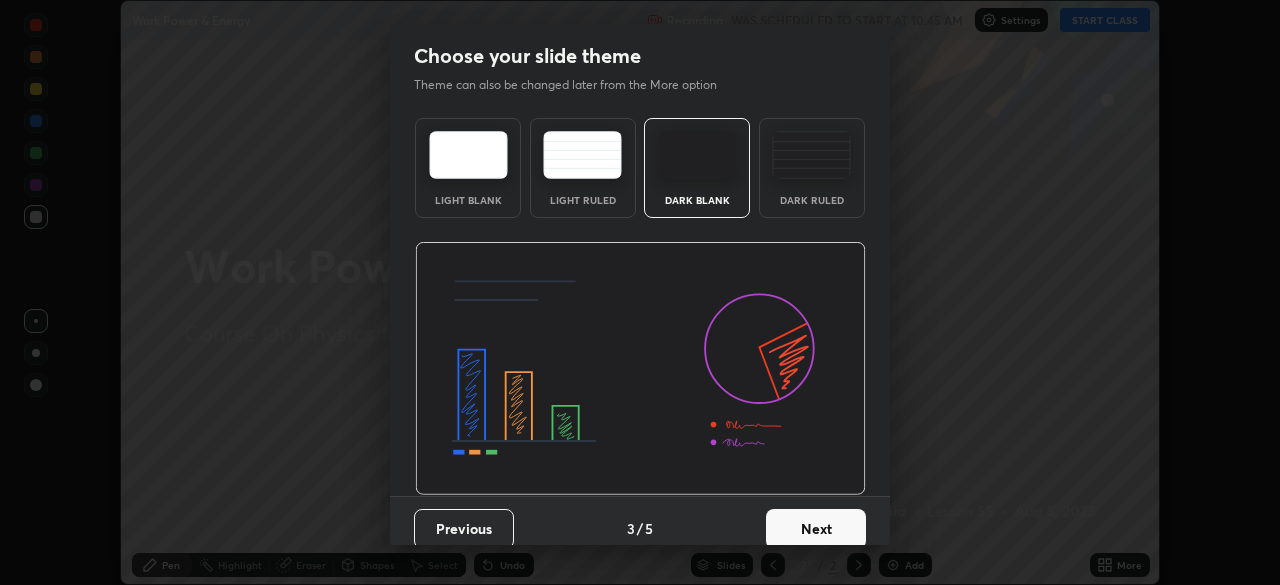 click on "Next" at bounding box center (816, 529) 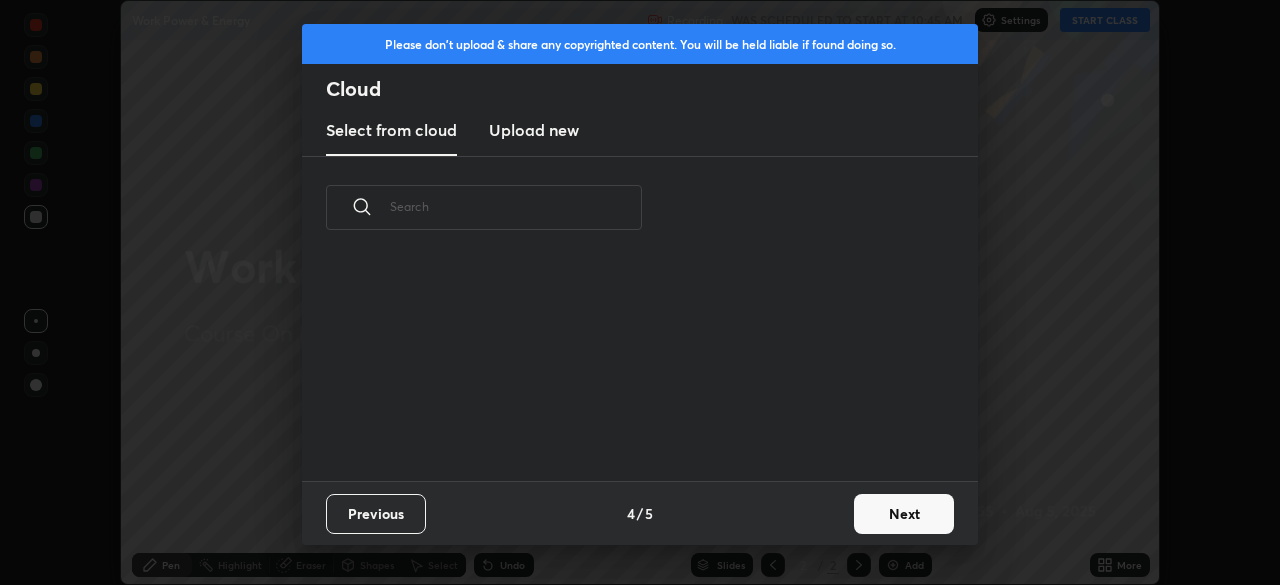 scroll, scrollTop: 6, scrollLeft: 11, axis: both 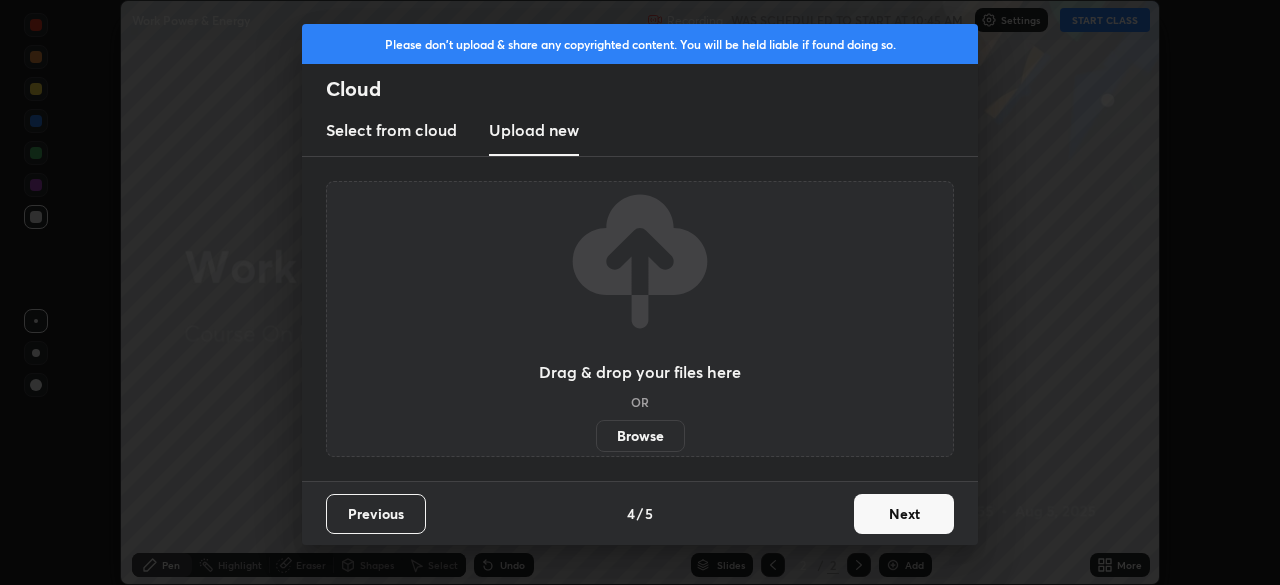 click on "Browse" at bounding box center [640, 436] 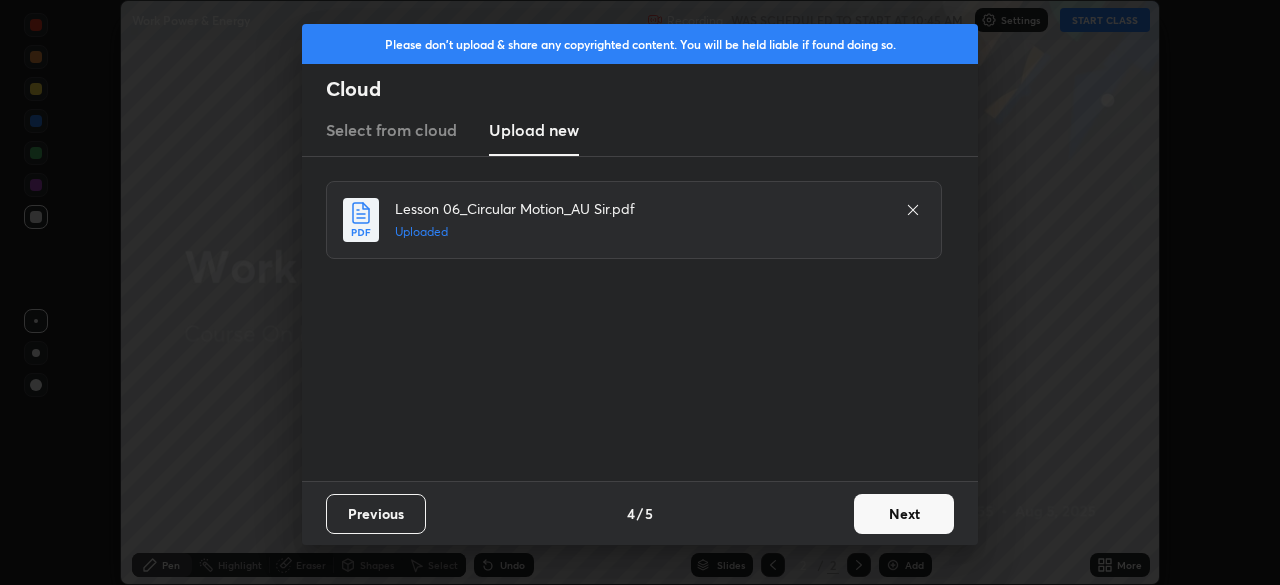 click on "Next" at bounding box center (904, 514) 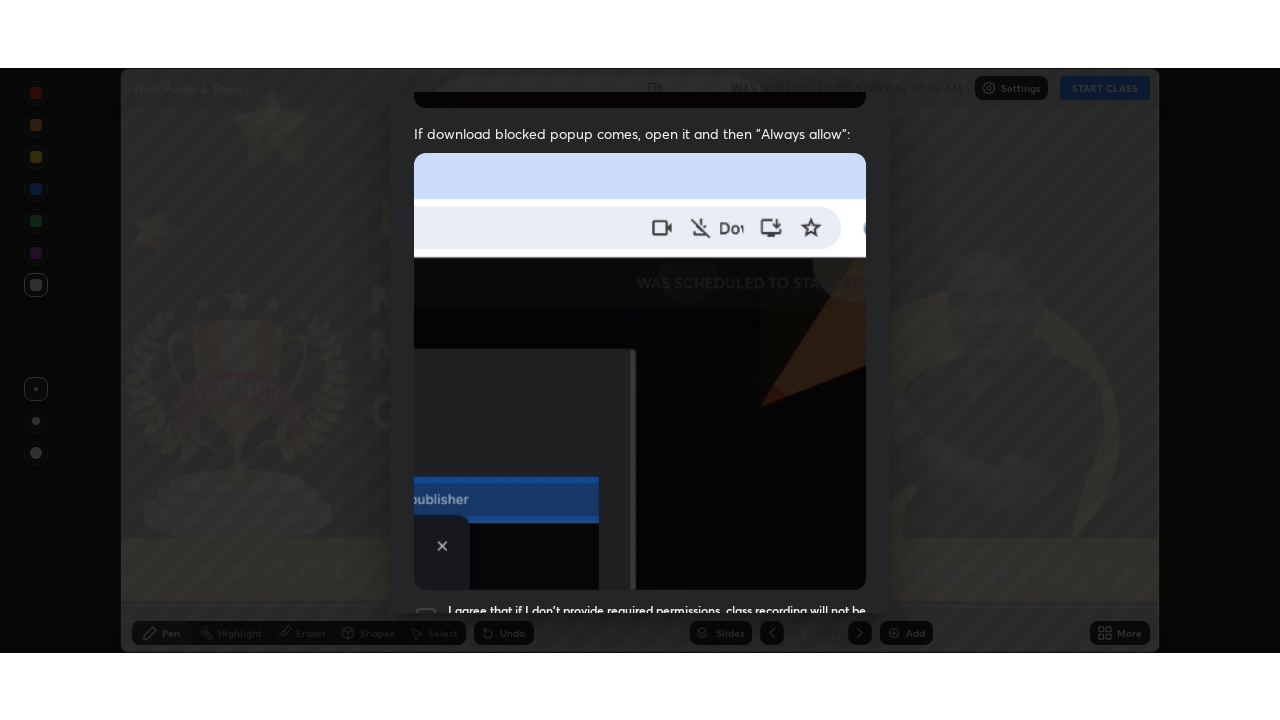 scroll, scrollTop: 478, scrollLeft: 0, axis: vertical 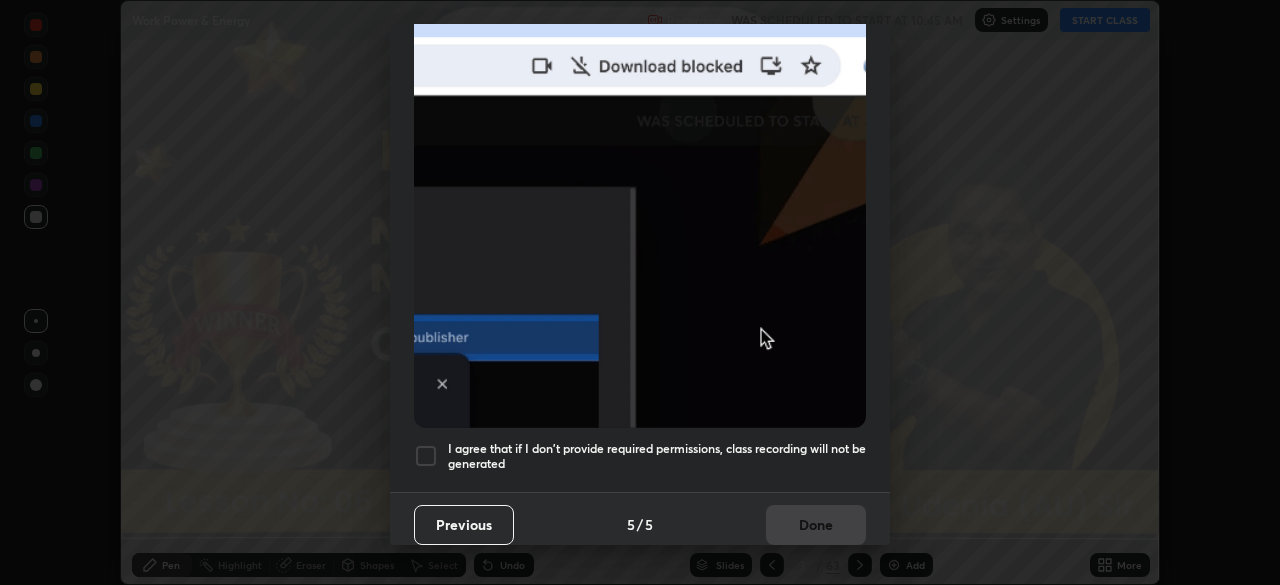 click at bounding box center [426, 456] 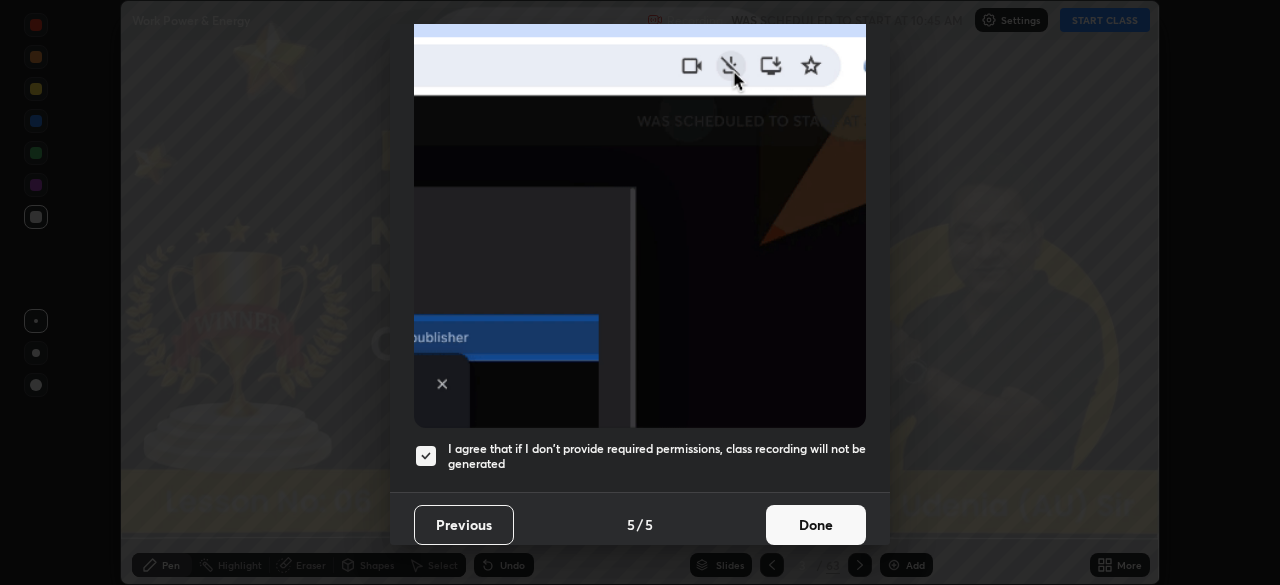 click on "Done" at bounding box center [816, 525] 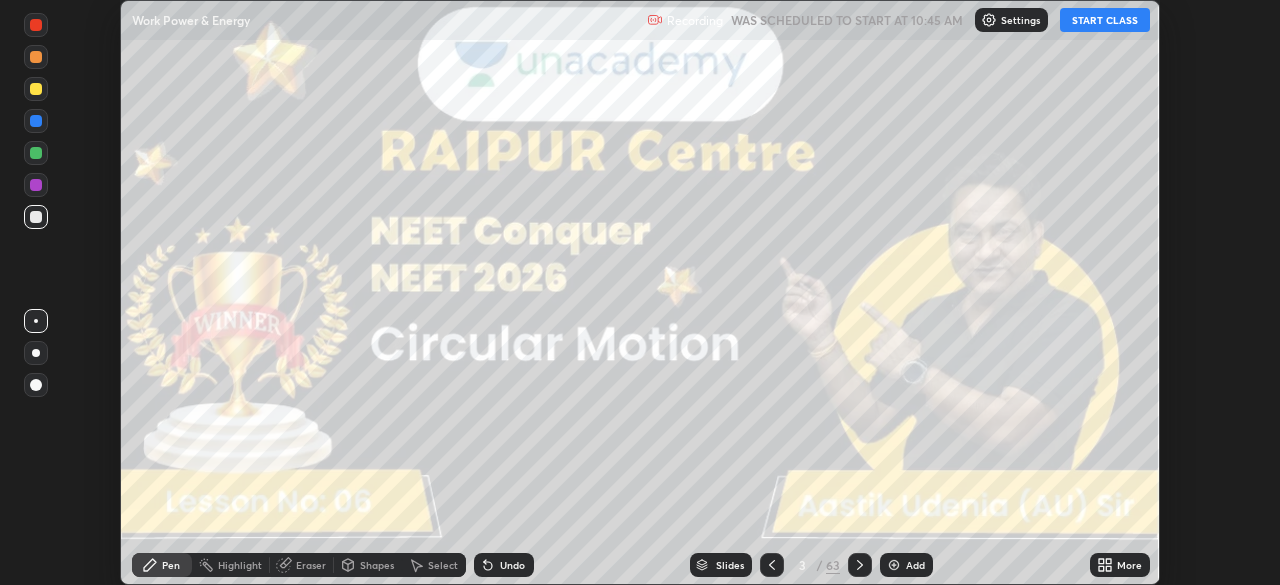 click 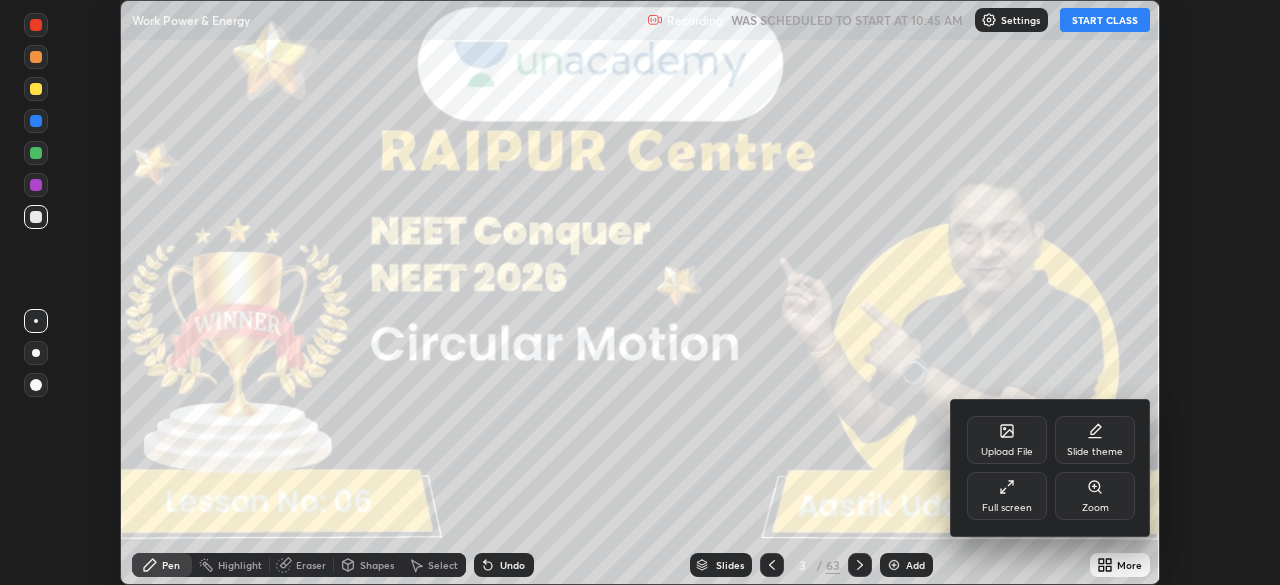 click on "Full screen" at bounding box center [1007, 496] 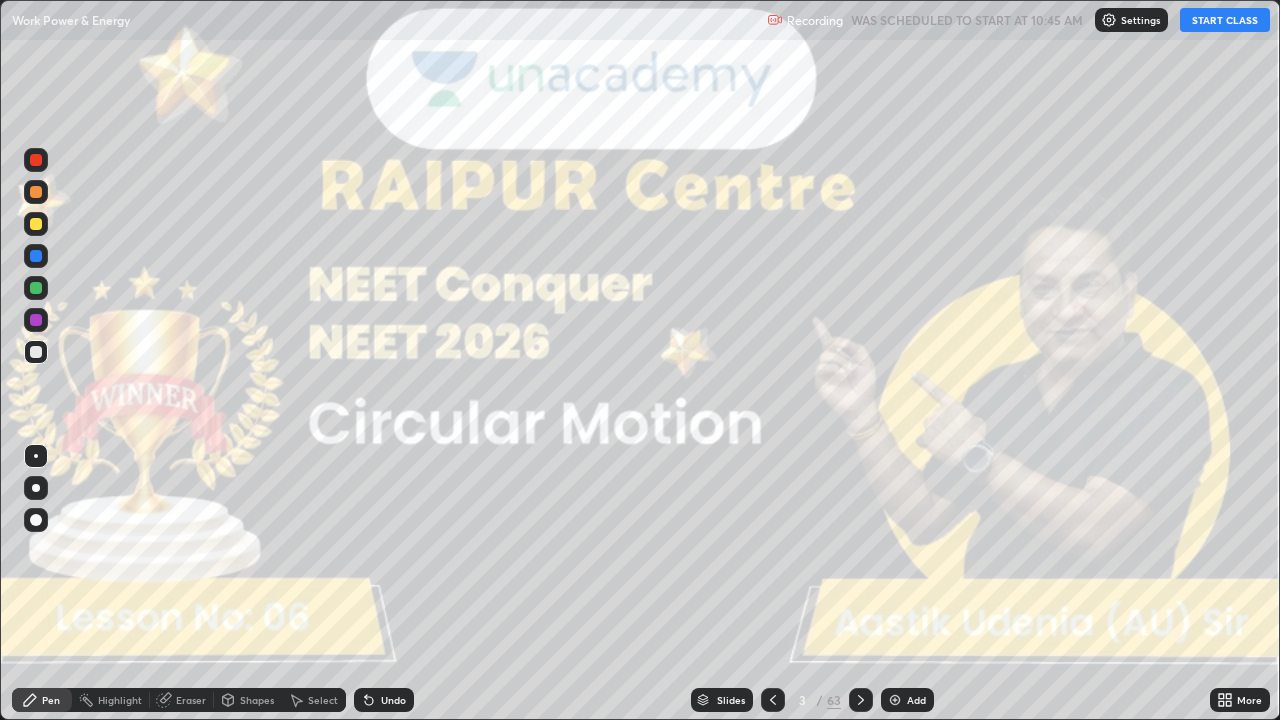 scroll, scrollTop: 99280, scrollLeft: 98720, axis: both 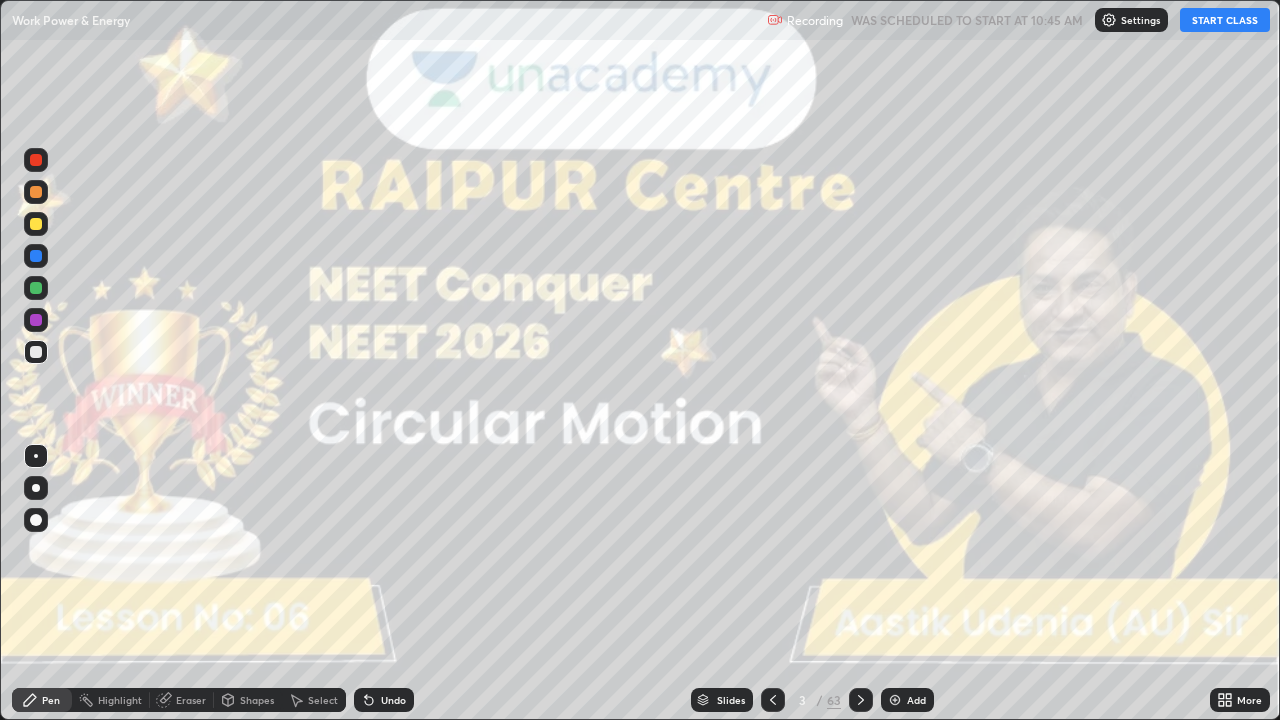 click on "START CLASS" at bounding box center (1225, 20) 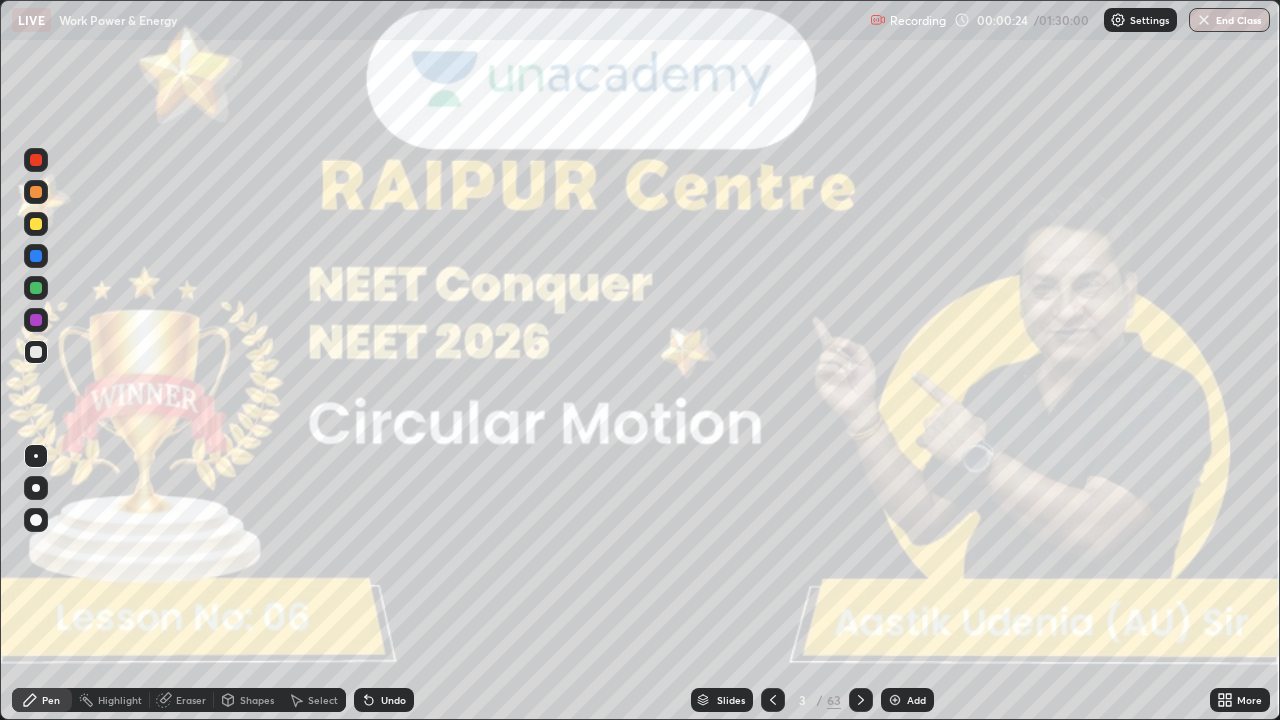click at bounding box center [36, 488] 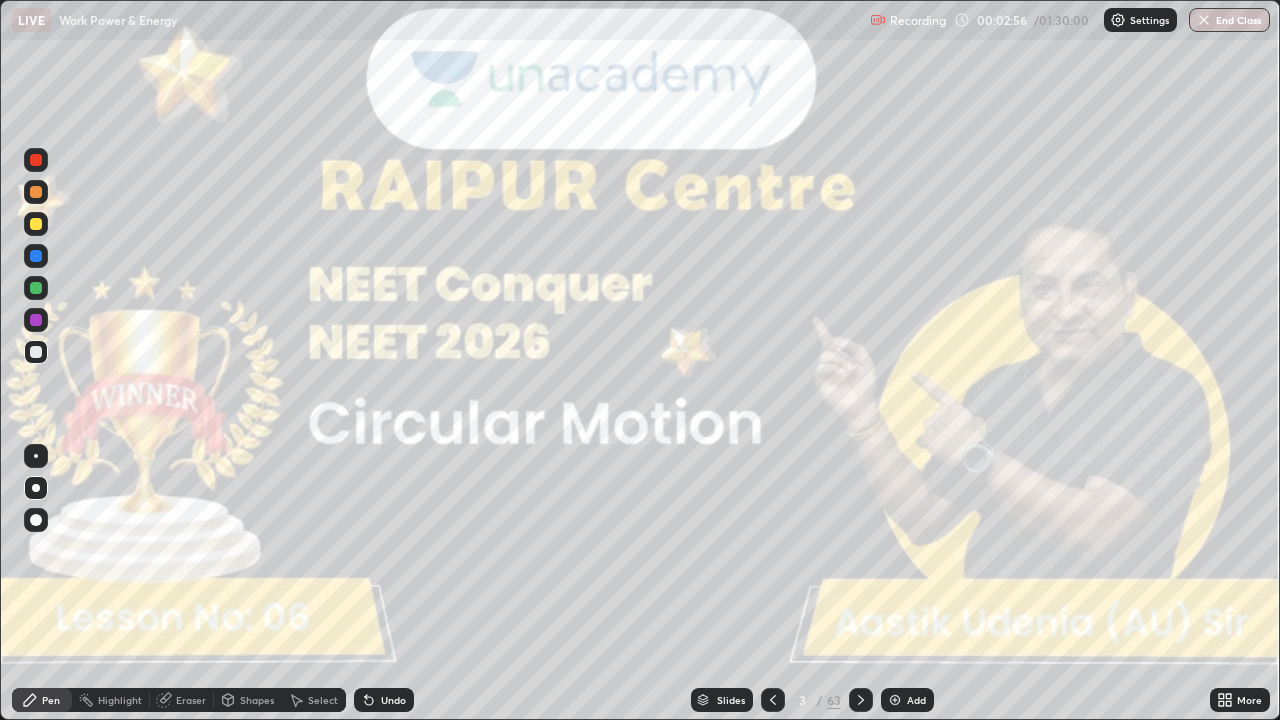 click 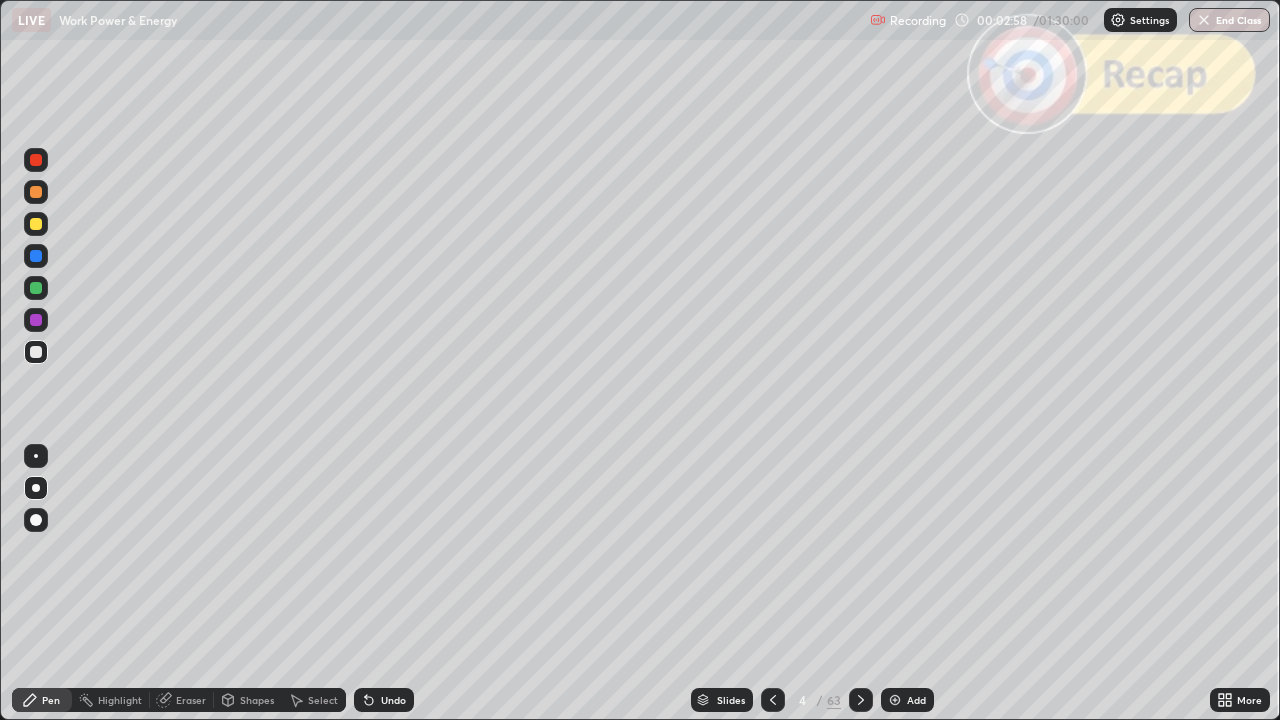 click 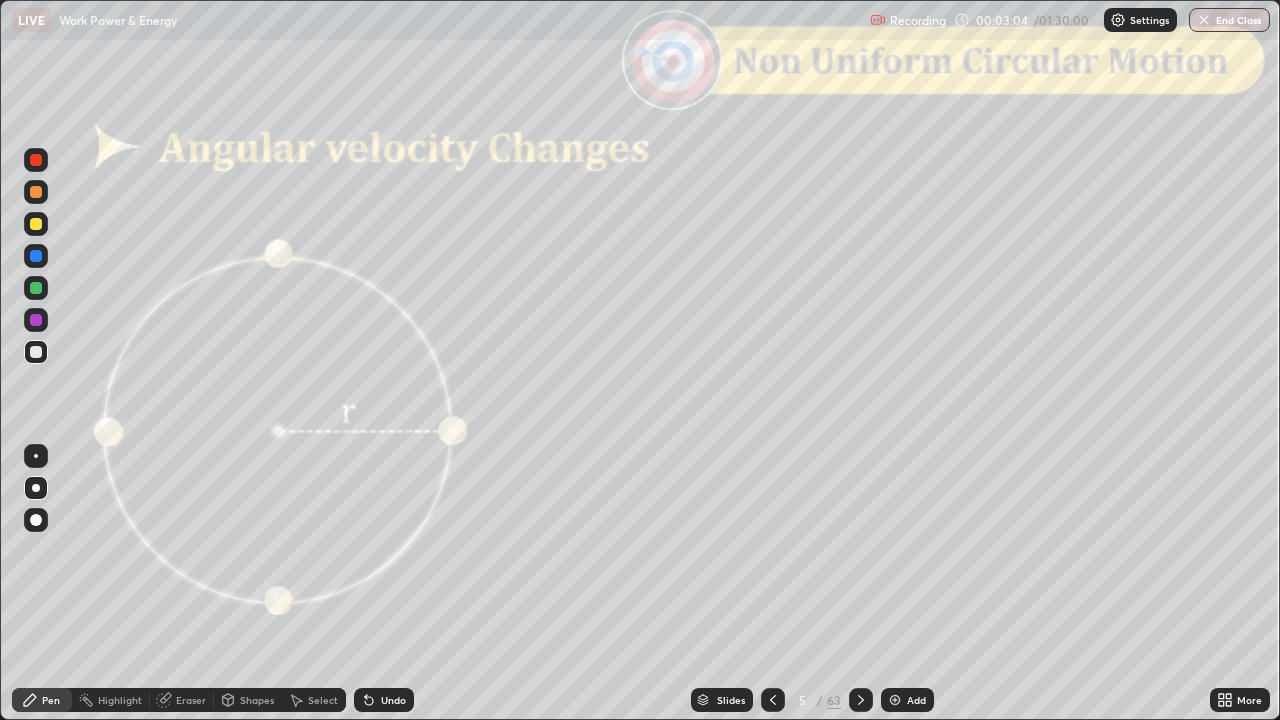 click 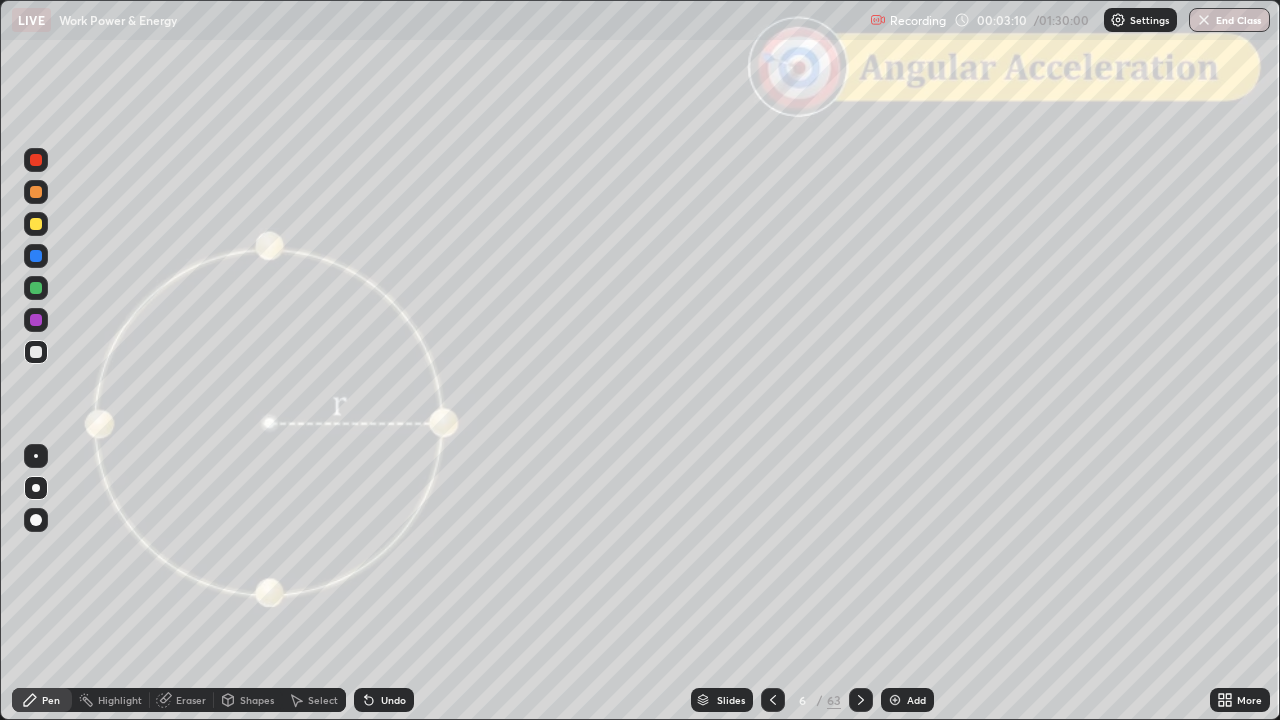 click 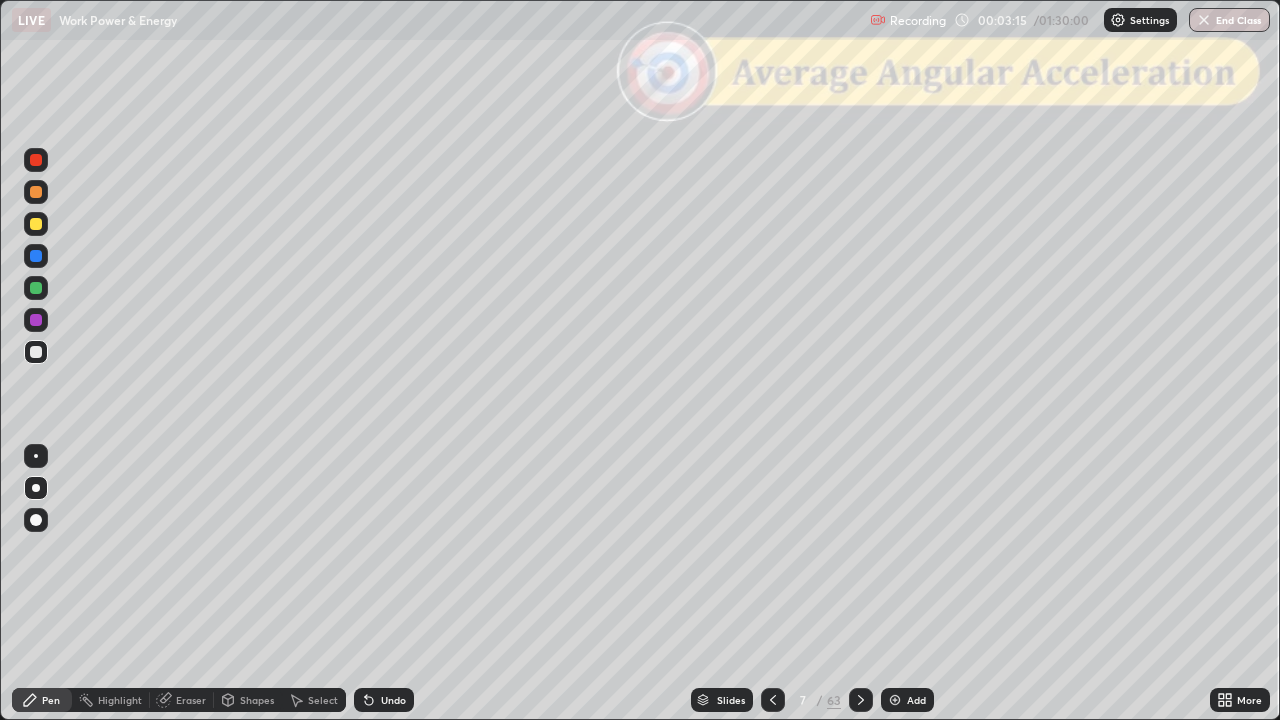 click at bounding box center [36, 352] 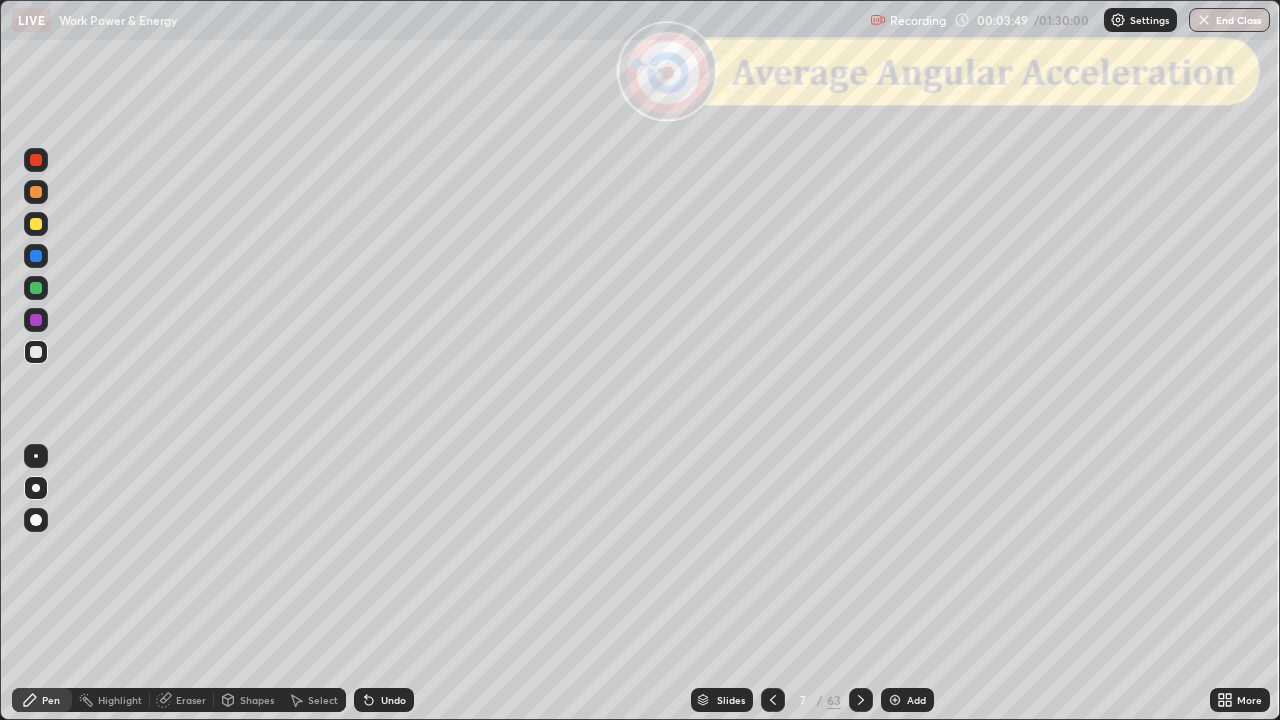 click on "Slides" at bounding box center [731, 700] 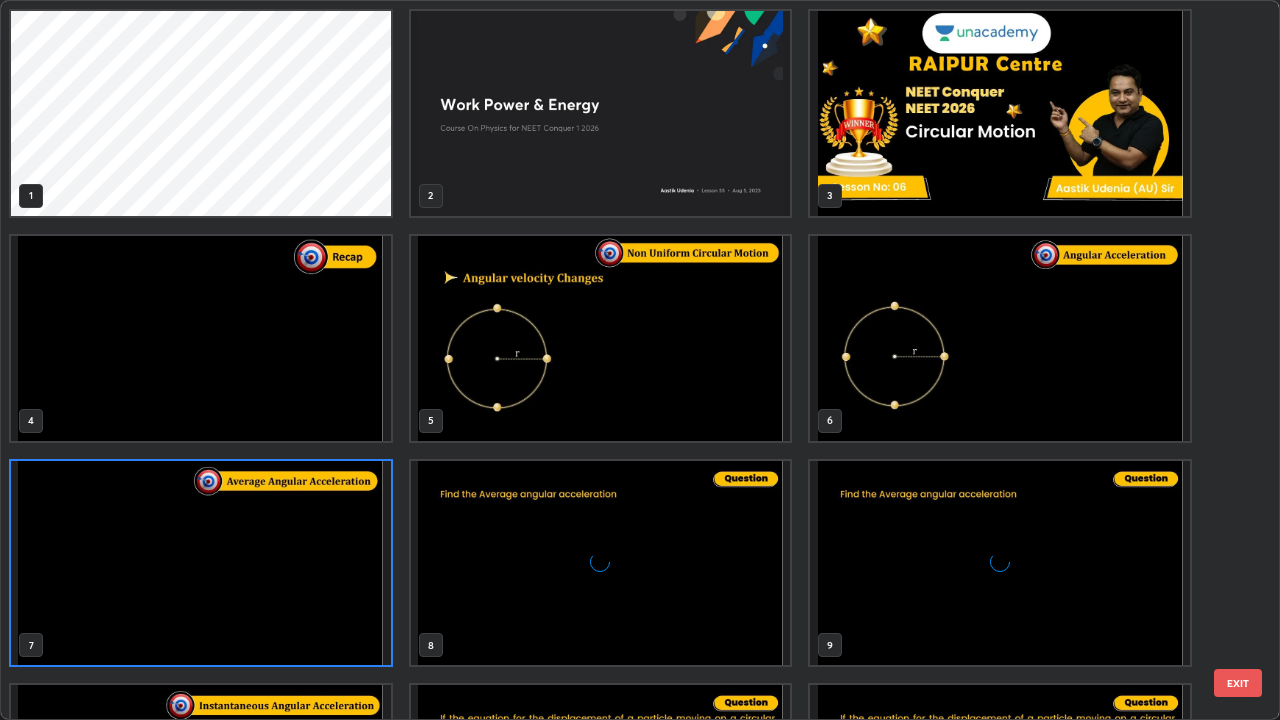 scroll, scrollTop: 7, scrollLeft: 11, axis: both 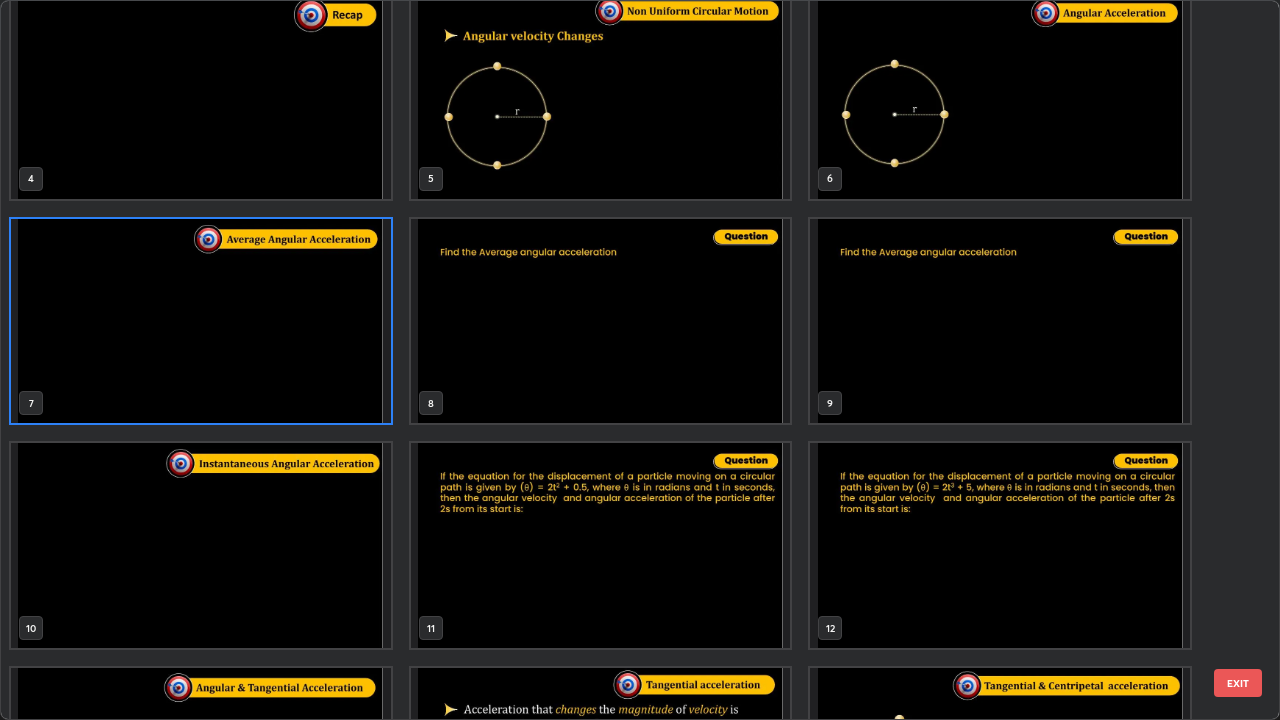 click at bounding box center [201, 545] 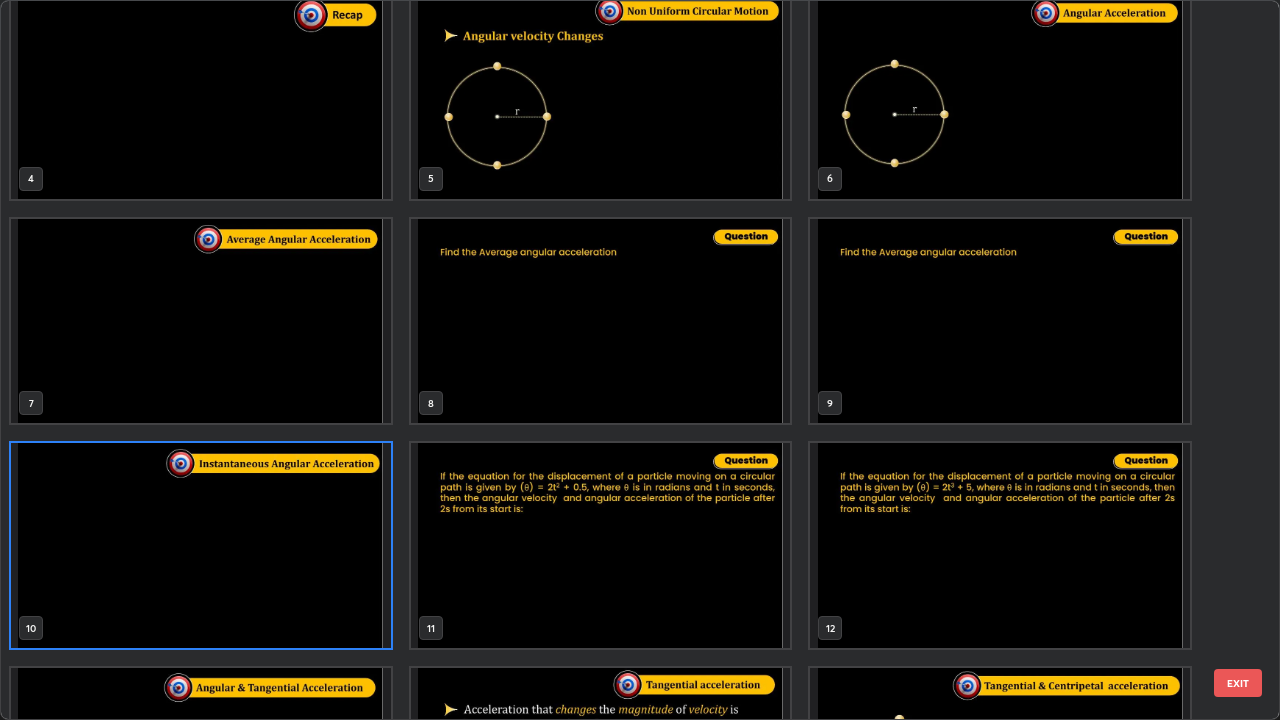click on "EXIT" at bounding box center (1238, 683) 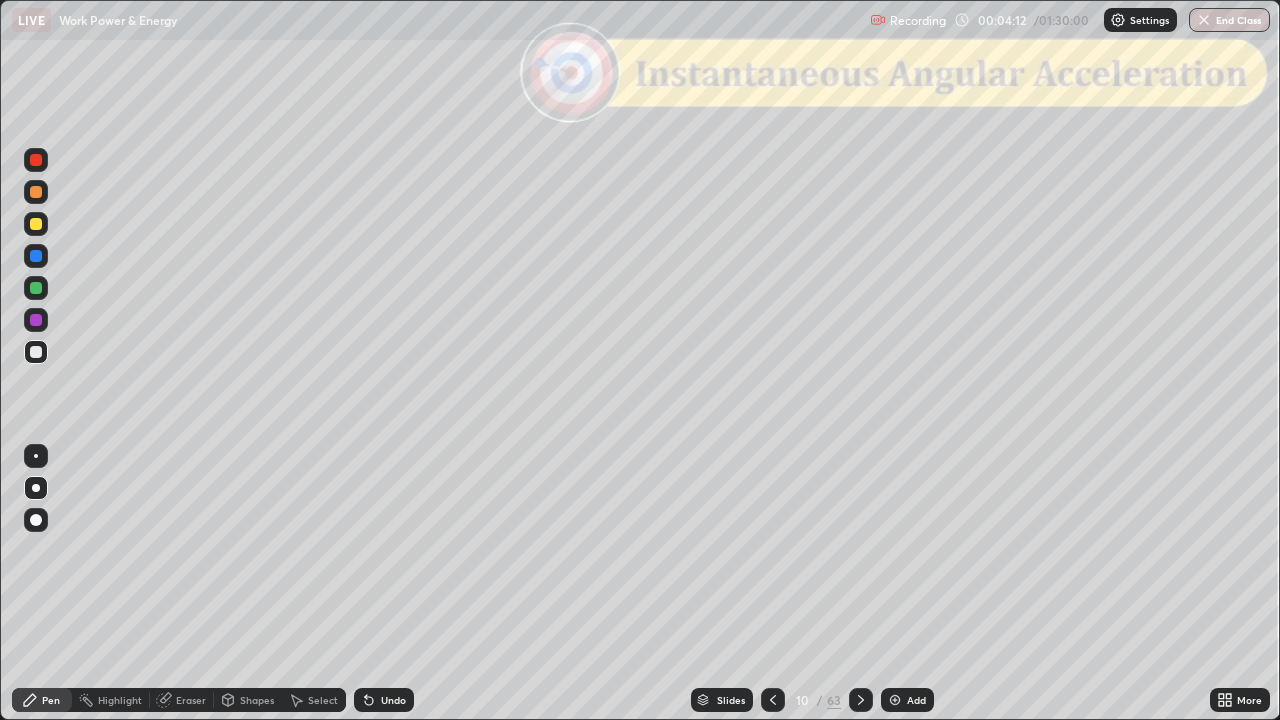click on "Shapes" at bounding box center [257, 700] 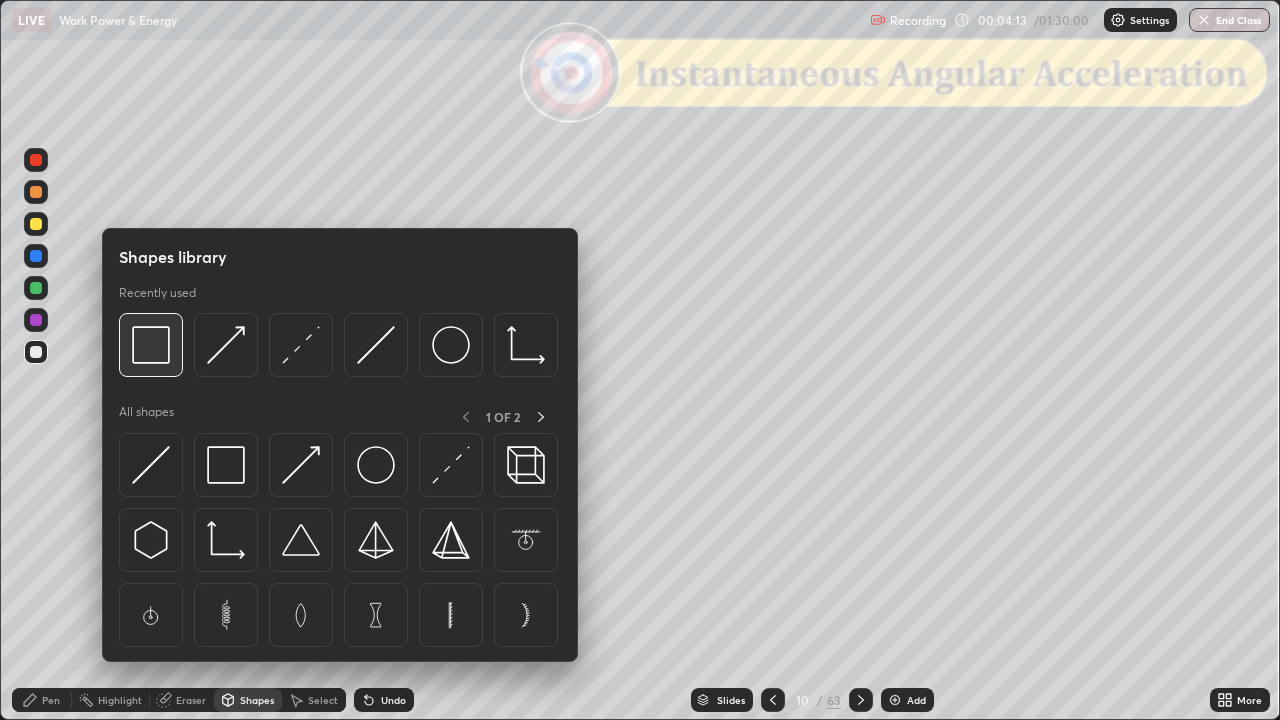 click at bounding box center [151, 345] 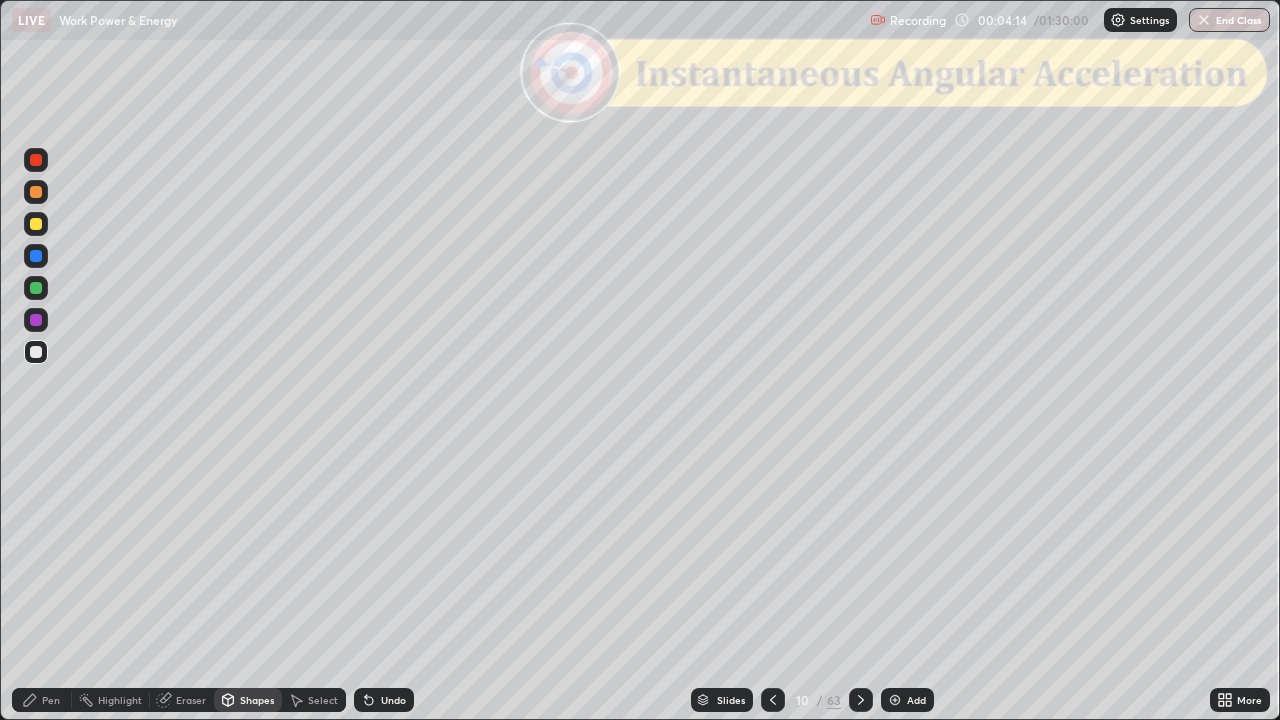 click at bounding box center [36, 160] 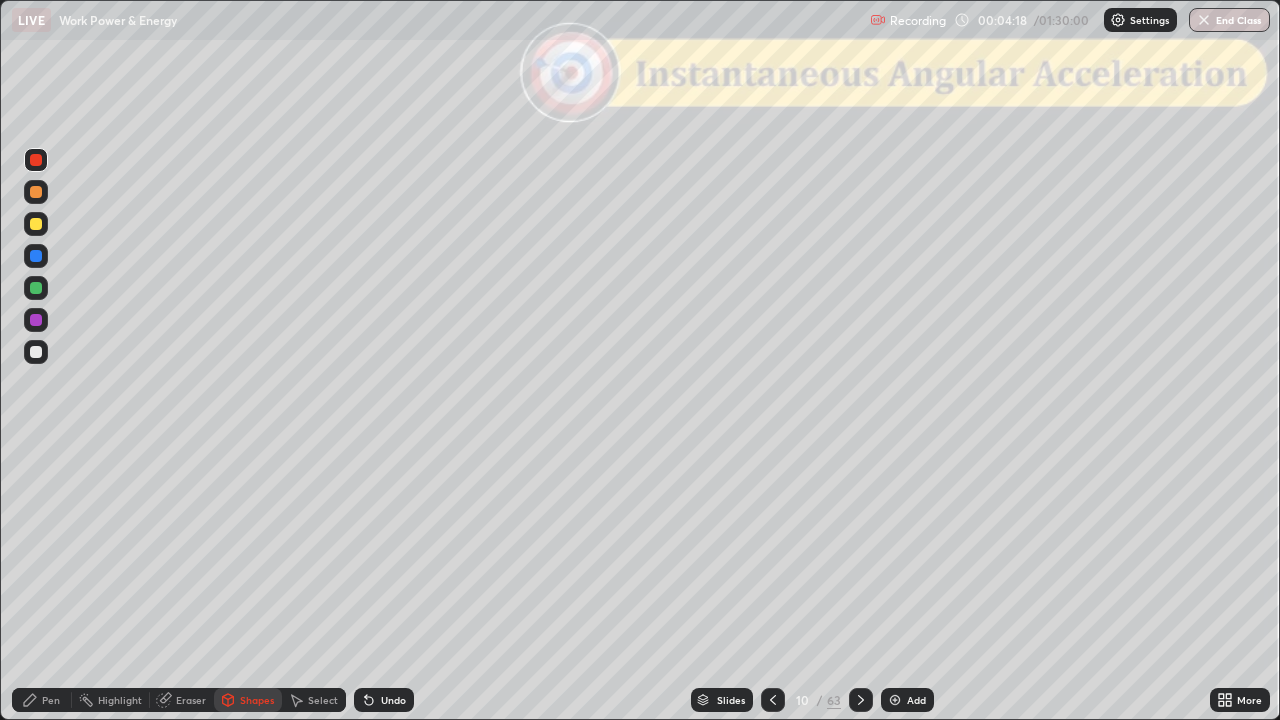 click at bounding box center [36, 192] 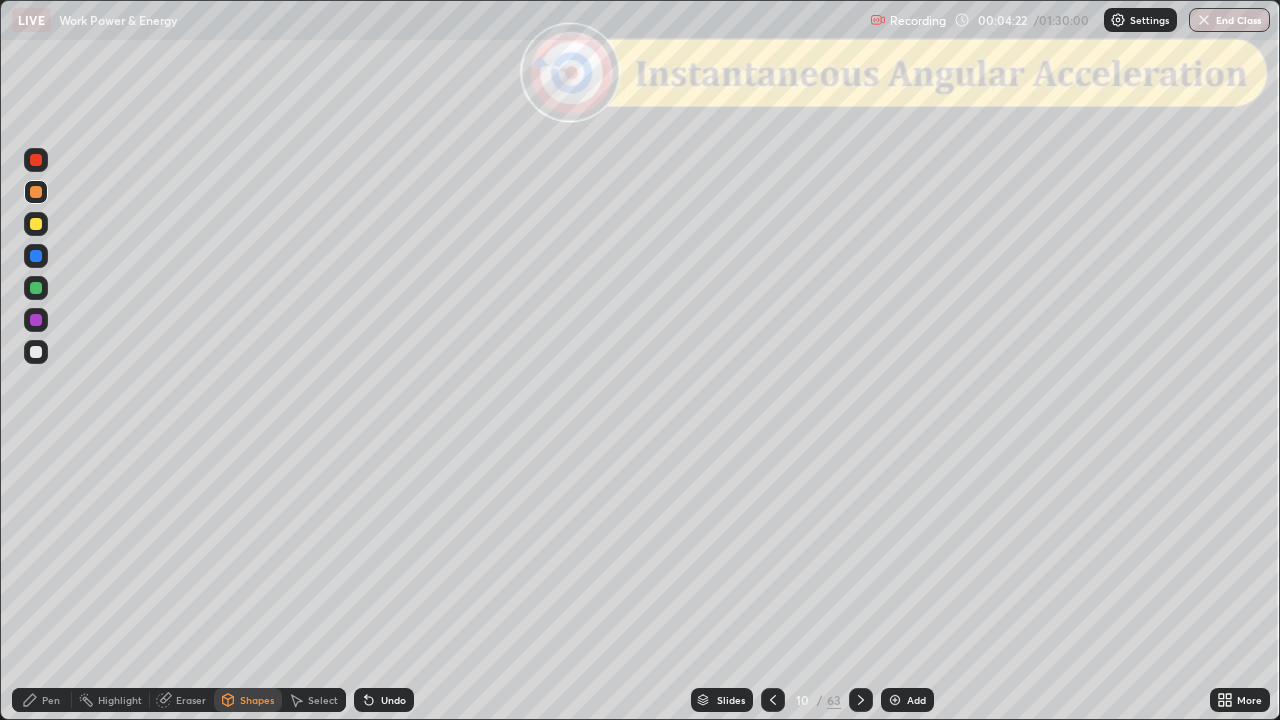 click on "Undo" at bounding box center (384, 700) 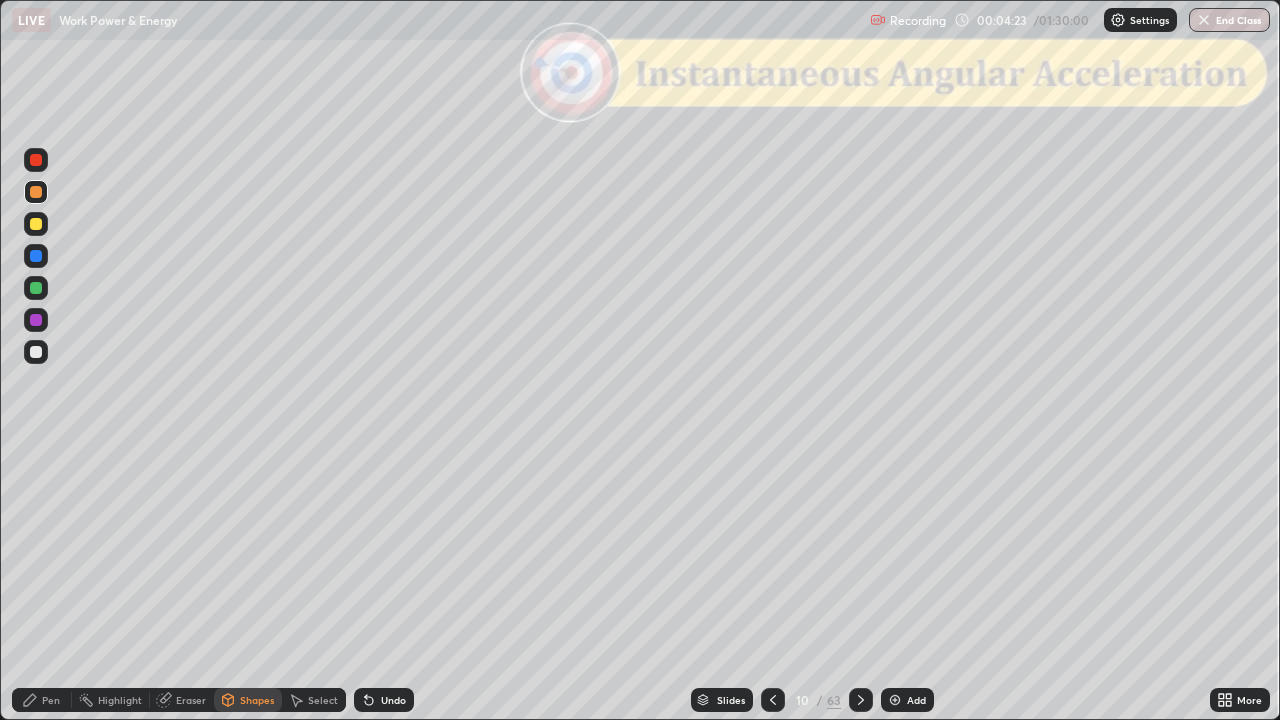 click on "Pen" at bounding box center (51, 700) 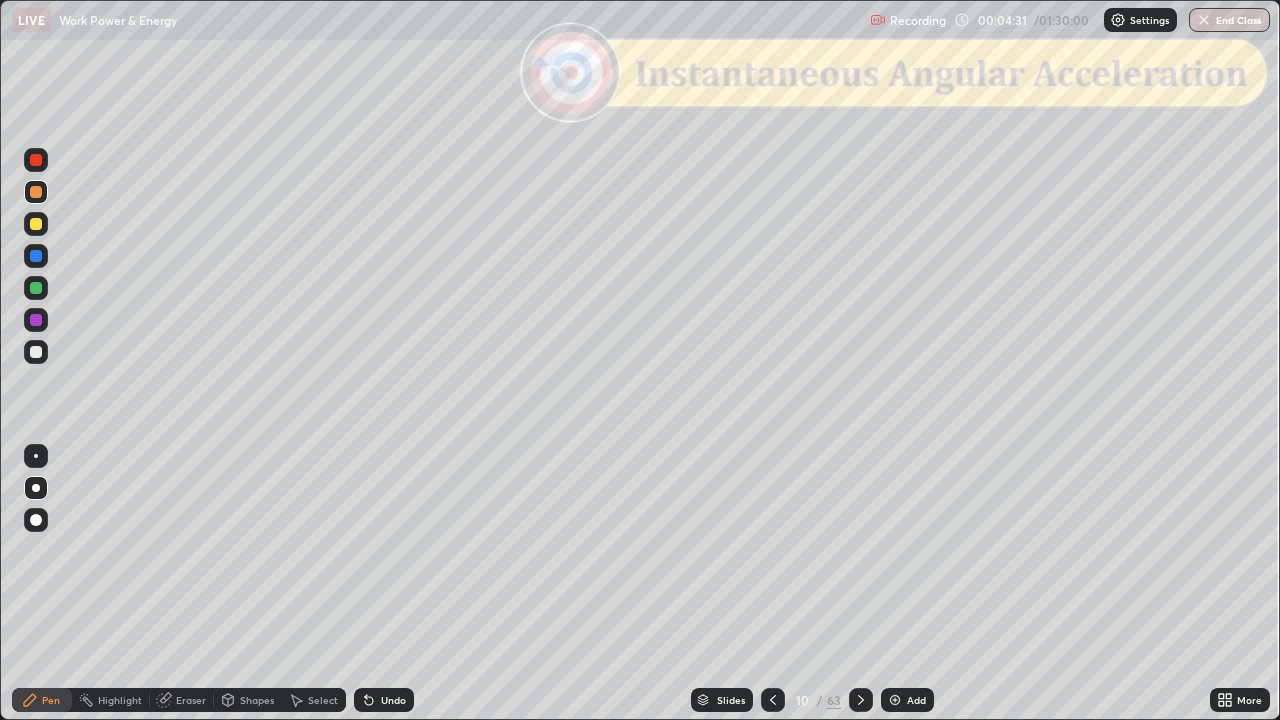click on "Shapes" at bounding box center (257, 700) 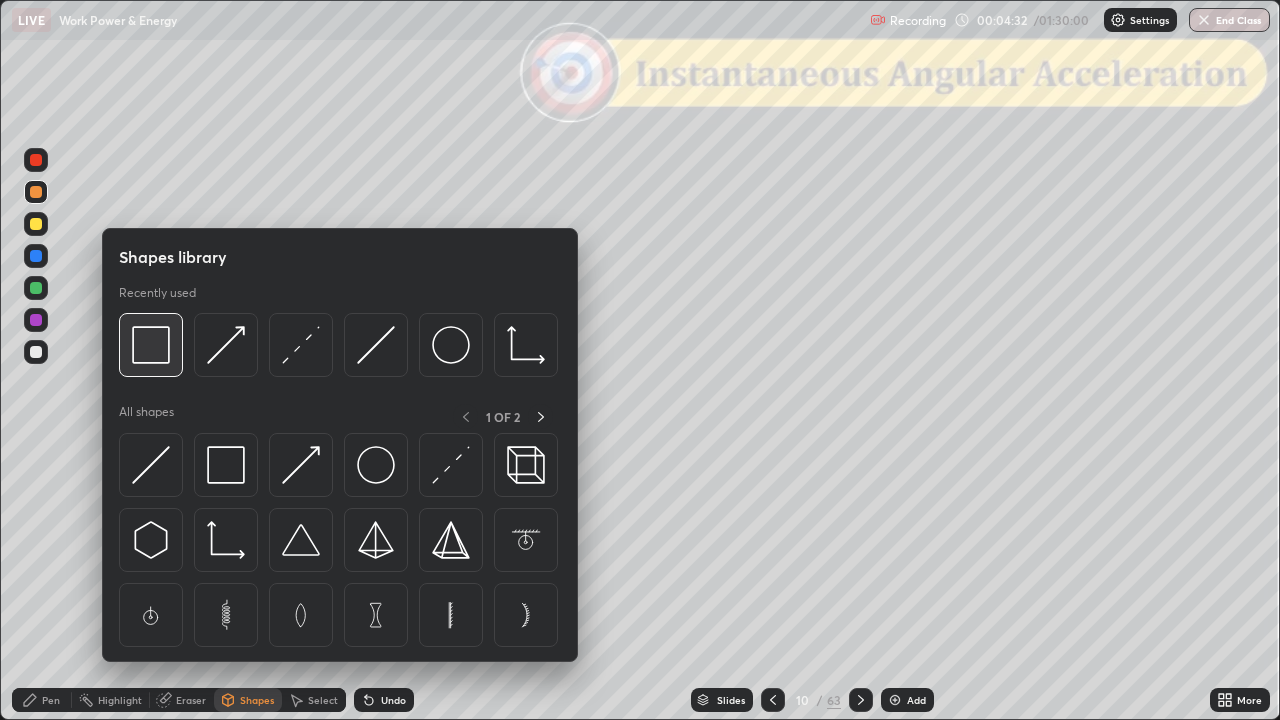click at bounding box center (151, 345) 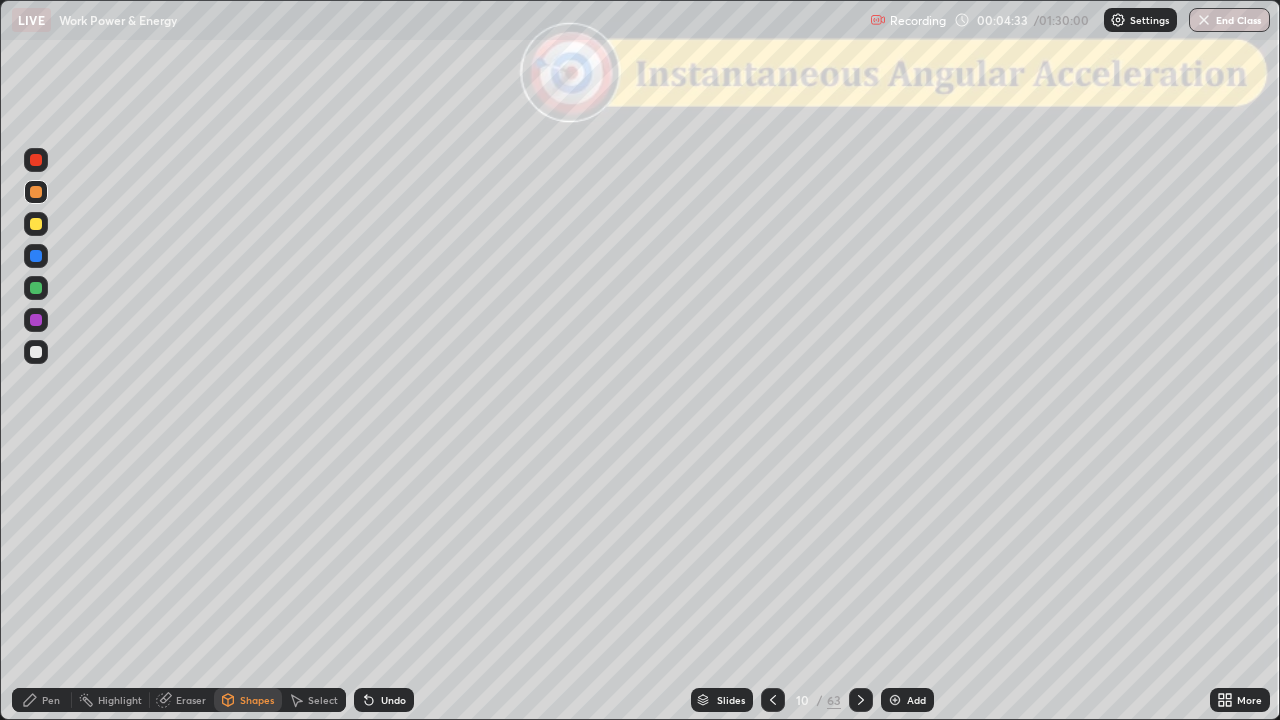 click at bounding box center (36, 160) 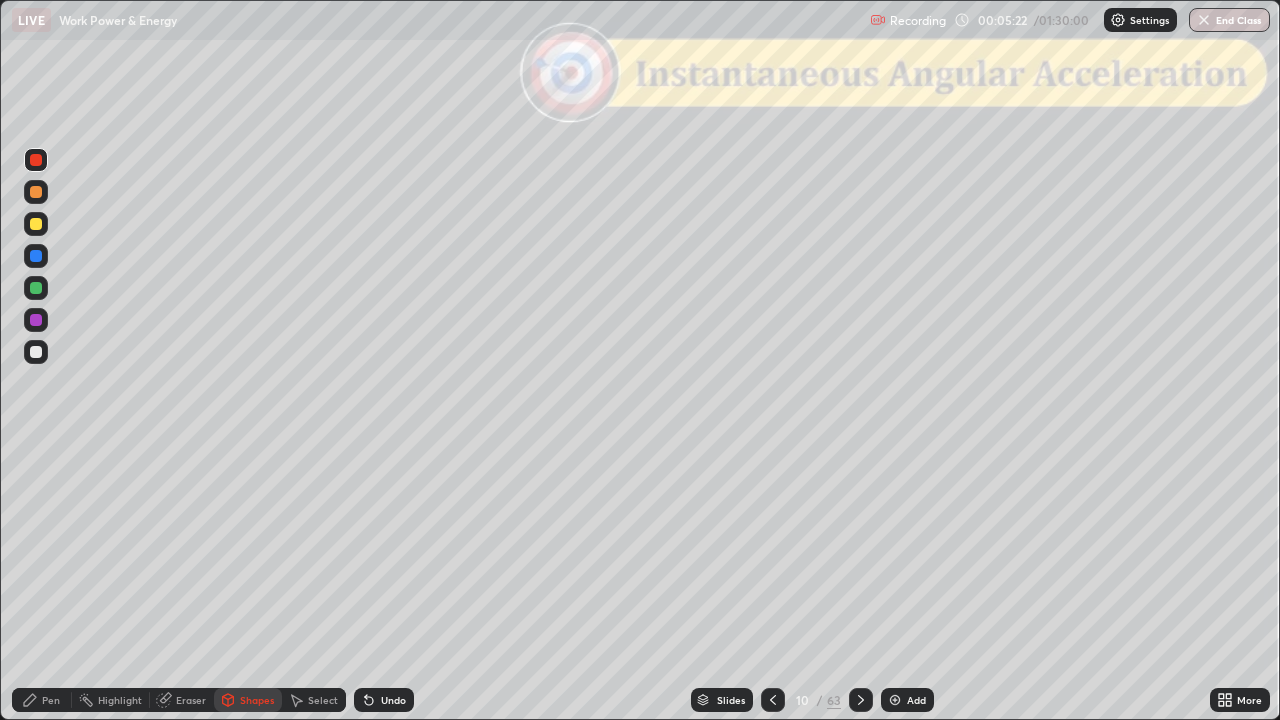 click at bounding box center [861, 700] 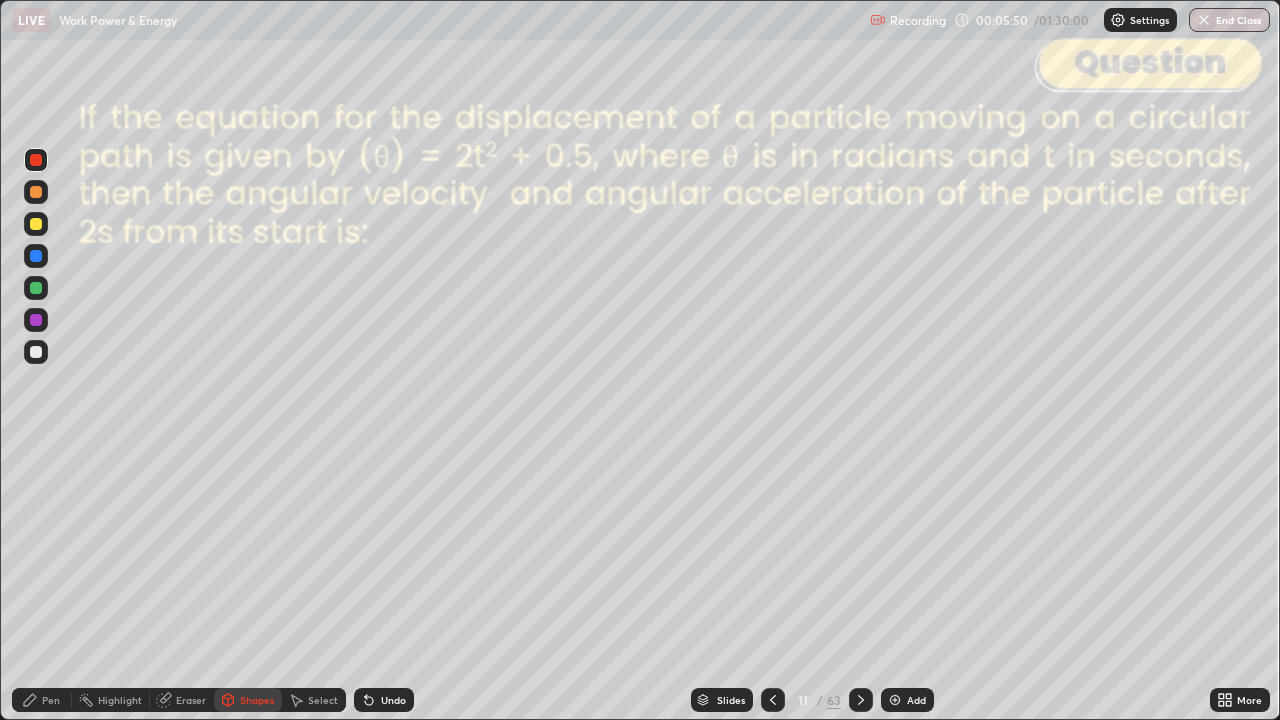 click at bounding box center [36, 192] 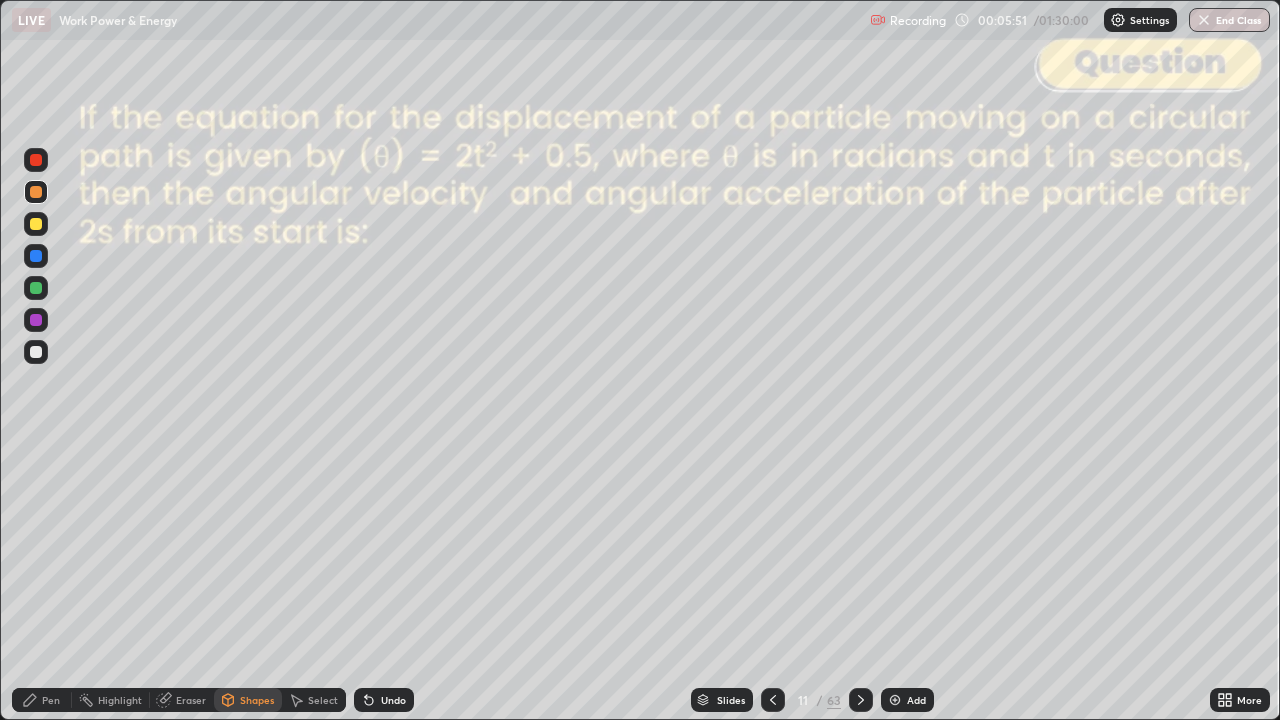 click on "Pen" at bounding box center [42, 700] 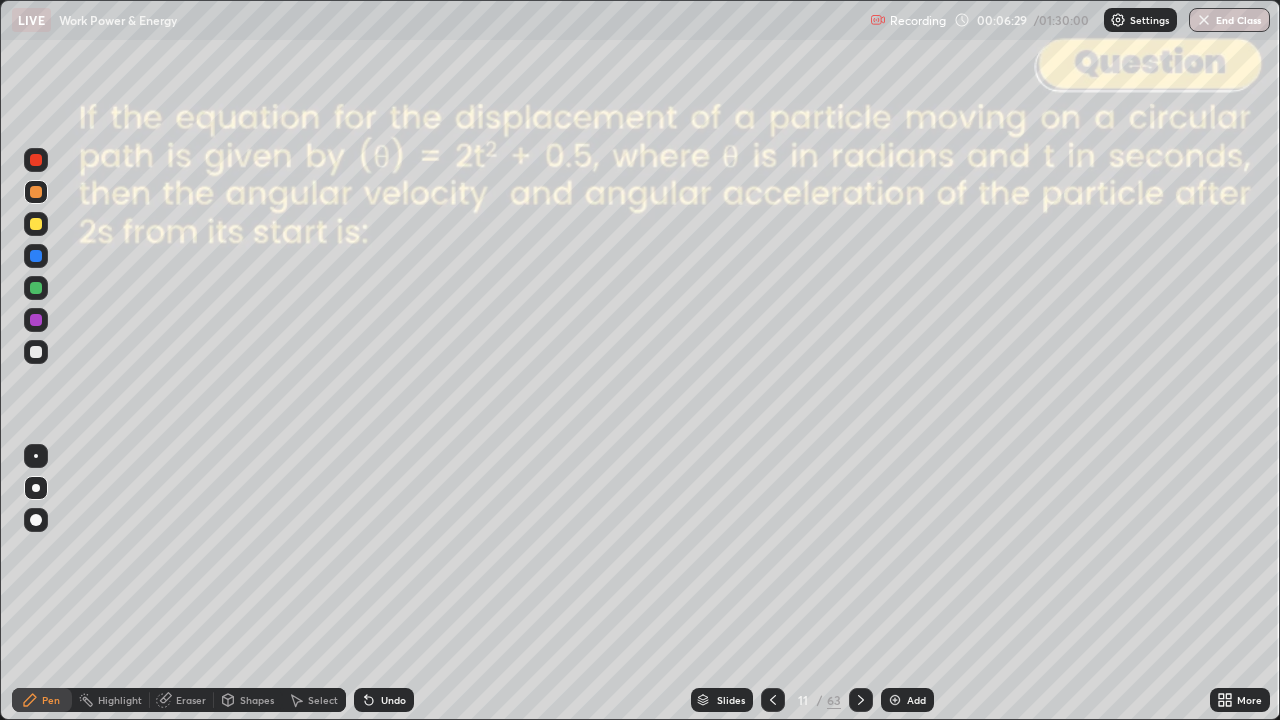 click on "Shapes" at bounding box center (257, 700) 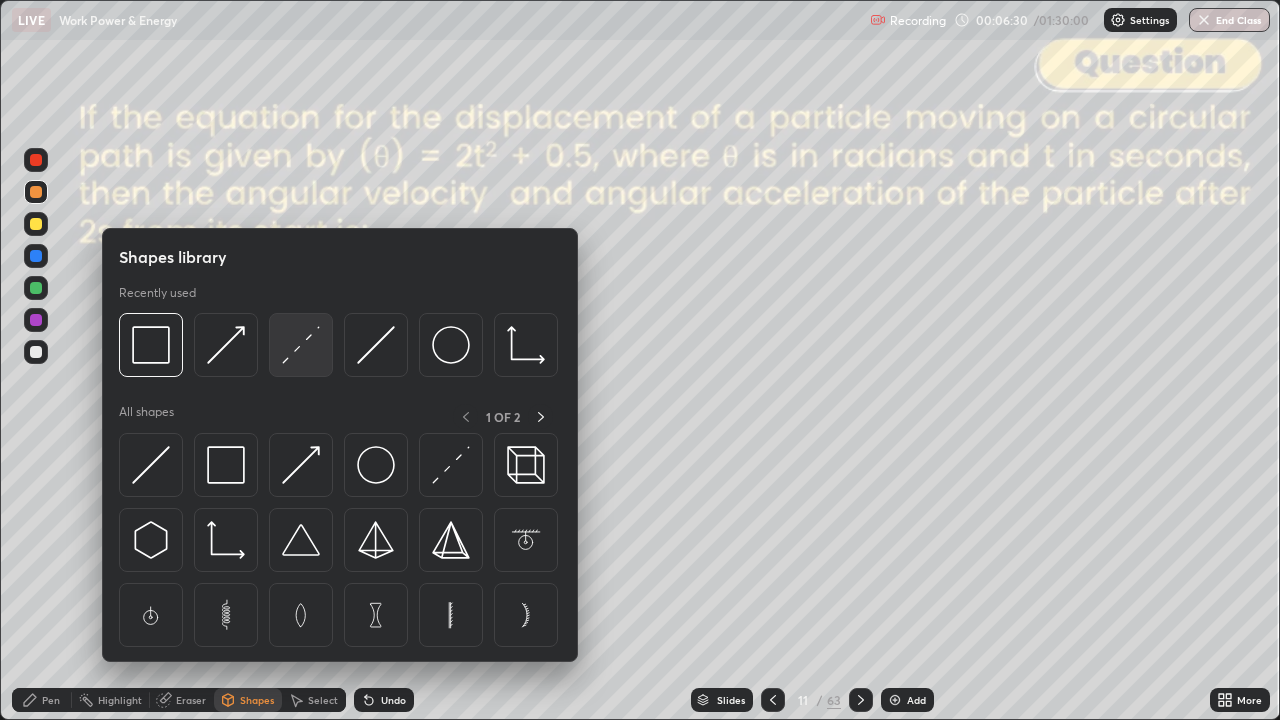 click at bounding box center [301, 345] 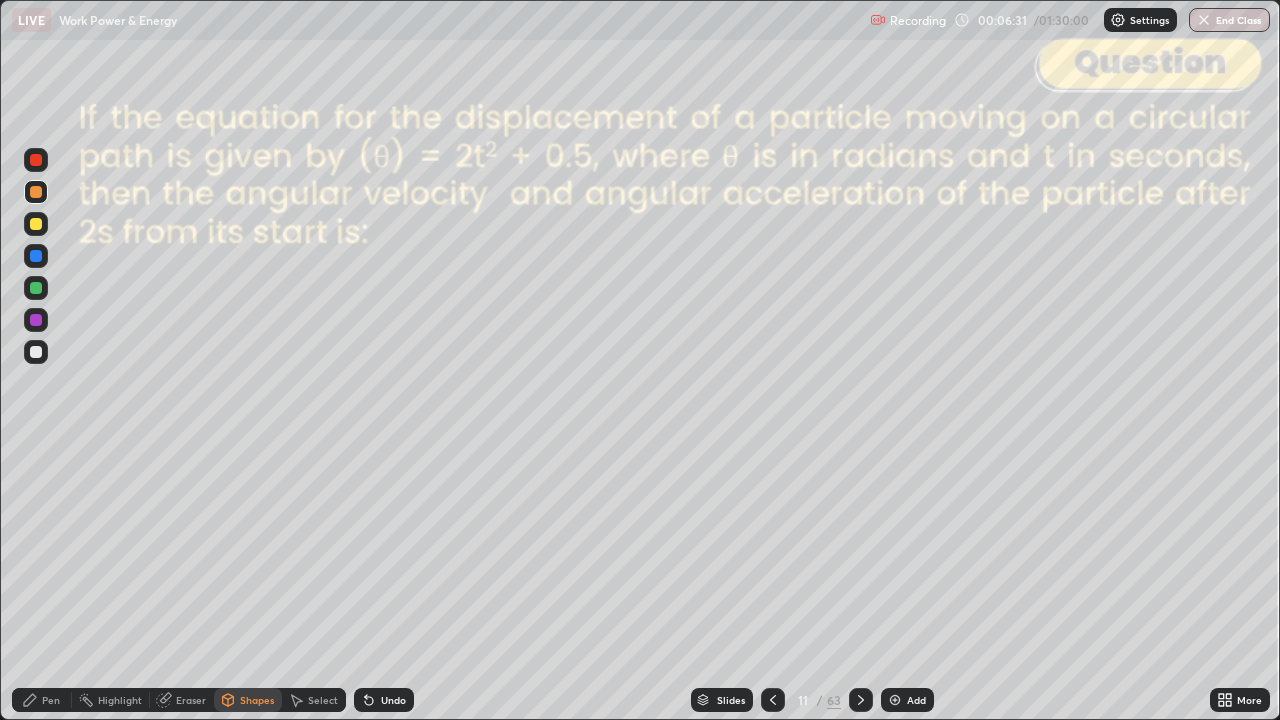 click at bounding box center [36, 160] 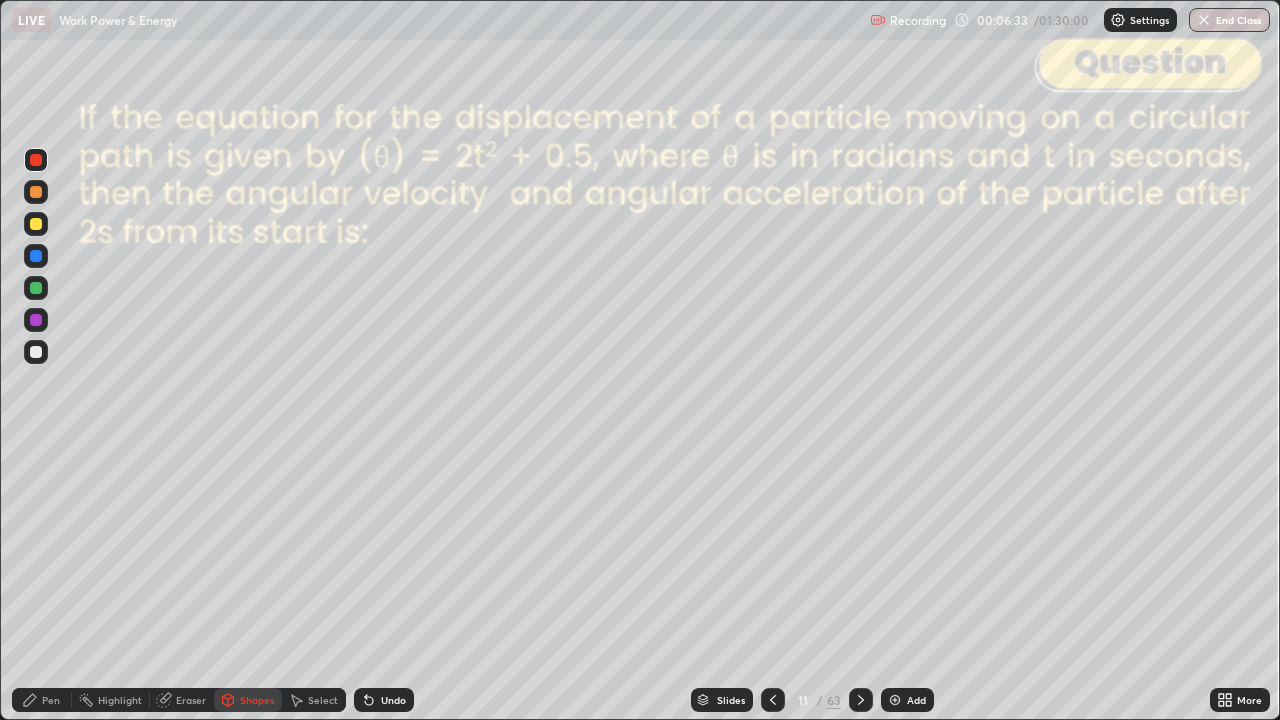 click on "Pen" at bounding box center (51, 700) 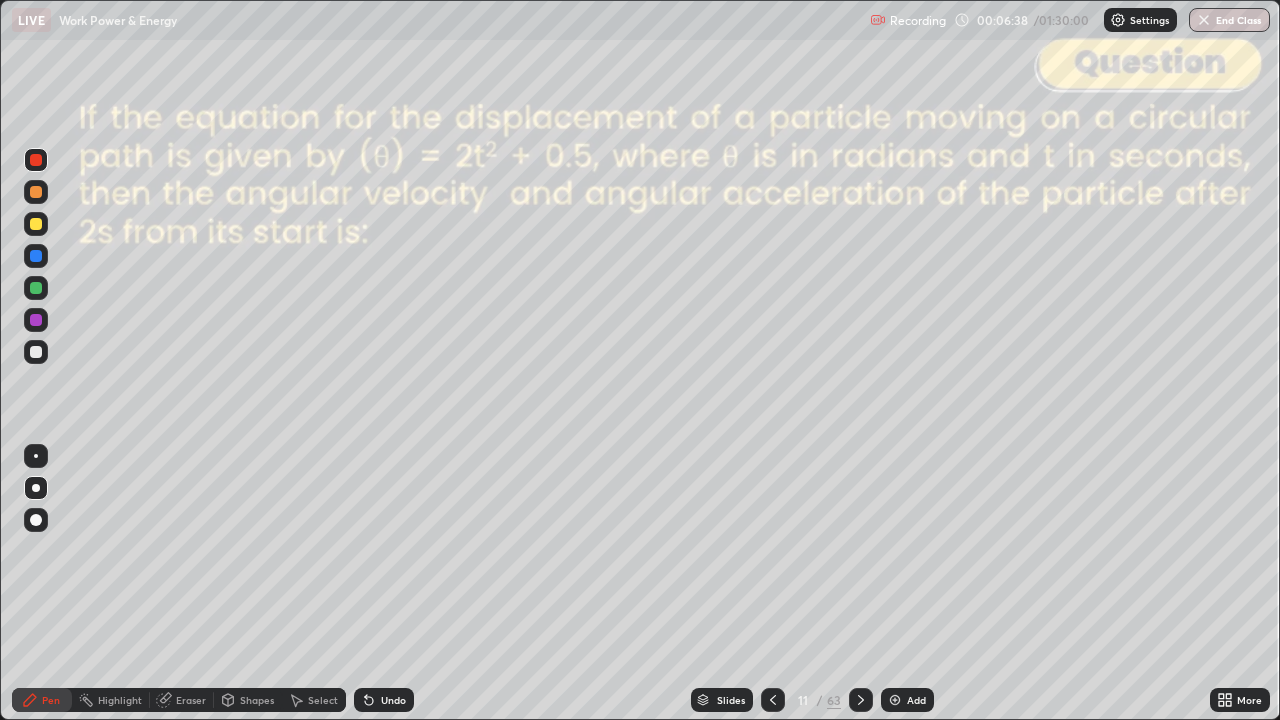 click at bounding box center (36, 224) 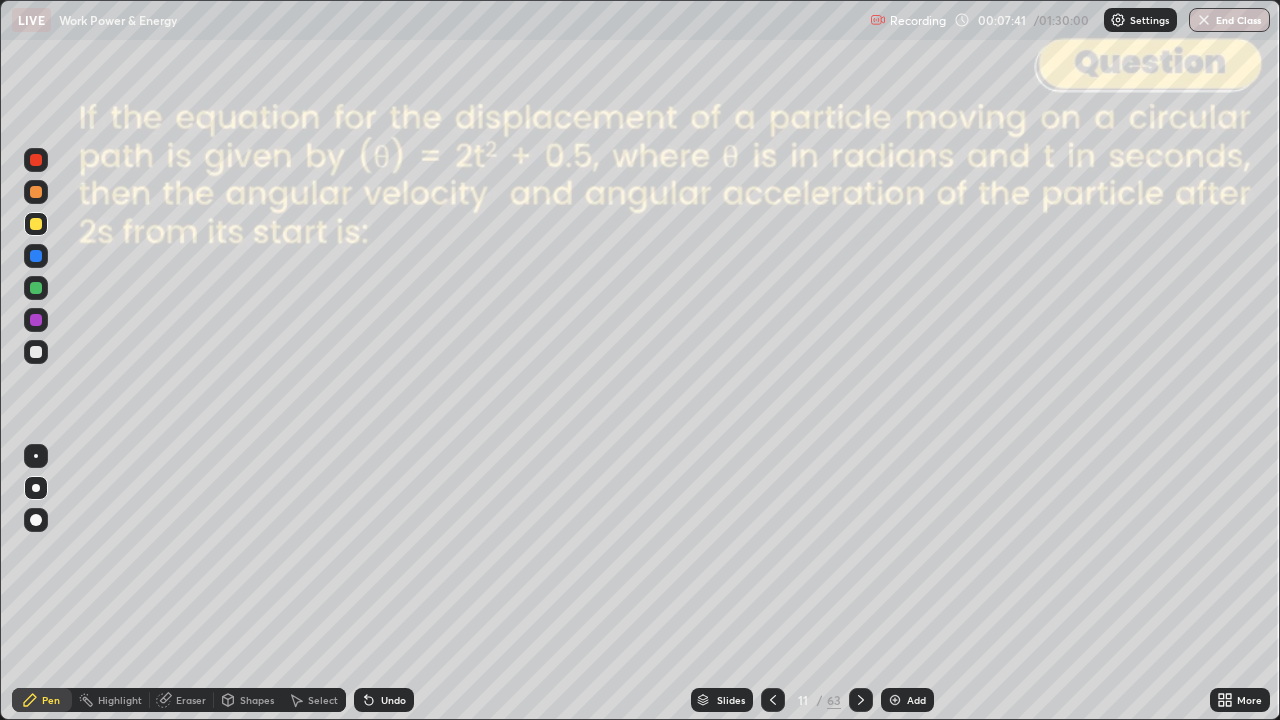 click 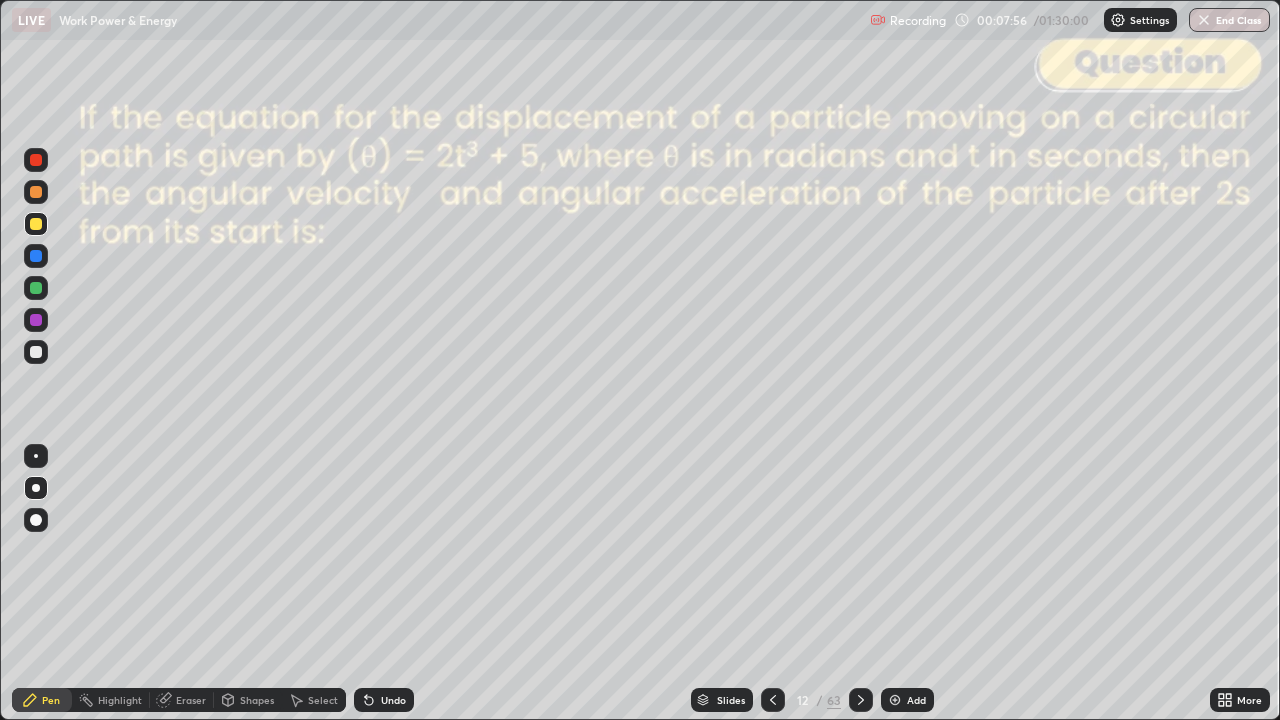 click at bounding box center (36, 192) 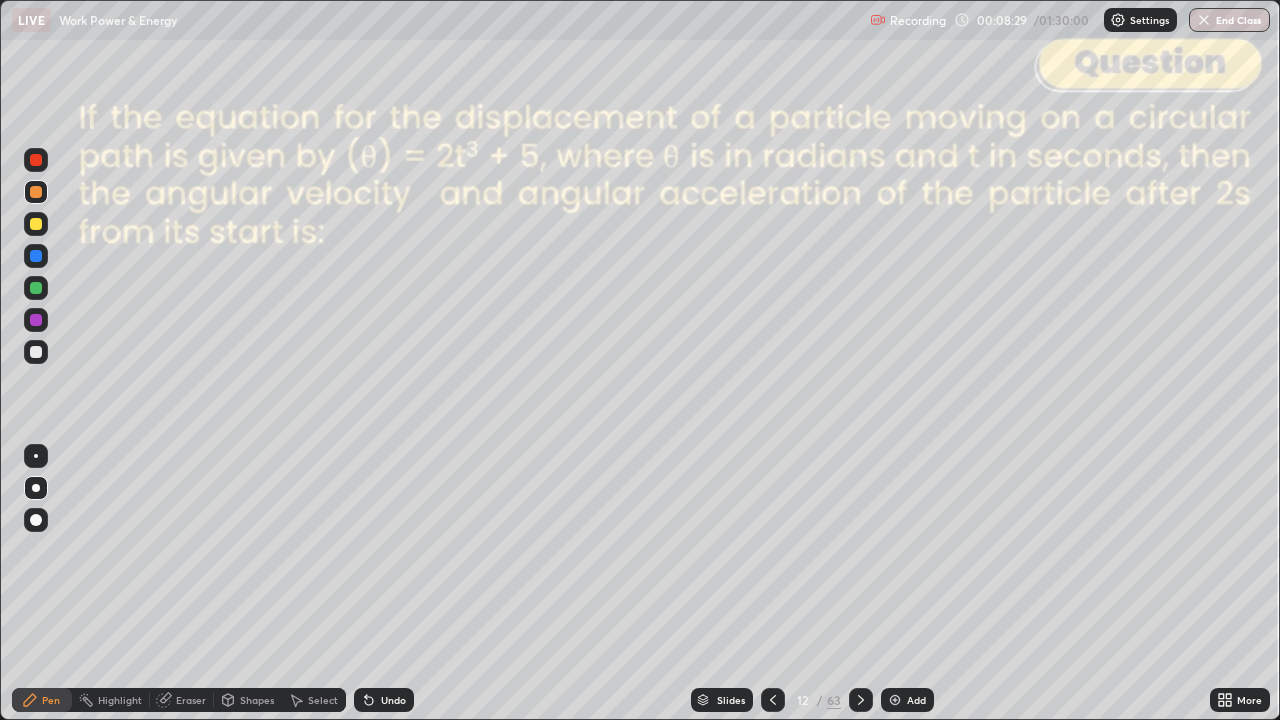 click on "Shapes" at bounding box center (248, 700) 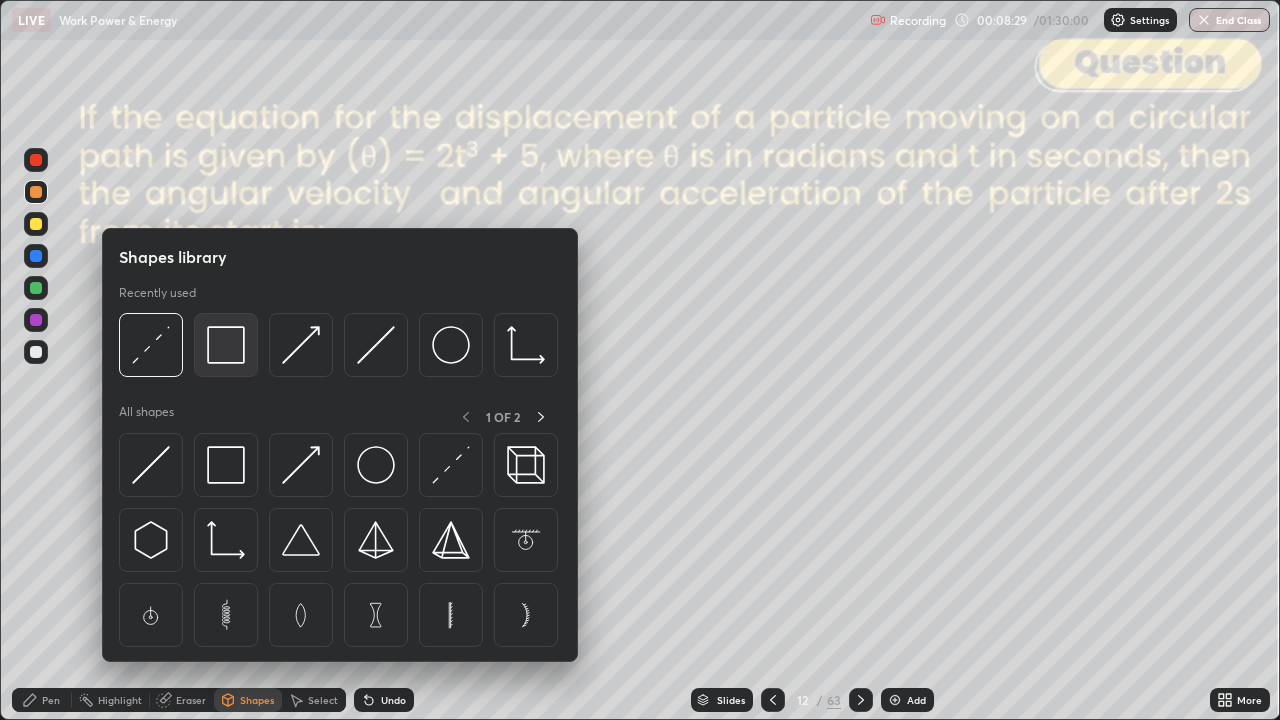 click at bounding box center [226, 345] 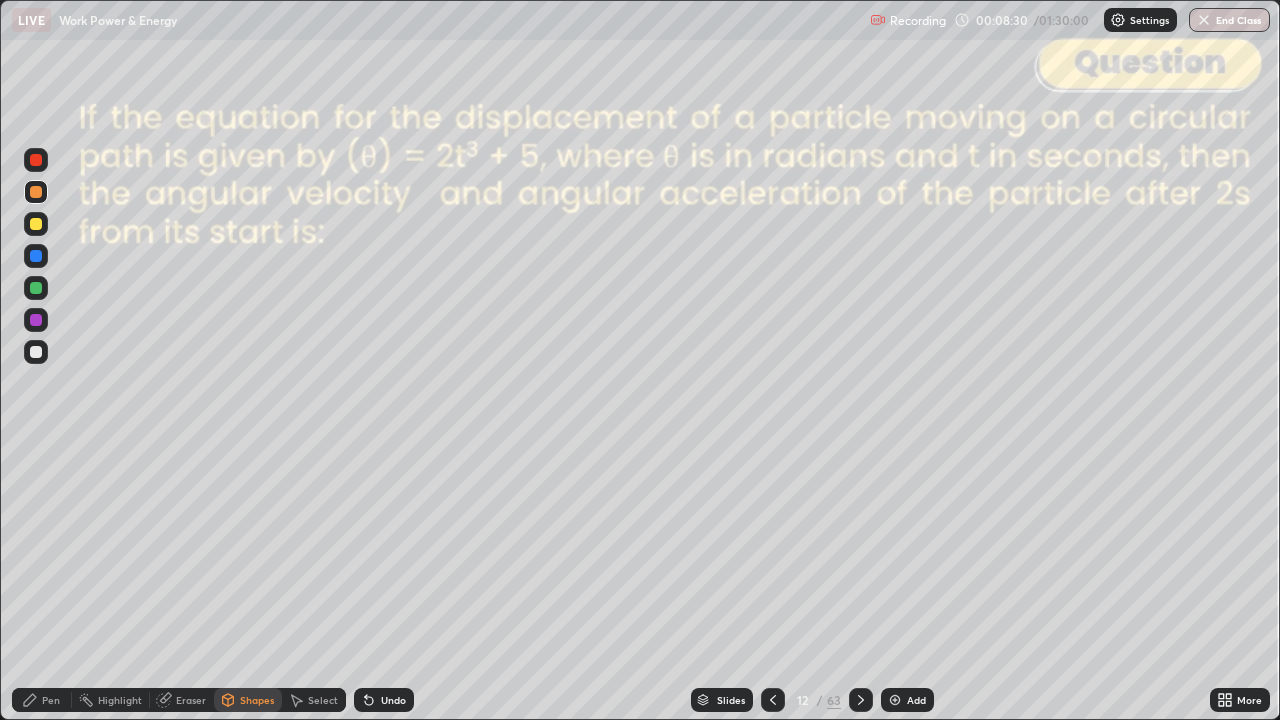 click at bounding box center (36, 160) 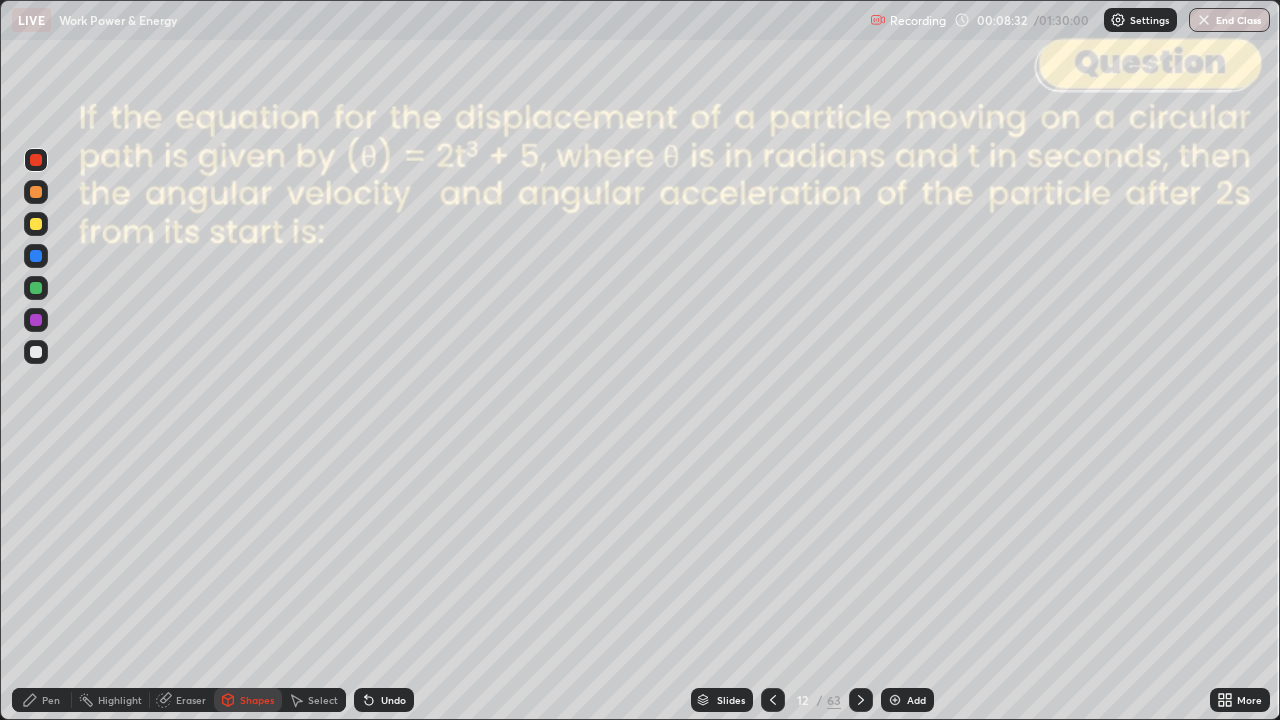 click on "Shapes" at bounding box center (257, 700) 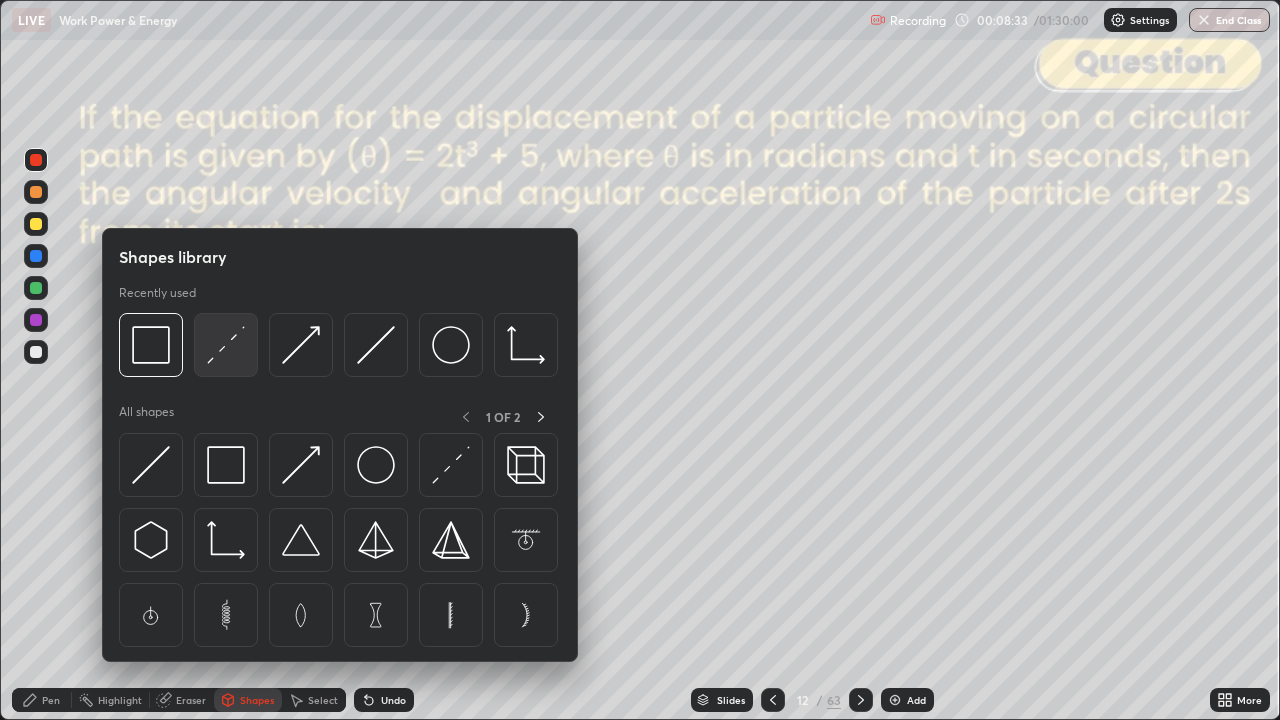 click at bounding box center [226, 345] 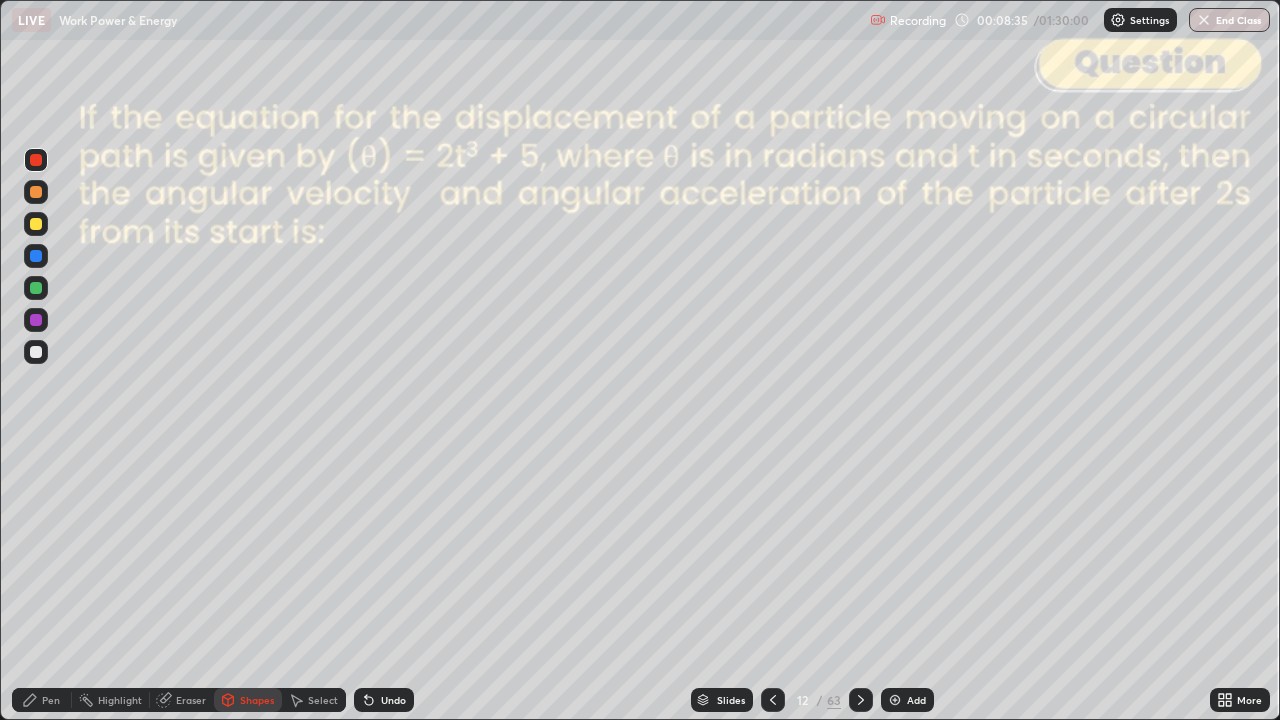 click on "Pen" at bounding box center [51, 700] 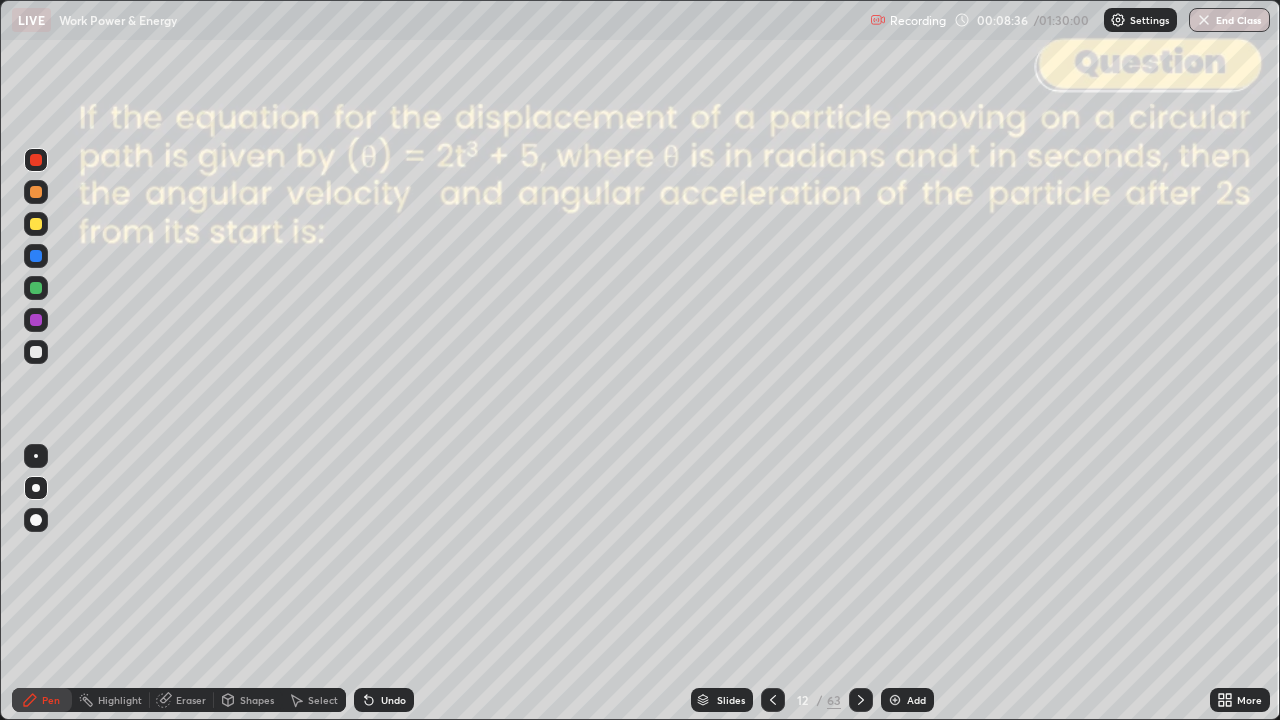 click at bounding box center [36, 192] 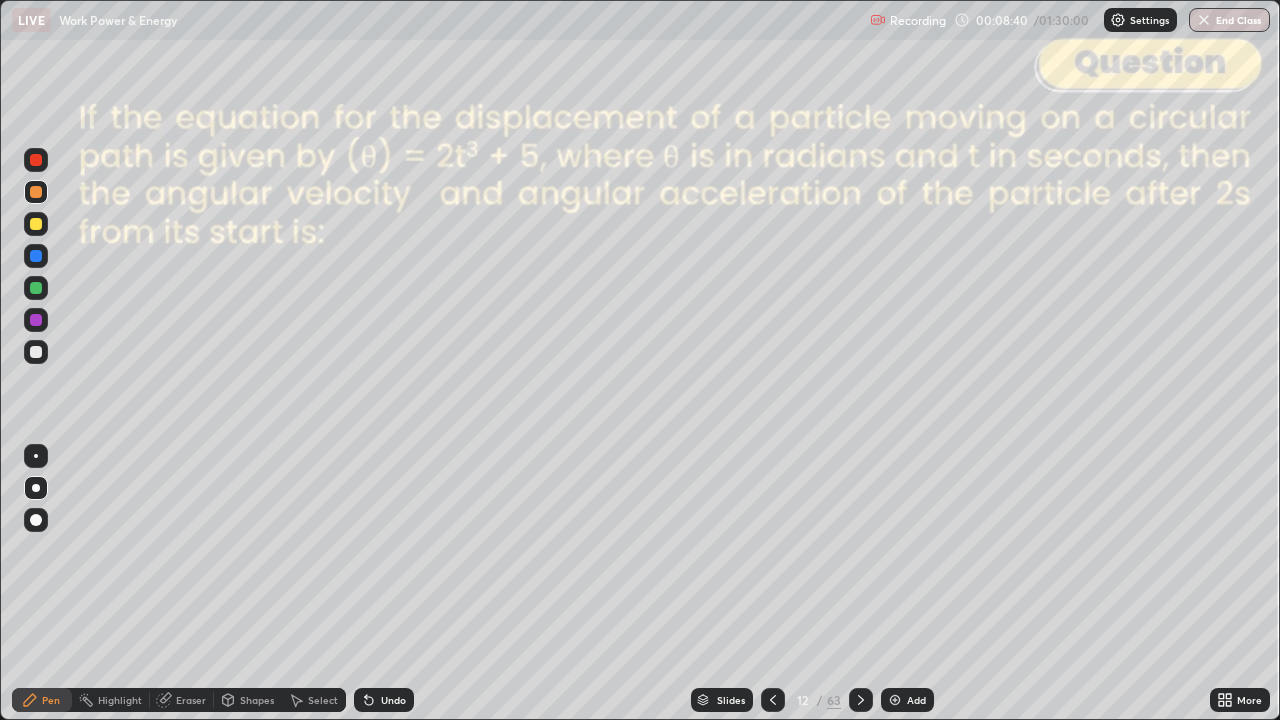 click at bounding box center [36, 224] 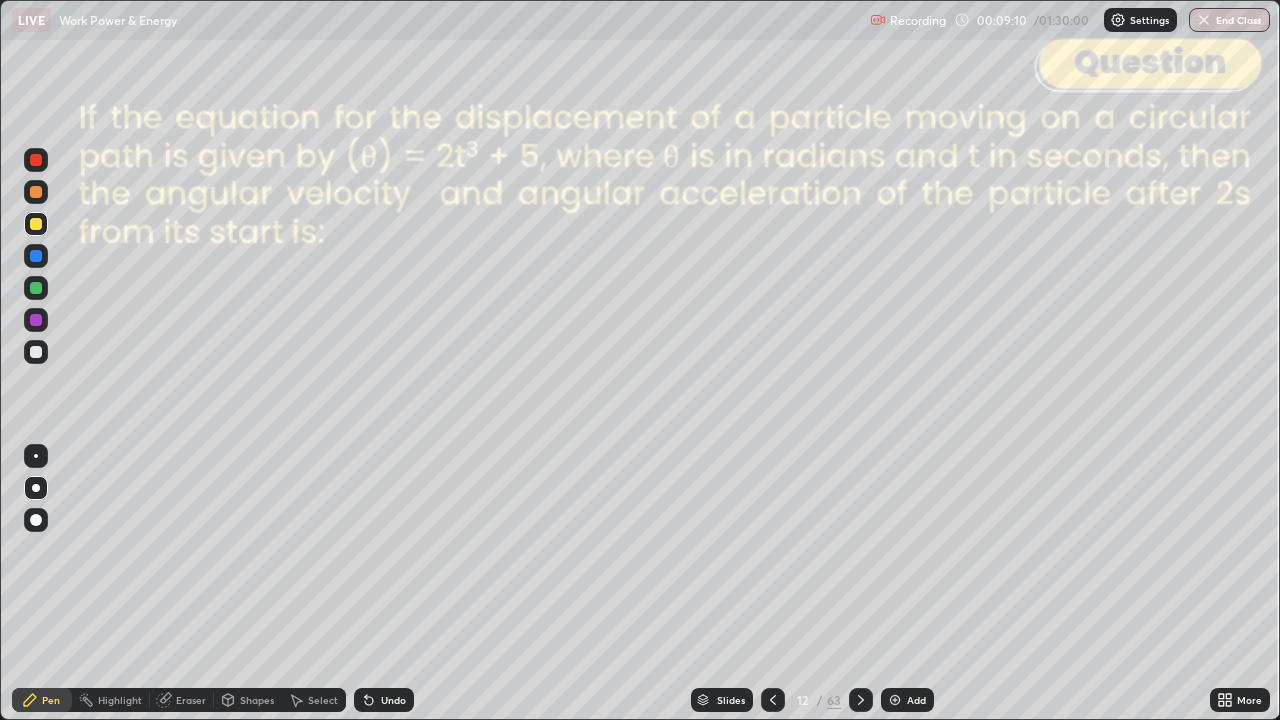 click on "Shapes" at bounding box center [248, 700] 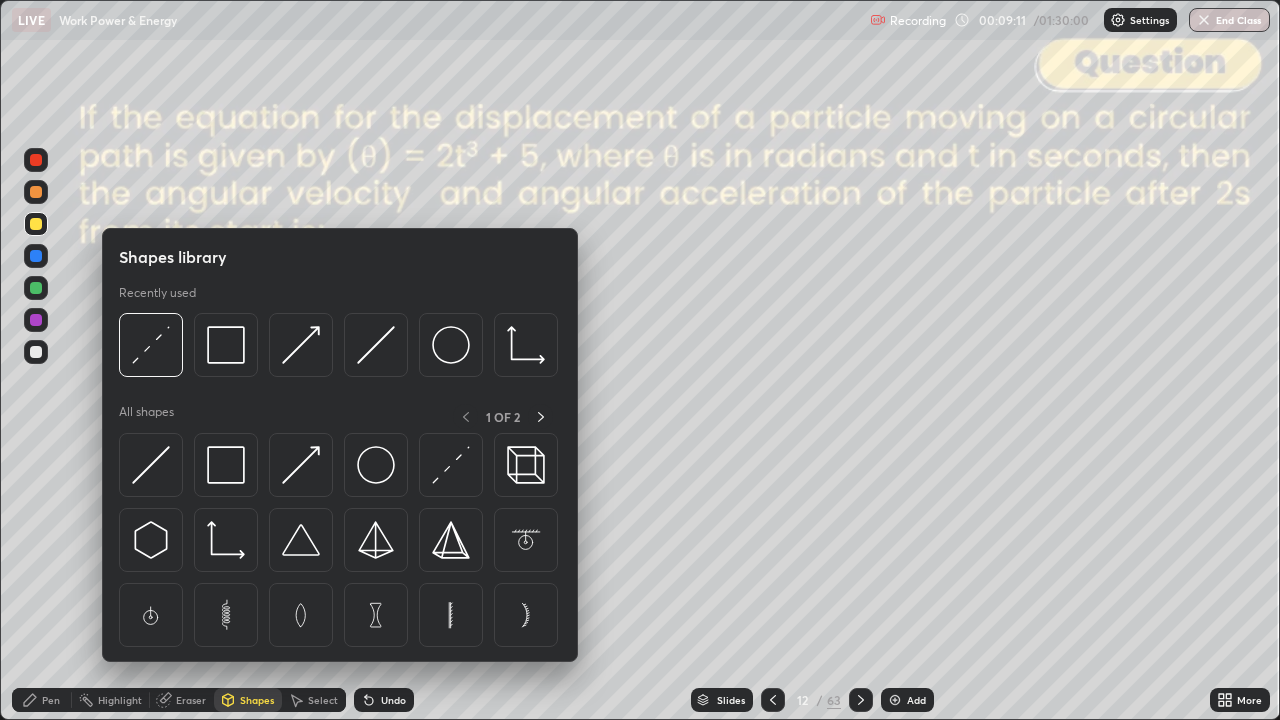 click at bounding box center (226, 345) 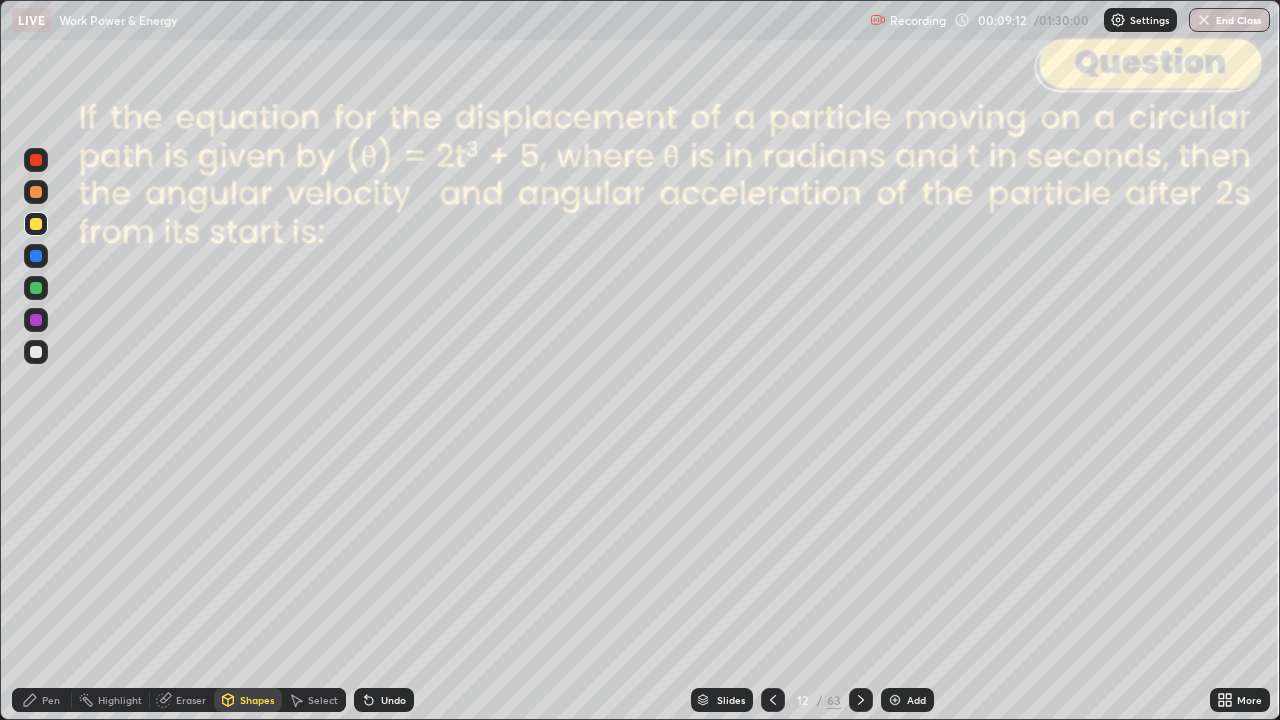 click at bounding box center (36, 160) 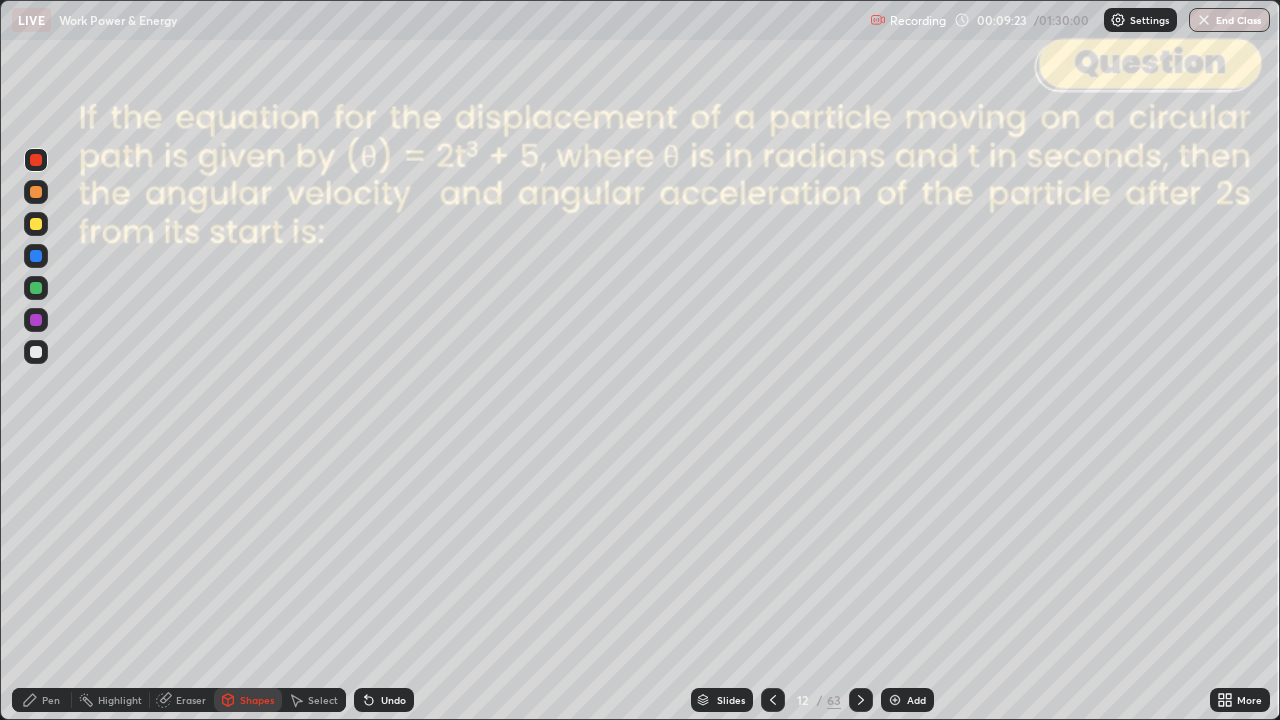 click on "Shapes" at bounding box center [257, 700] 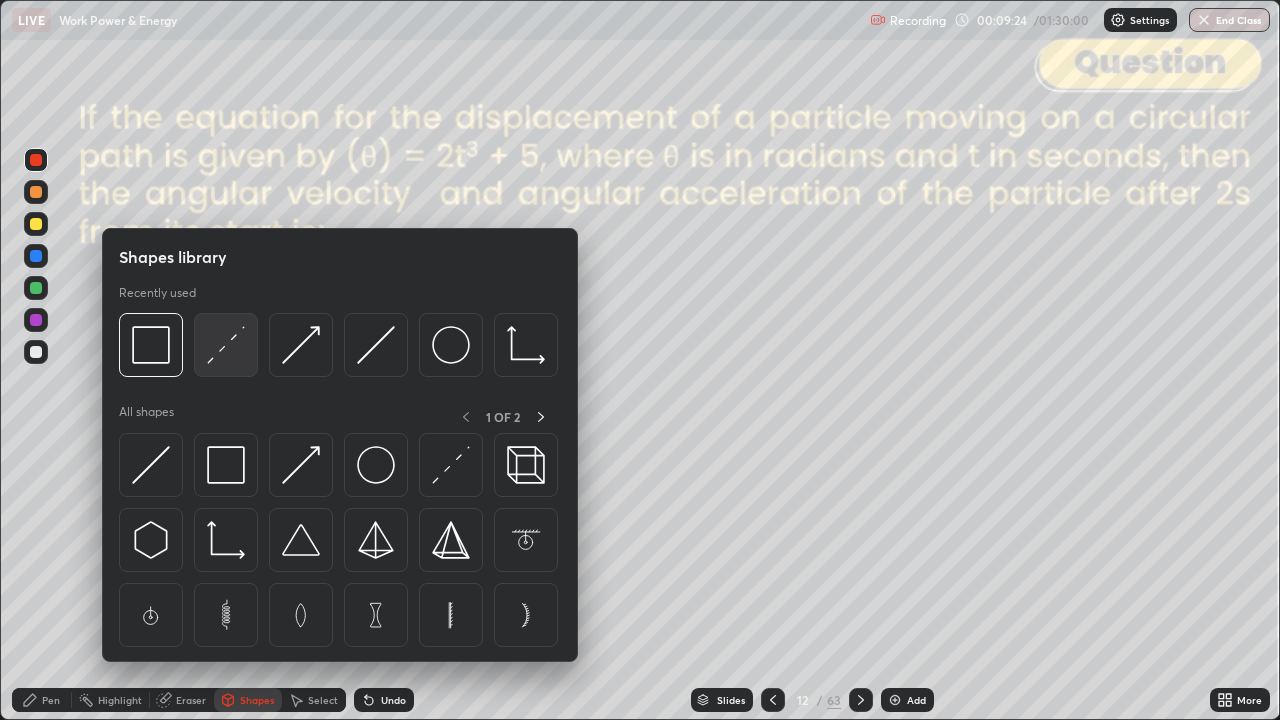 click at bounding box center (226, 345) 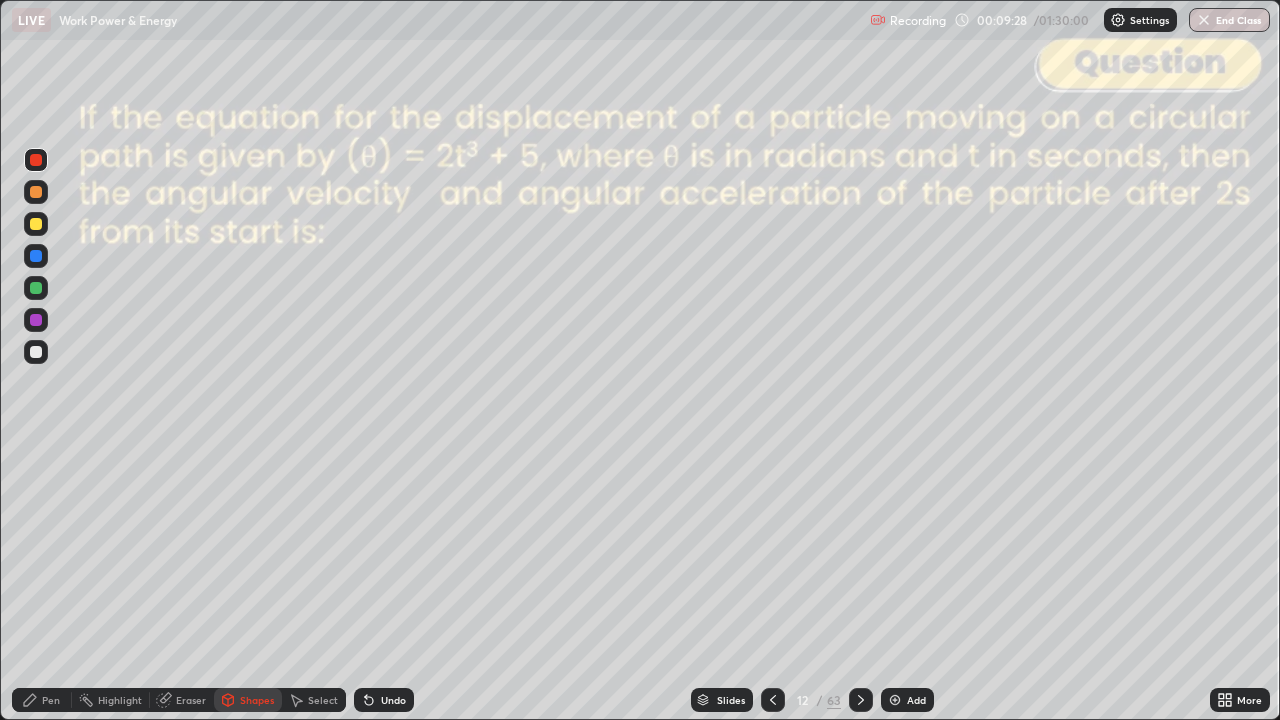click on "Pen" at bounding box center (42, 700) 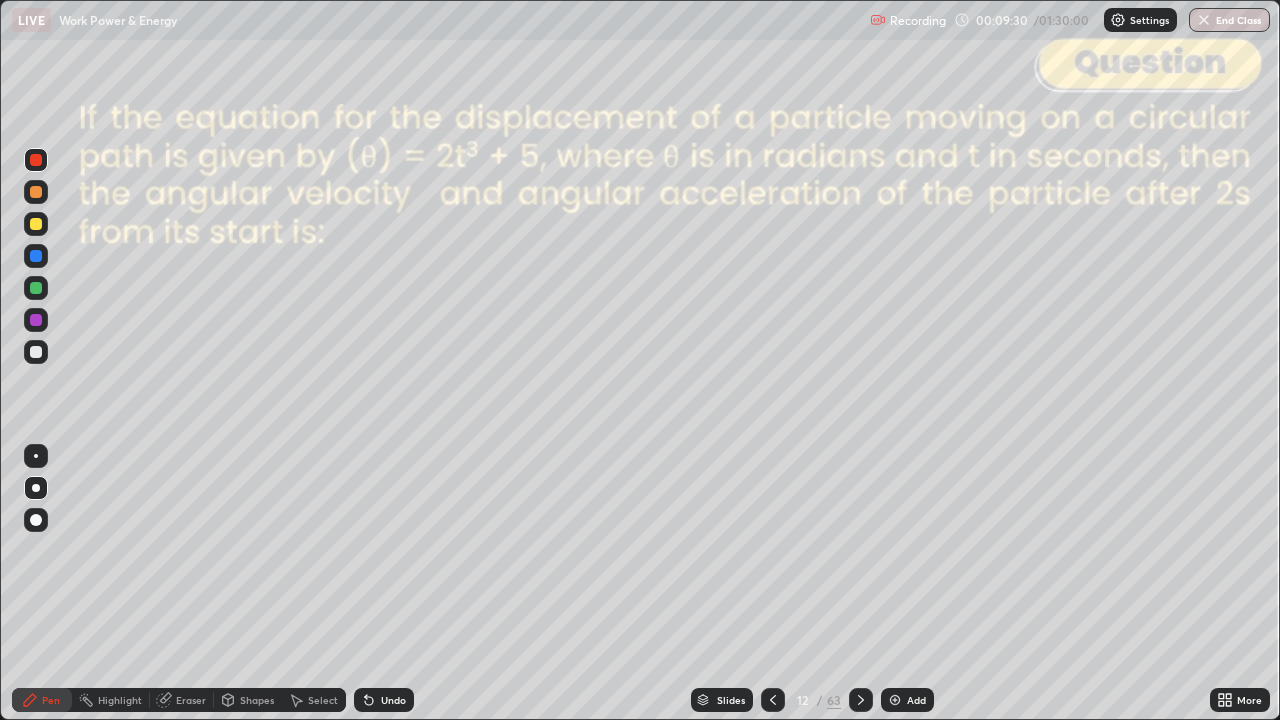click at bounding box center (36, 224) 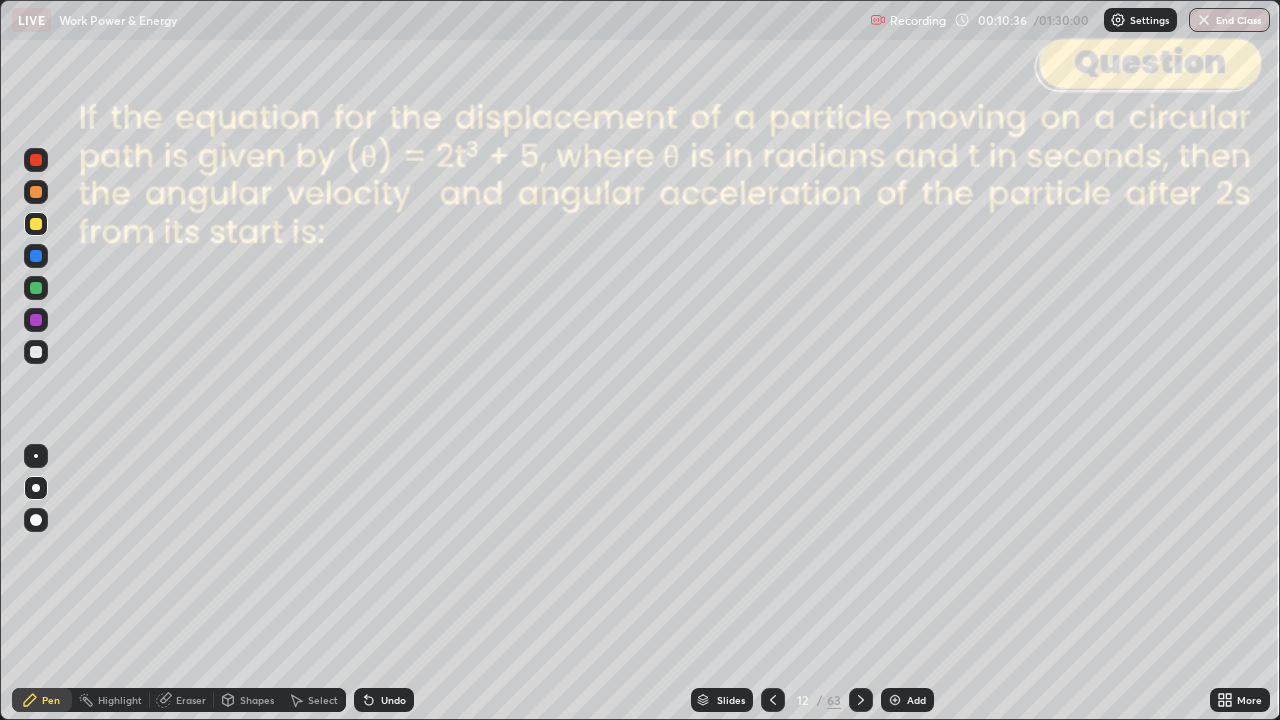 click on "Slides" at bounding box center (731, 700) 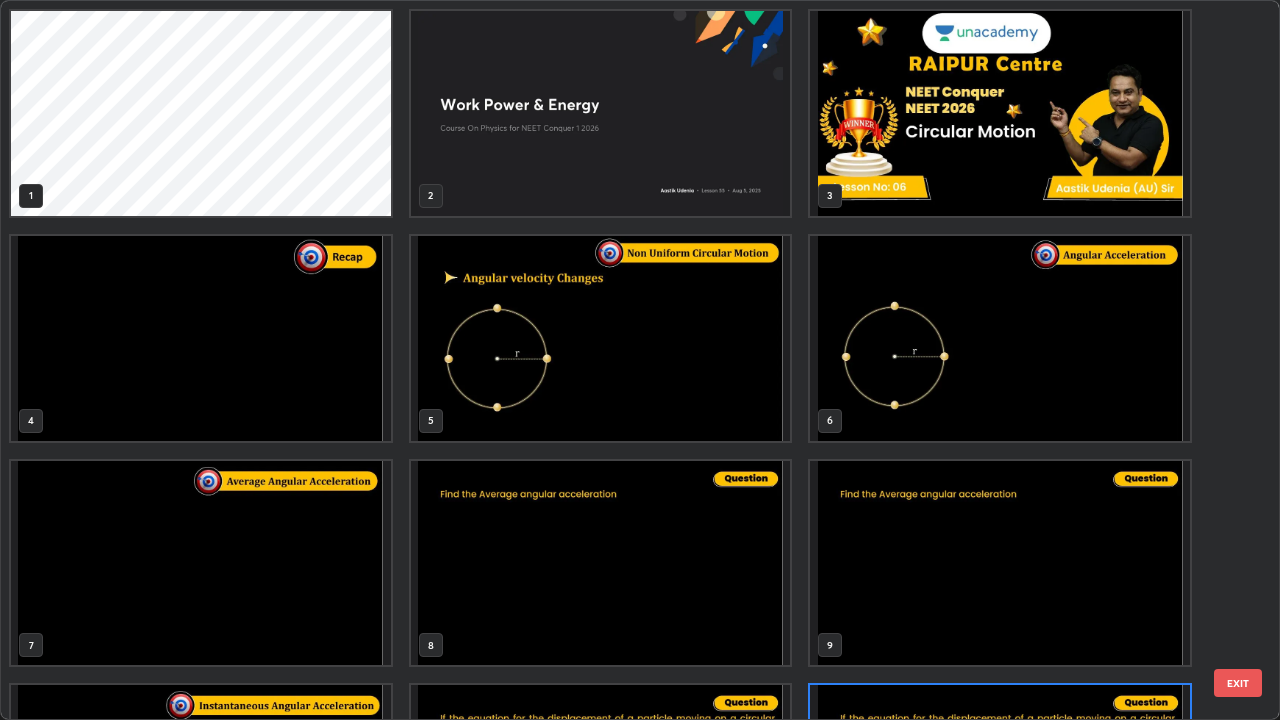 scroll, scrollTop: 180, scrollLeft: 0, axis: vertical 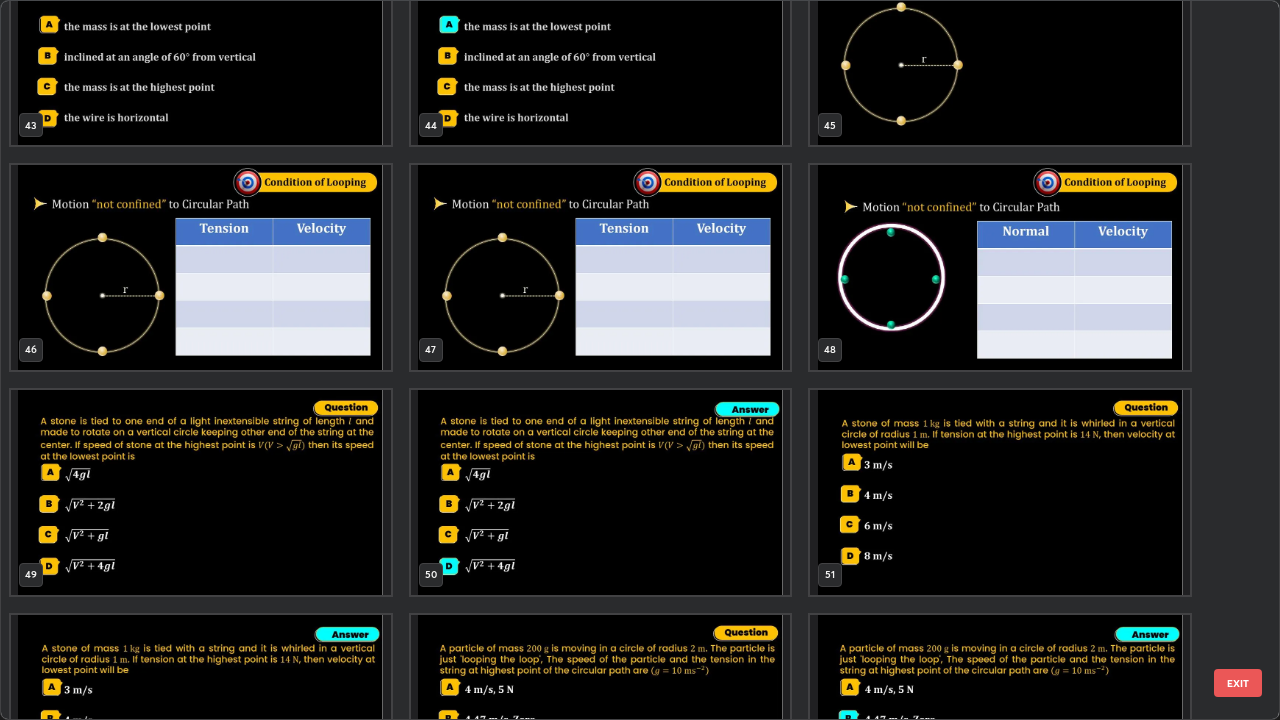 click on "EXIT" at bounding box center (1238, 683) 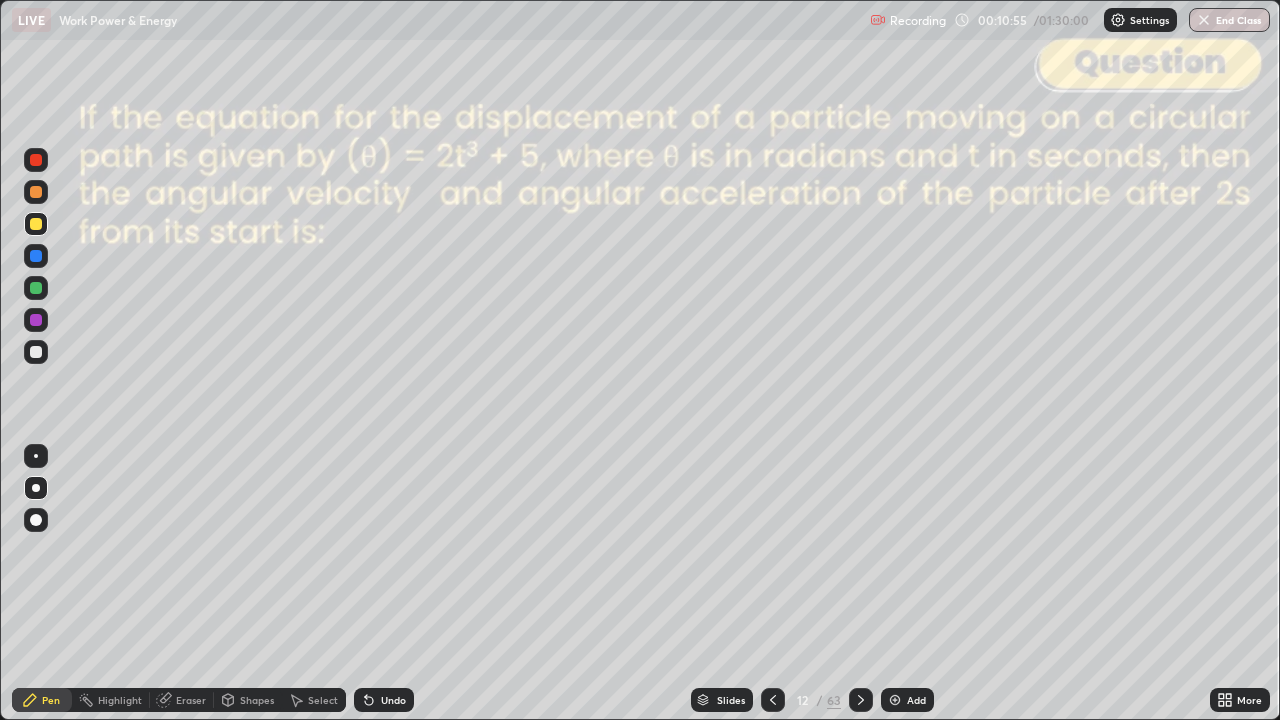 click at bounding box center (36, 288) 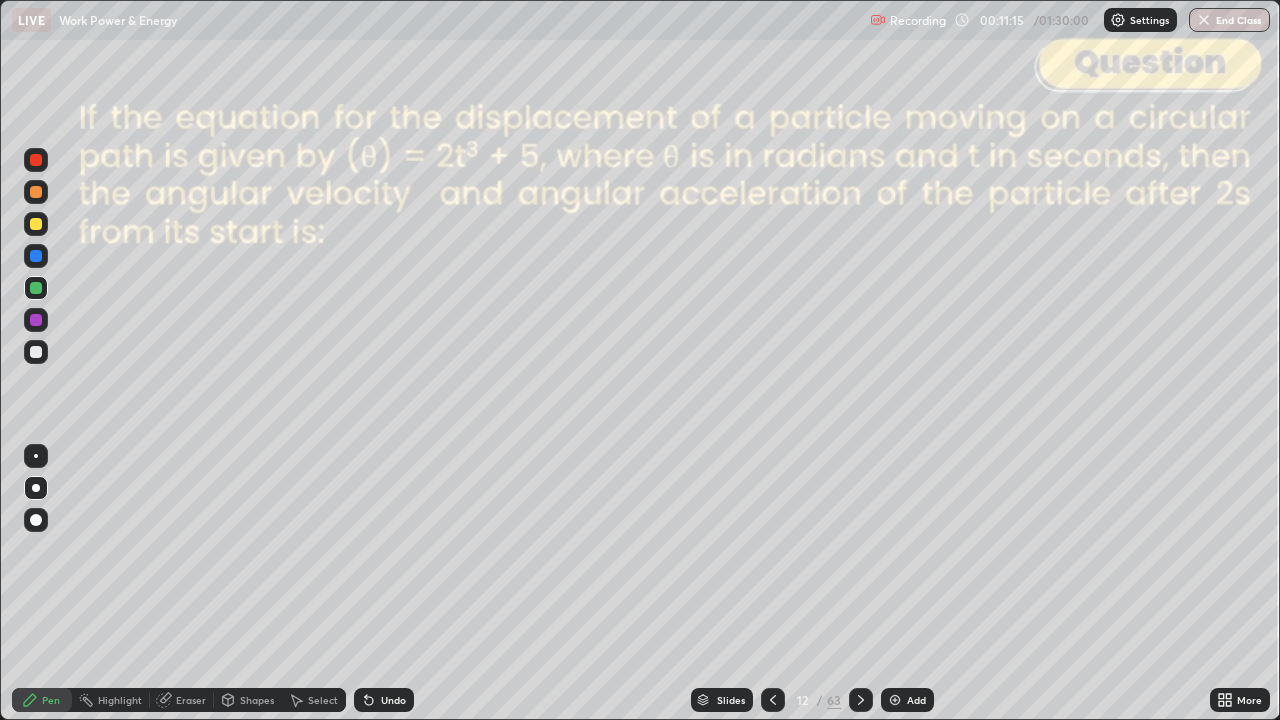 click on "Undo" at bounding box center [393, 700] 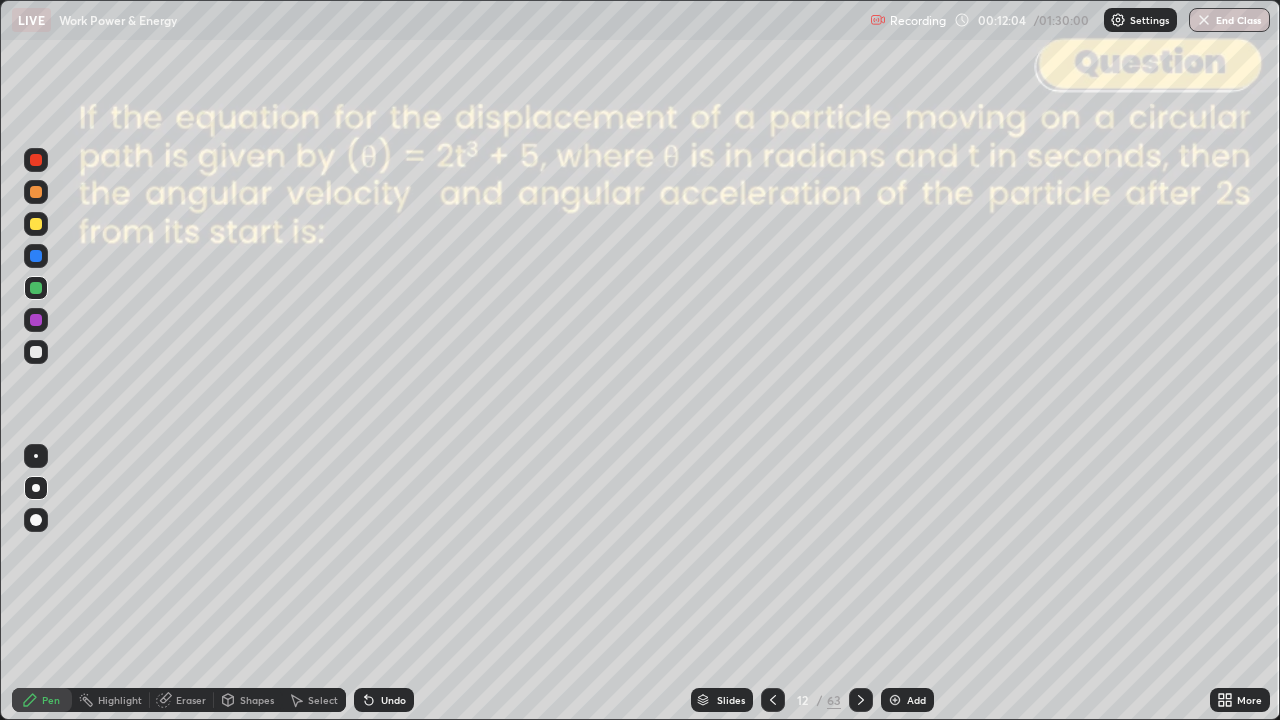 click on "Shapes" at bounding box center (257, 700) 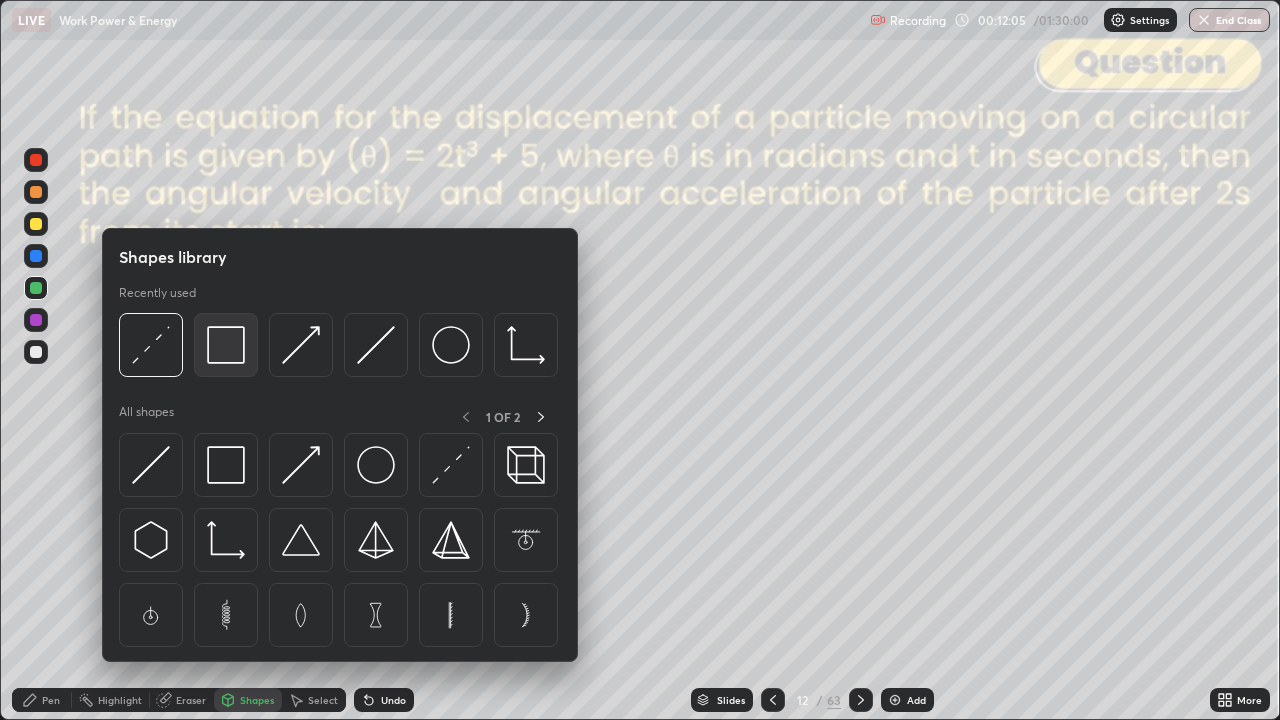 click at bounding box center (226, 345) 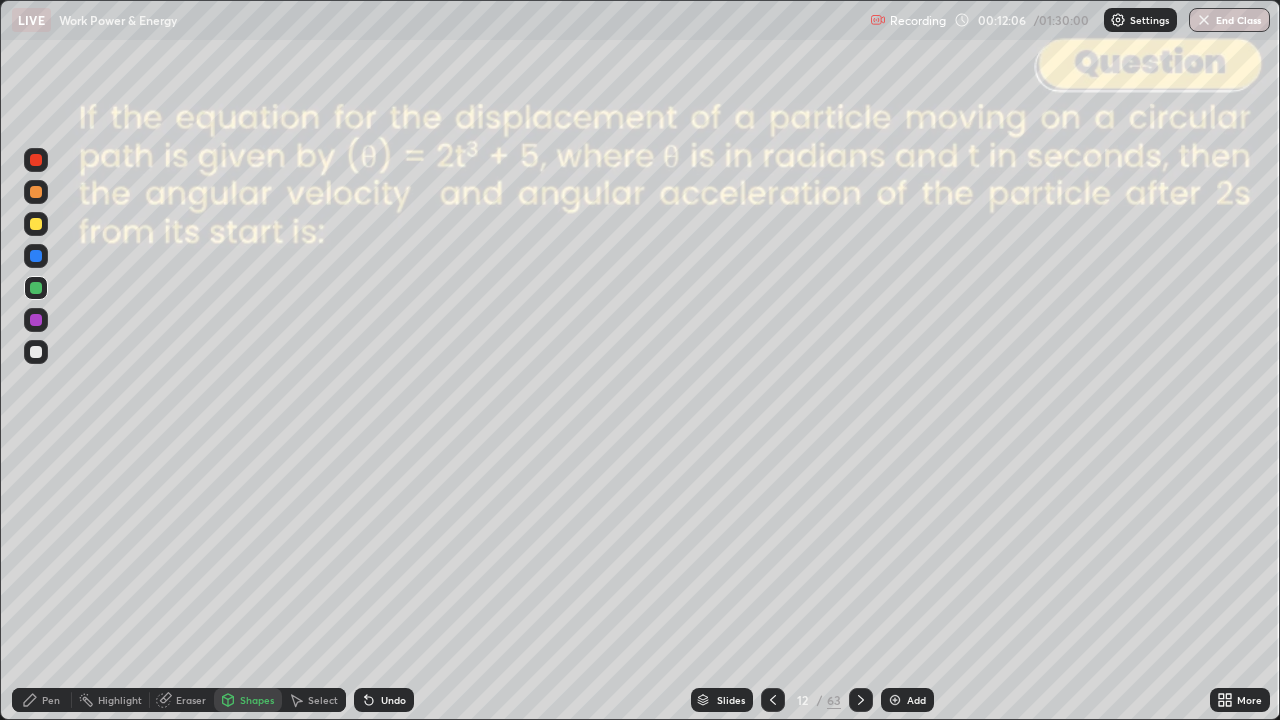 click at bounding box center (36, 160) 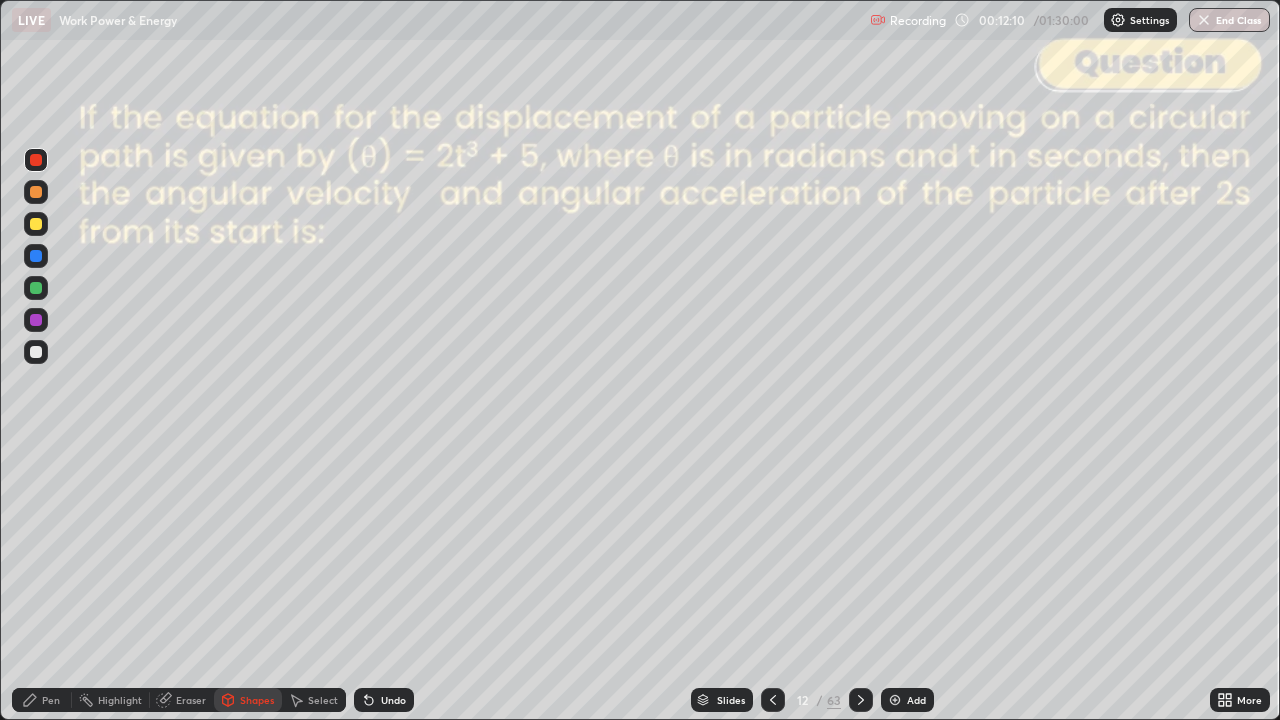 click on "Shapes" at bounding box center (257, 700) 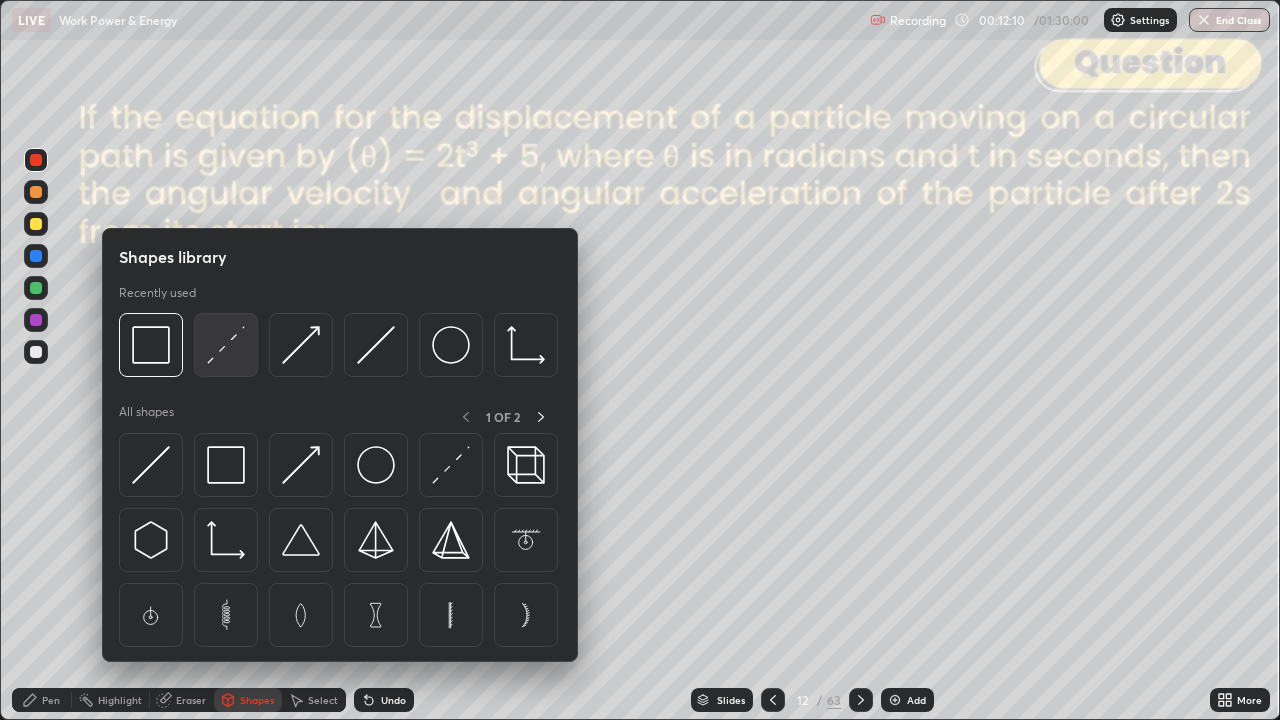 click at bounding box center [226, 345] 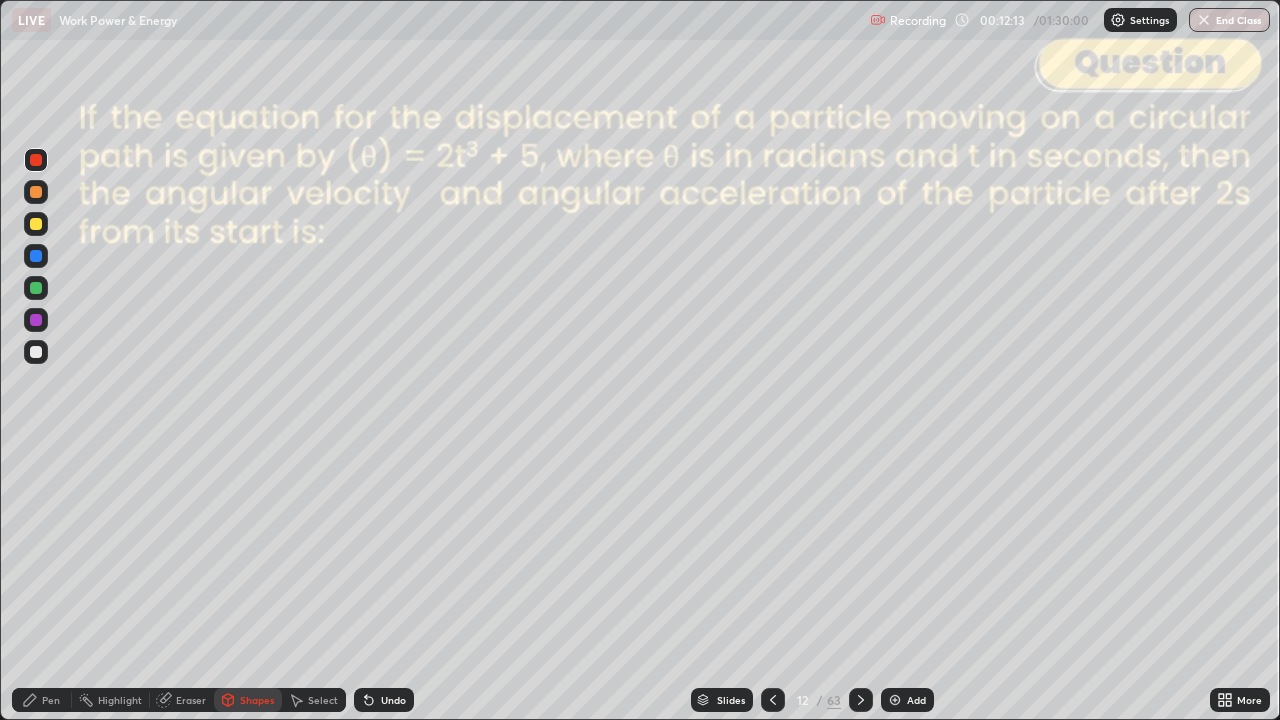 click 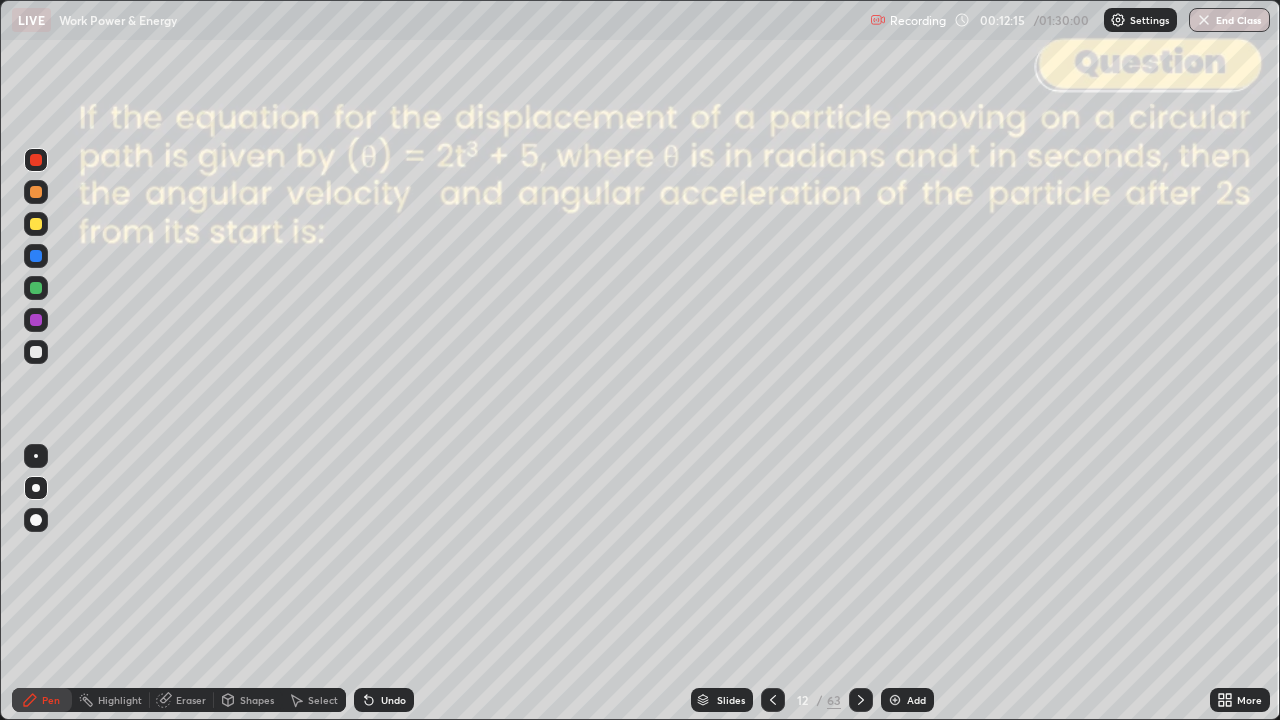 click at bounding box center [36, 320] 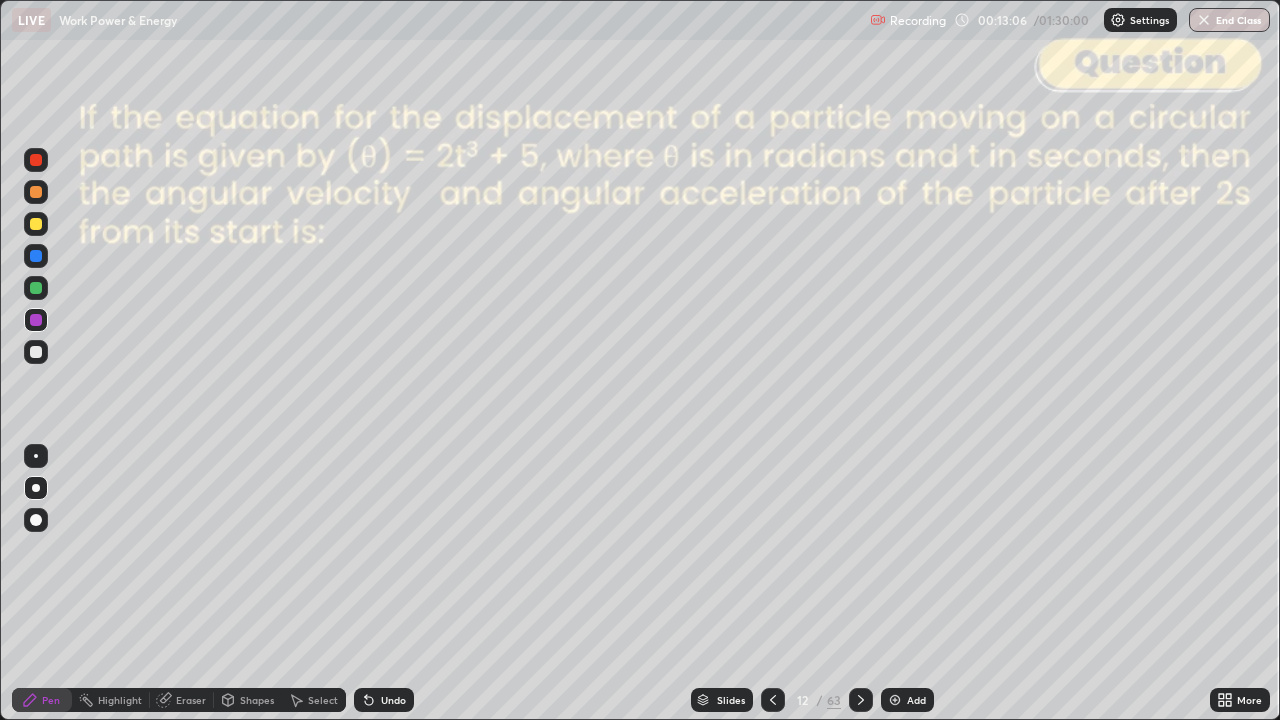 click on "Shapes" at bounding box center (248, 700) 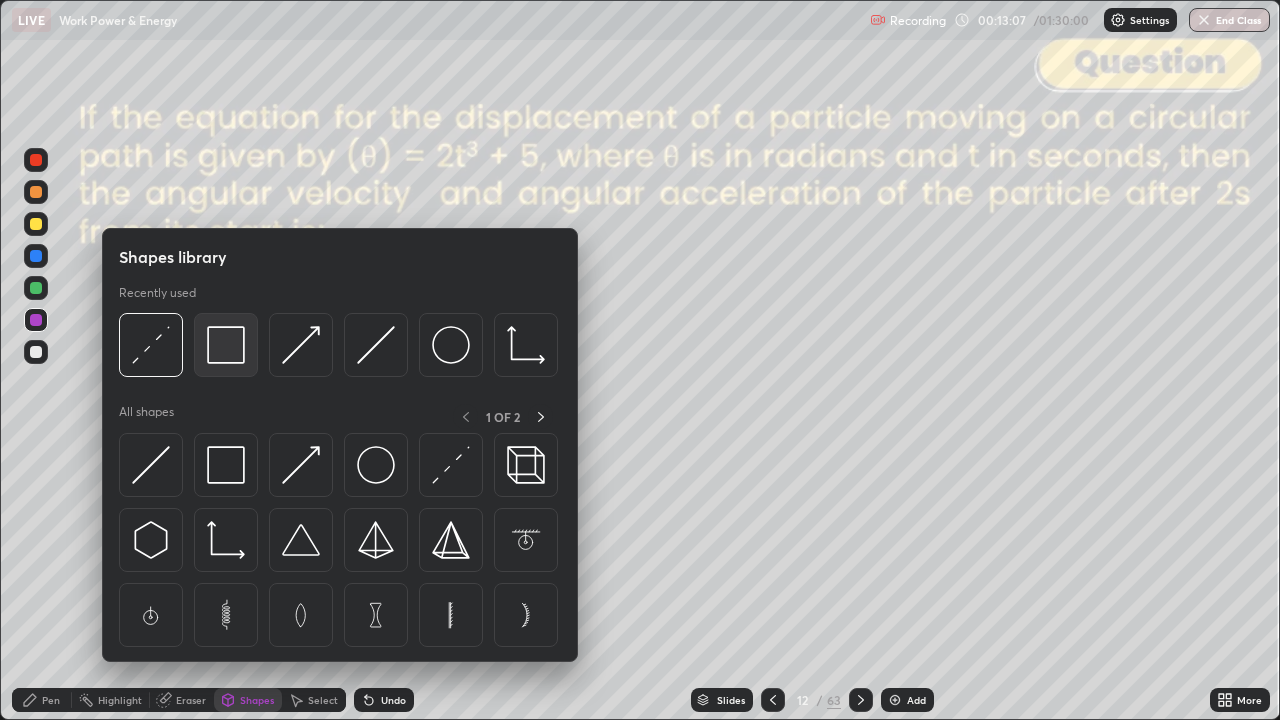 click at bounding box center [226, 345] 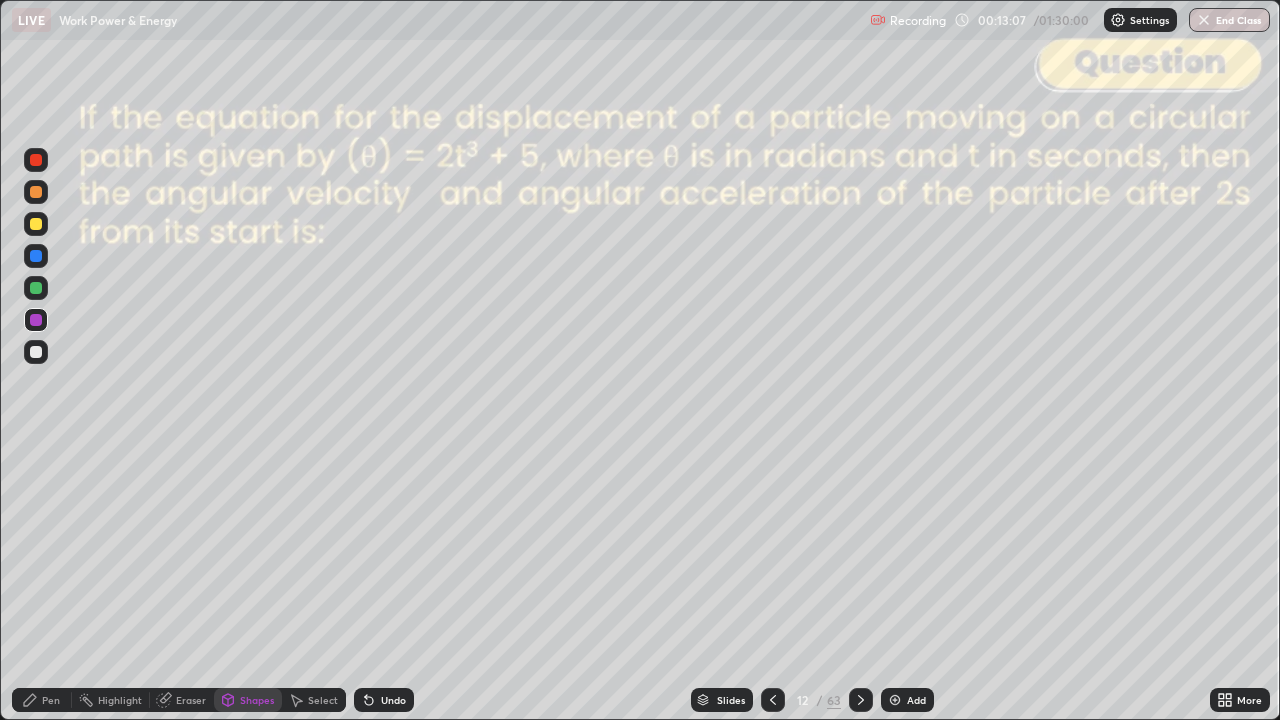 click at bounding box center [36, 160] 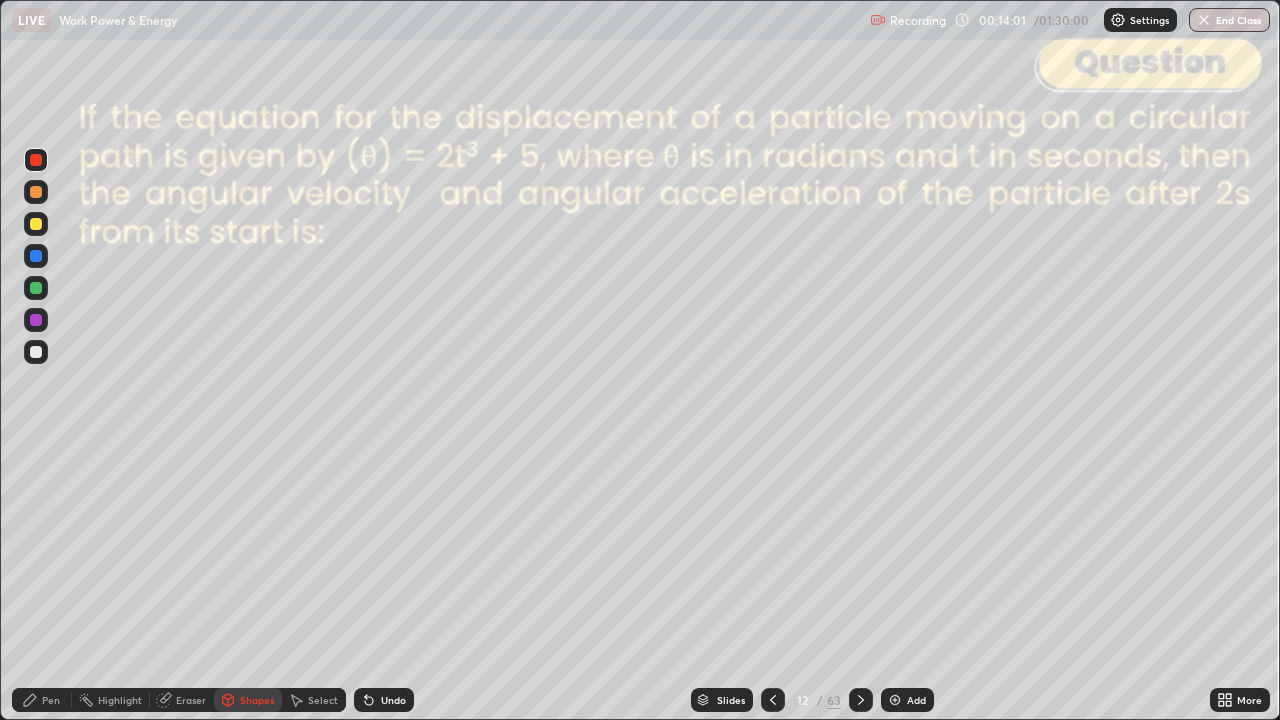 click 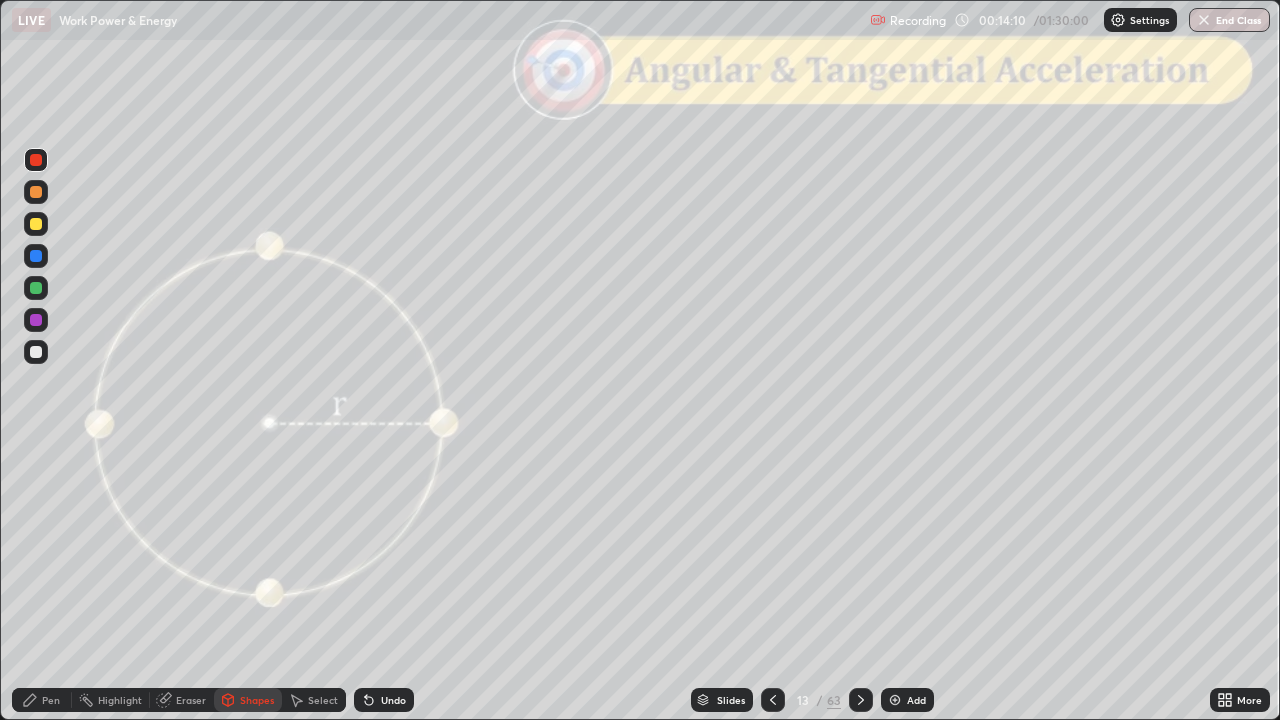 click on "Shapes" at bounding box center [257, 700] 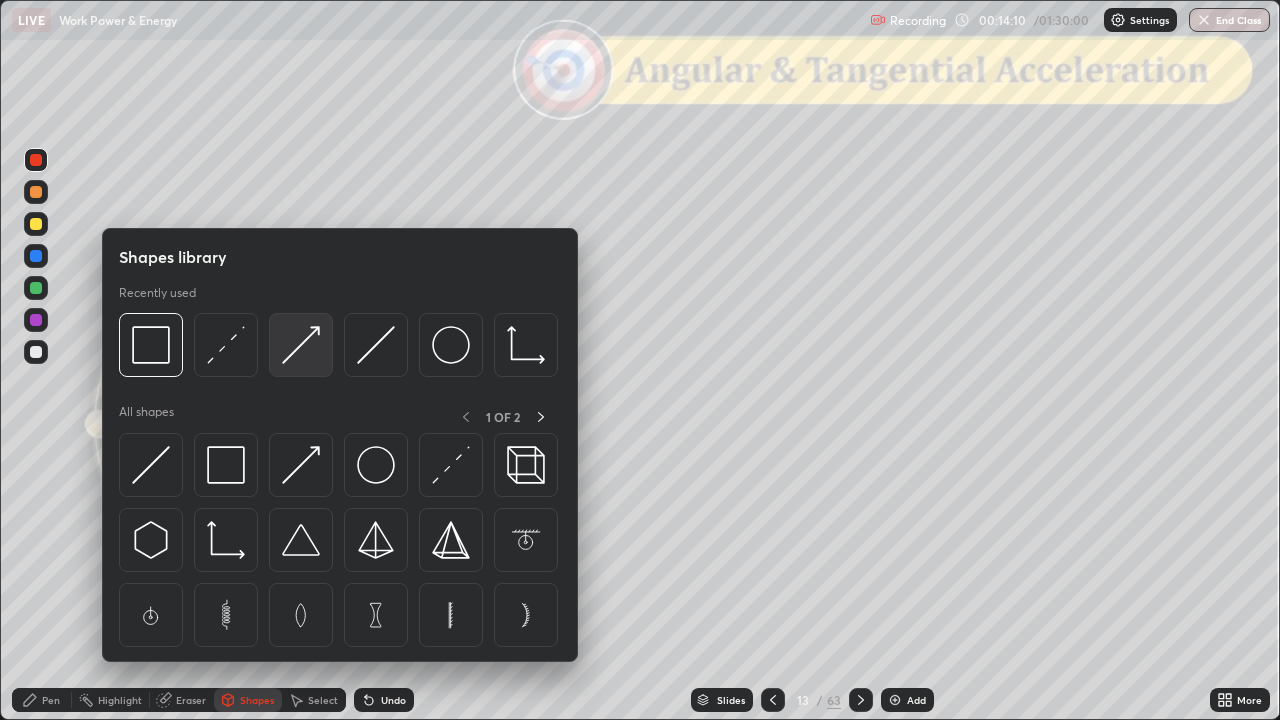 click at bounding box center [301, 345] 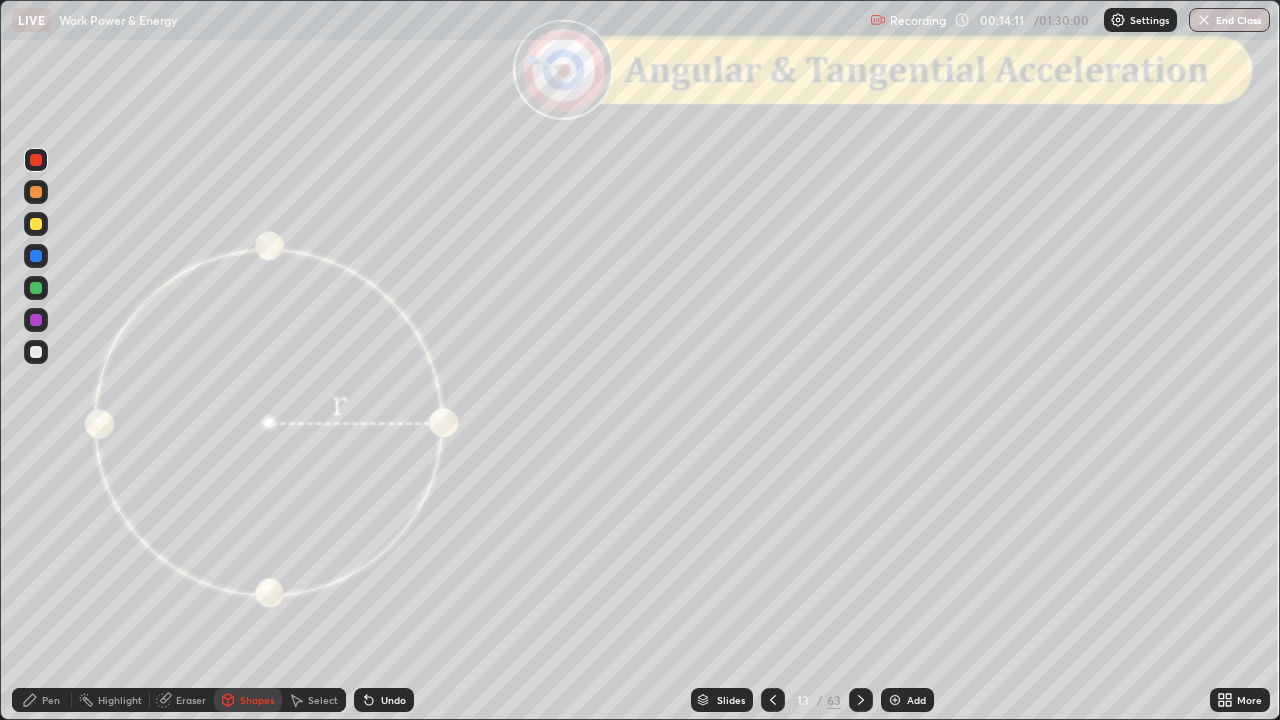 click at bounding box center [36, 320] 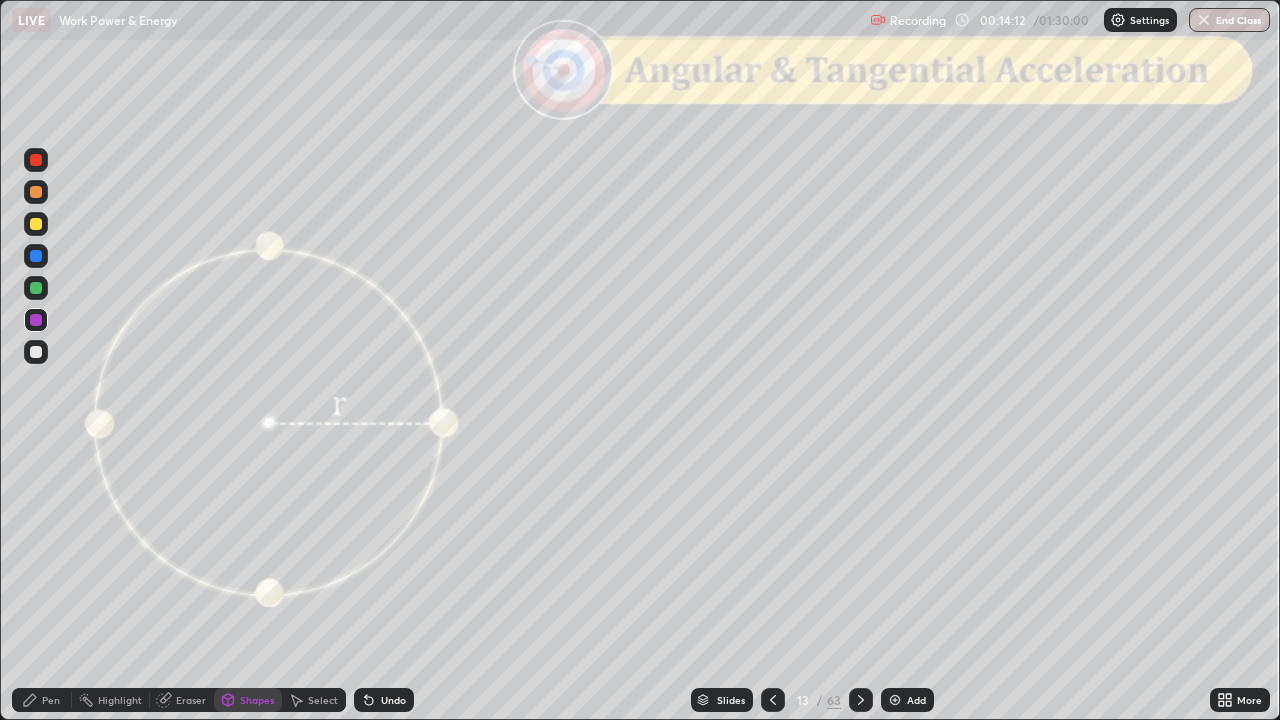 click at bounding box center [36, 192] 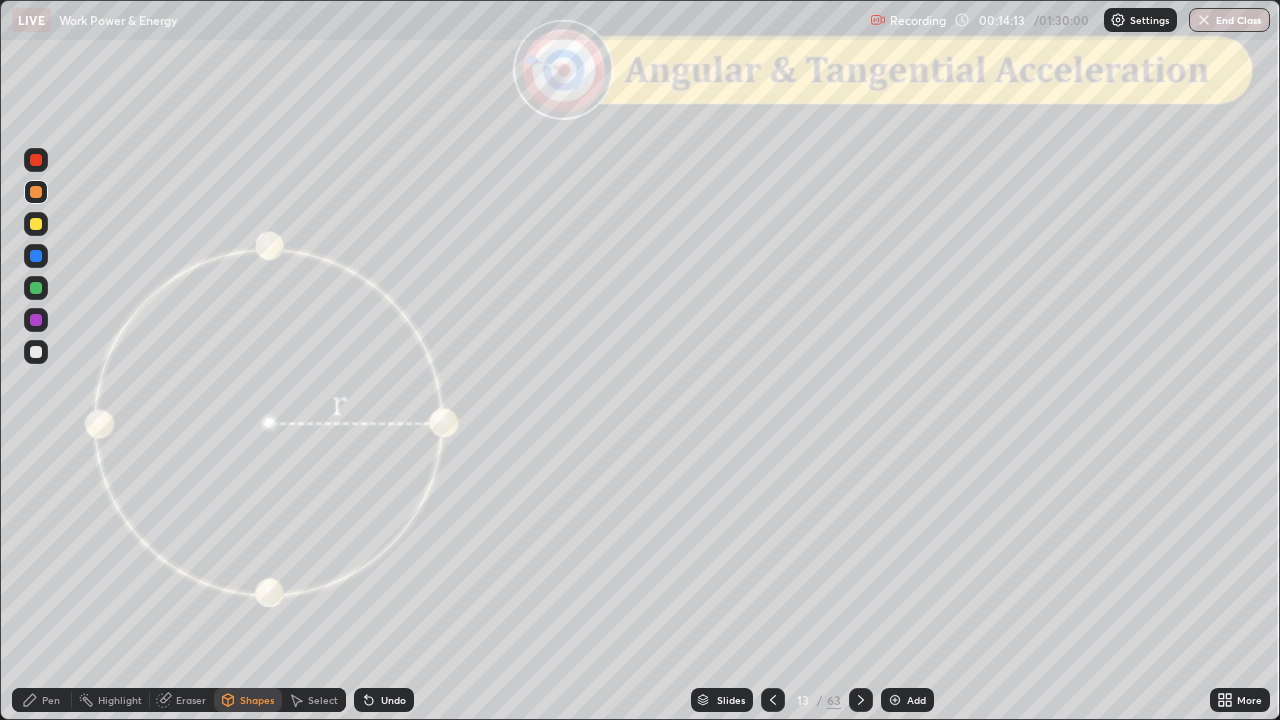 click on "Shapes" at bounding box center (257, 700) 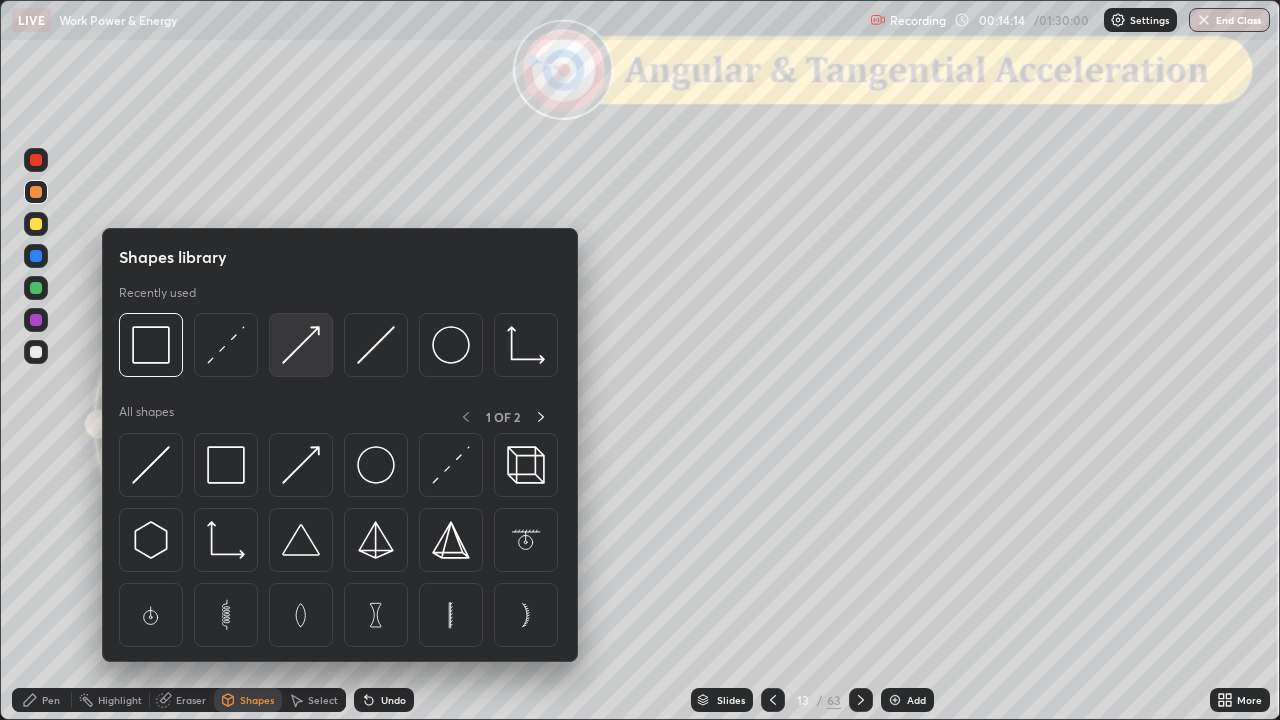 click at bounding box center (301, 345) 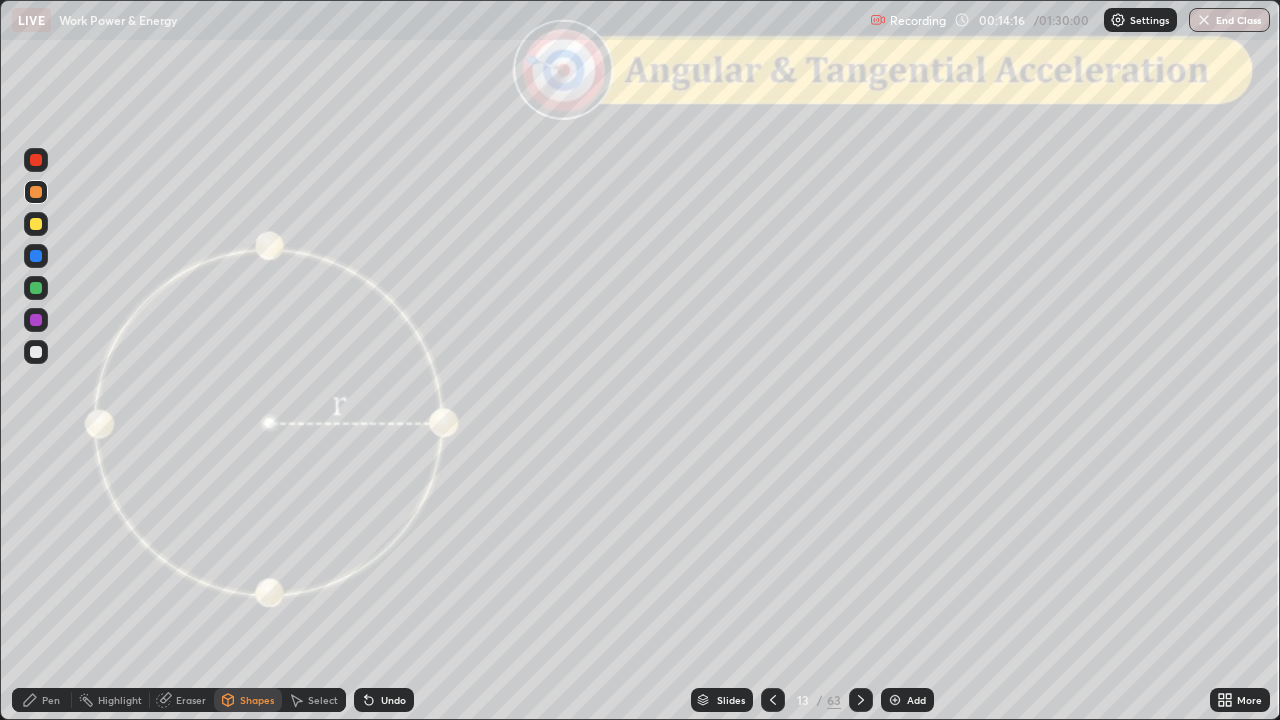 click on "Pen" at bounding box center (42, 700) 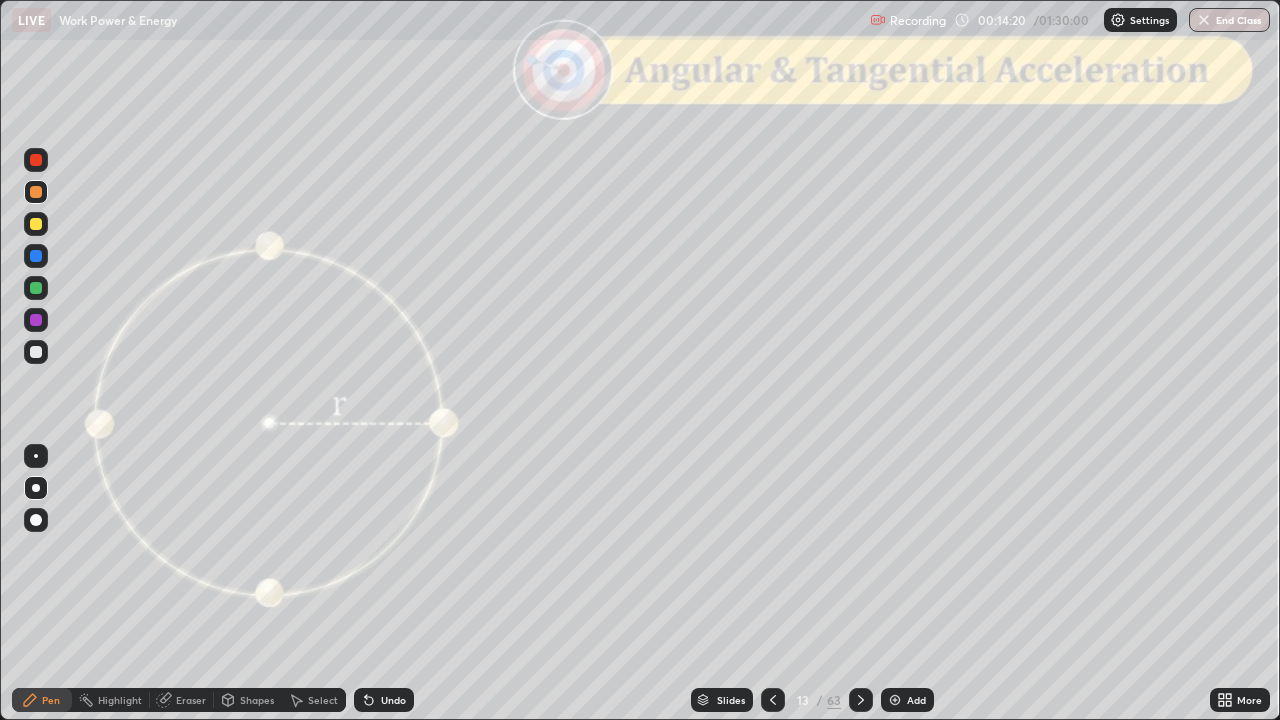 click at bounding box center [36, 224] 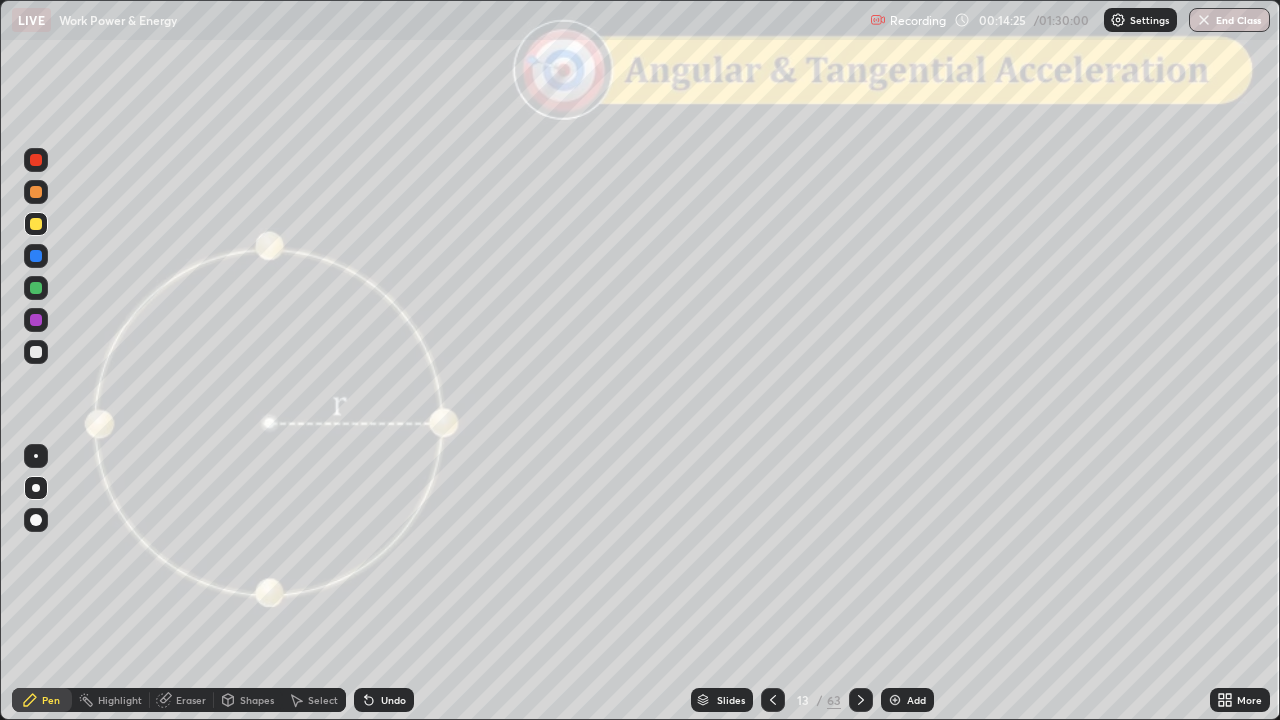 click on "Shapes" at bounding box center (257, 700) 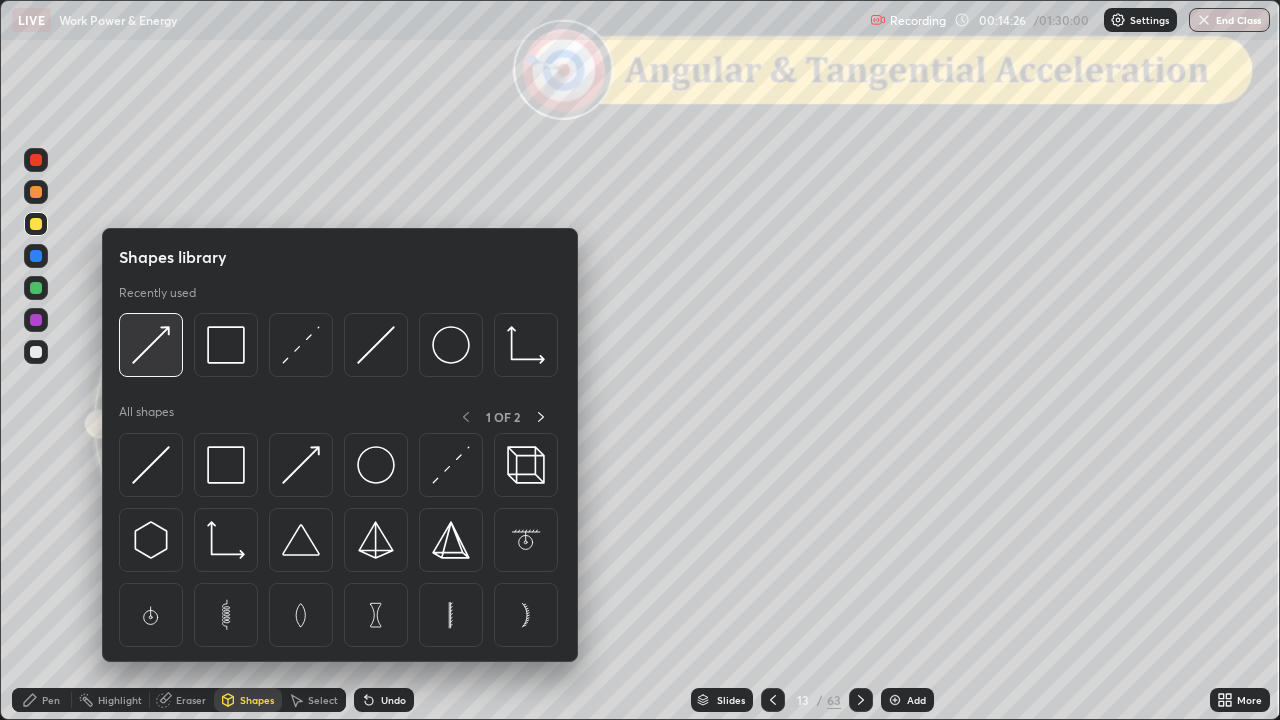 click at bounding box center [151, 345] 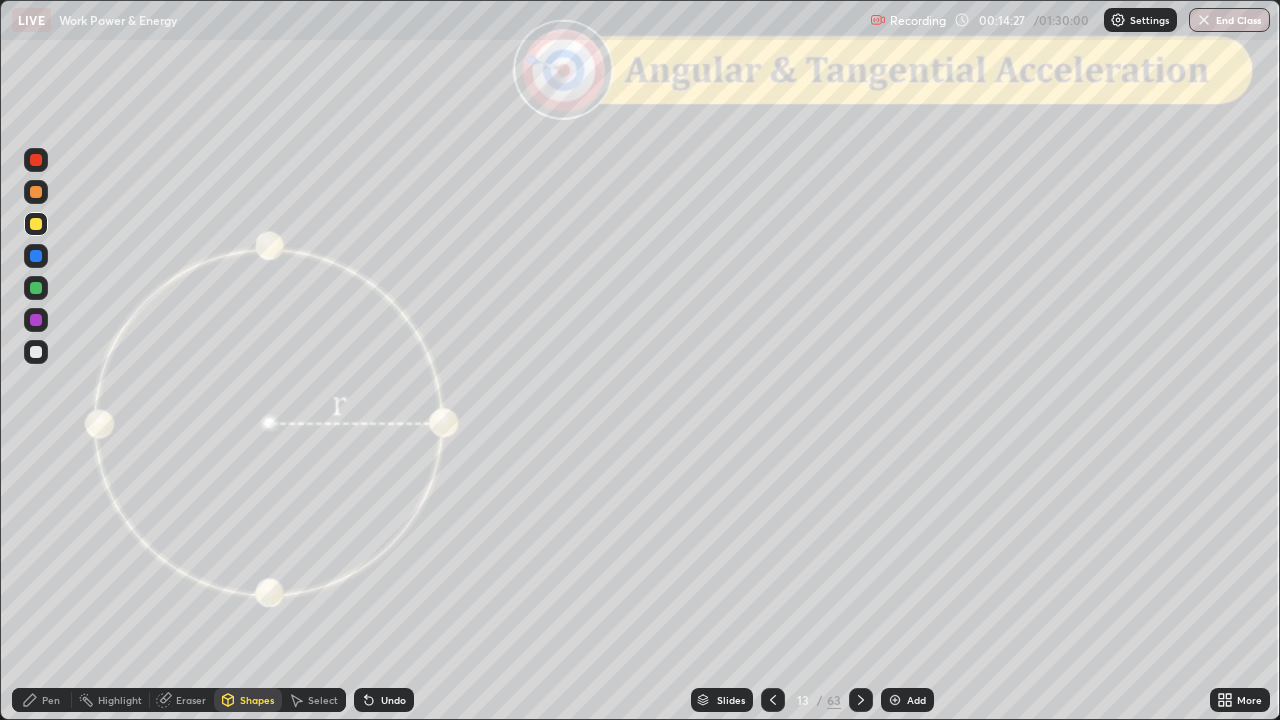 click at bounding box center [36, 288] 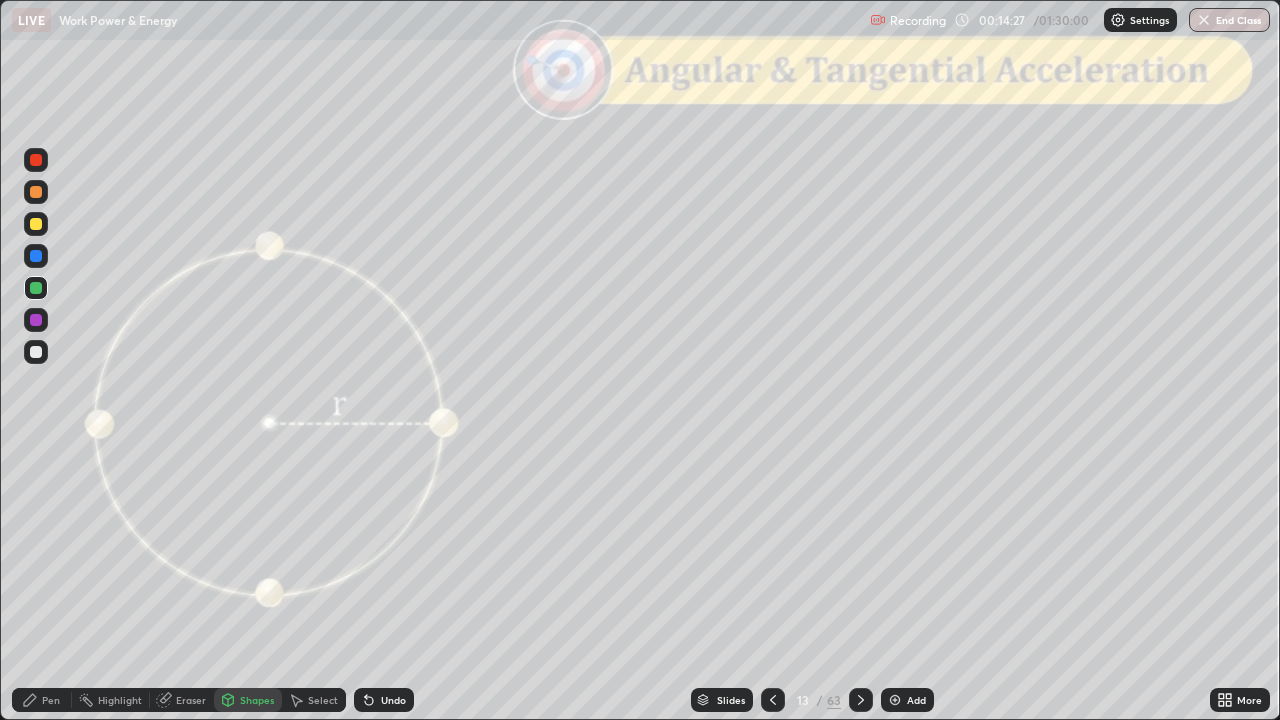 click at bounding box center [36, 320] 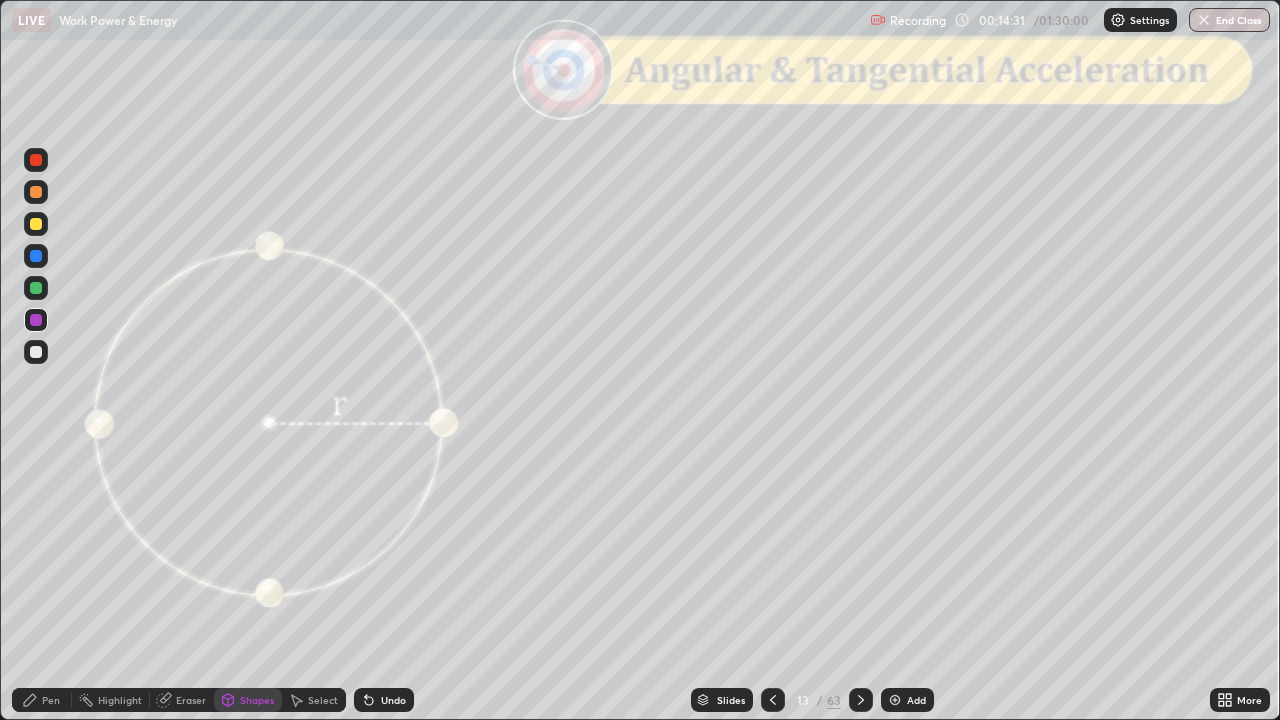 click on "Pen" at bounding box center (42, 700) 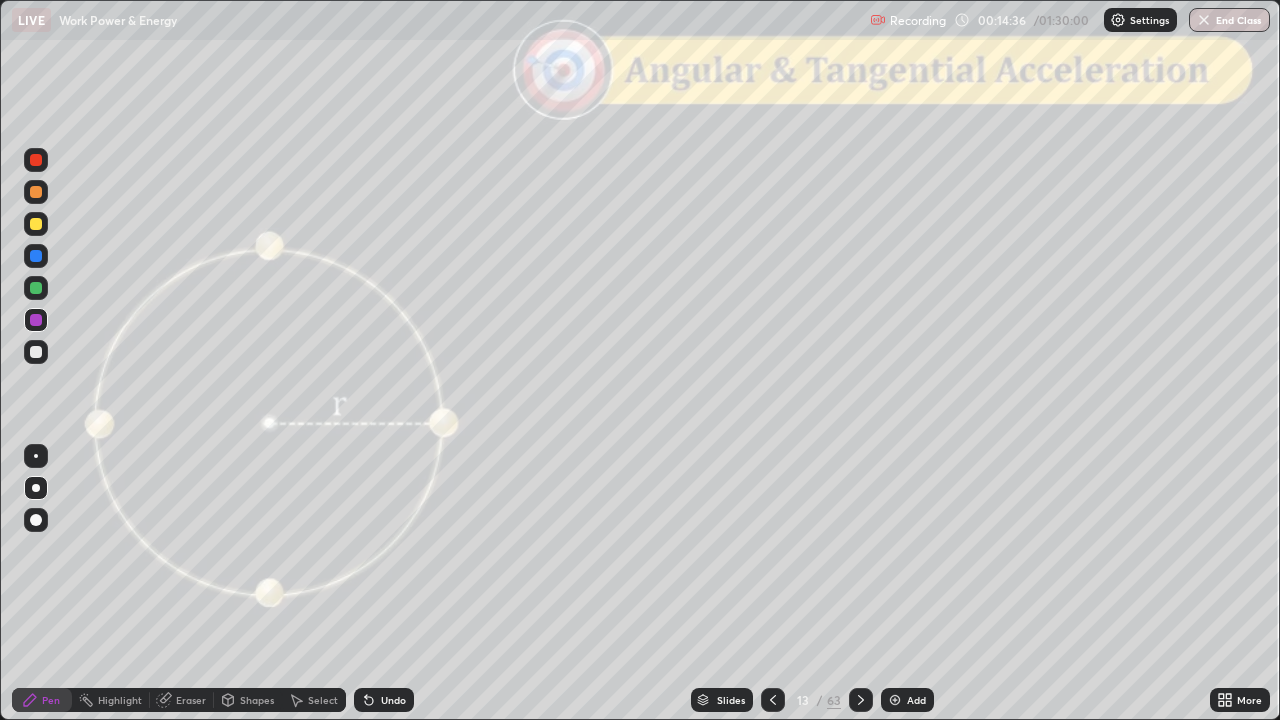 click at bounding box center (36, 192) 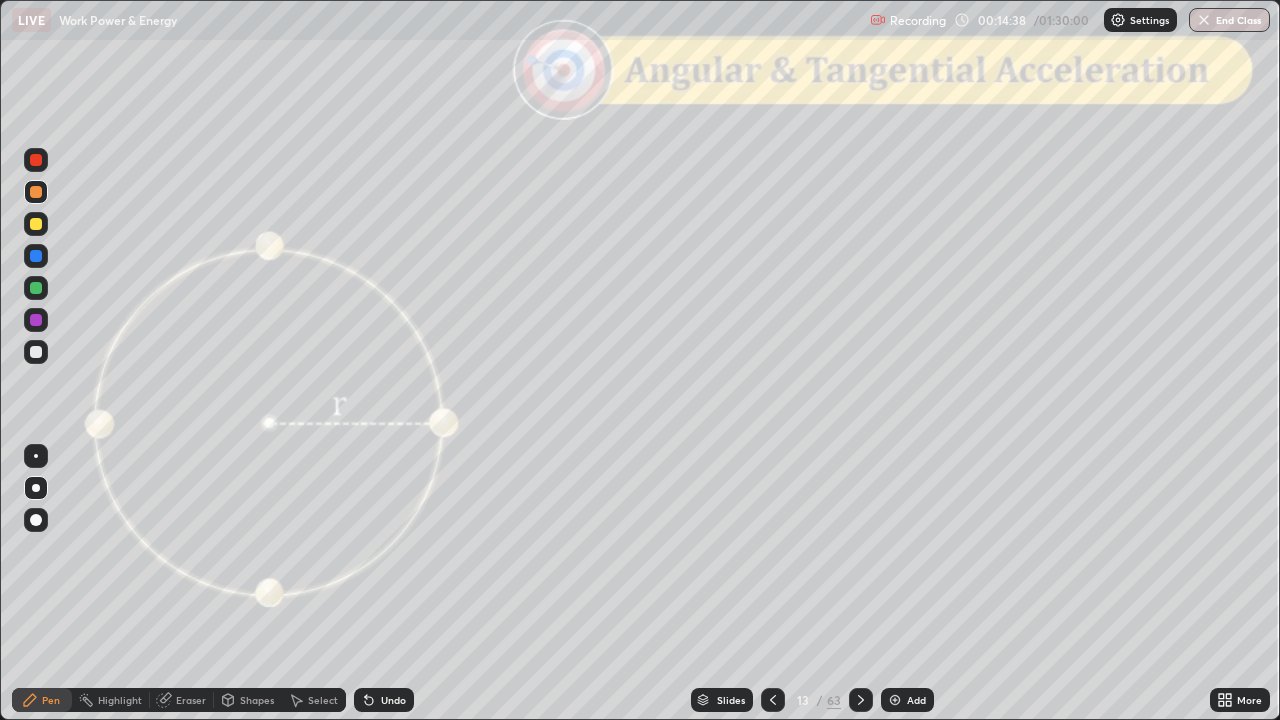 click on "Undo" at bounding box center (384, 700) 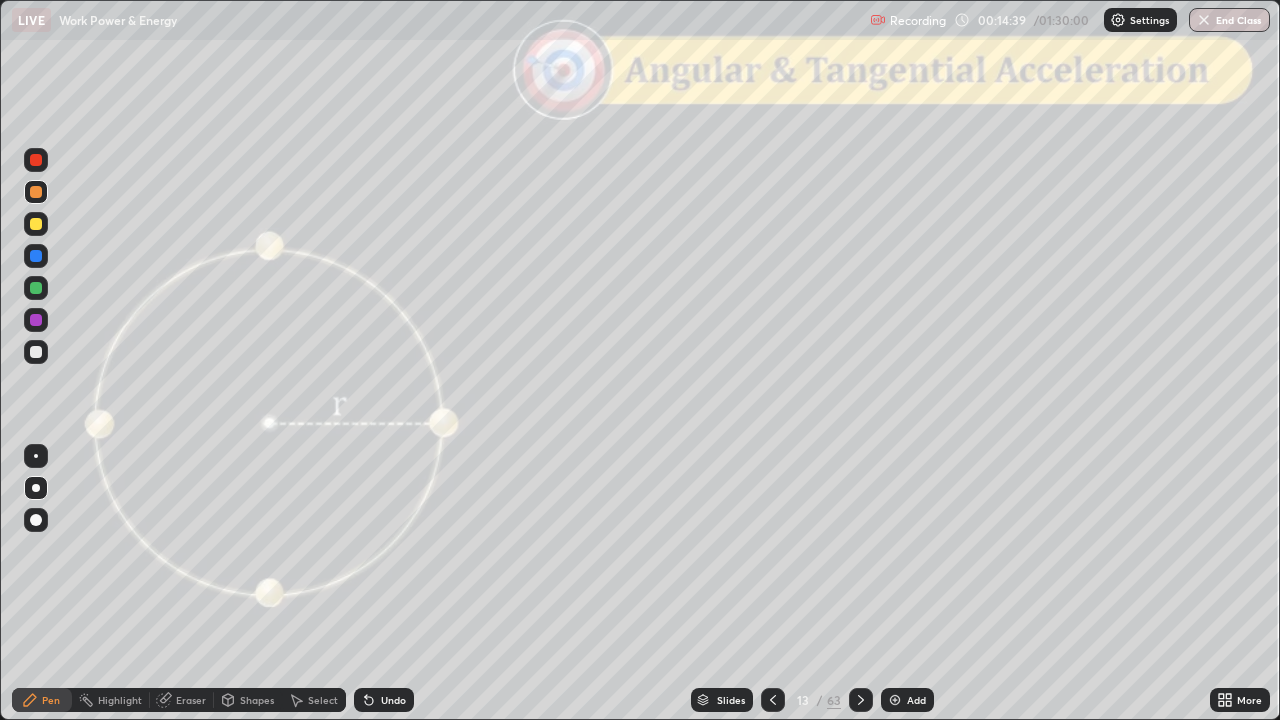 click at bounding box center [36, 288] 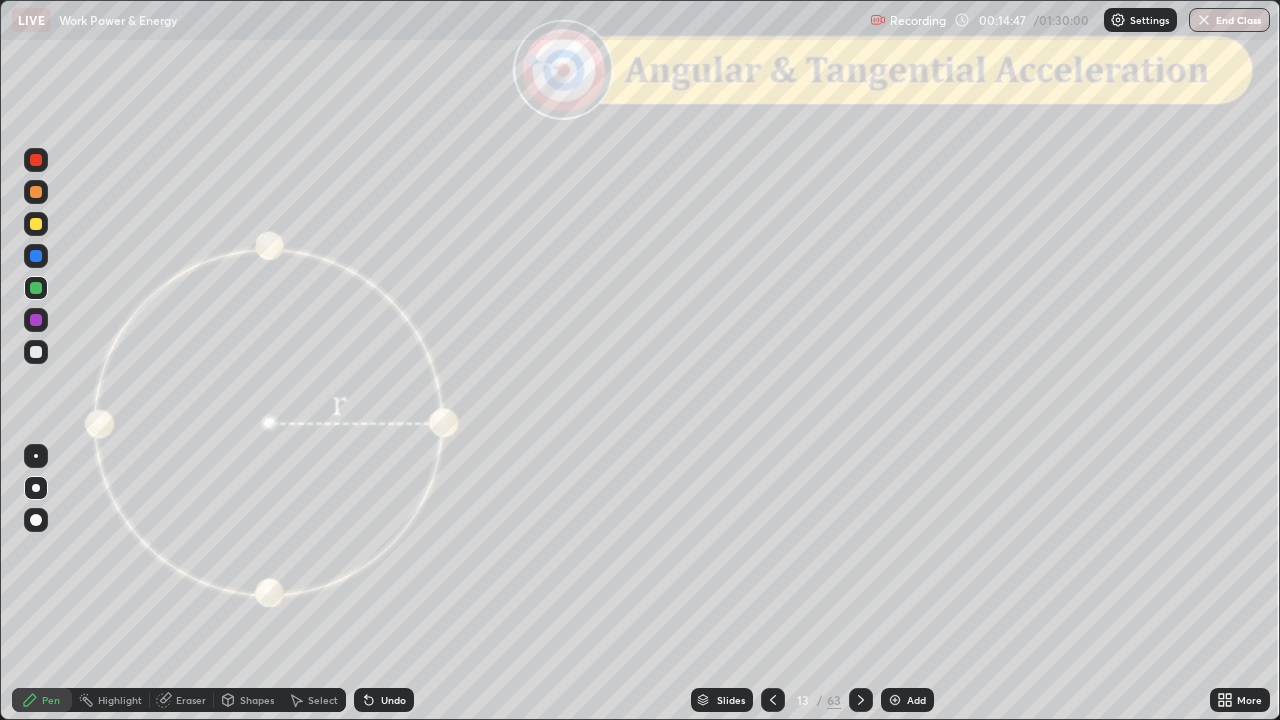 click at bounding box center [36, 224] 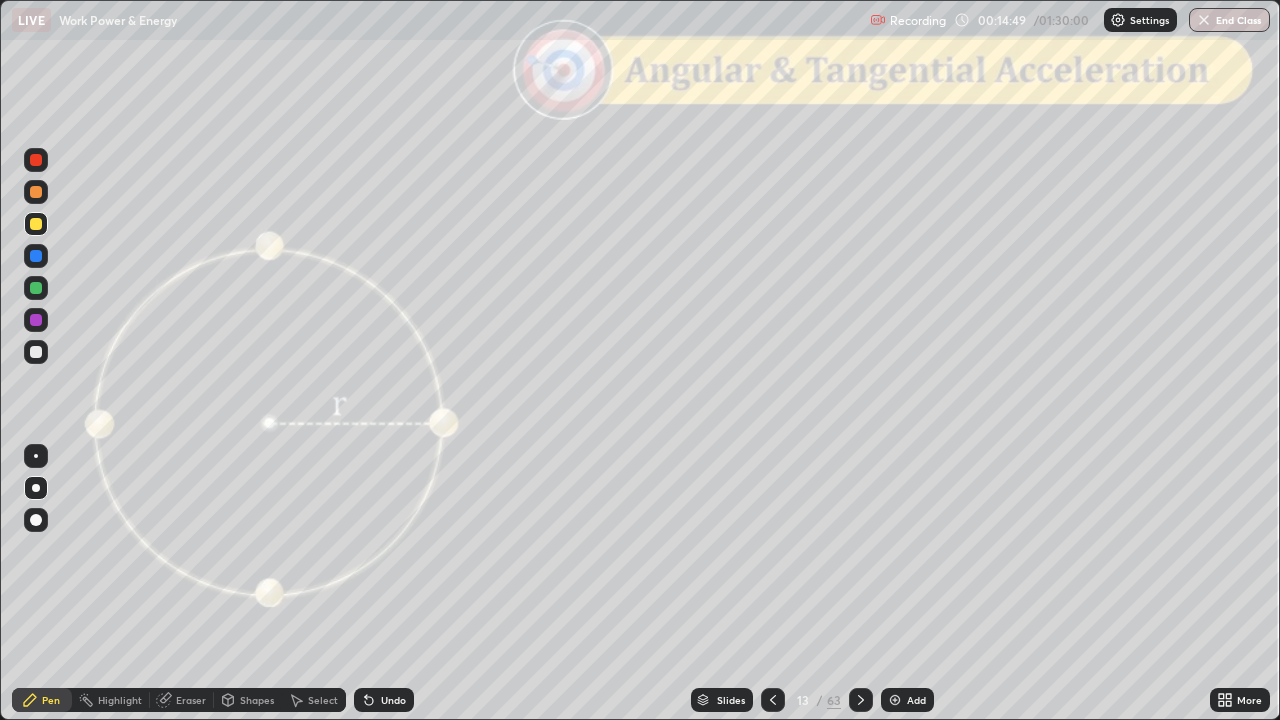 click at bounding box center (36, 288) 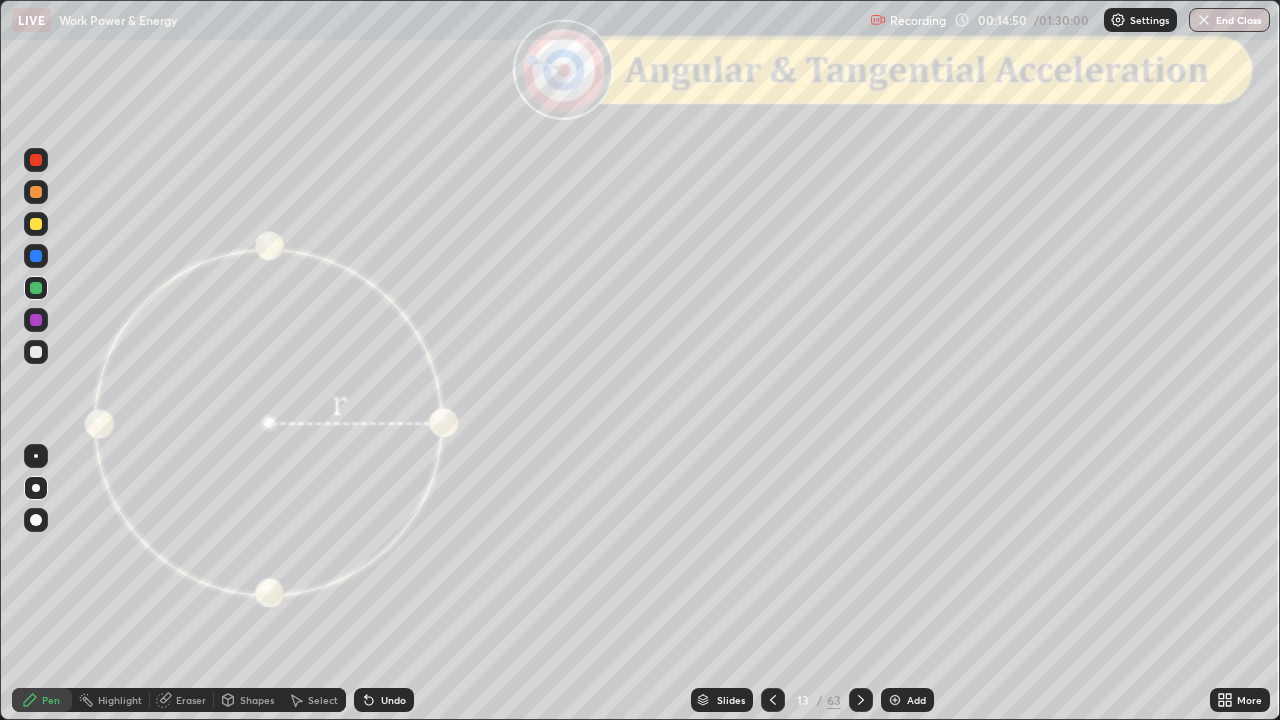 click on "Shapes" at bounding box center (257, 700) 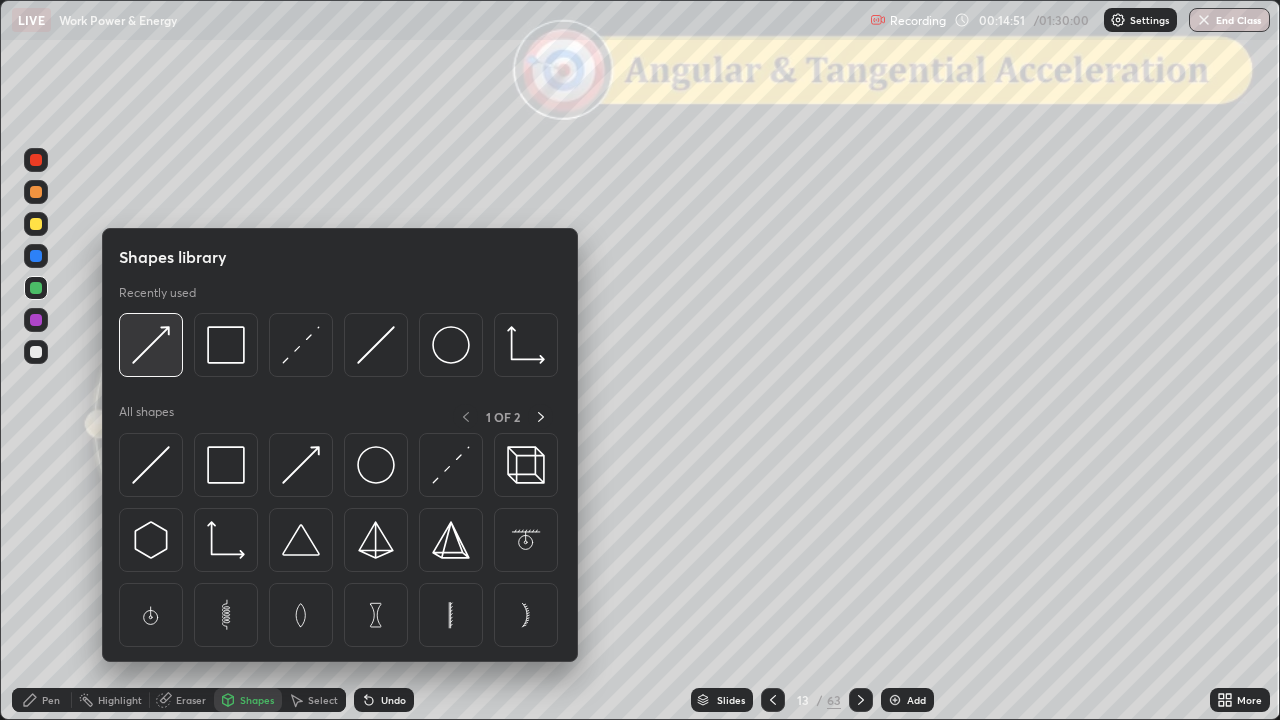 click at bounding box center [151, 345] 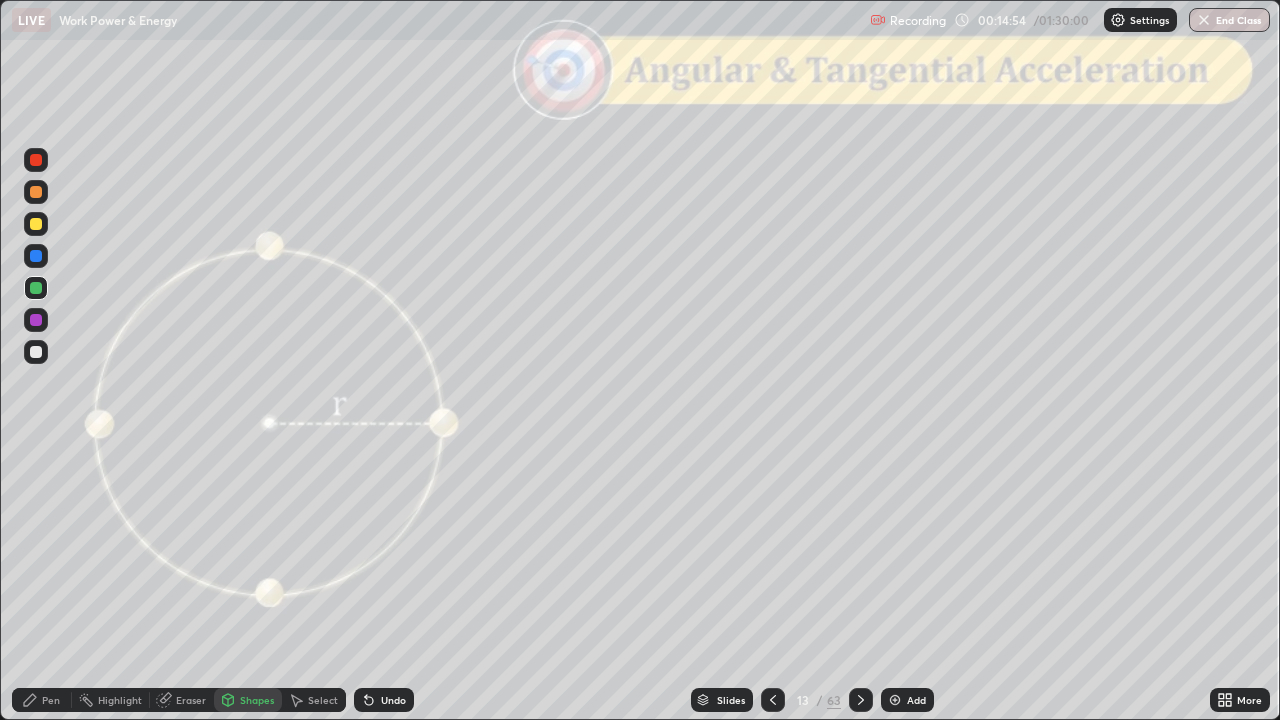 click 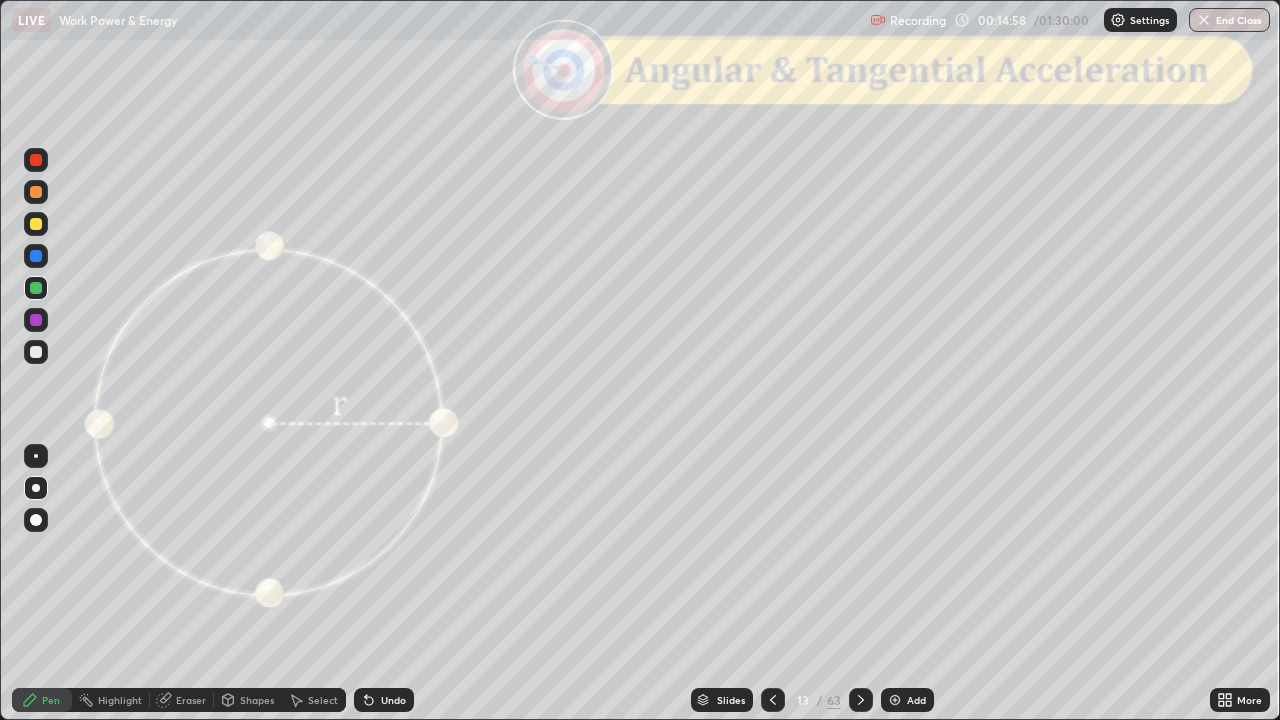 click on "Shapes" at bounding box center (248, 700) 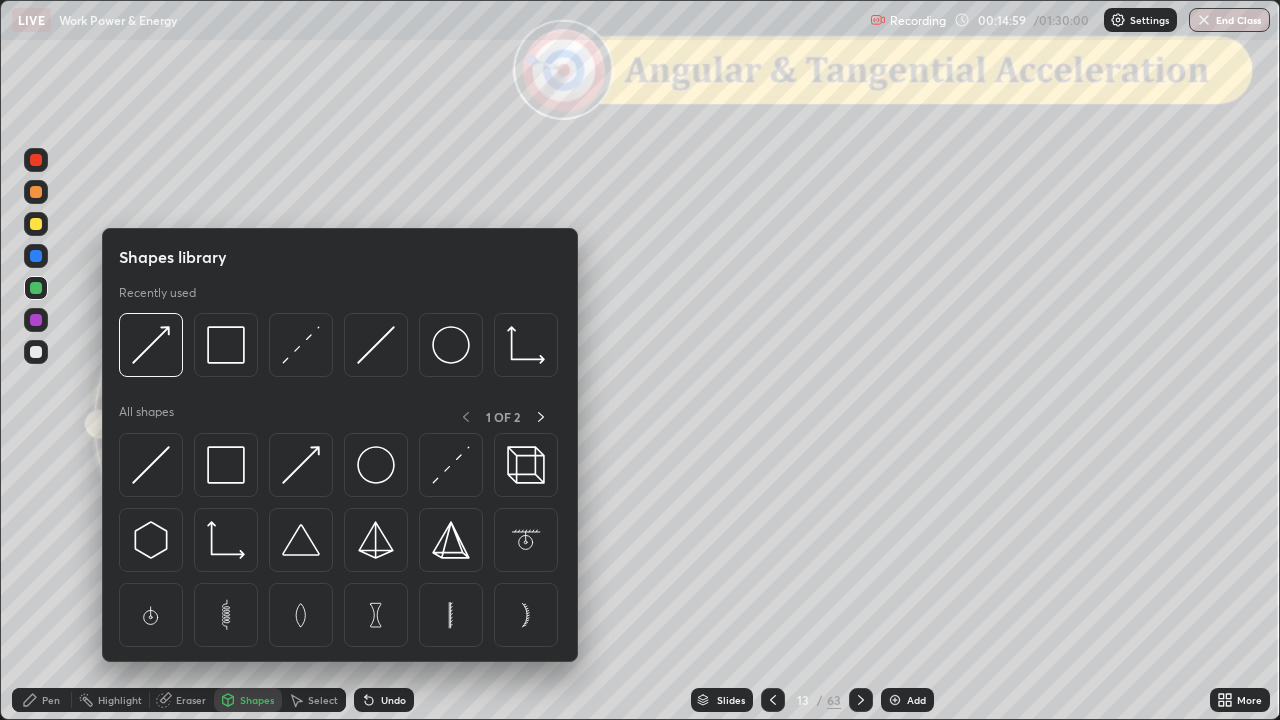 click at bounding box center (151, 345) 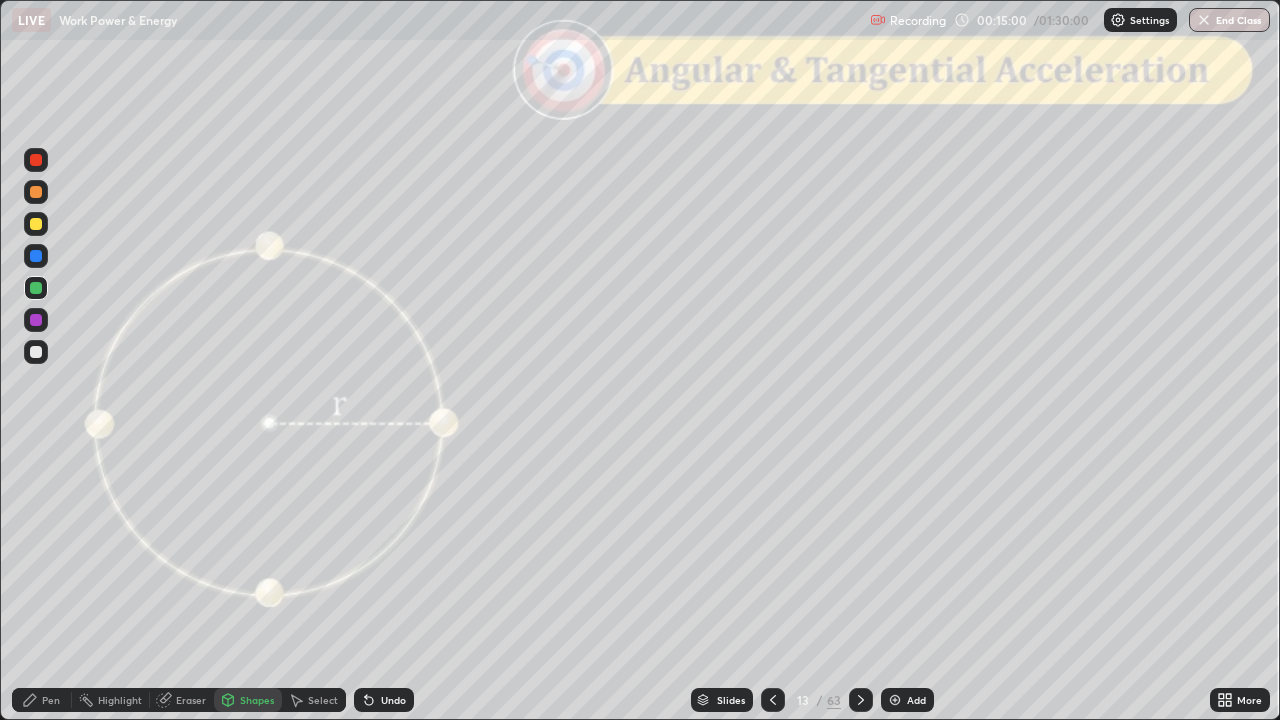 click at bounding box center [36, 224] 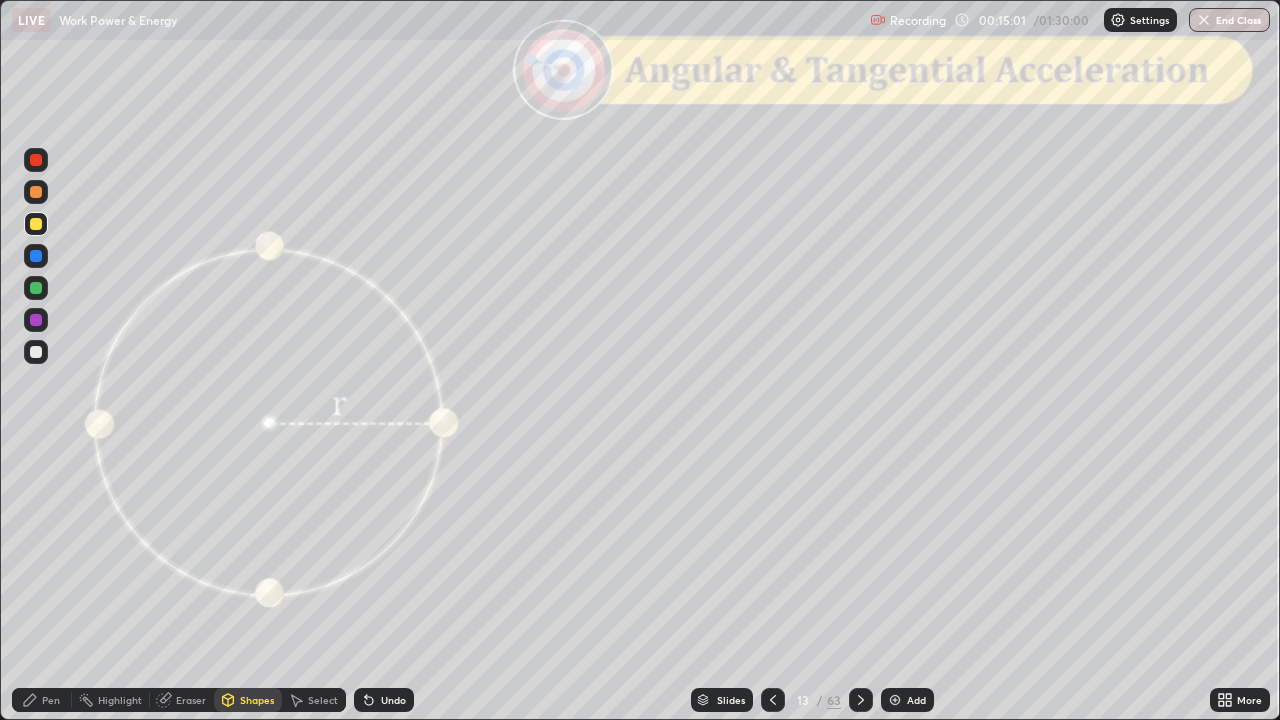 click at bounding box center (36, 320) 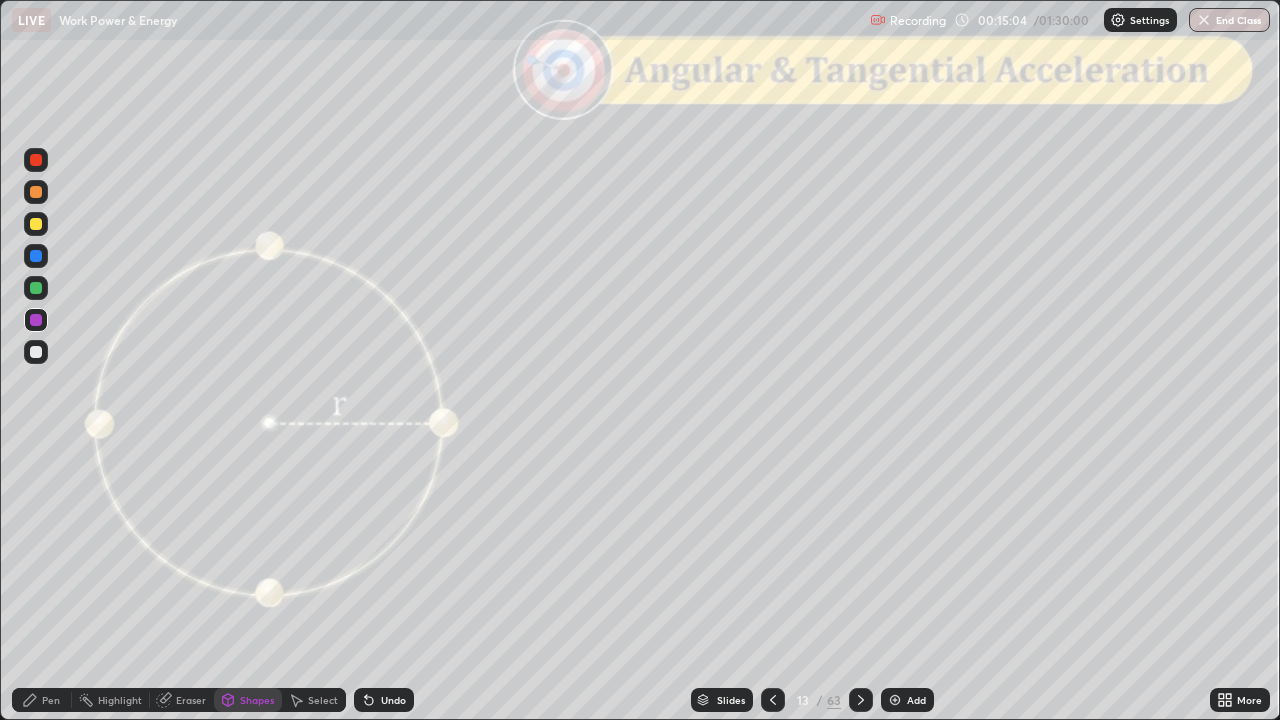 click at bounding box center [36, 352] 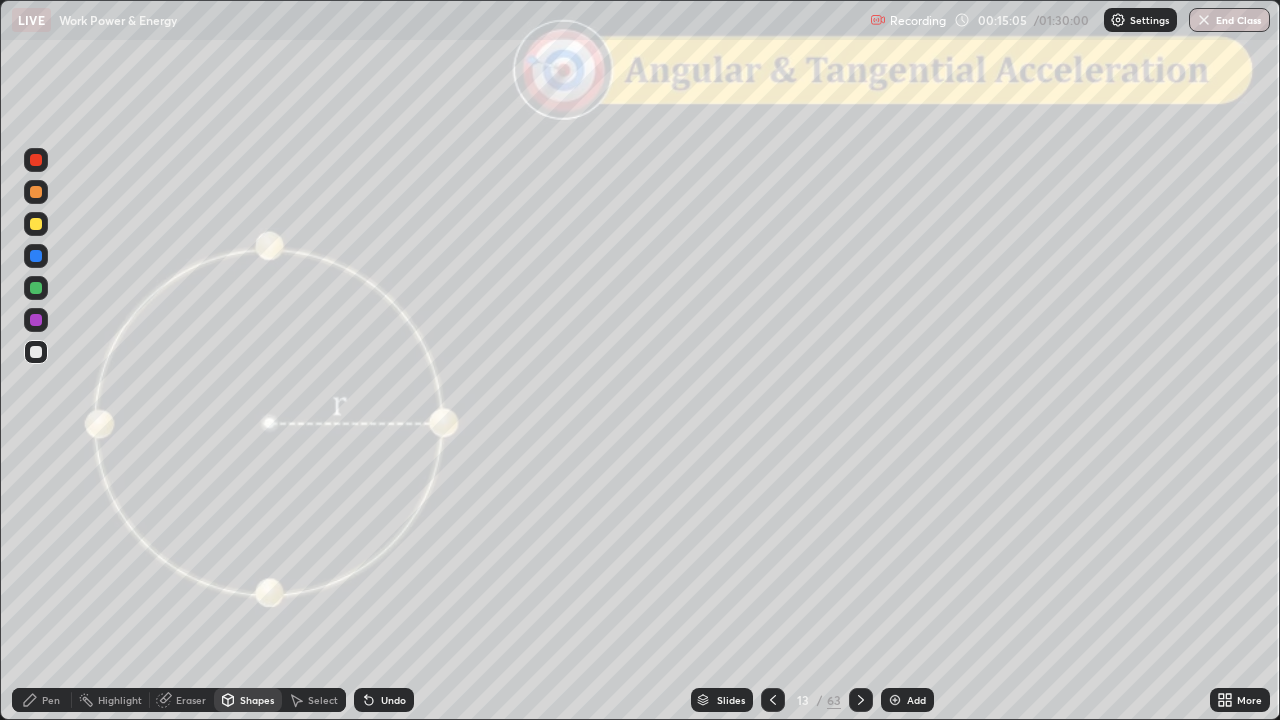 click on "Shapes" at bounding box center (248, 700) 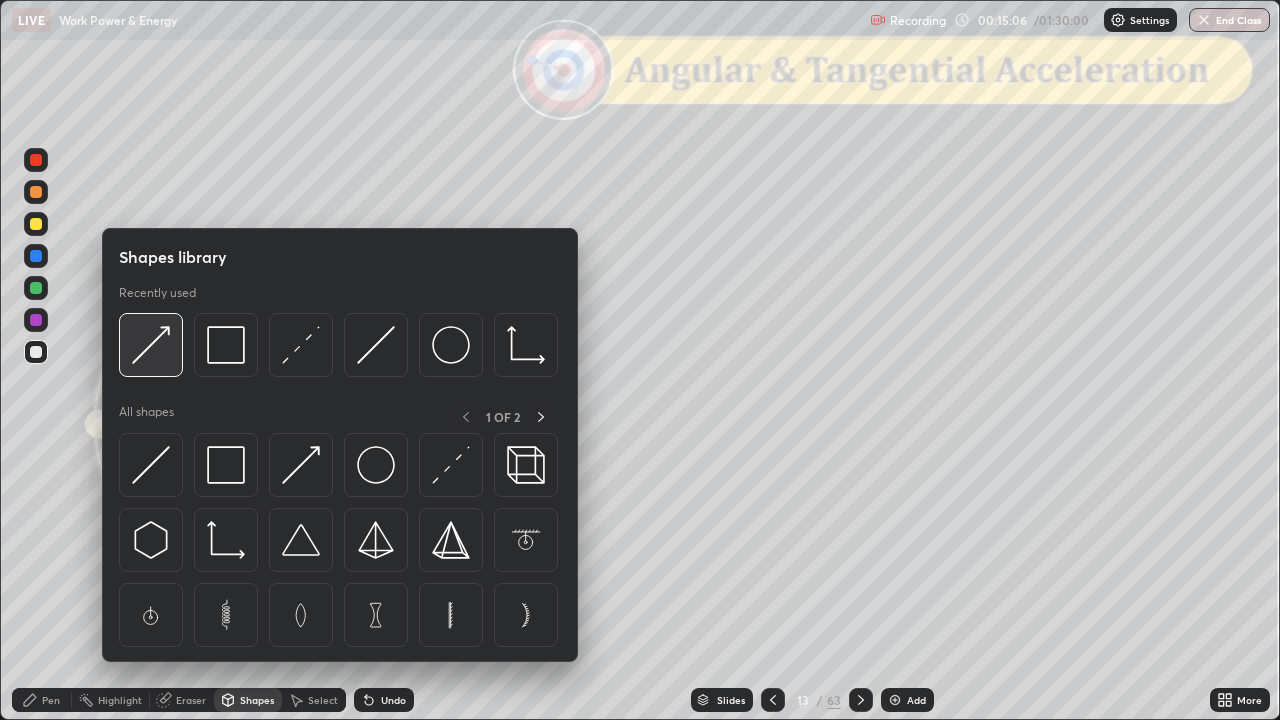 click at bounding box center (151, 345) 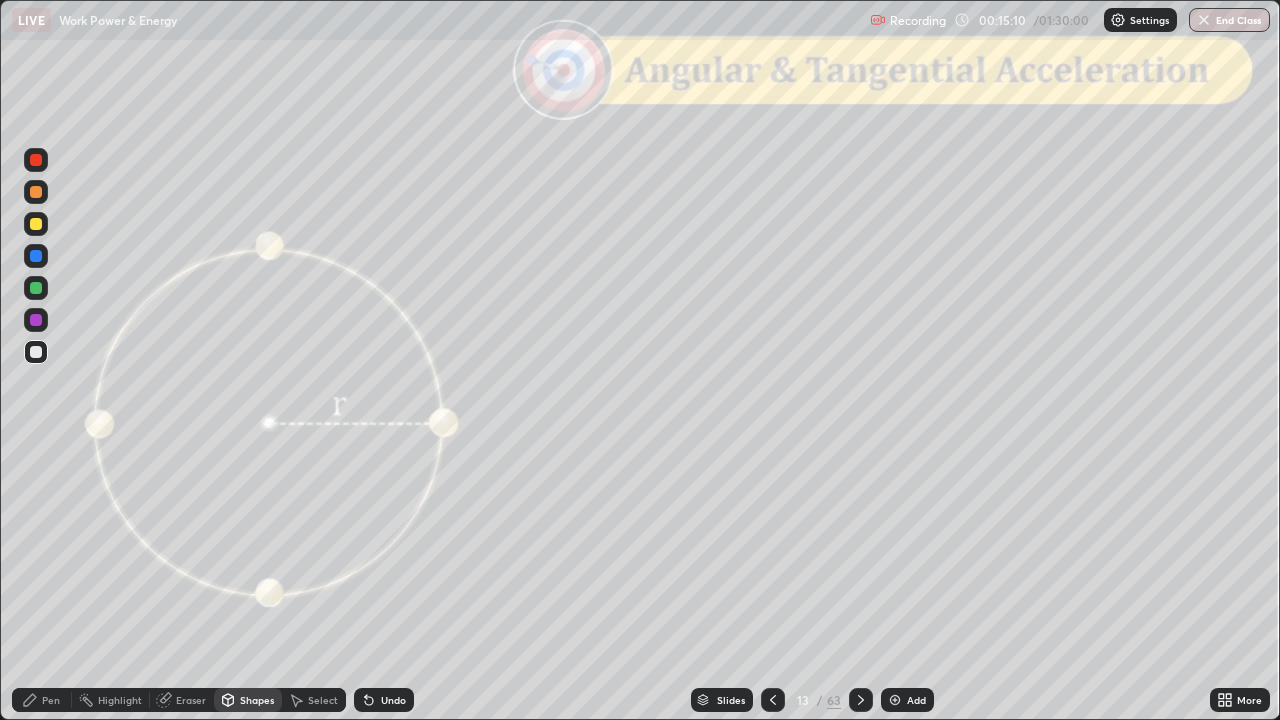 click on "Pen" at bounding box center (42, 700) 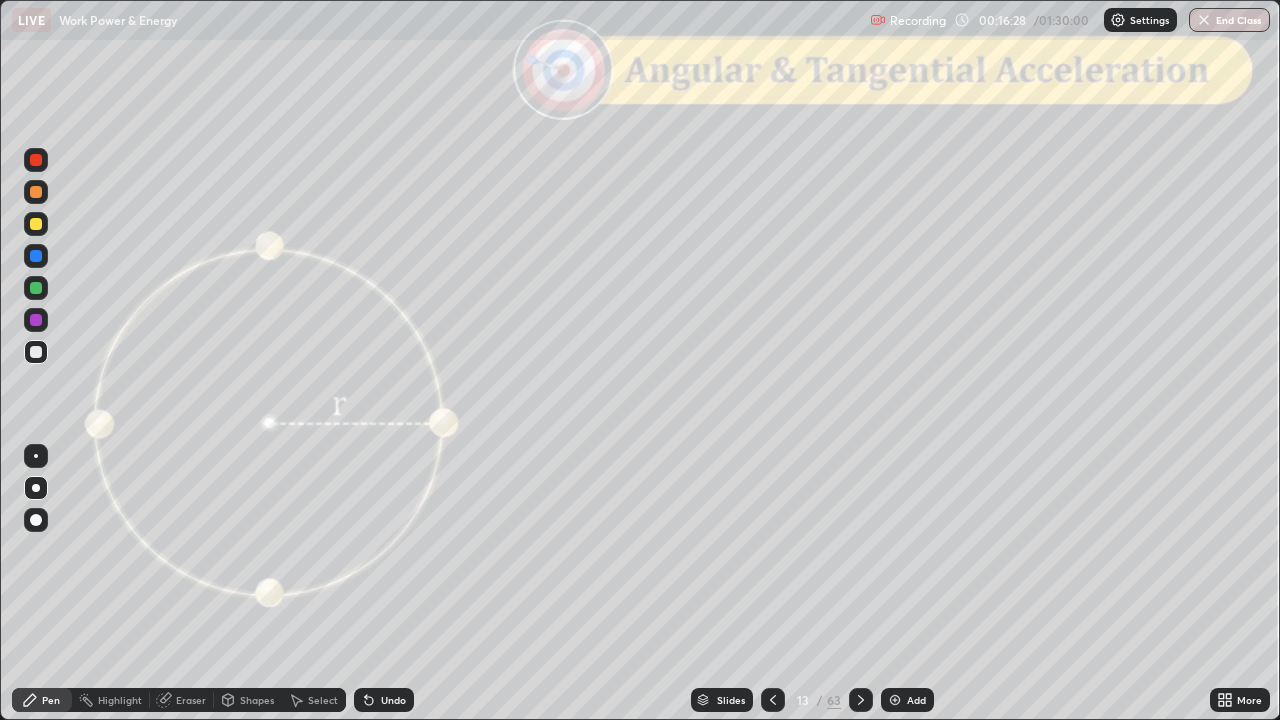 click at bounding box center [36, 288] 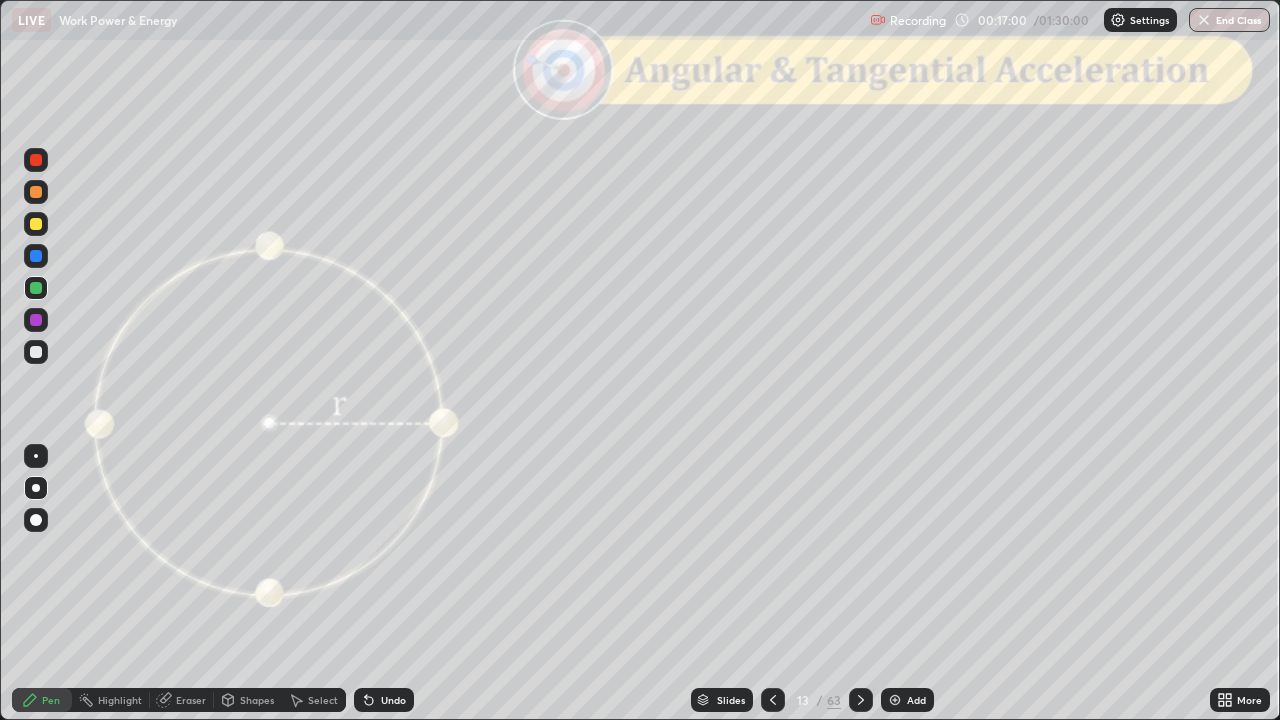 click at bounding box center [36, 192] 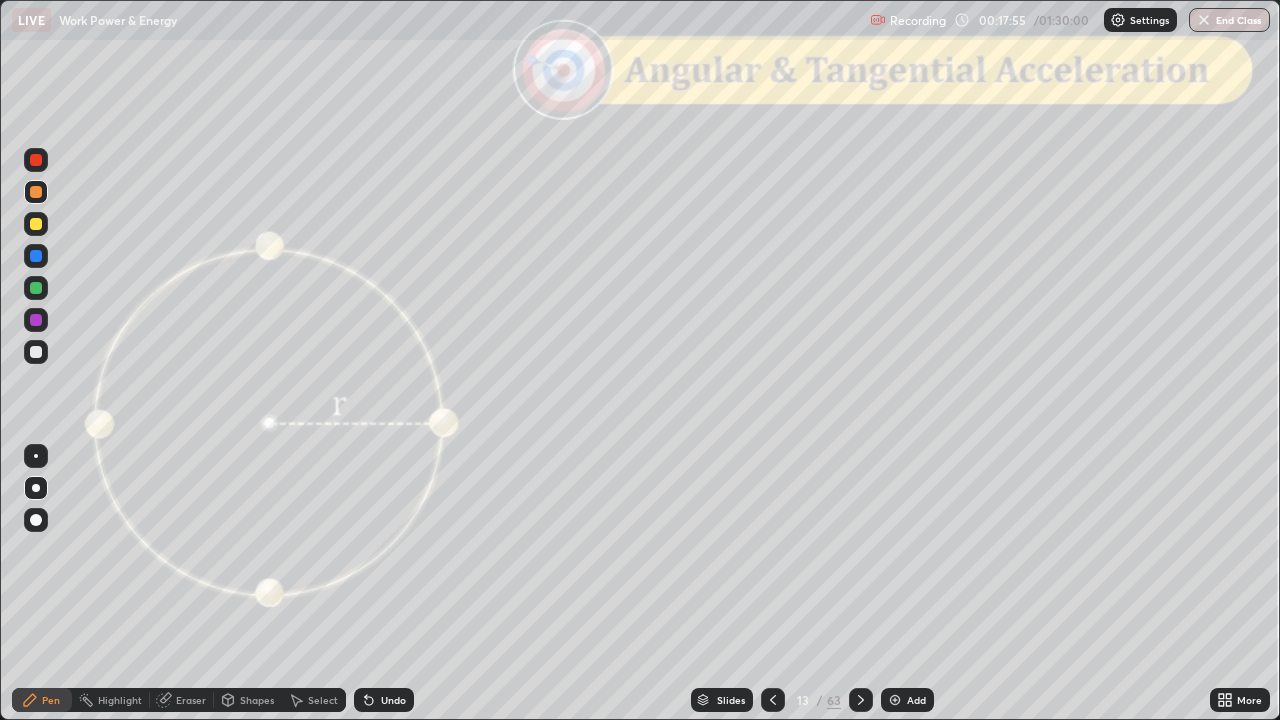 click 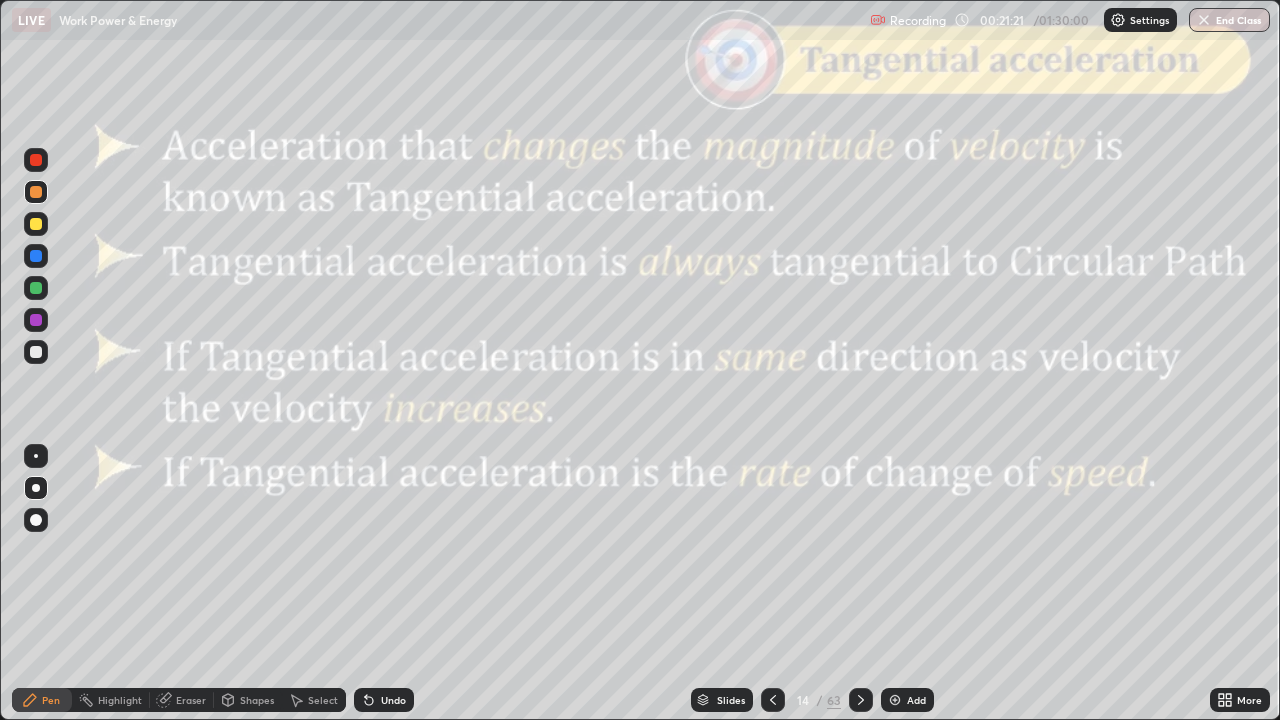 click 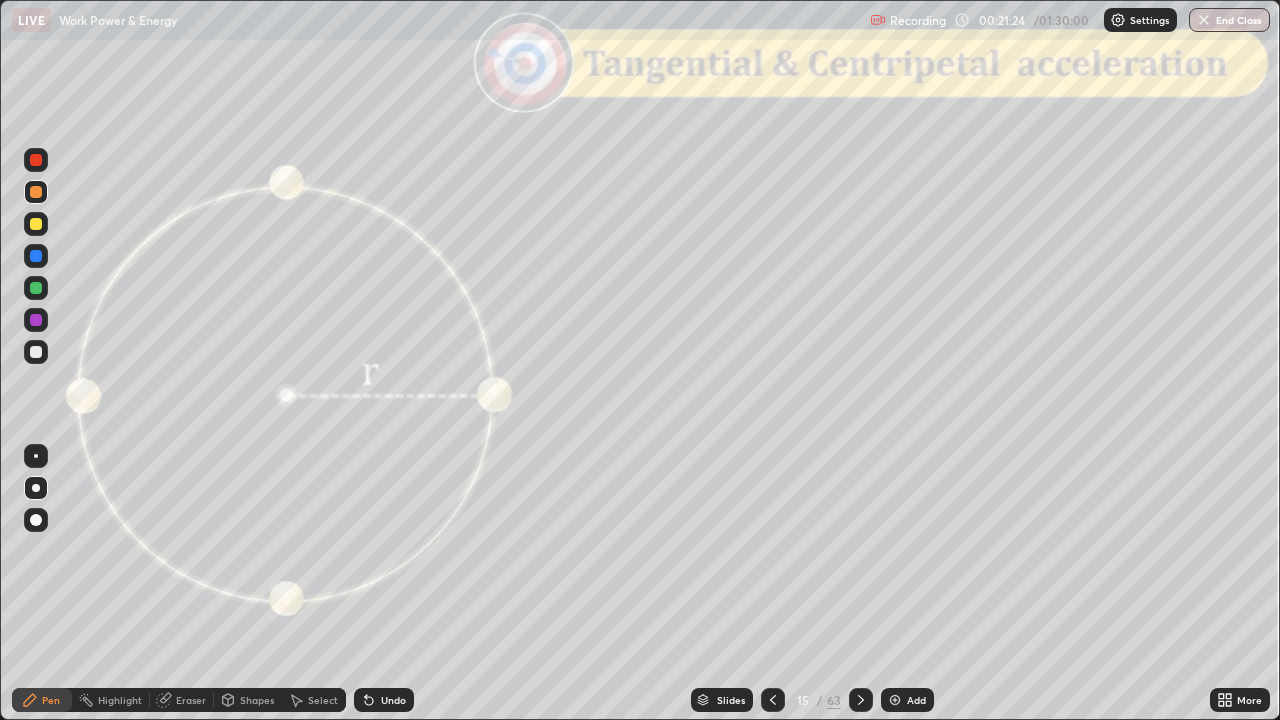 click 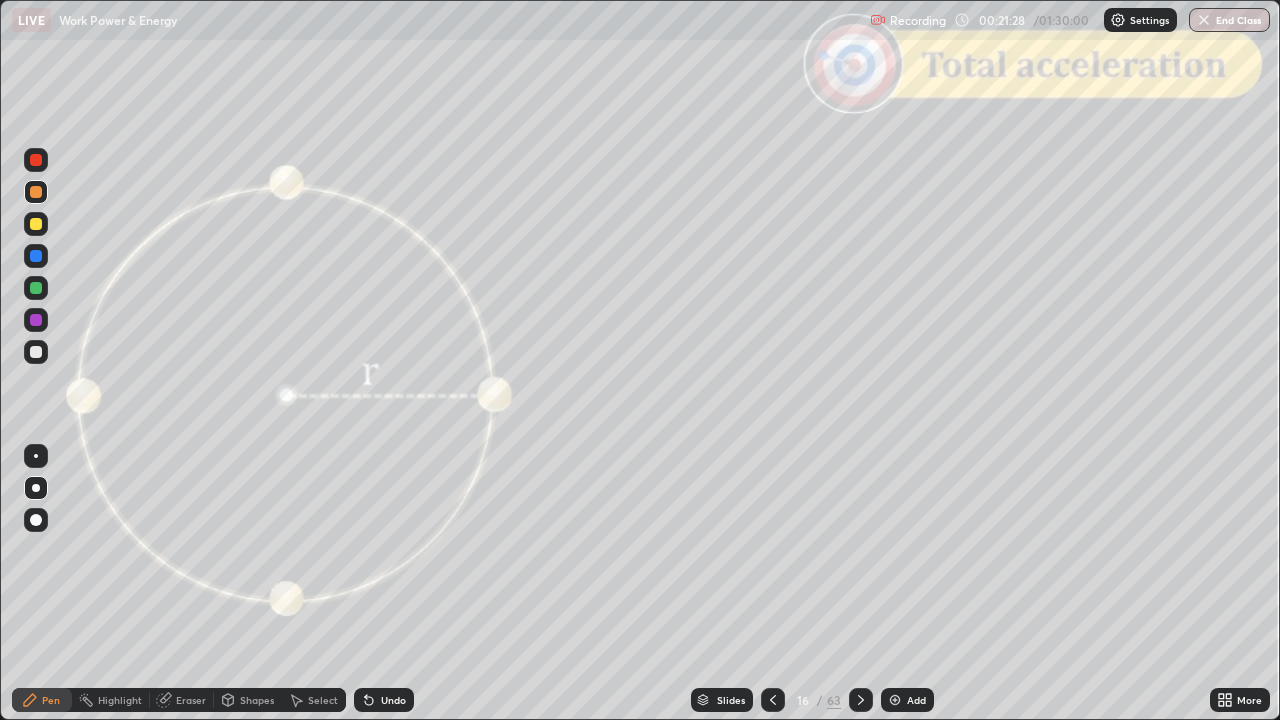 click 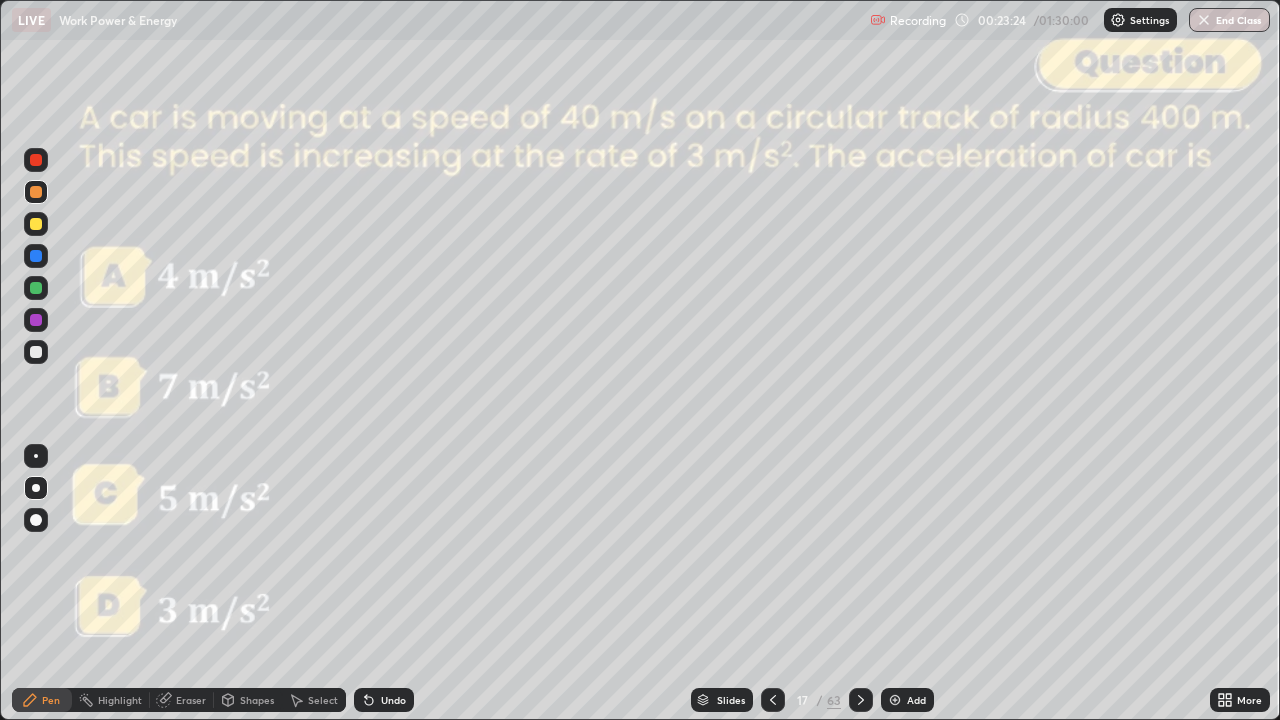 click at bounding box center (36, 160) 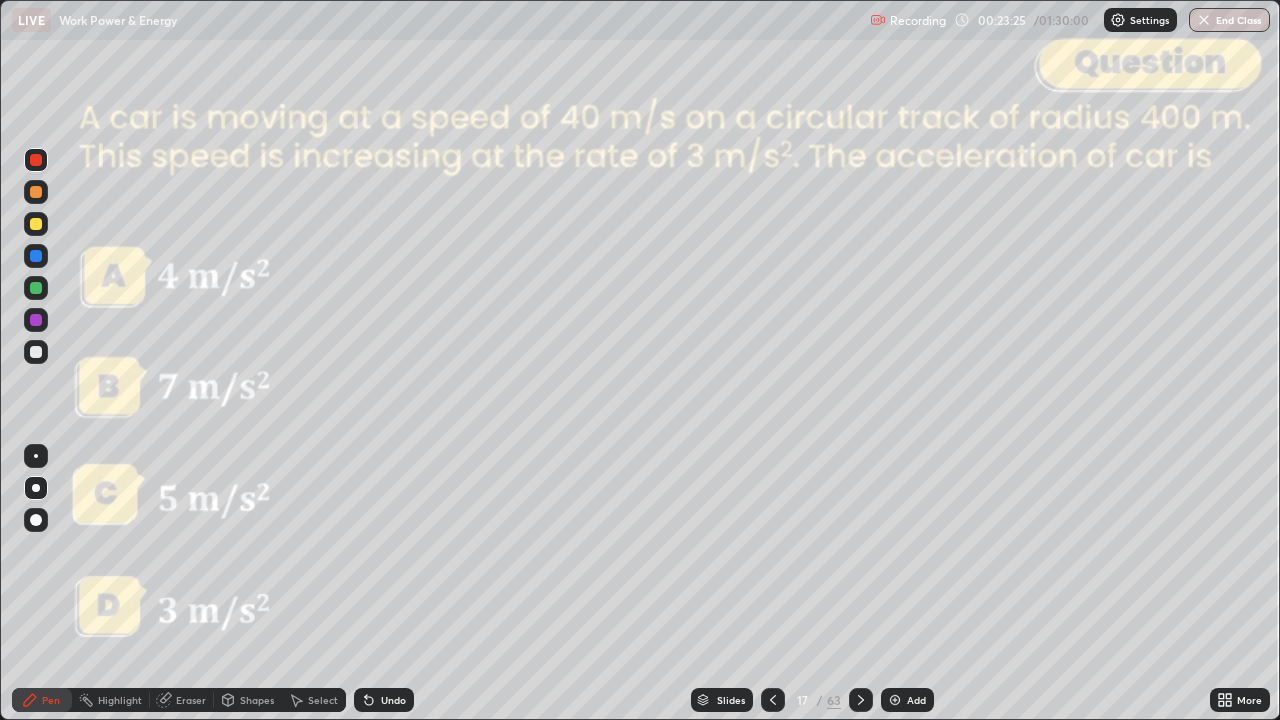 click on "Shapes" at bounding box center [257, 700] 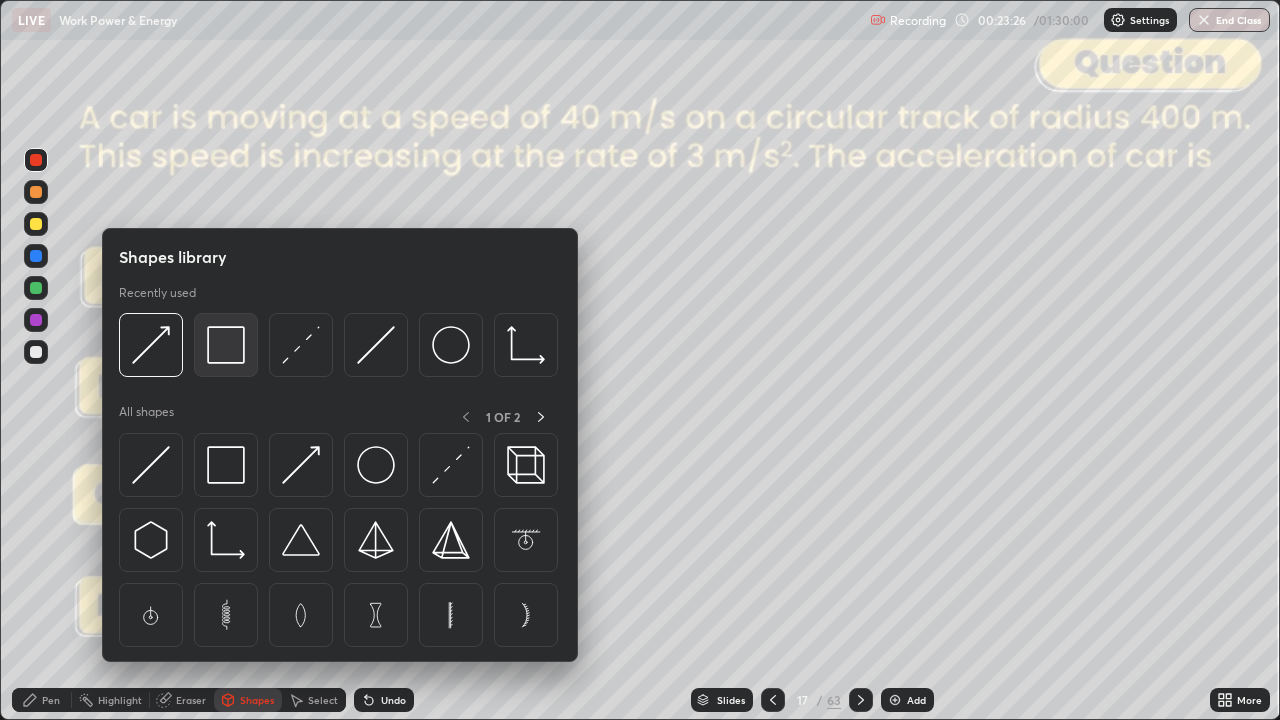 click at bounding box center [226, 345] 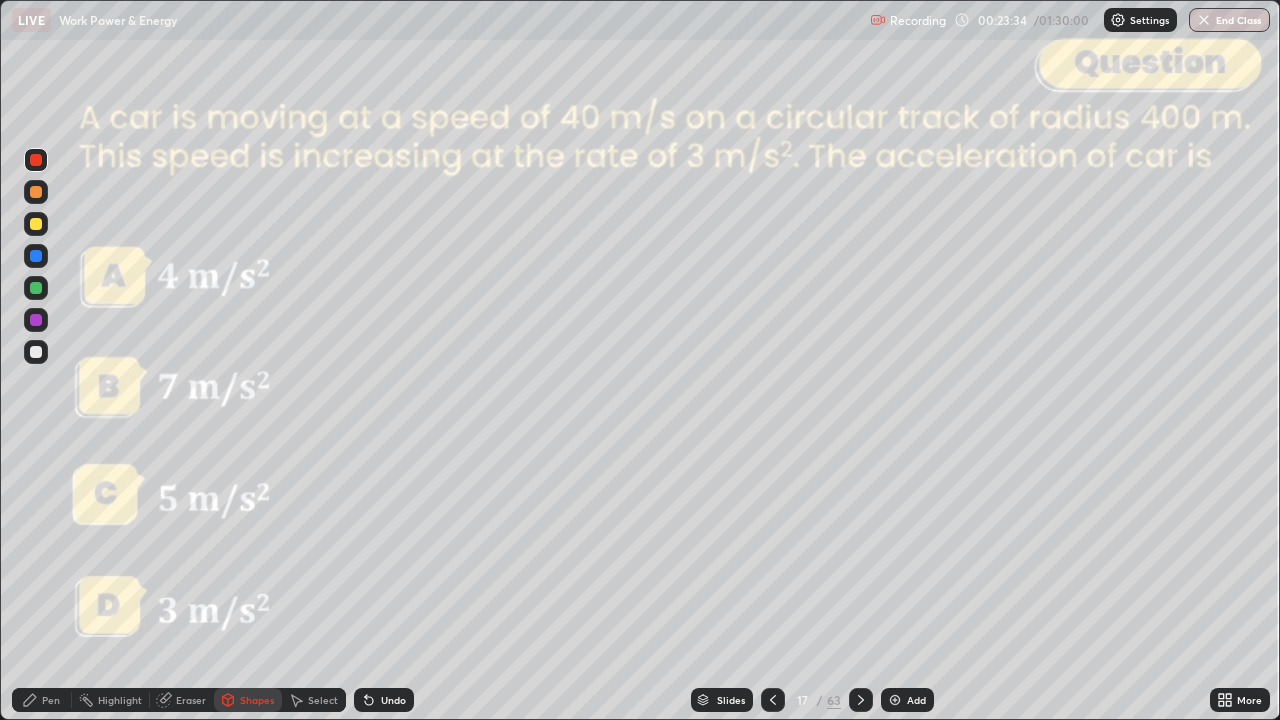 click on "Pen" at bounding box center [51, 700] 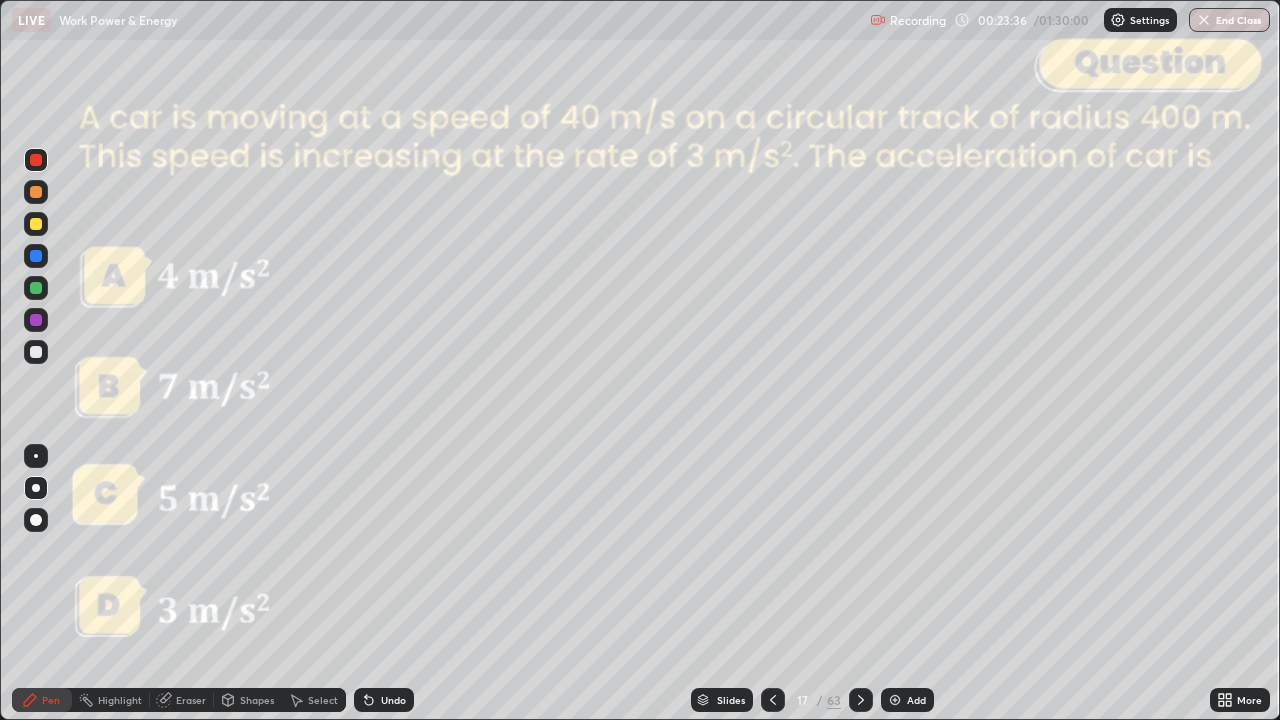 click at bounding box center [36, 192] 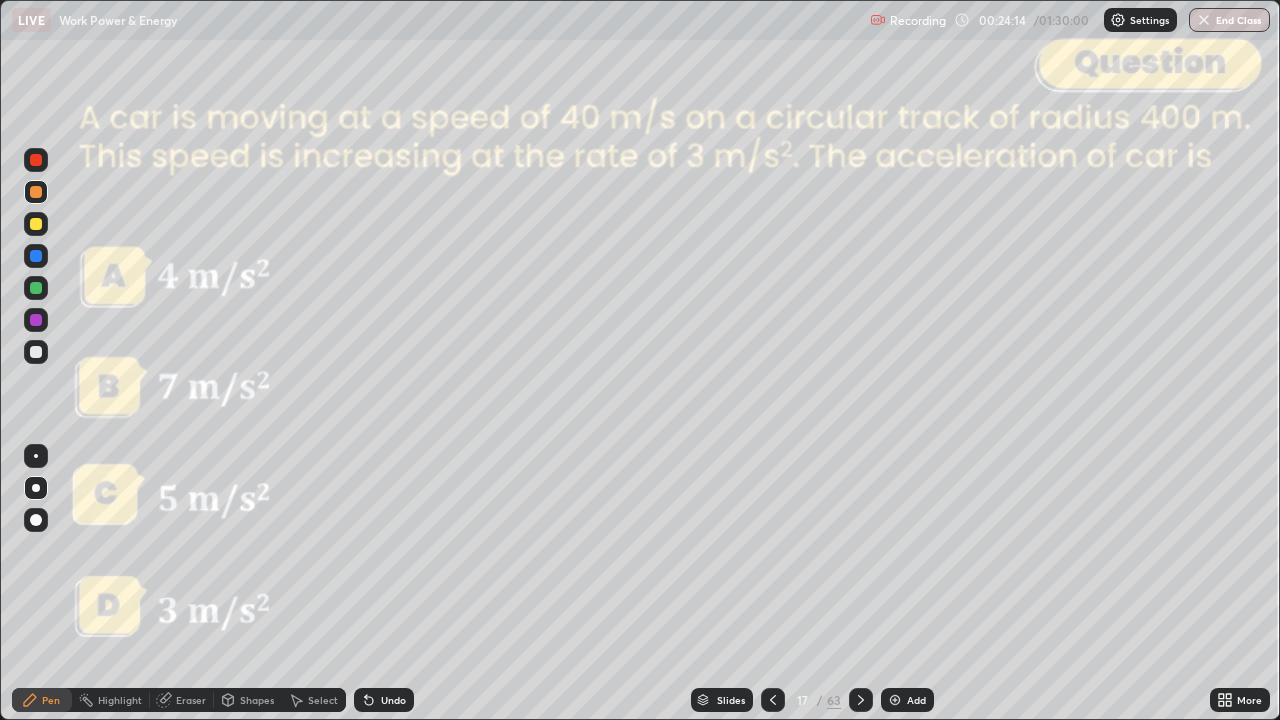 click at bounding box center (36, 288) 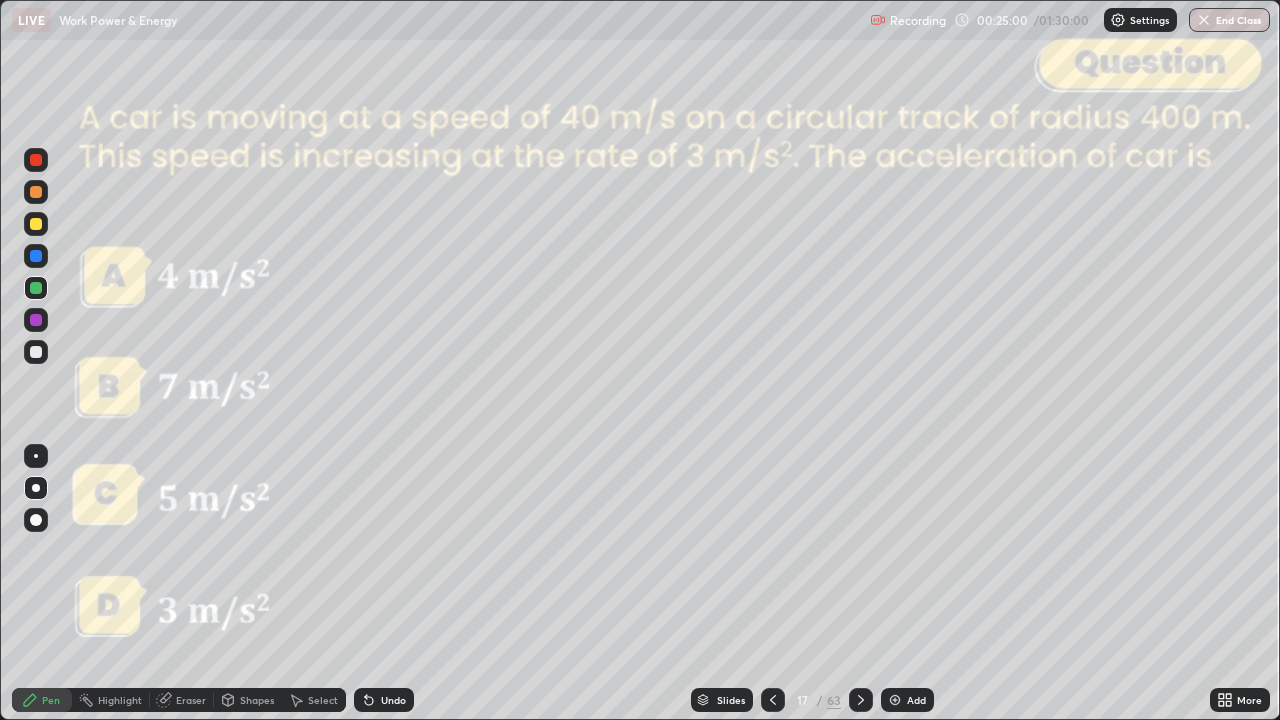 click 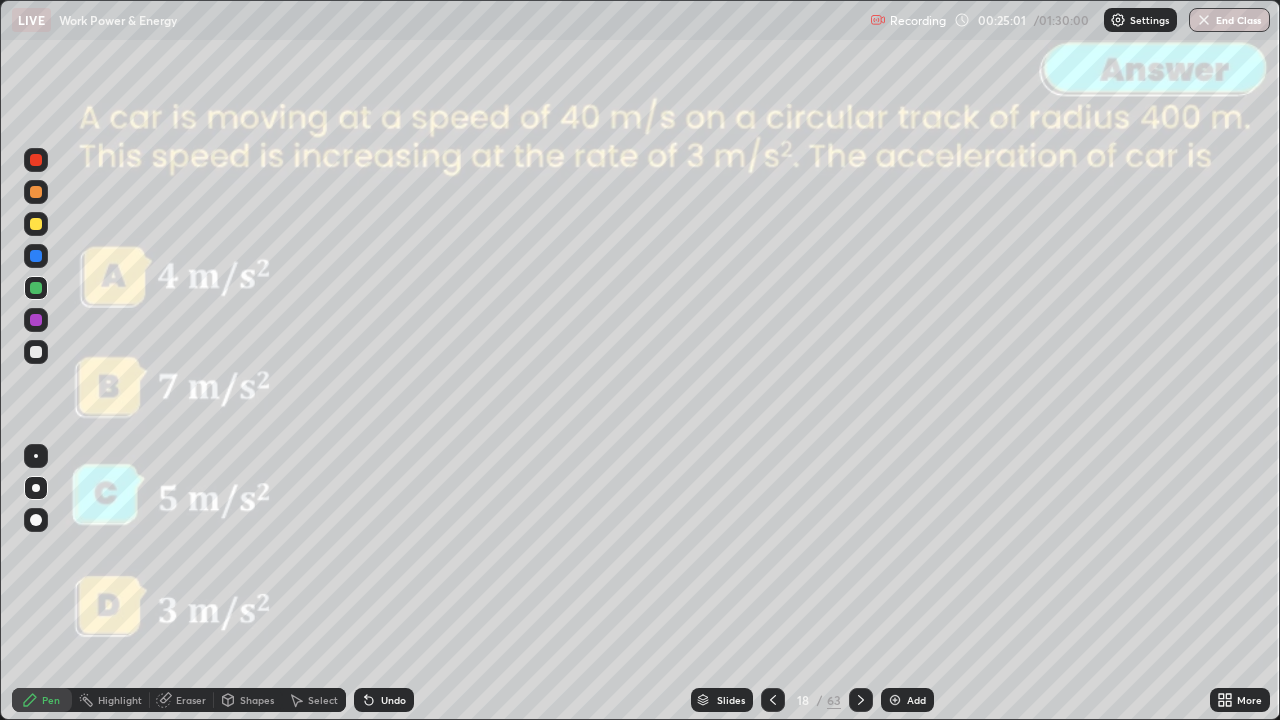 click 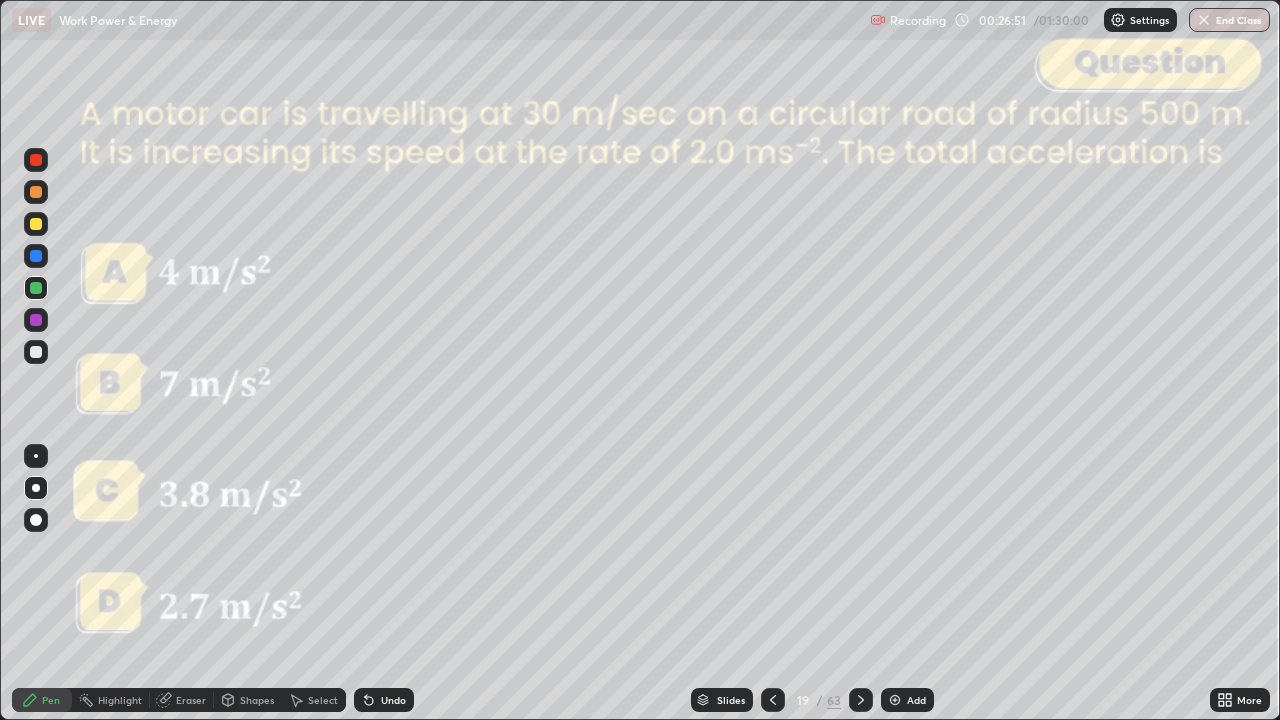 click at bounding box center (36, 192) 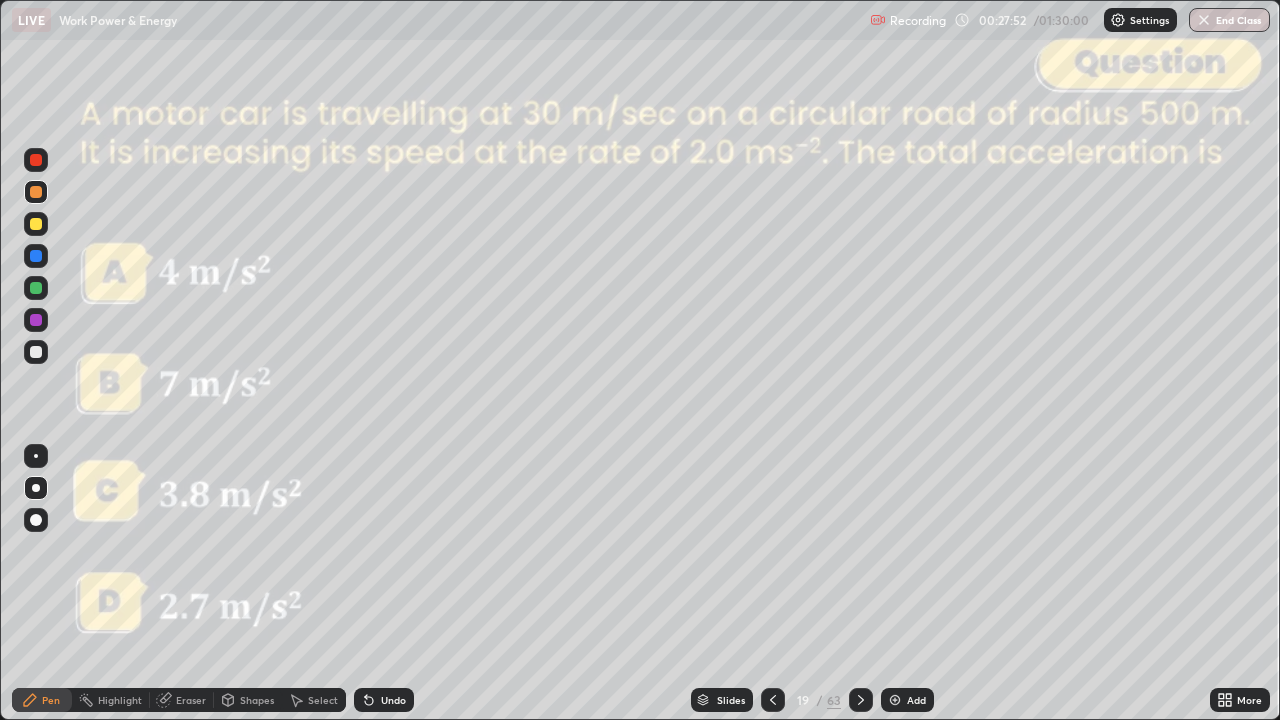 click at bounding box center (861, 700) 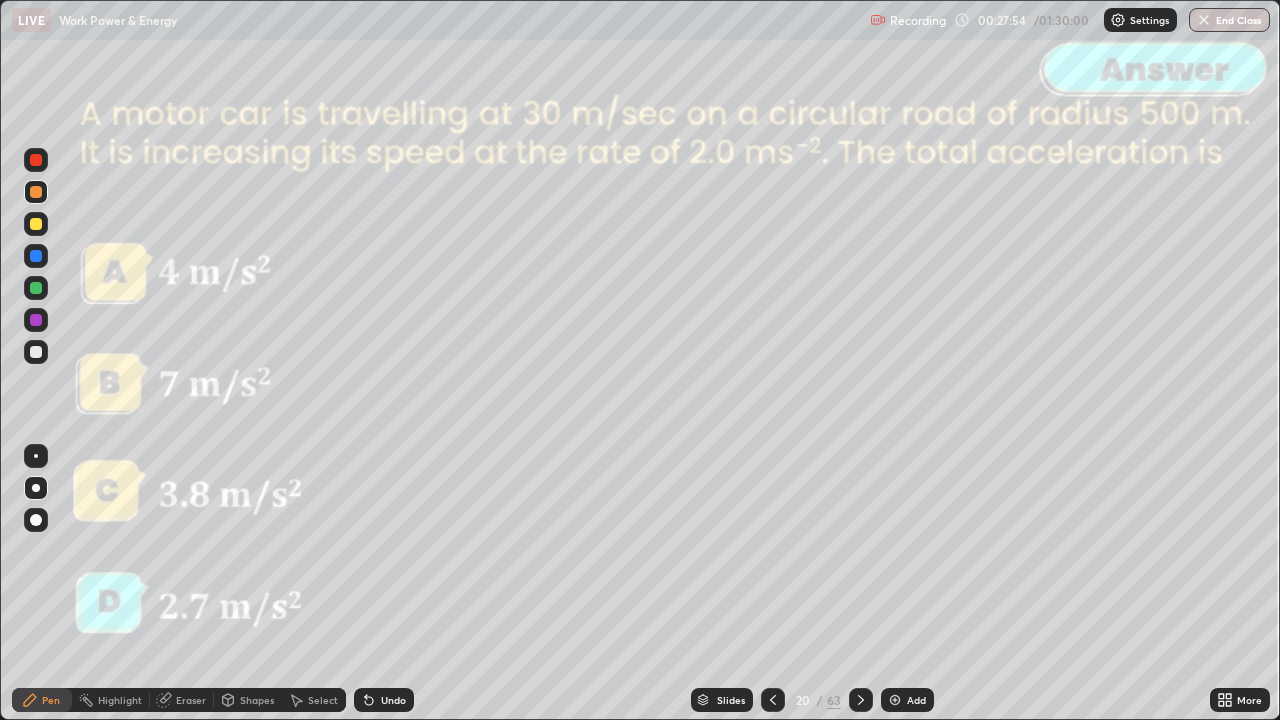 click 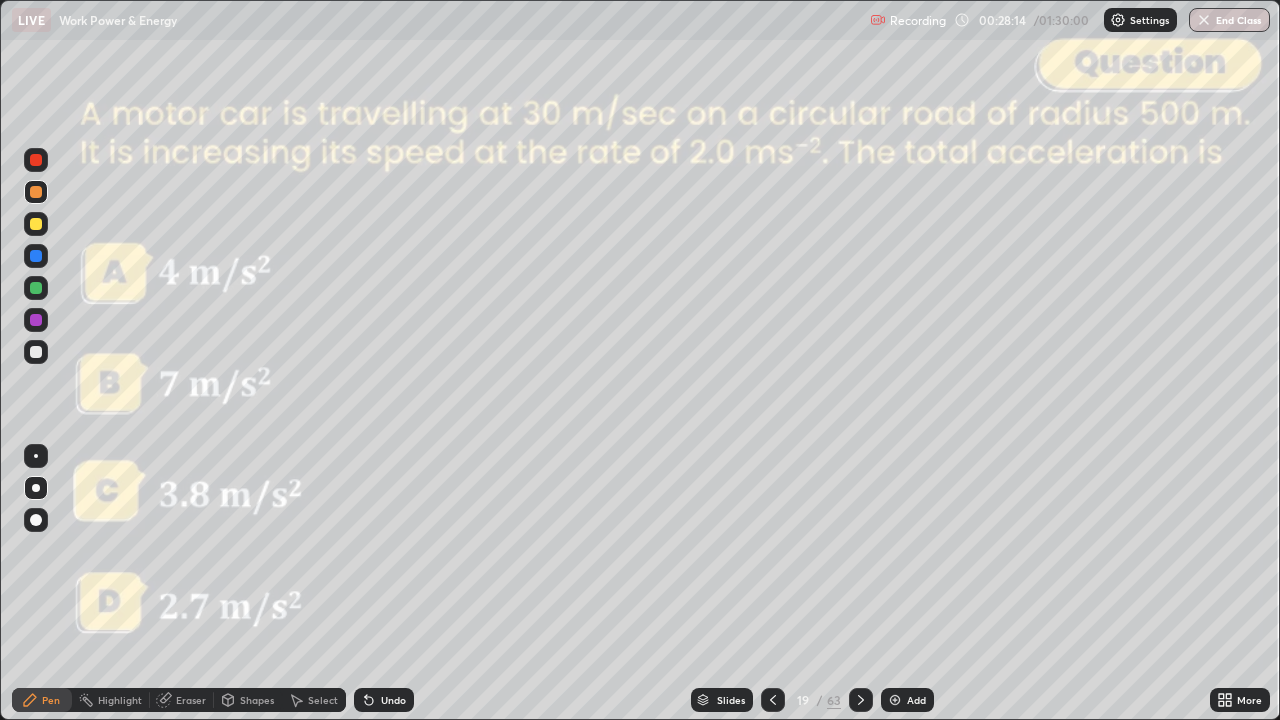 click 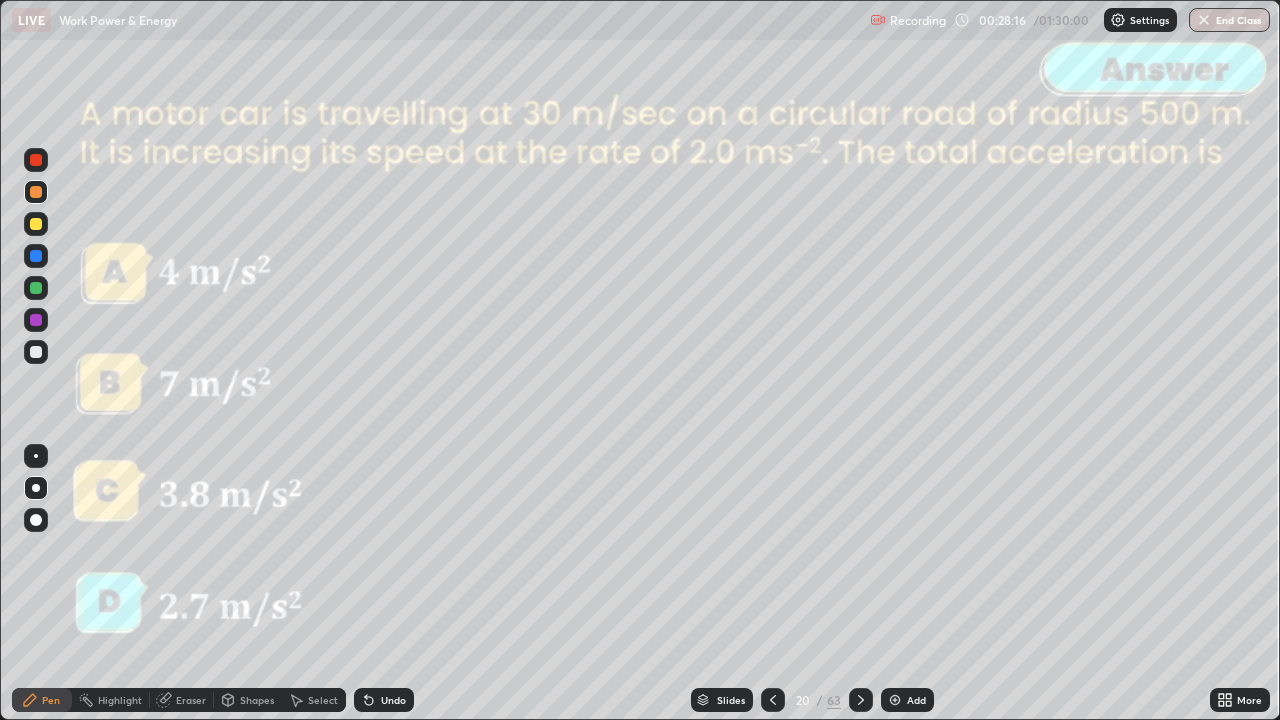 click 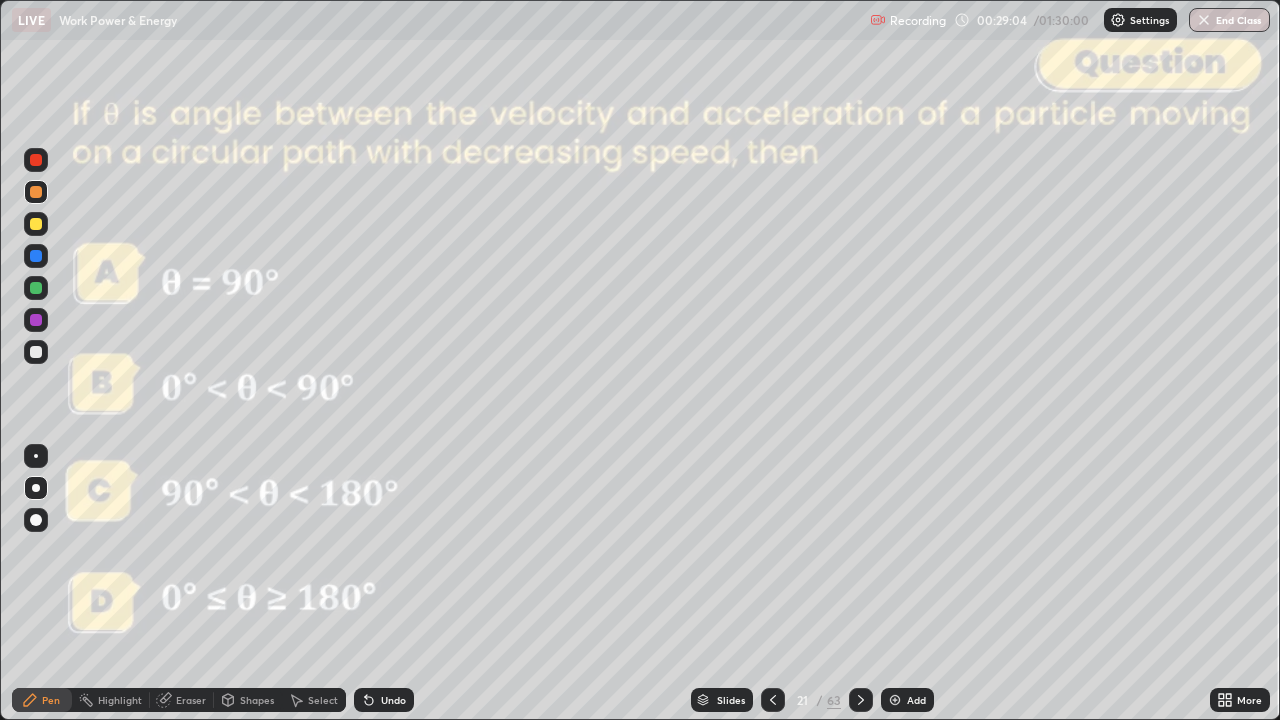 click at bounding box center (36, 224) 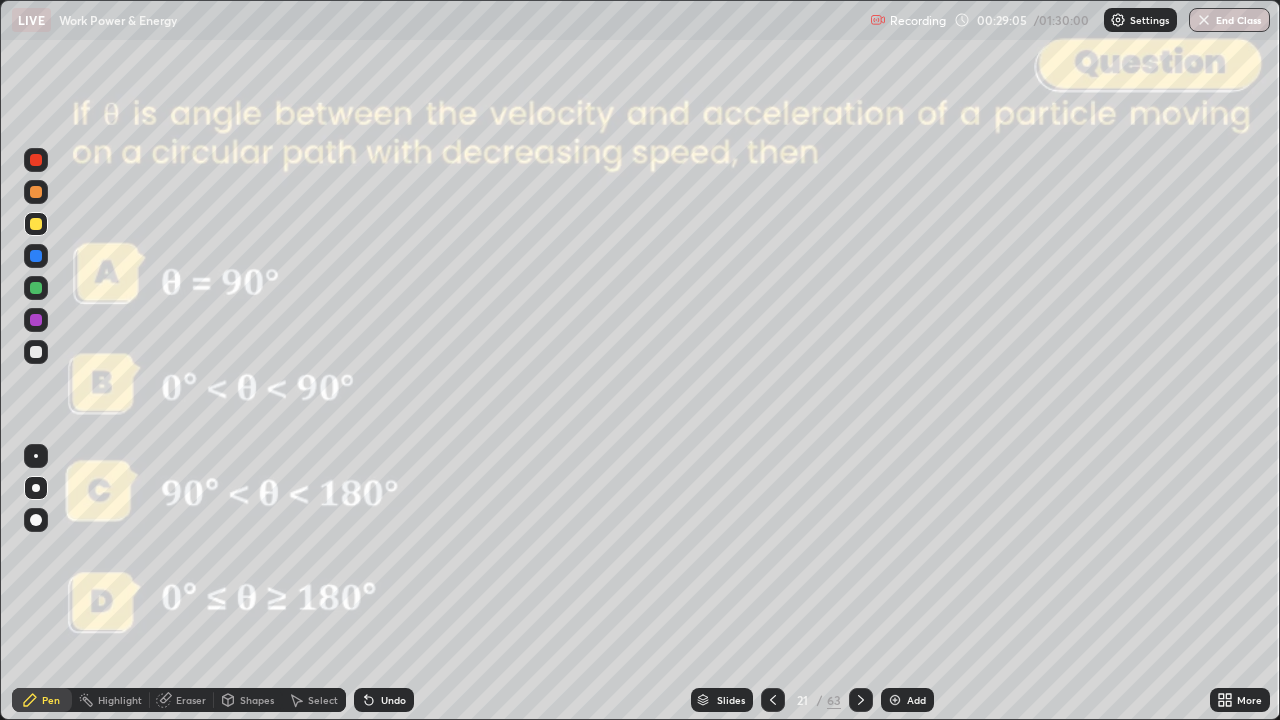 click on "Shapes" at bounding box center [257, 700] 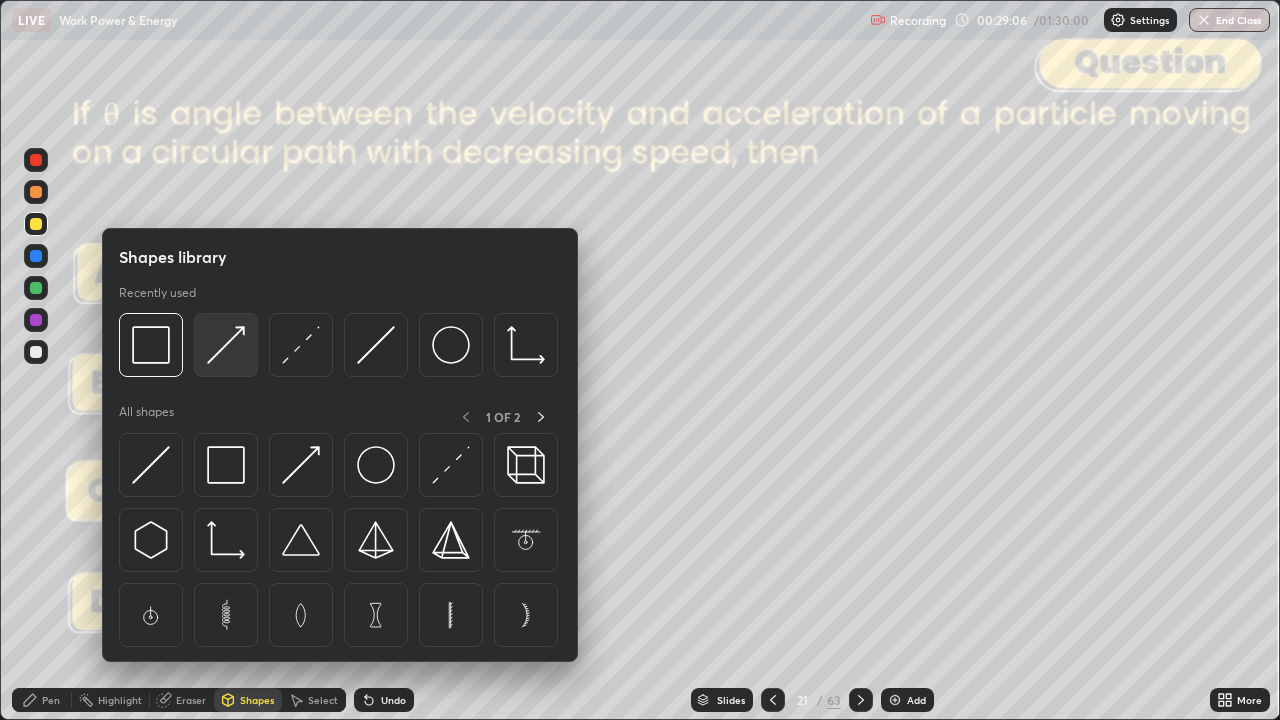 click at bounding box center (226, 345) 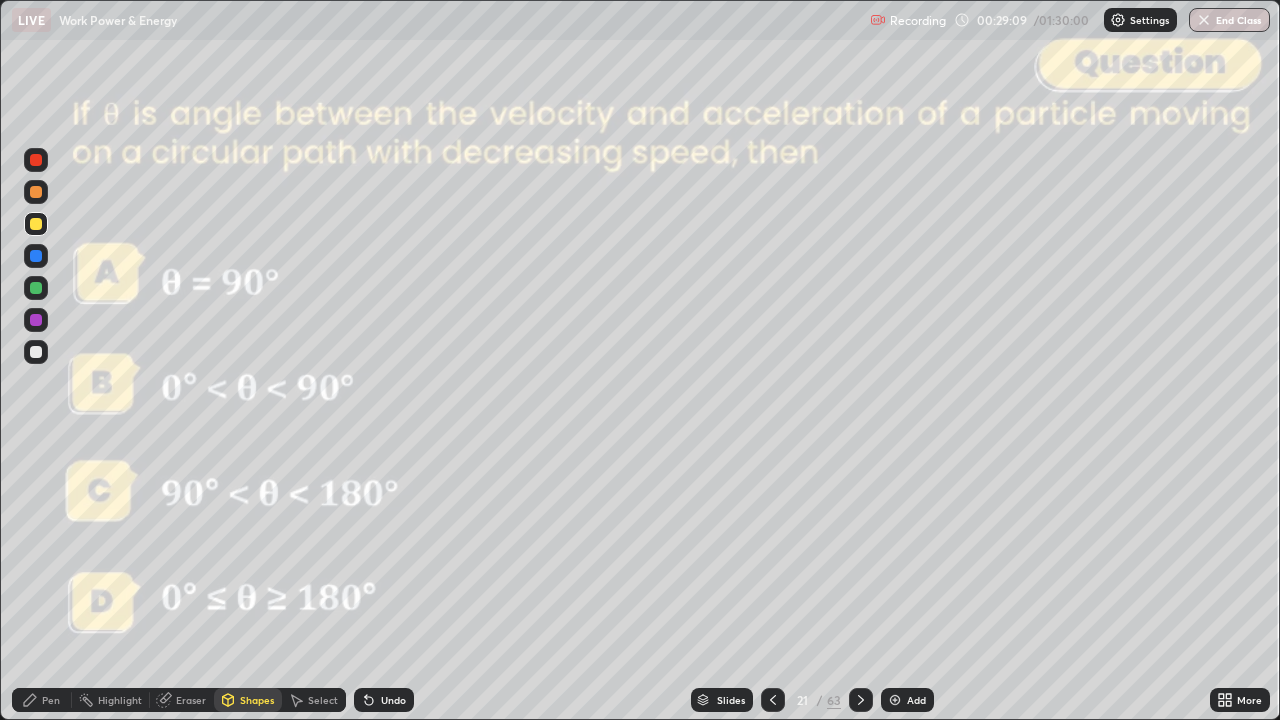 click 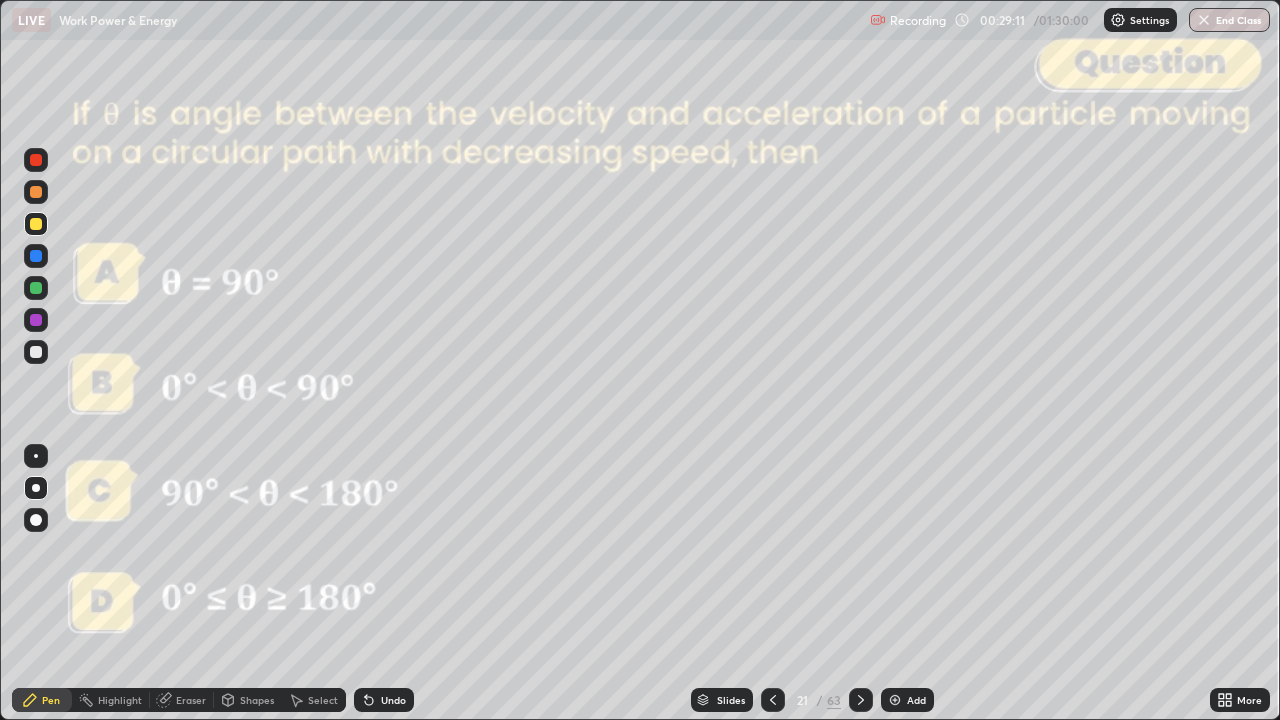 click on "Shapes" at bounding box center [257, 700] 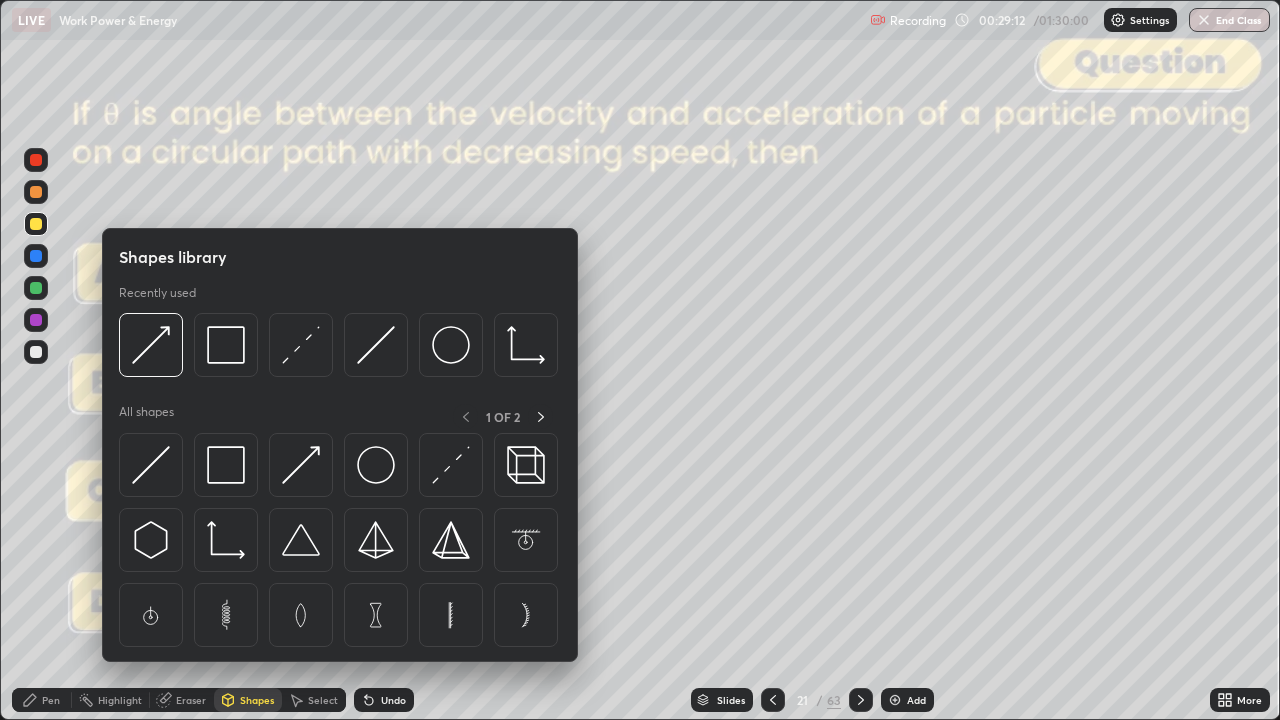 click at bounding box center [151, 345] 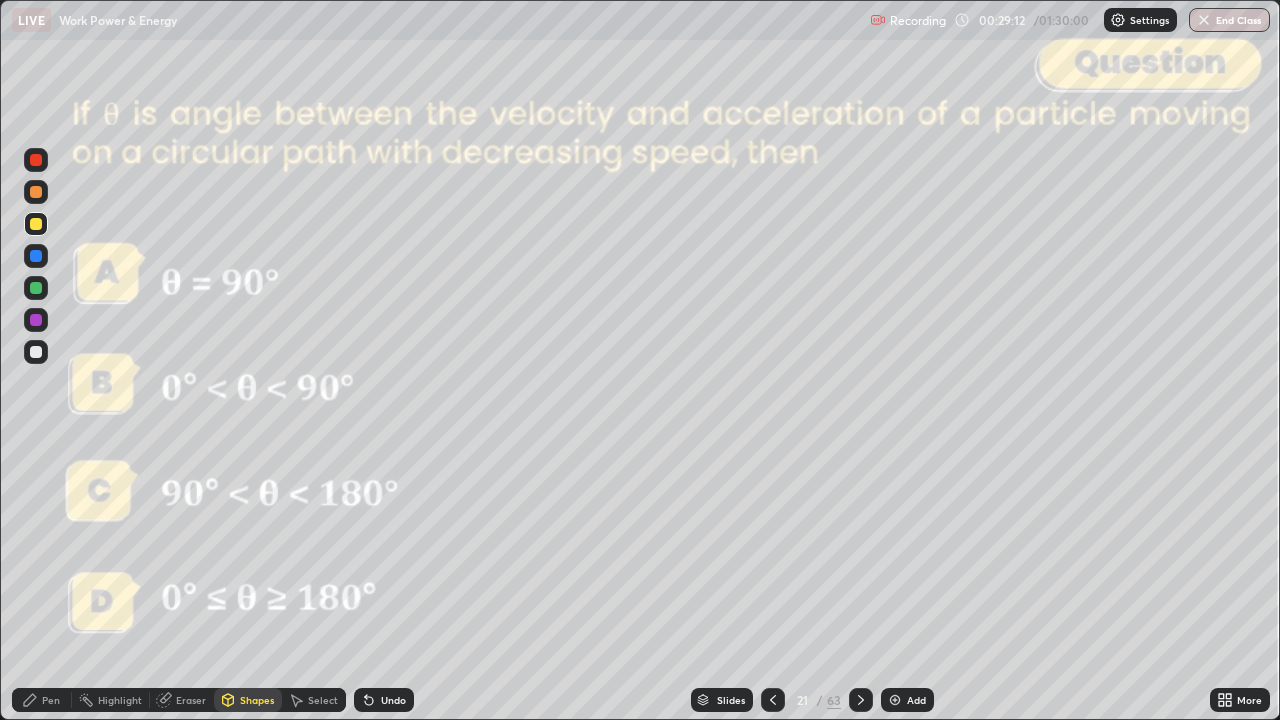 click at bounding box center (36, 192) 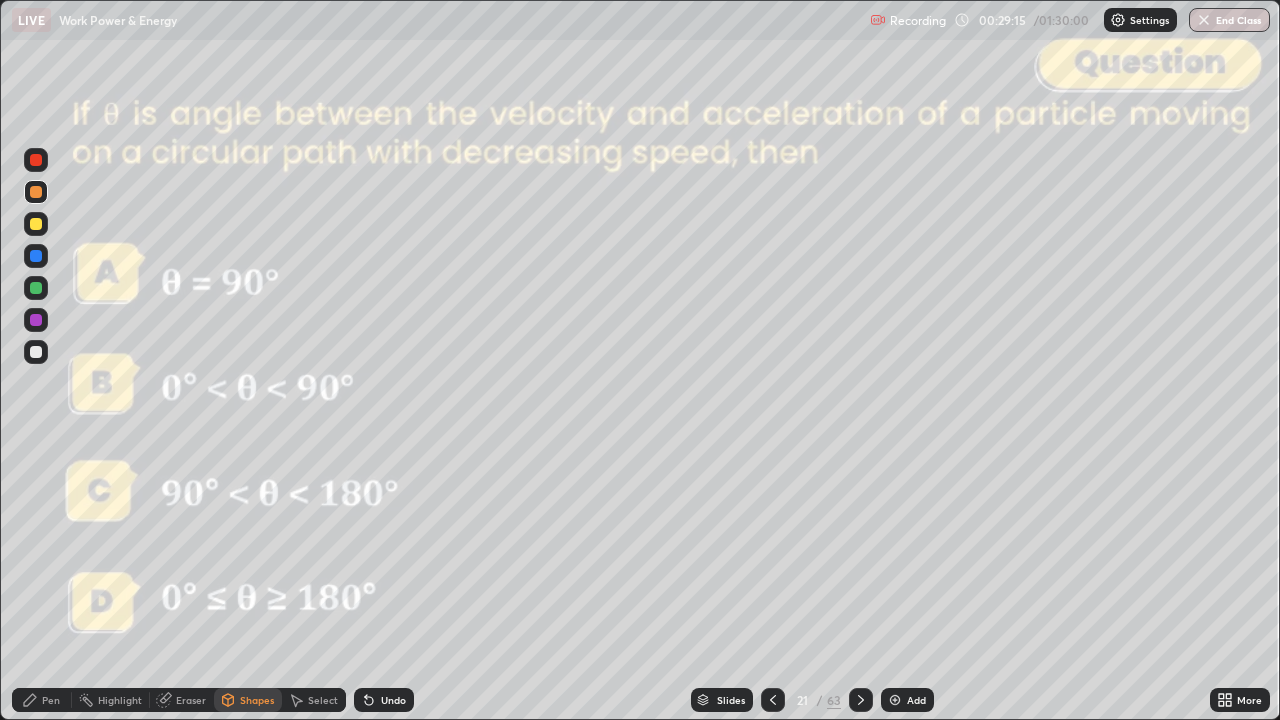 click 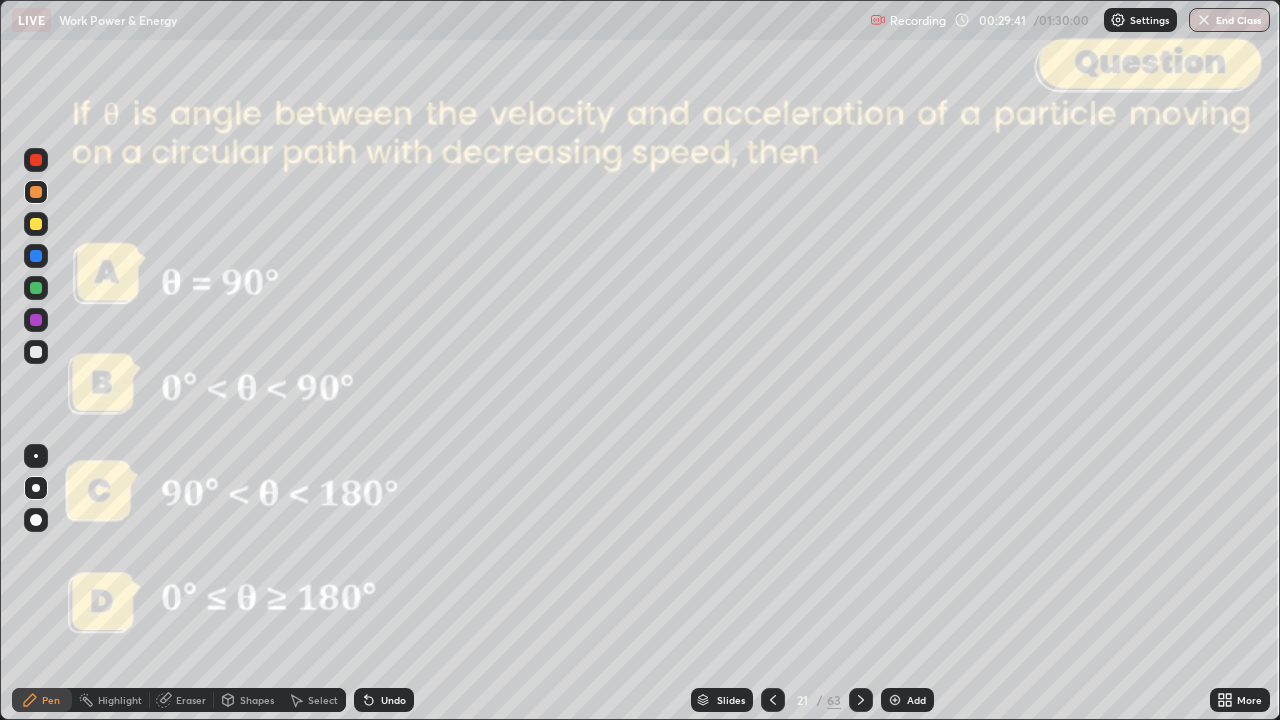 click on "Shapes" at bounding box center (257, 700) 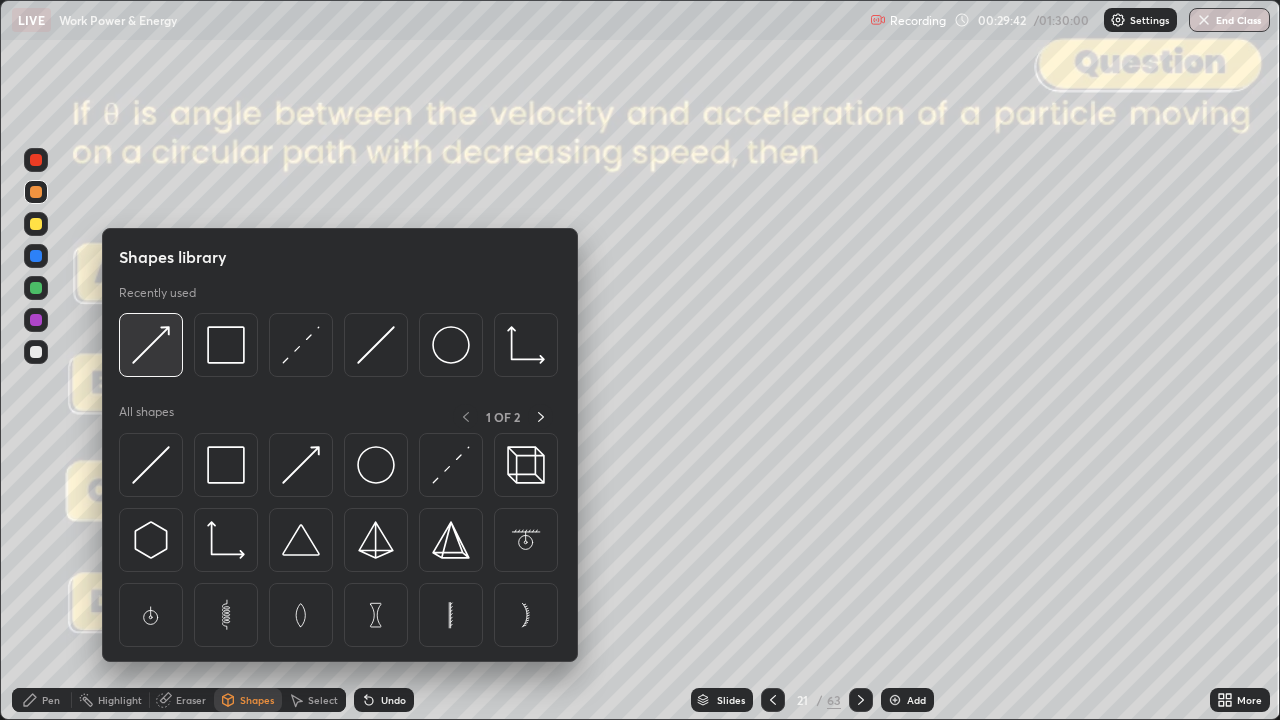 click at bounding box center (151, 345) 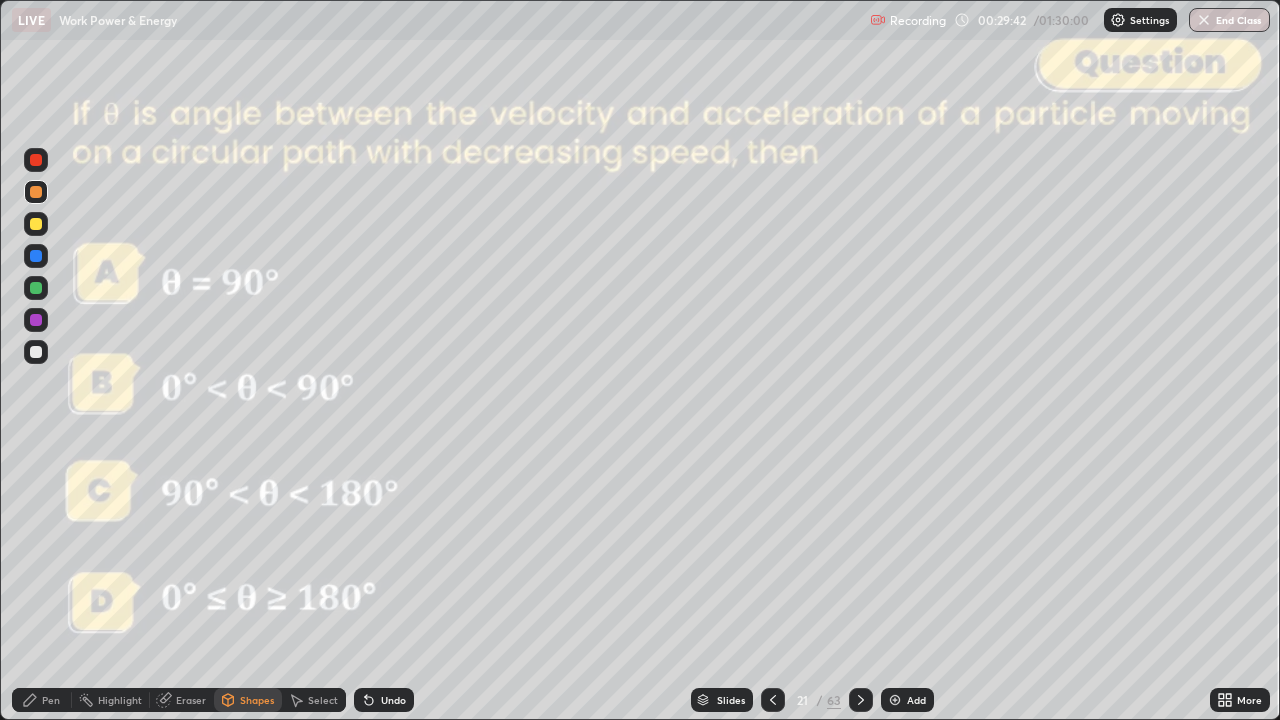 click at bounding box center (36, 288) 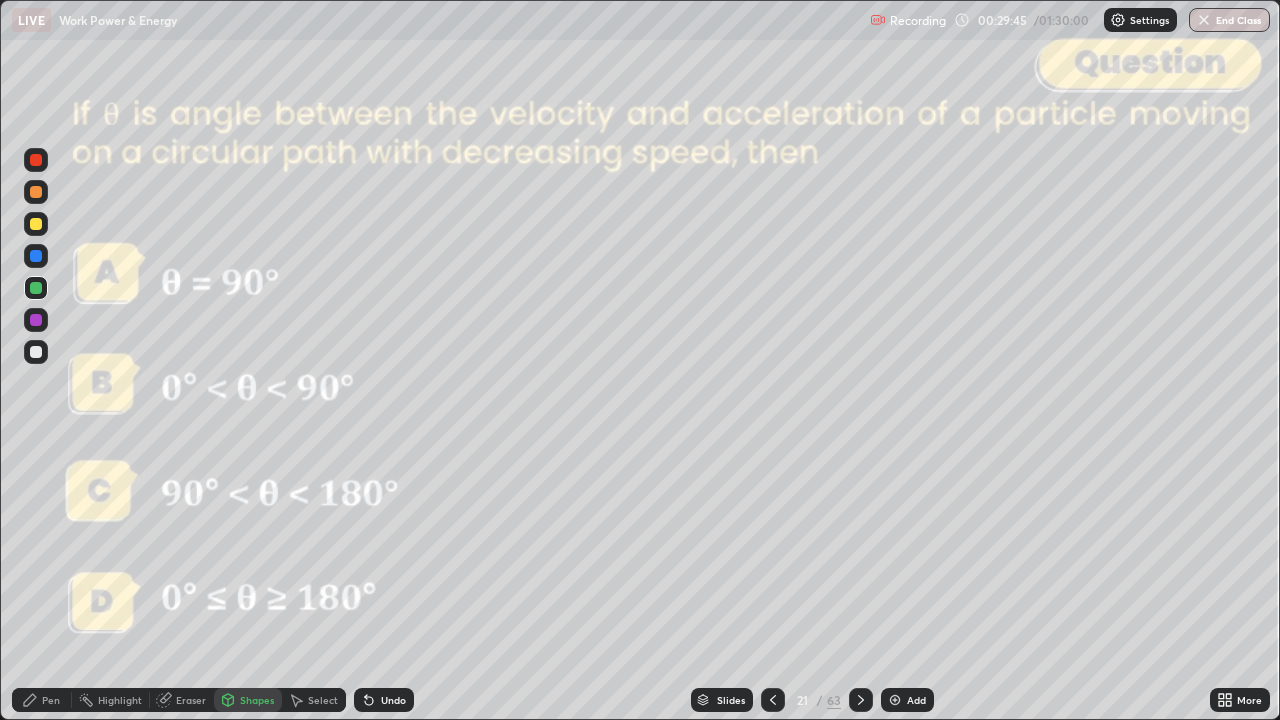click on "Pen" at bounding box center [42, 700] 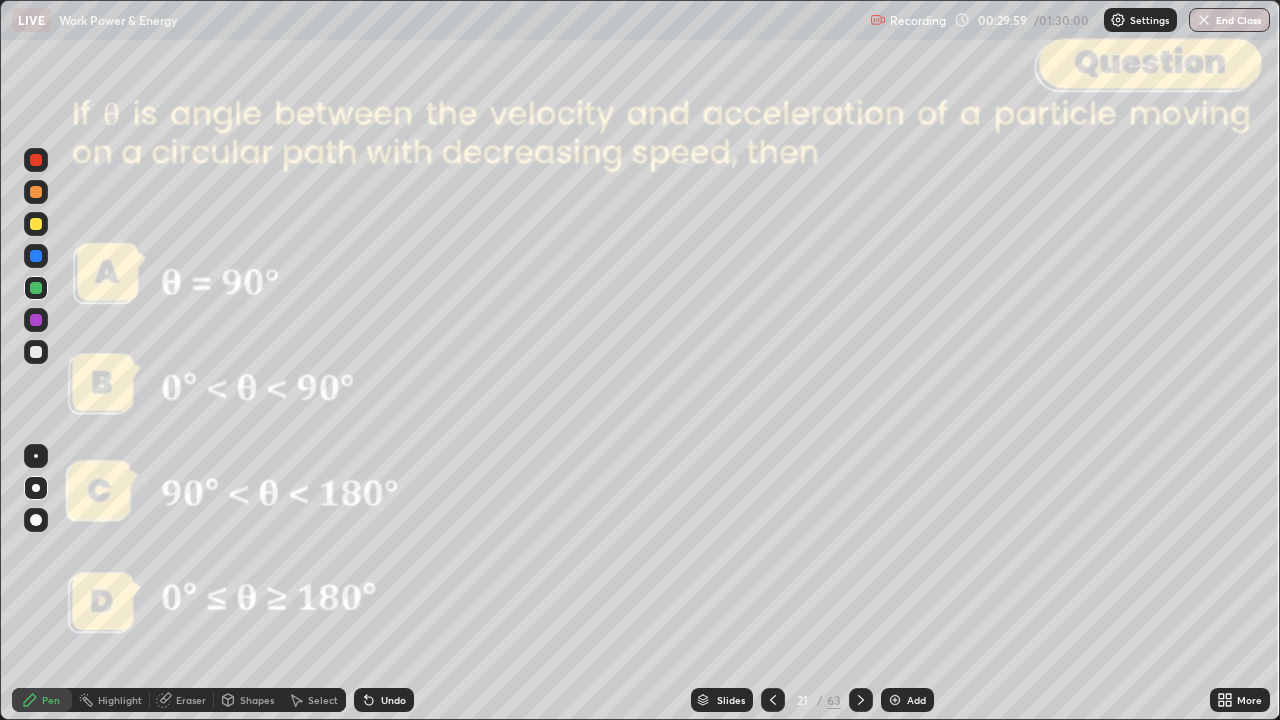 click on "Undo" at bounding box center (384, 700) 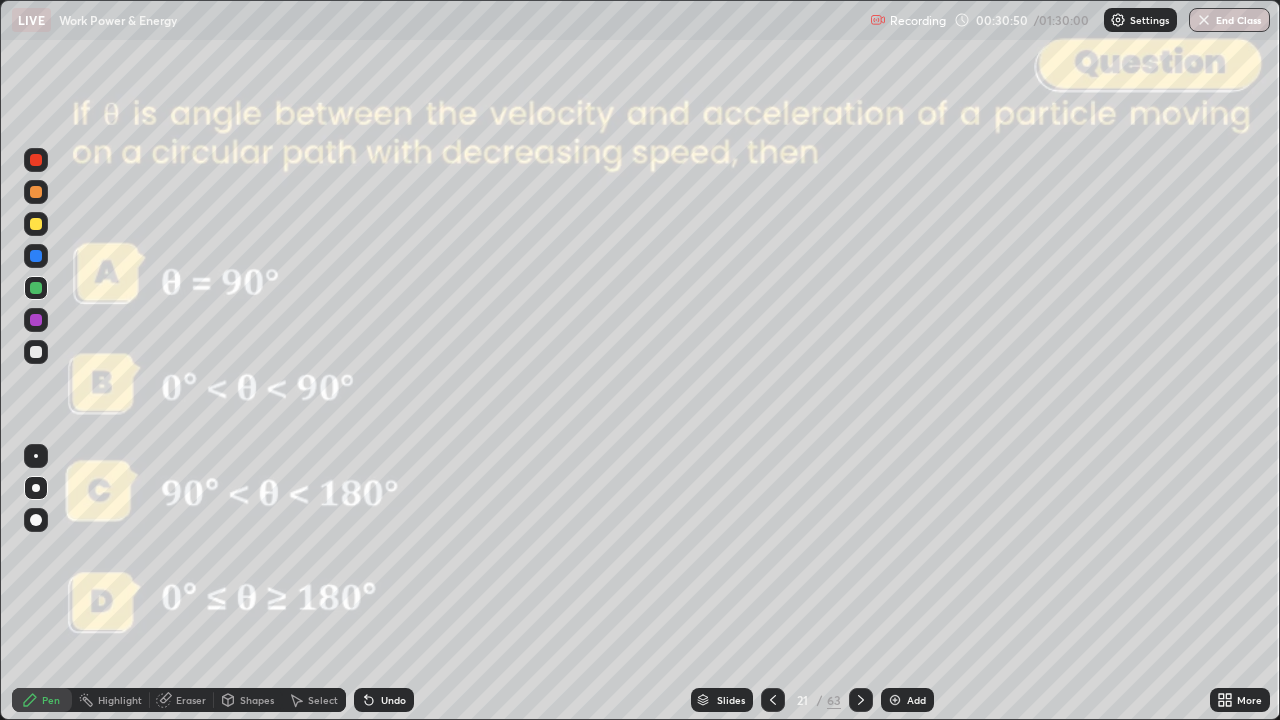 click 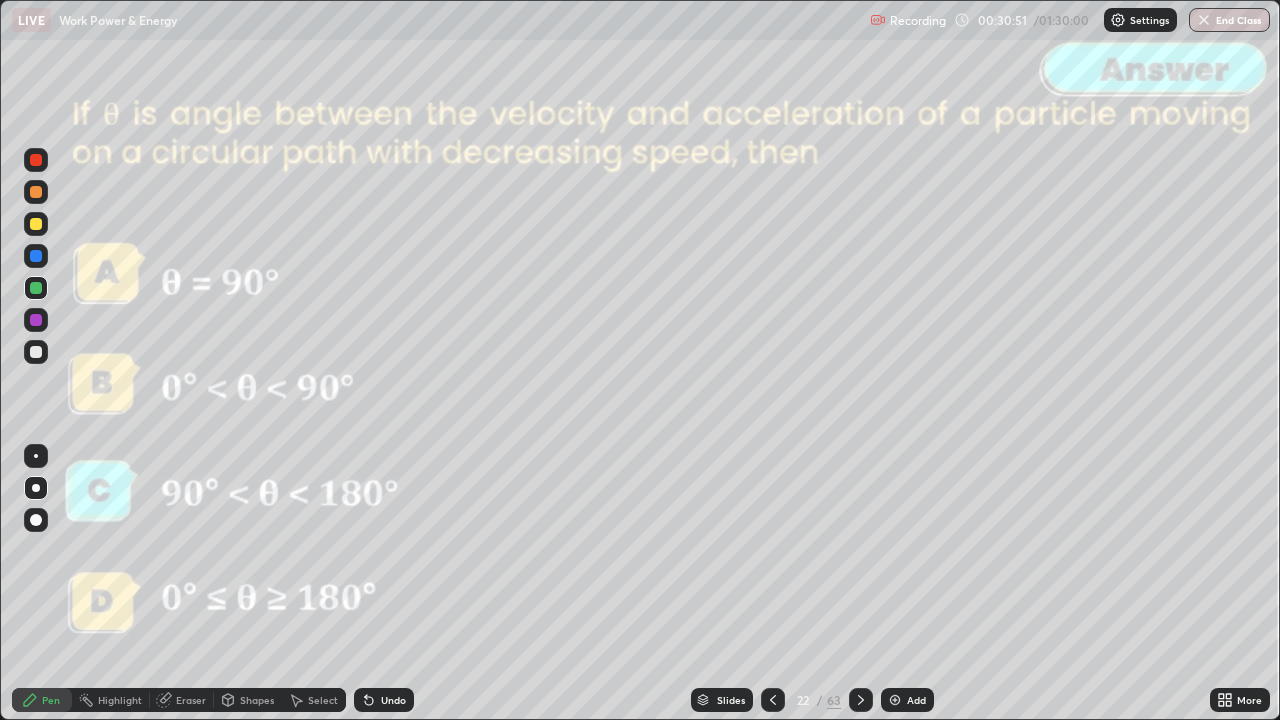 click 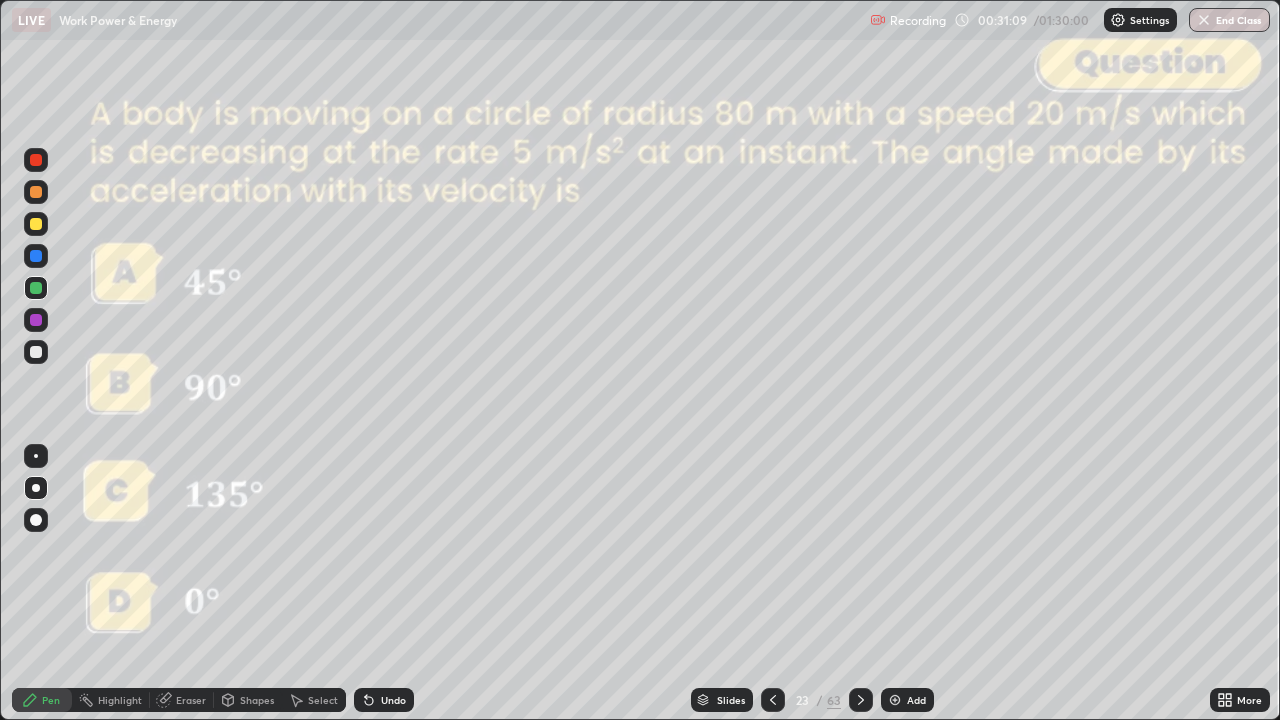click 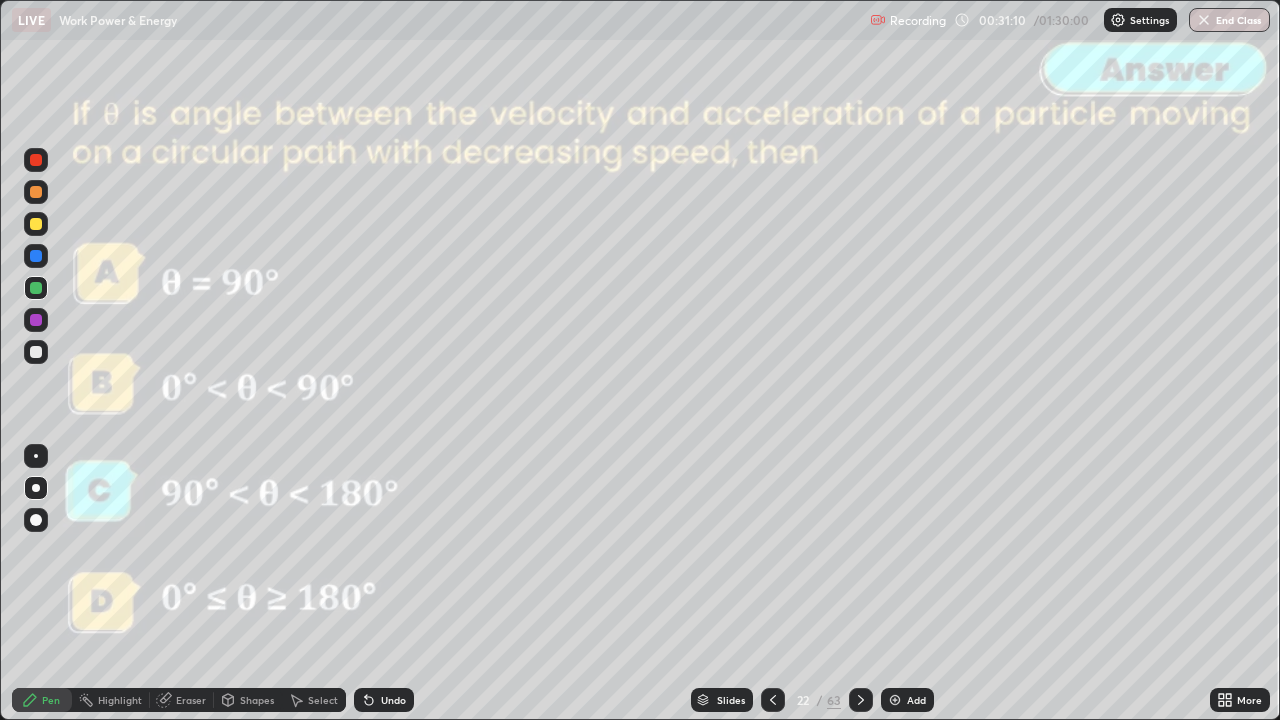 click on "Add" at bounding box center [916, 700] 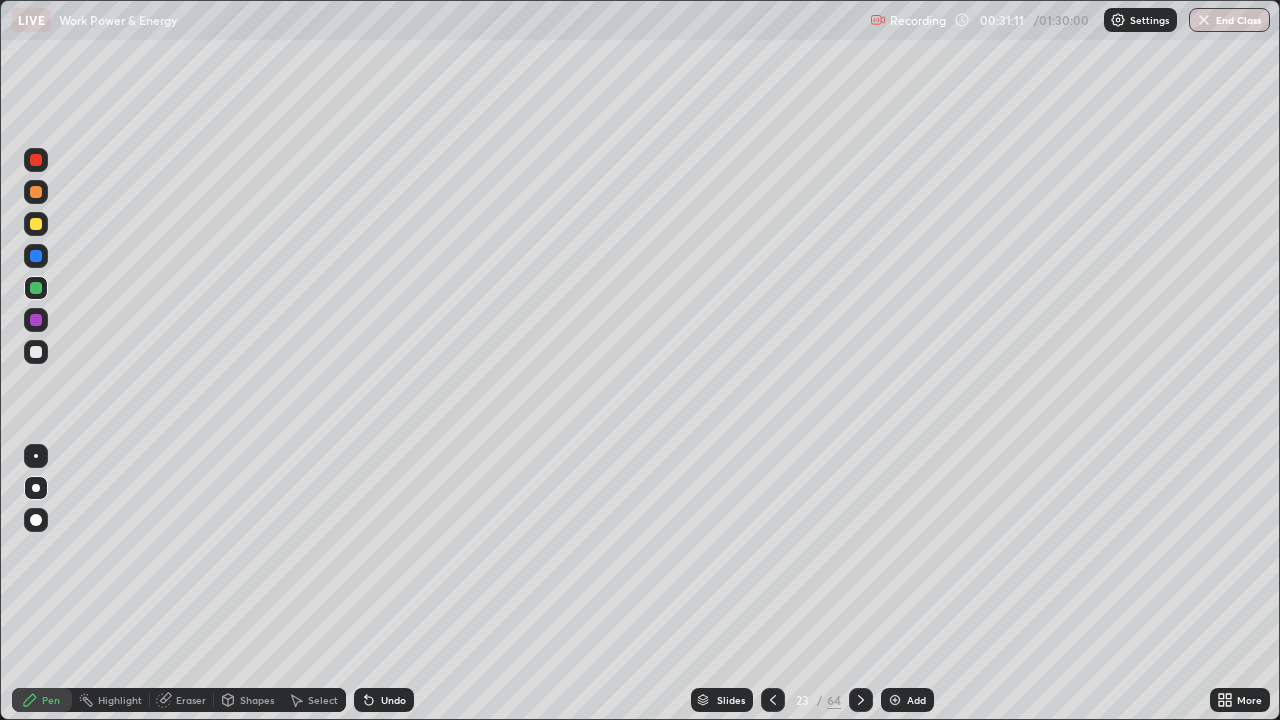 click at bounding box center (36, 352) 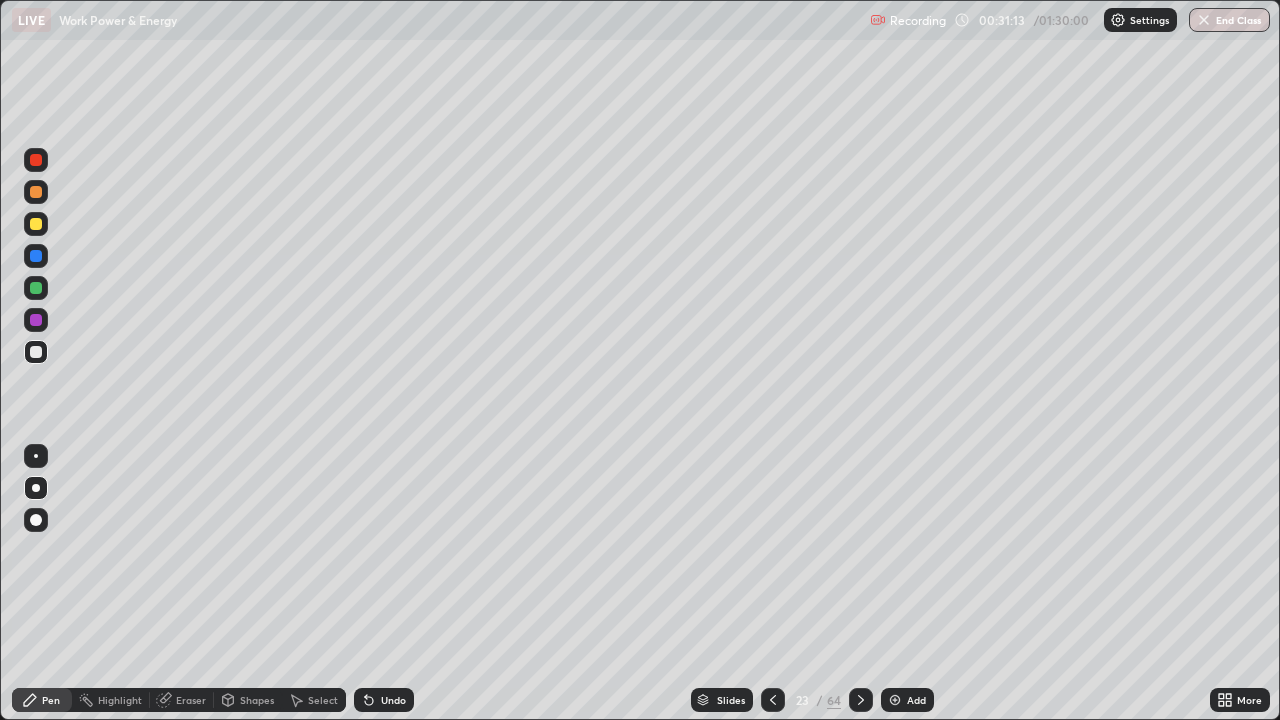 click on "Shapes" at bounding box center (257, 700) 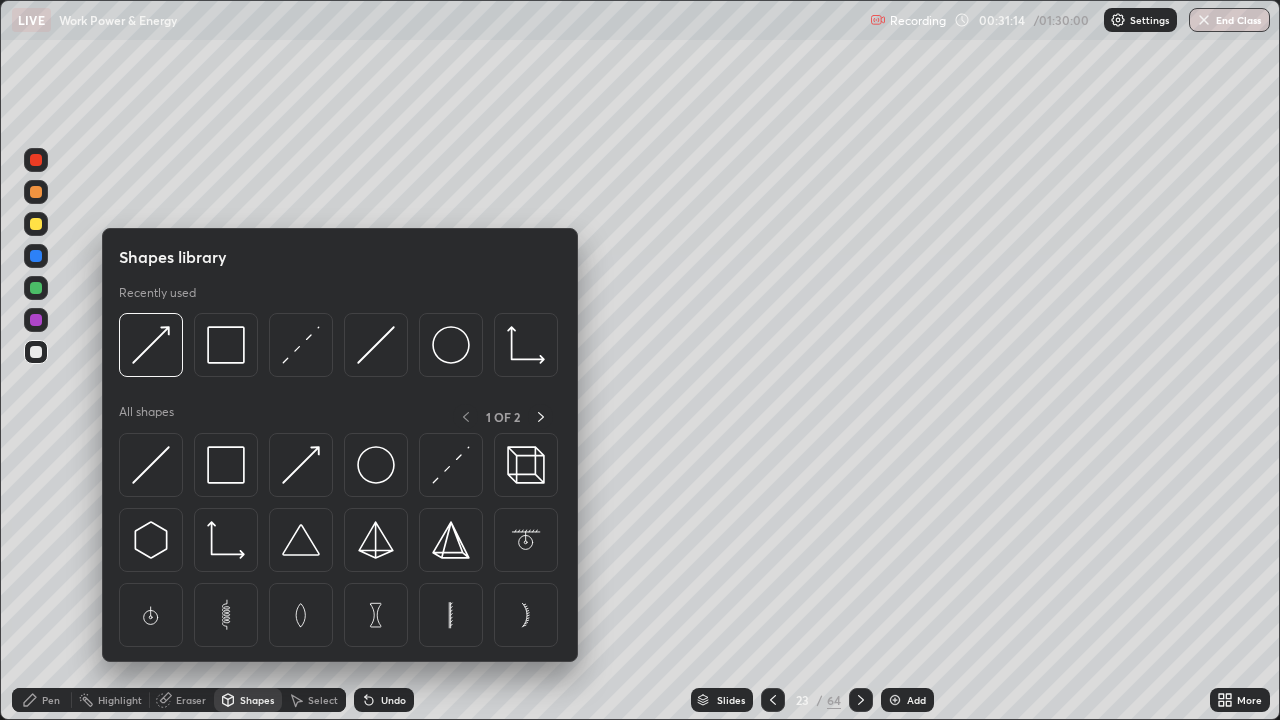 click at bounding box center (151, 345) 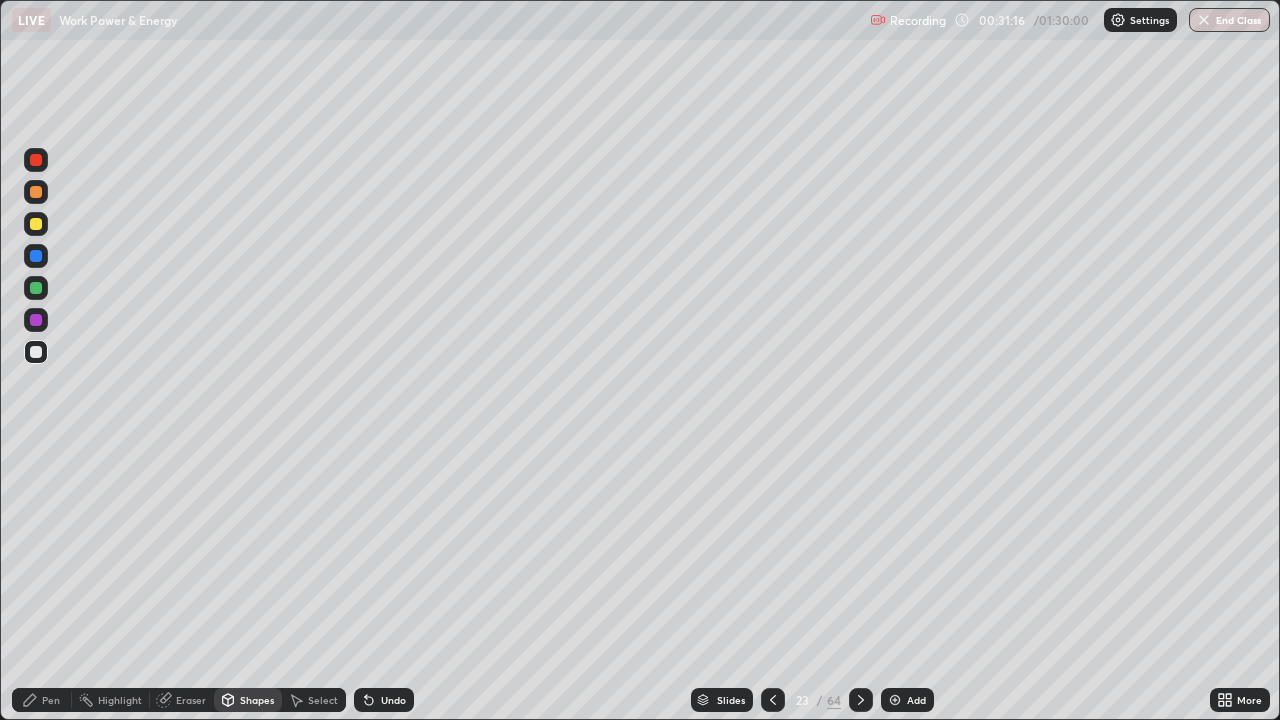 click on "Undo" at bounding box center [384, 700] 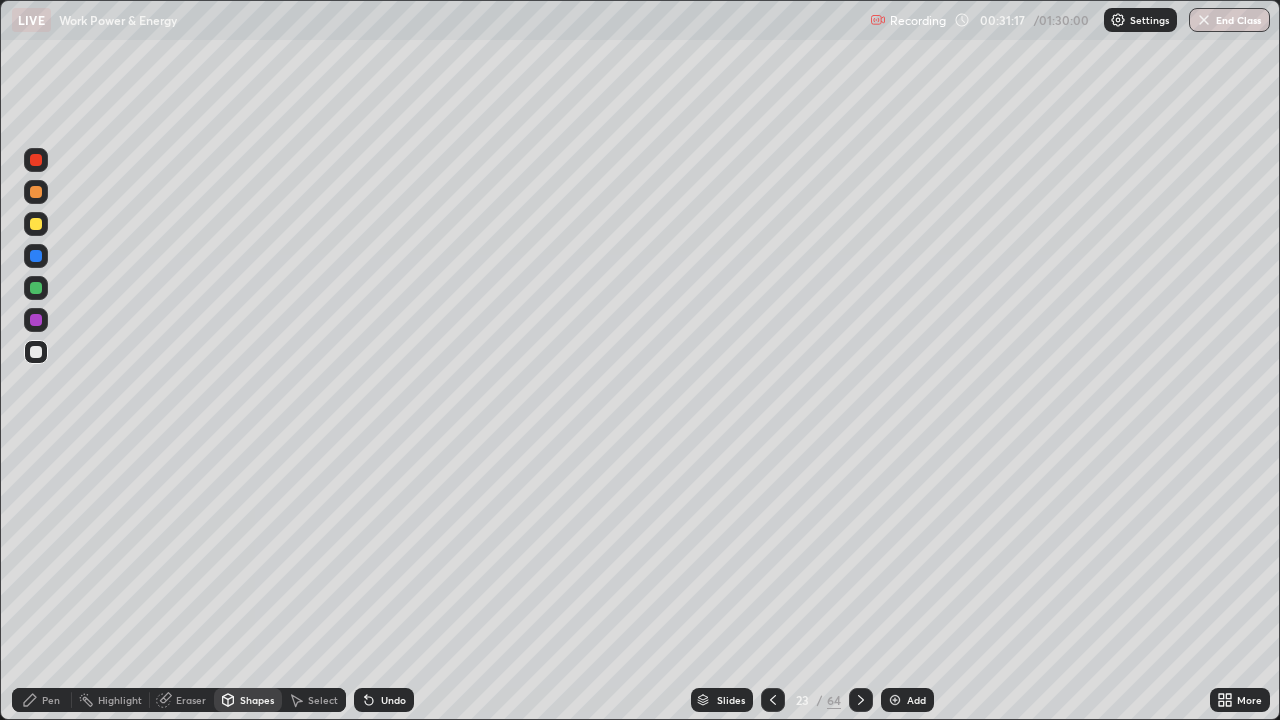 click on "Pen" at bounding box center [51, 700] 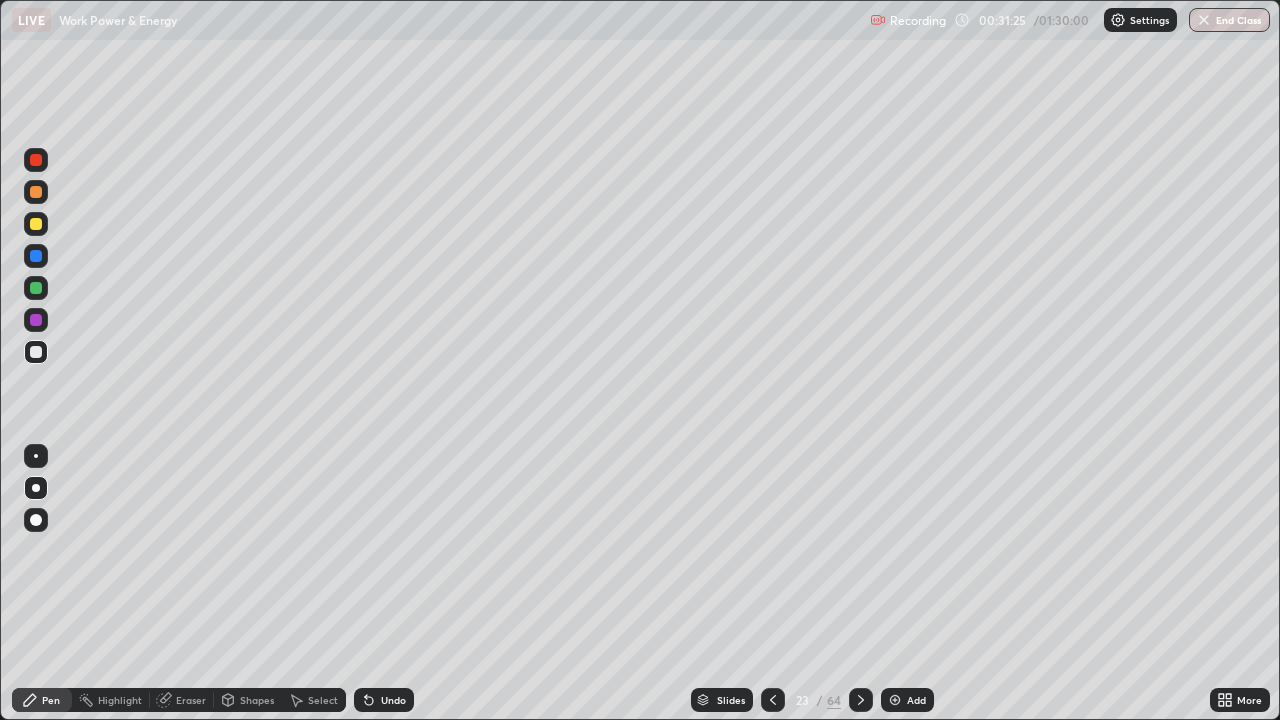 click on "Shapes" at bounding box center (257, 700) 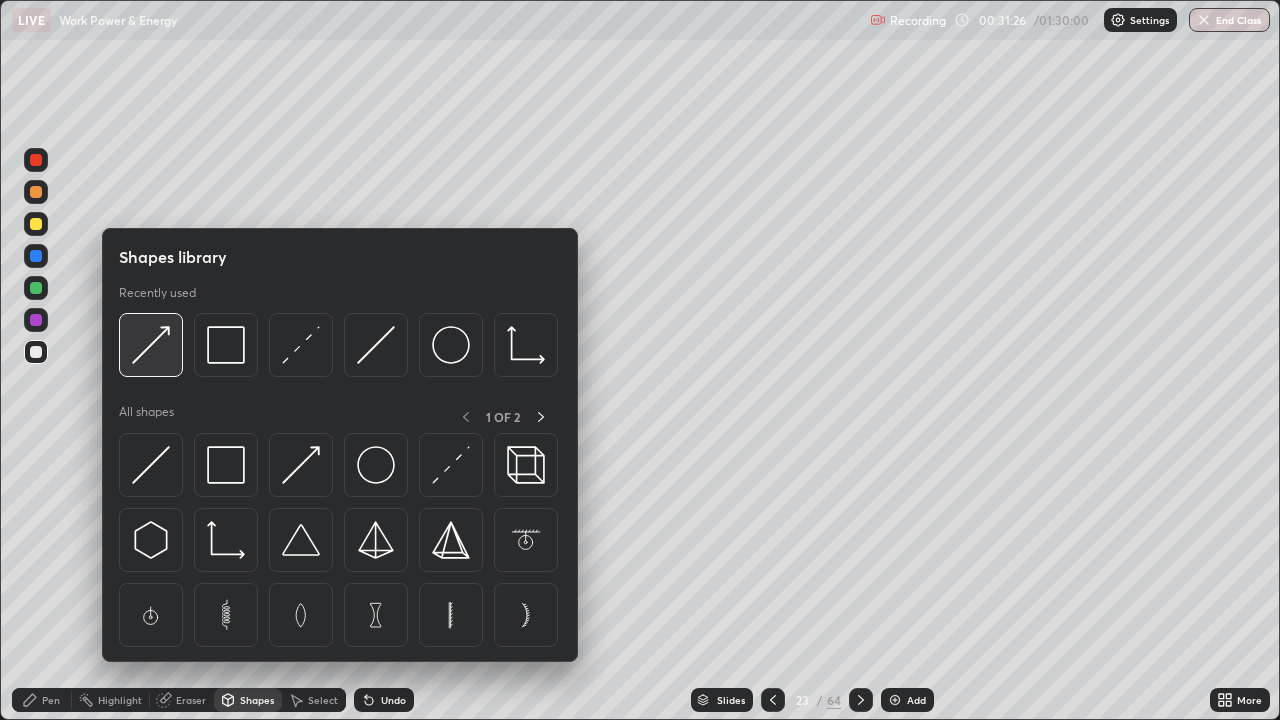 click at bounding box center [151, 345] 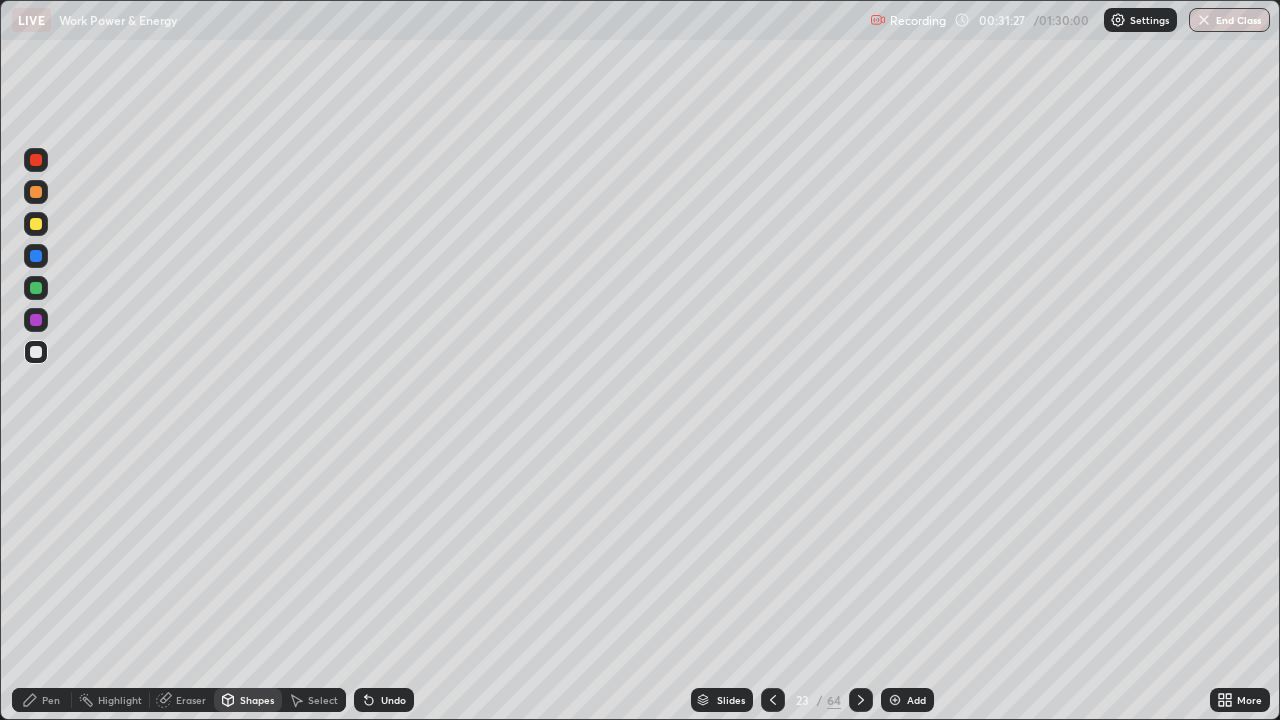 click at bounding box center (36, 224) 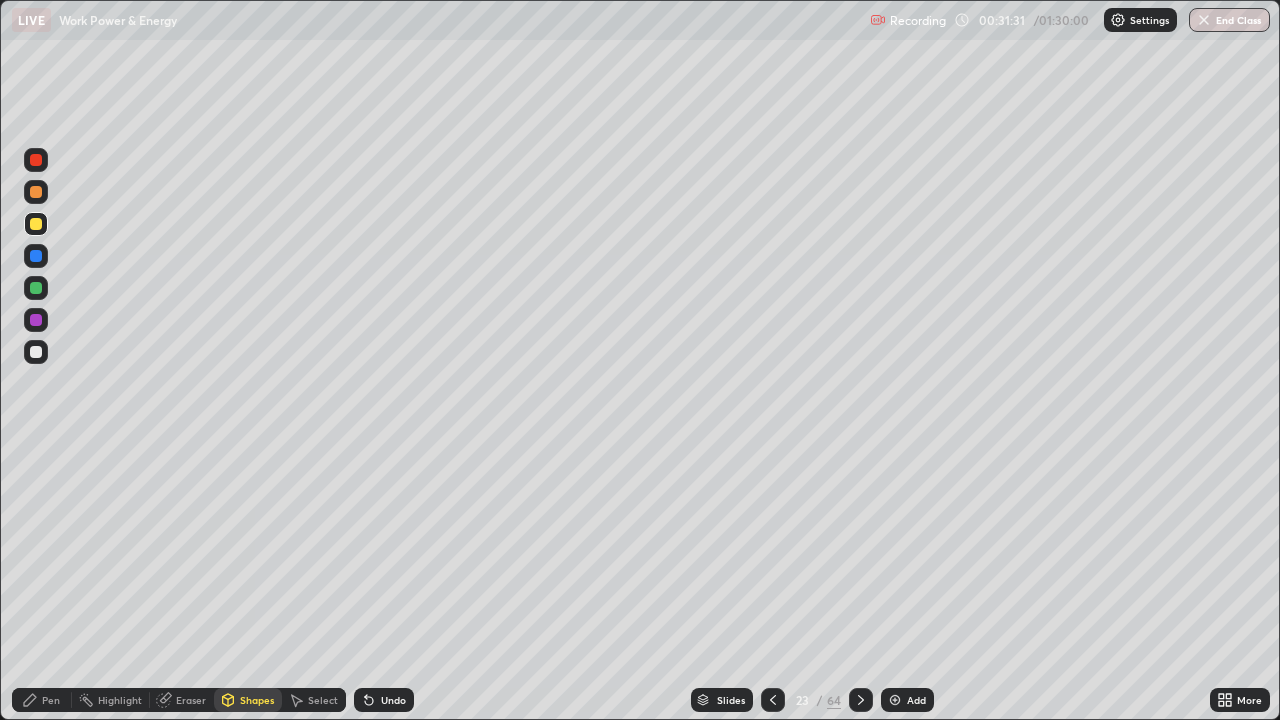 click at bounding box center [36, 192] 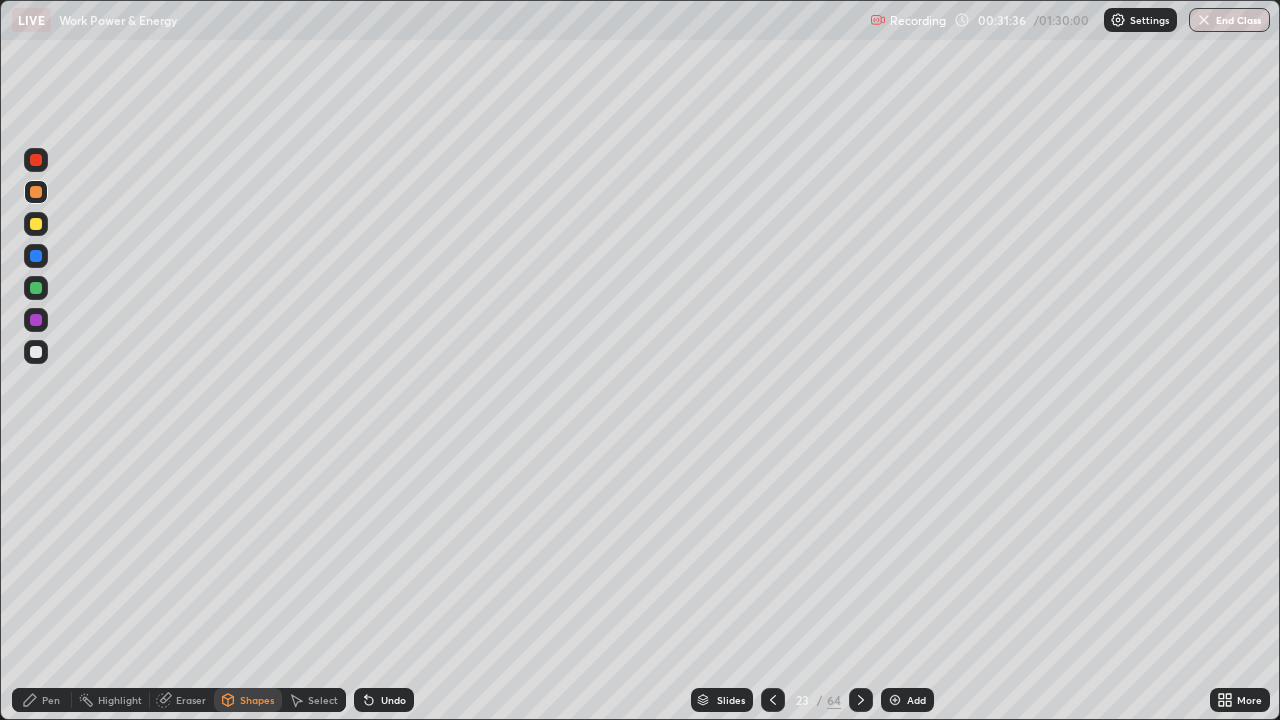click at bounding box center [36, 224] 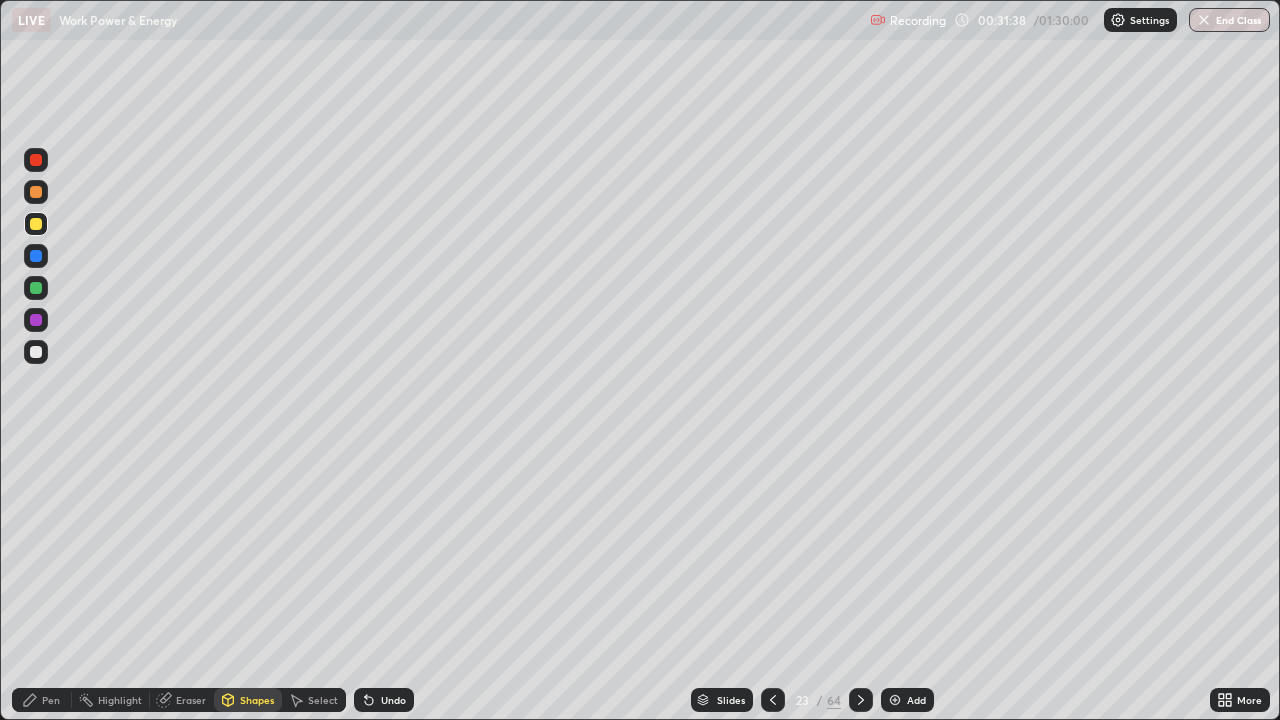 click on "Undo" at bounding box center [393, 700] 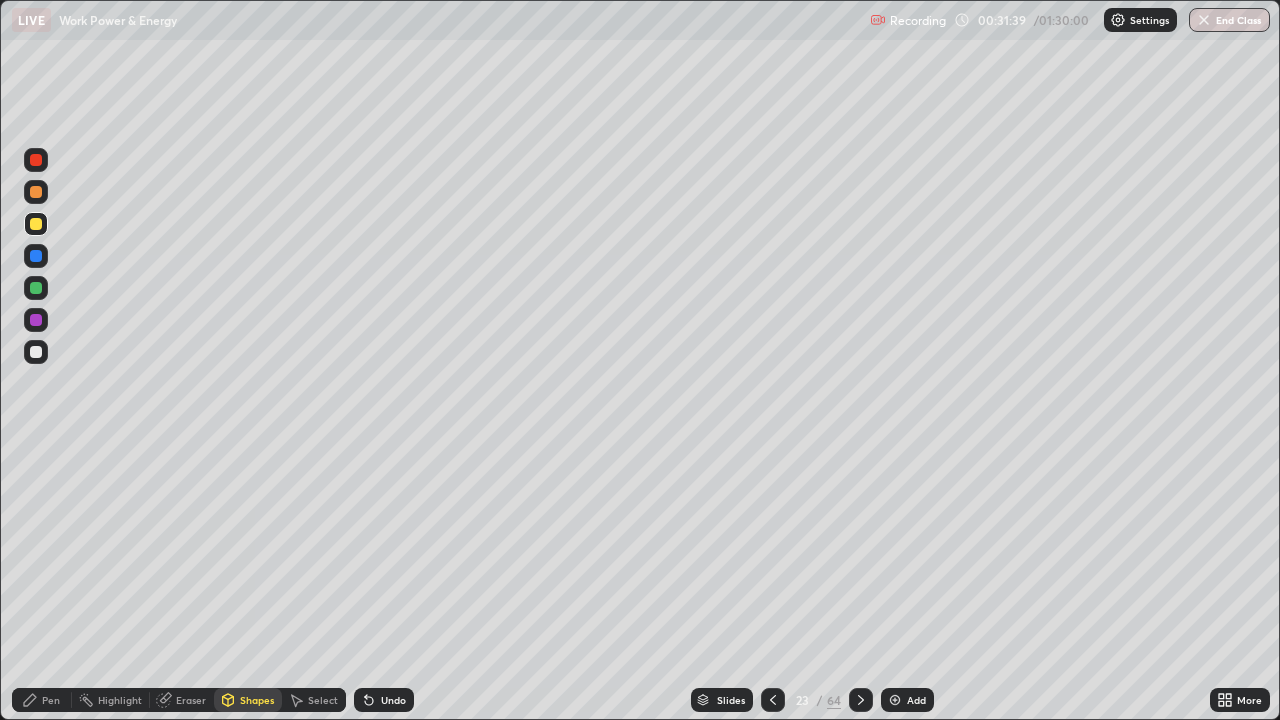 click on "Pen" at bounding box center [51, 700] 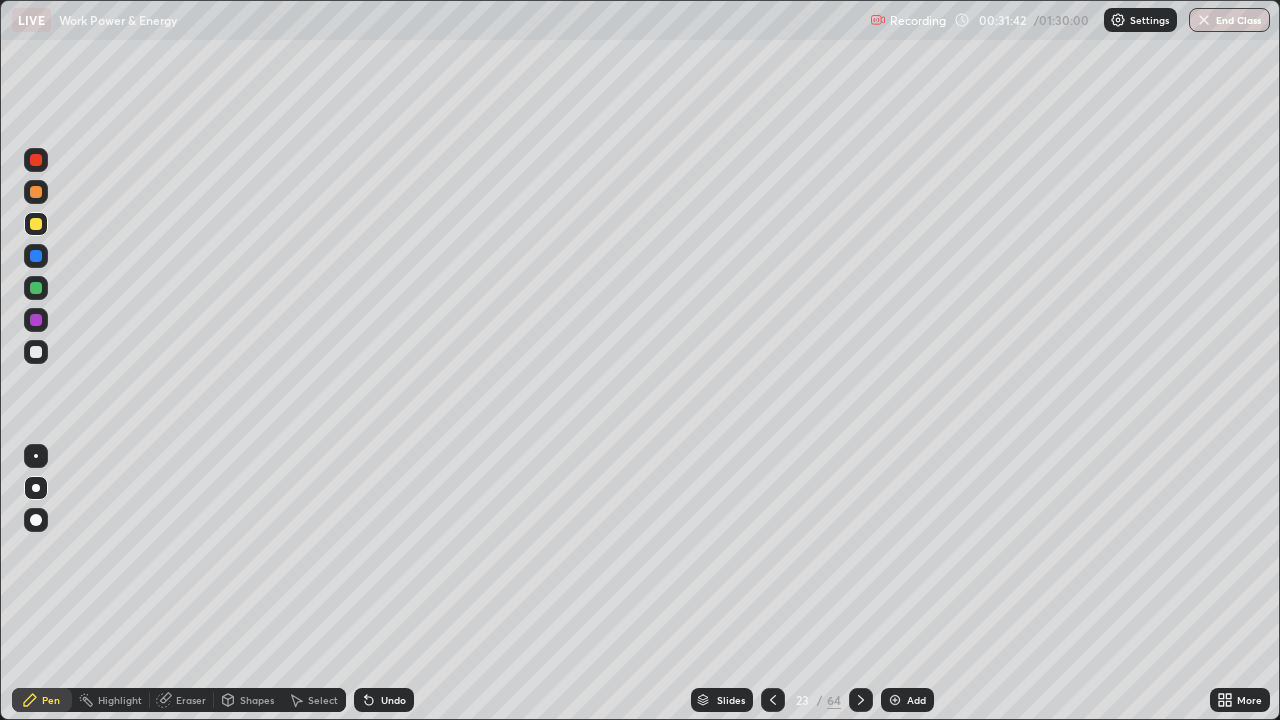 click on "Undo" at bounding box center [384, 700] 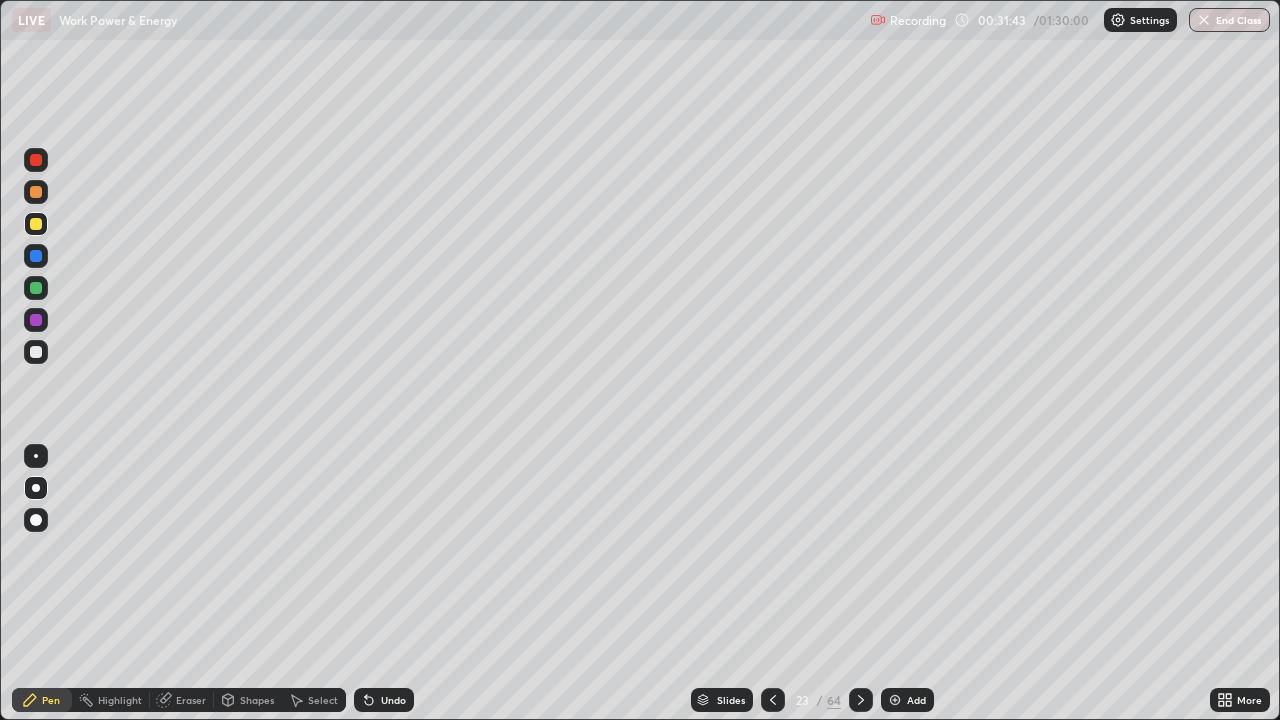 click at bounding box center [36, 192] 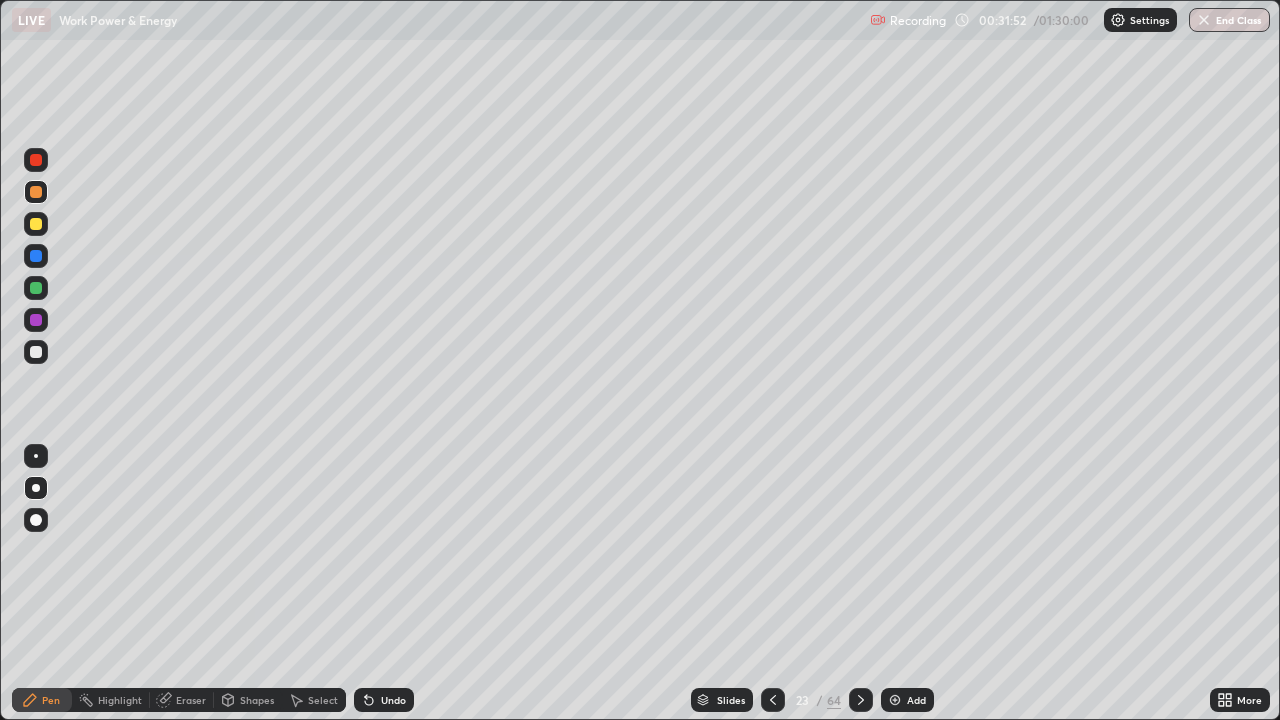 click at bounding box center [36, 288] 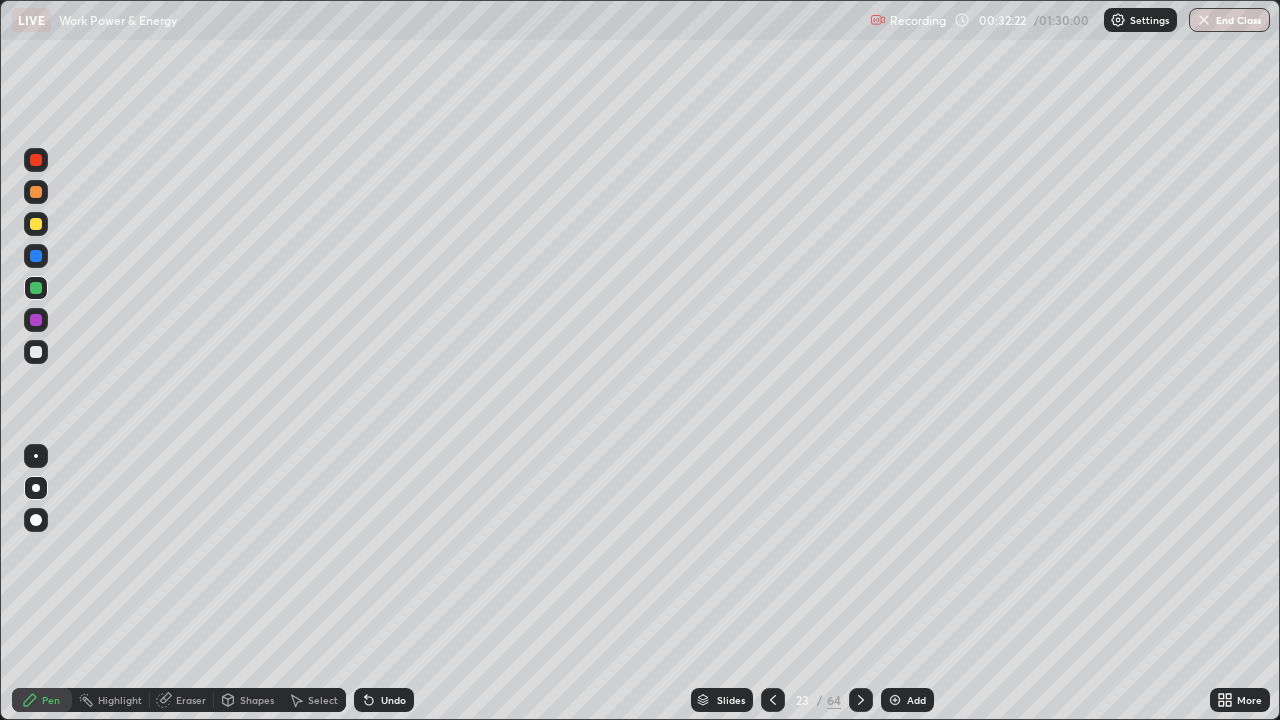 click at bounding box center [36, 352] 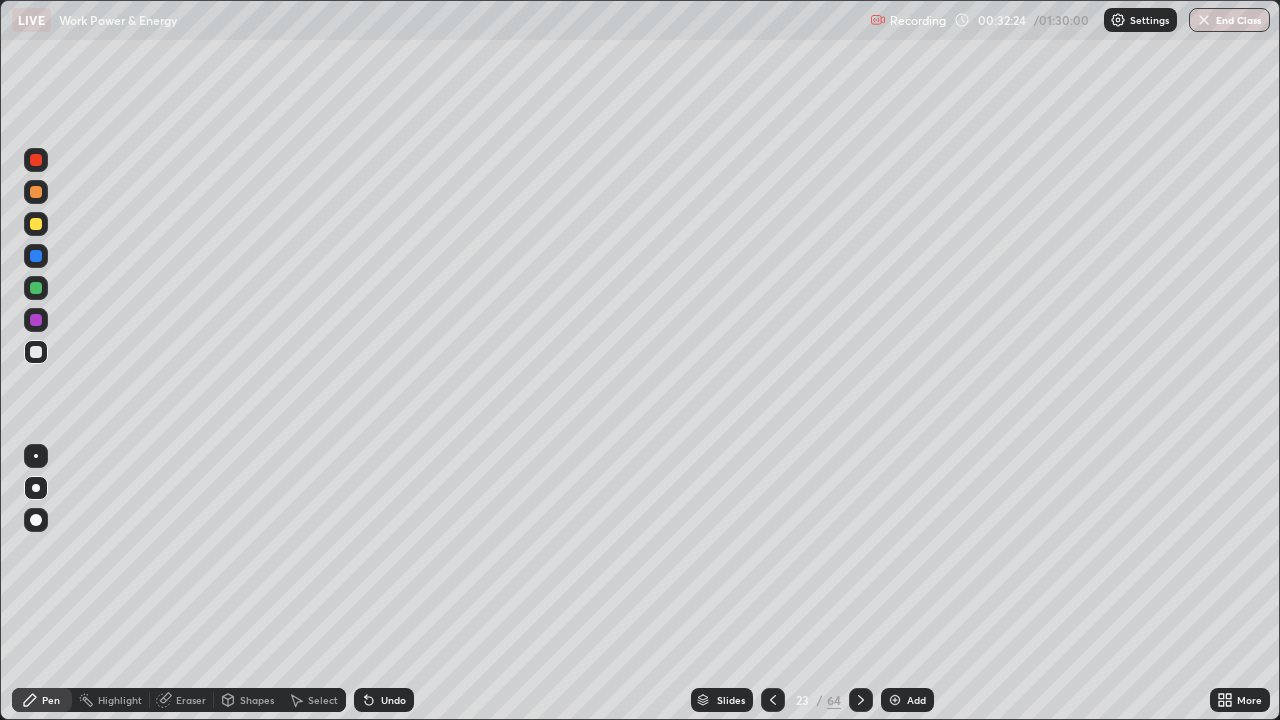 click at bounding box center [36, 224] 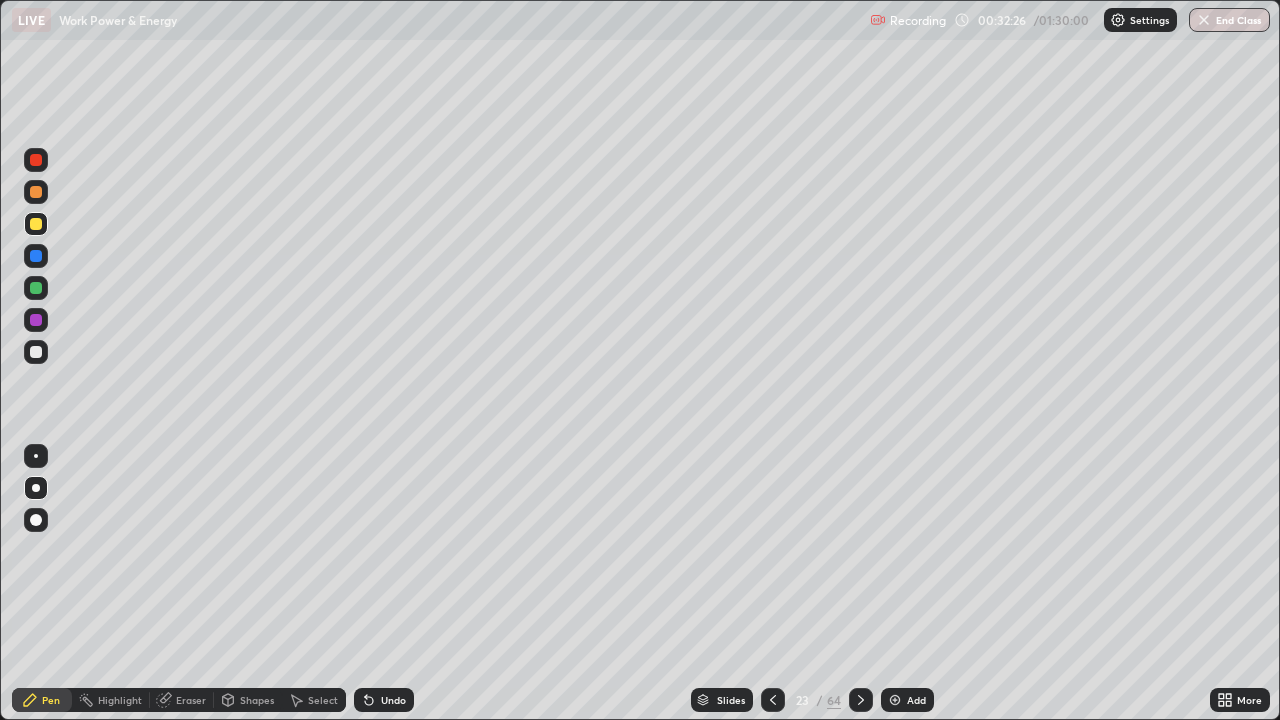 click on "Shapes" at bounding box center (248, 700) 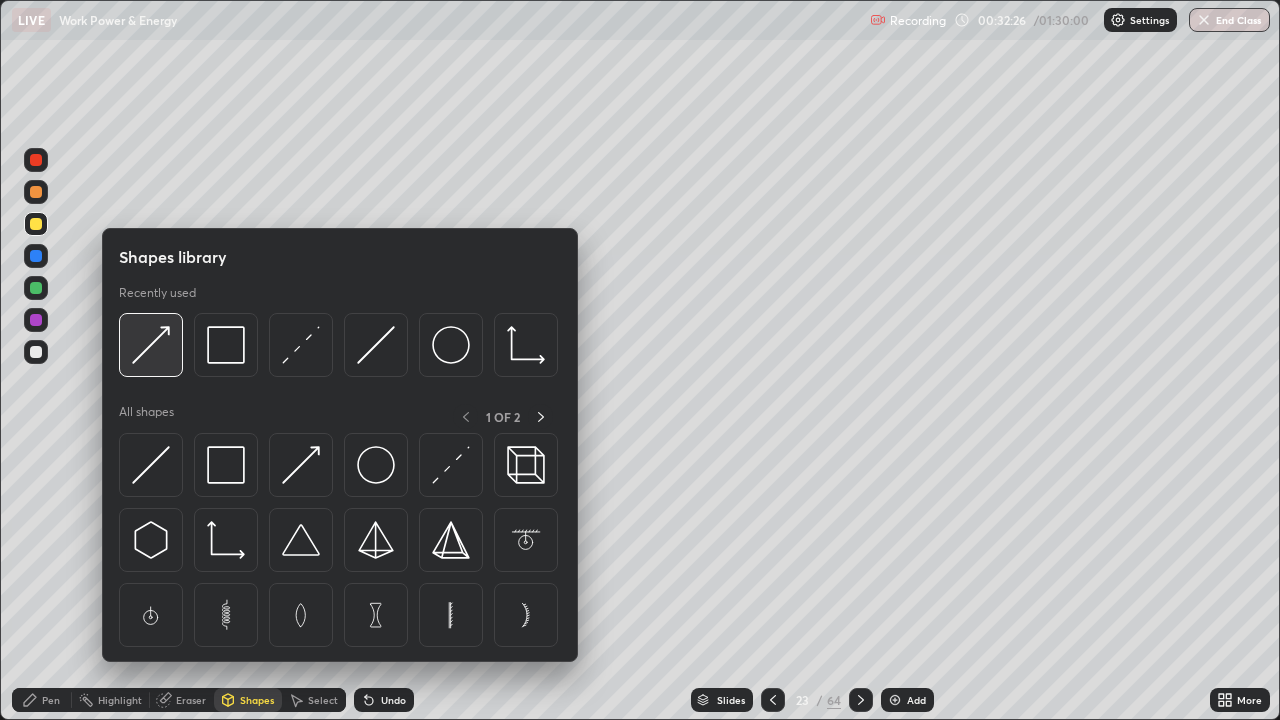 click at bounding box center (151, 345) 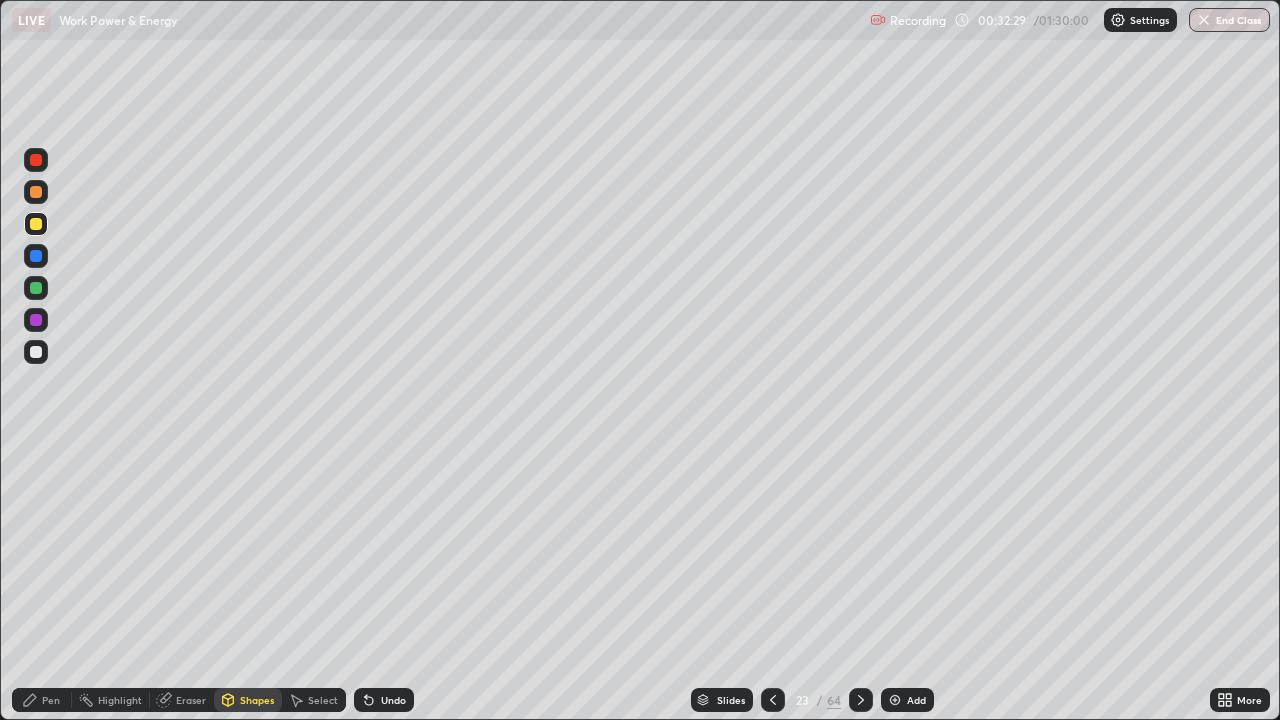 click 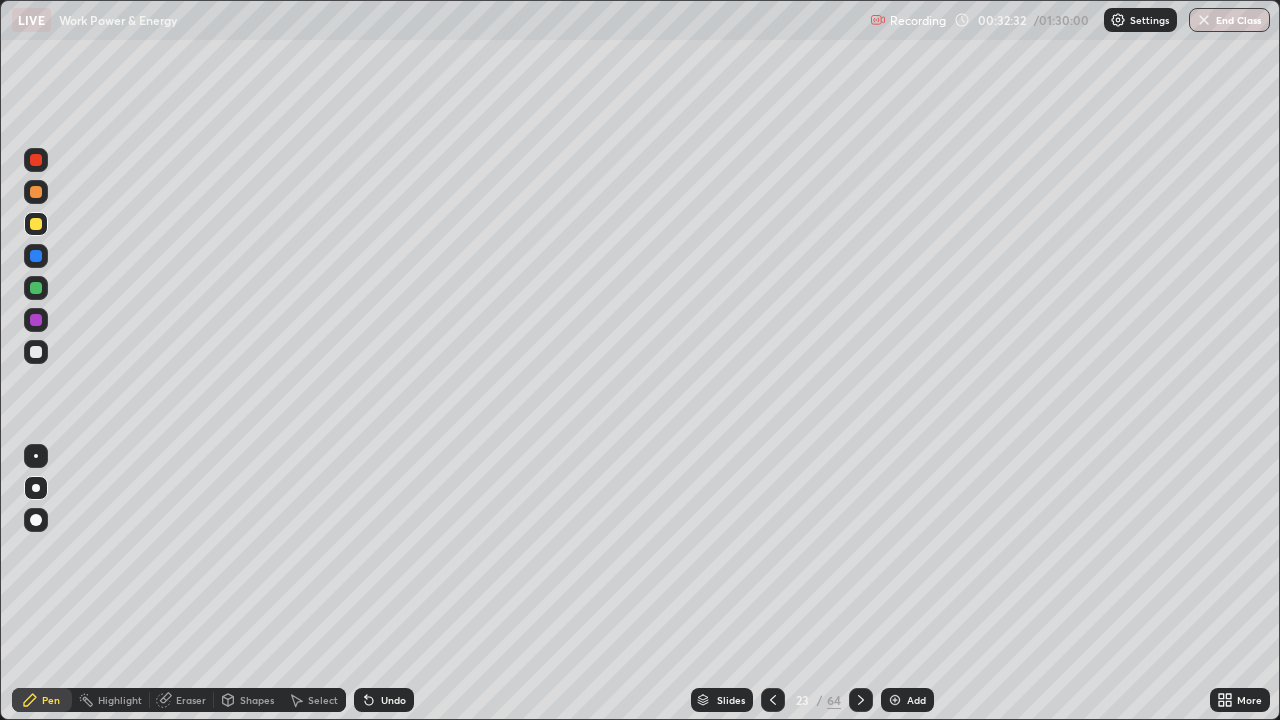 click at bounding box center [36, 192] 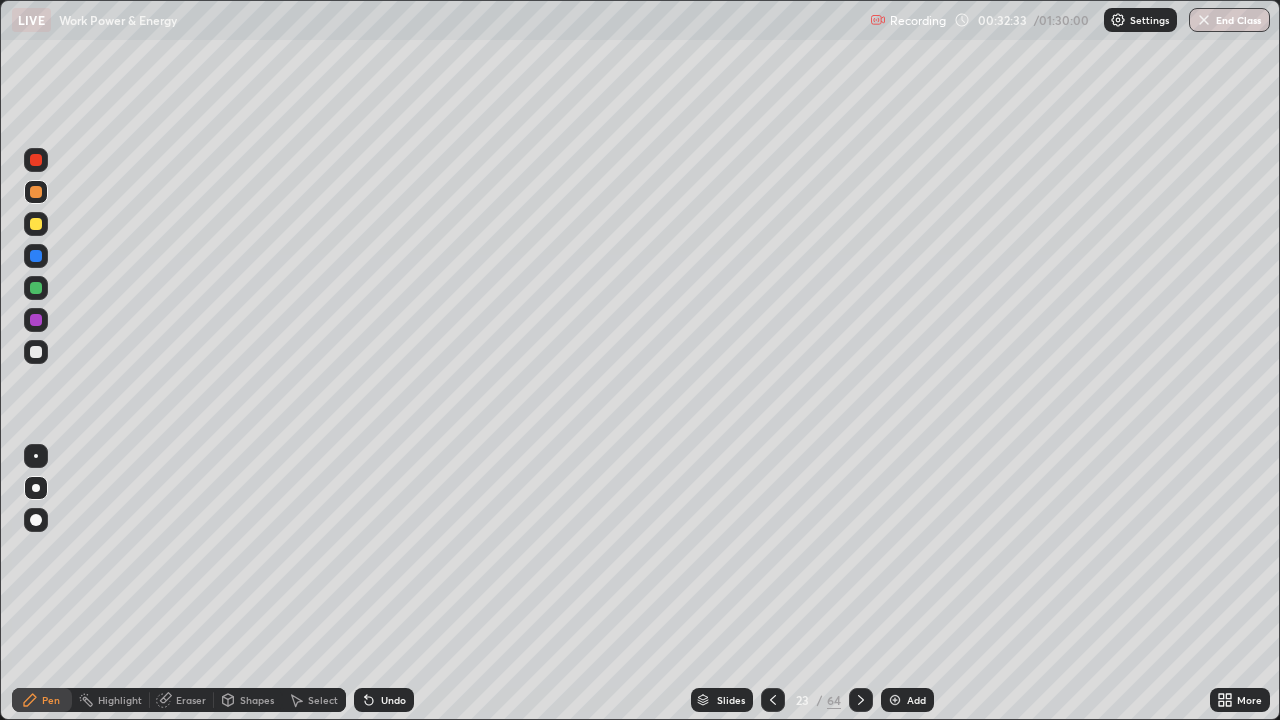 click on "Shapes" at bounding box center [257, 700] 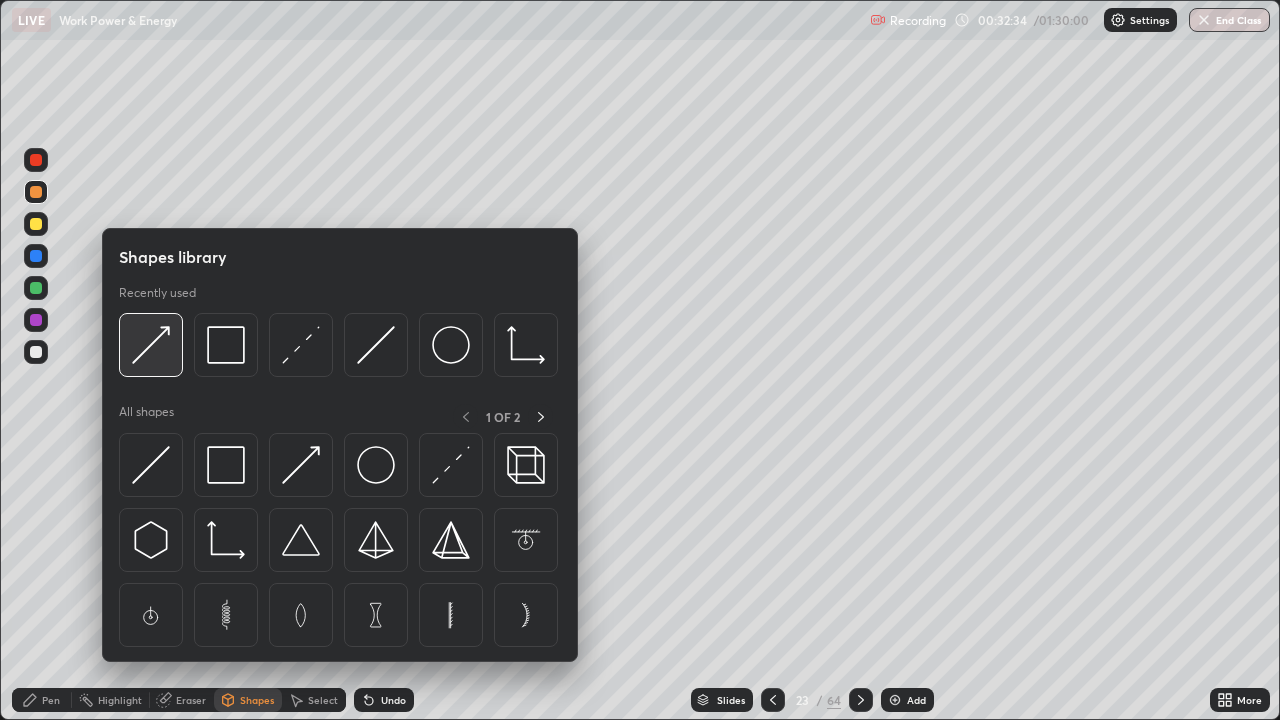 click at bounding box center [151, 345] 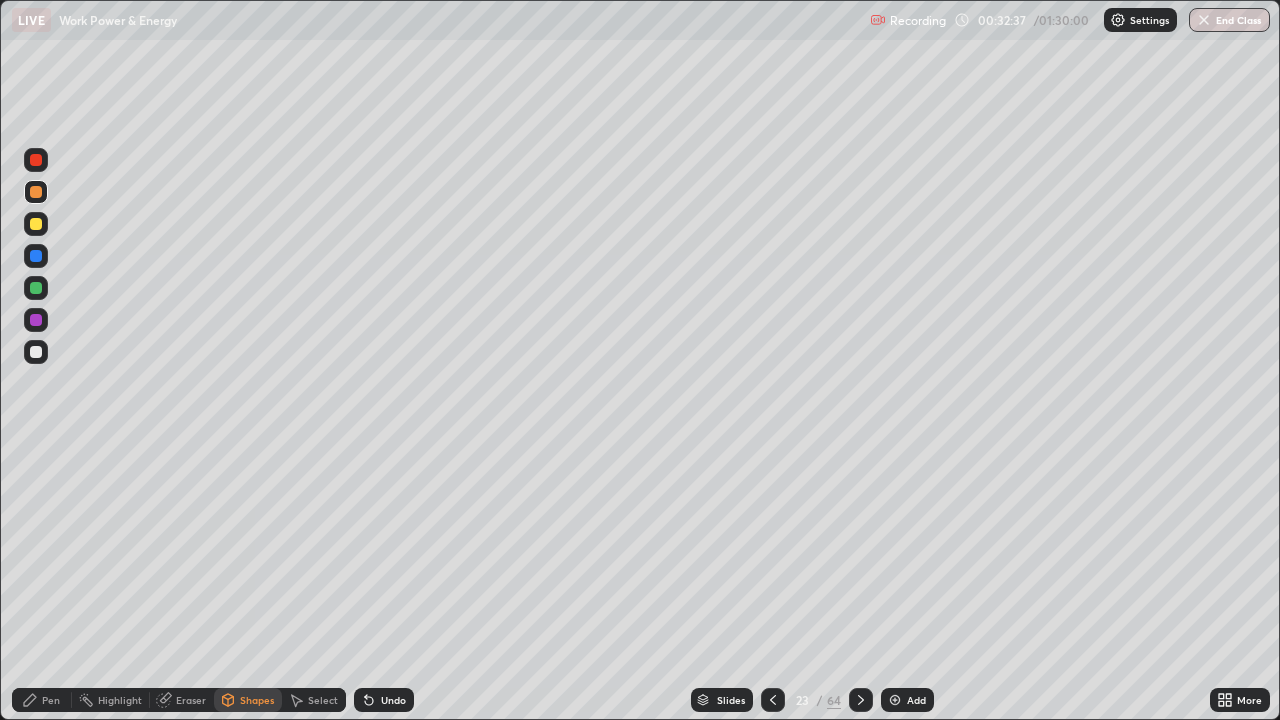 click 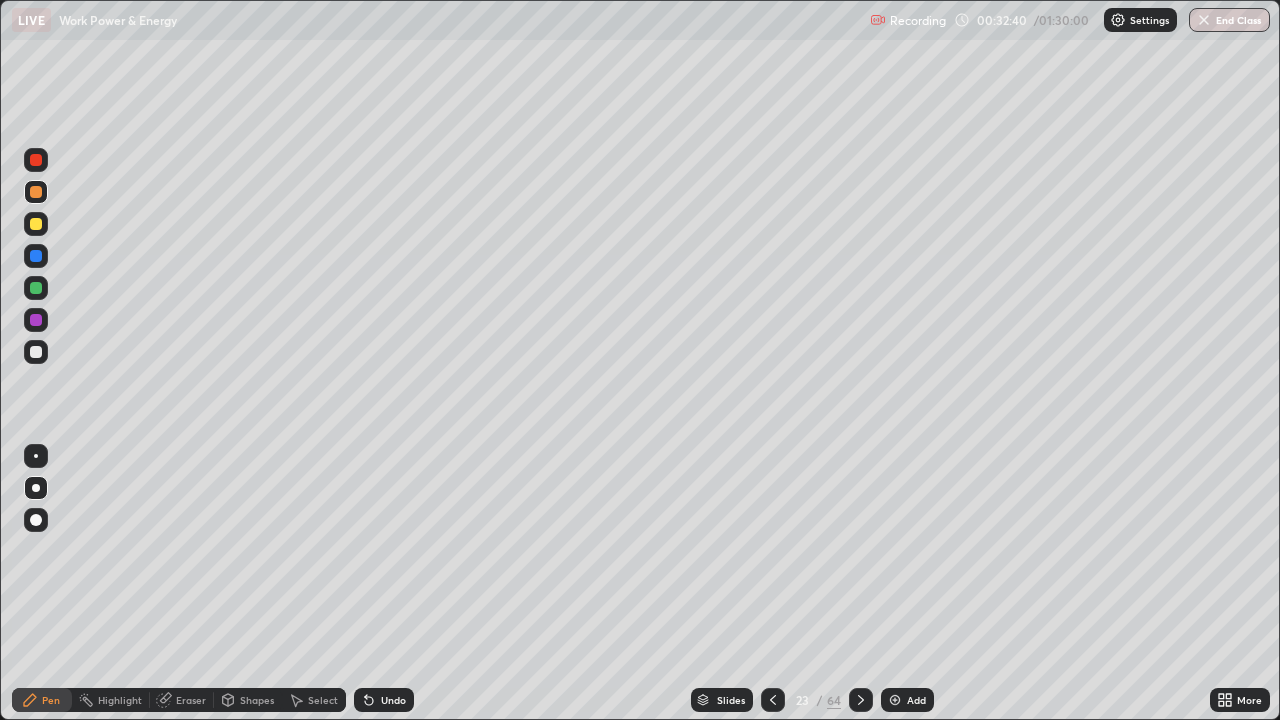click at bounding box center (36, 288) 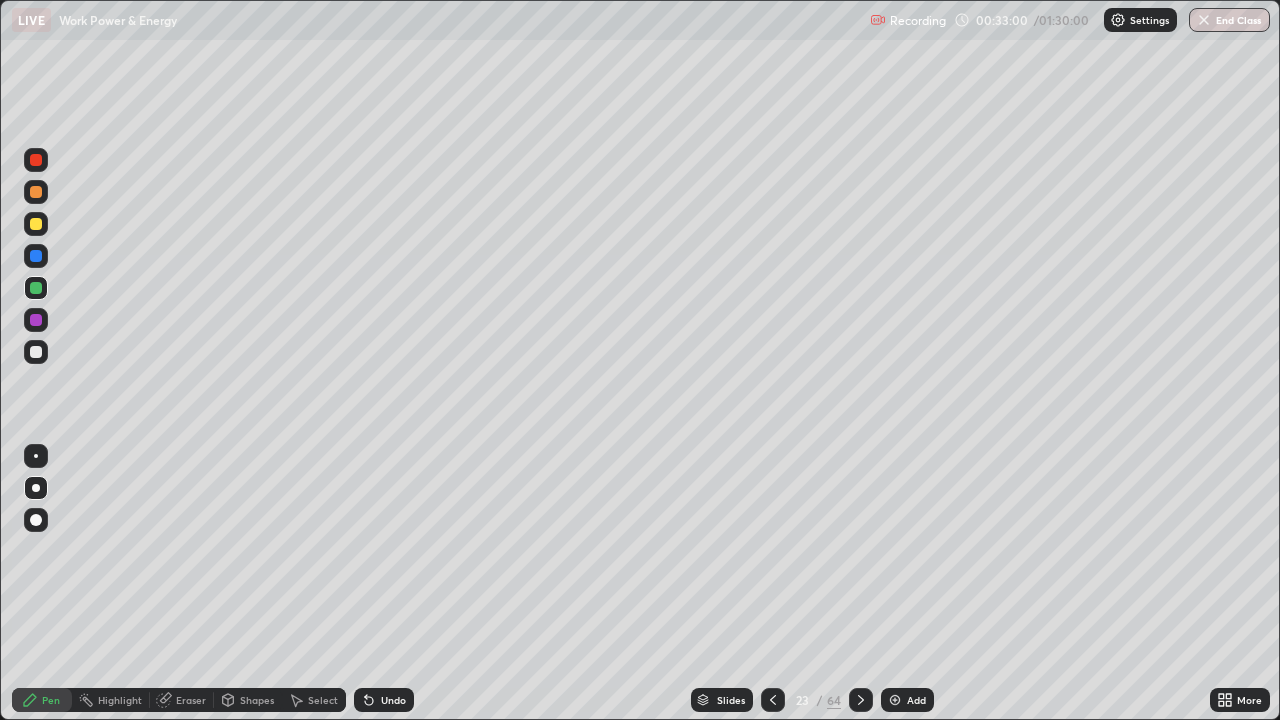 click at bounding box center (36, 352) 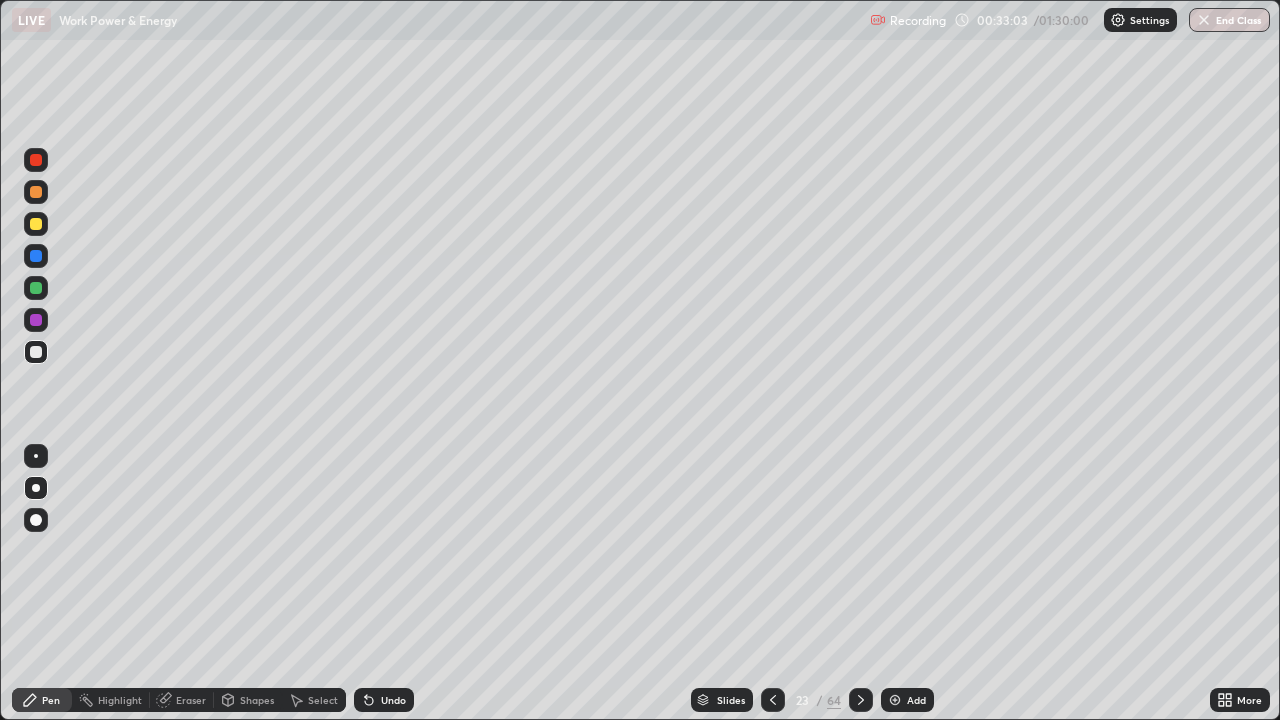 click on "Shapes" at bounding box center (257, 700) 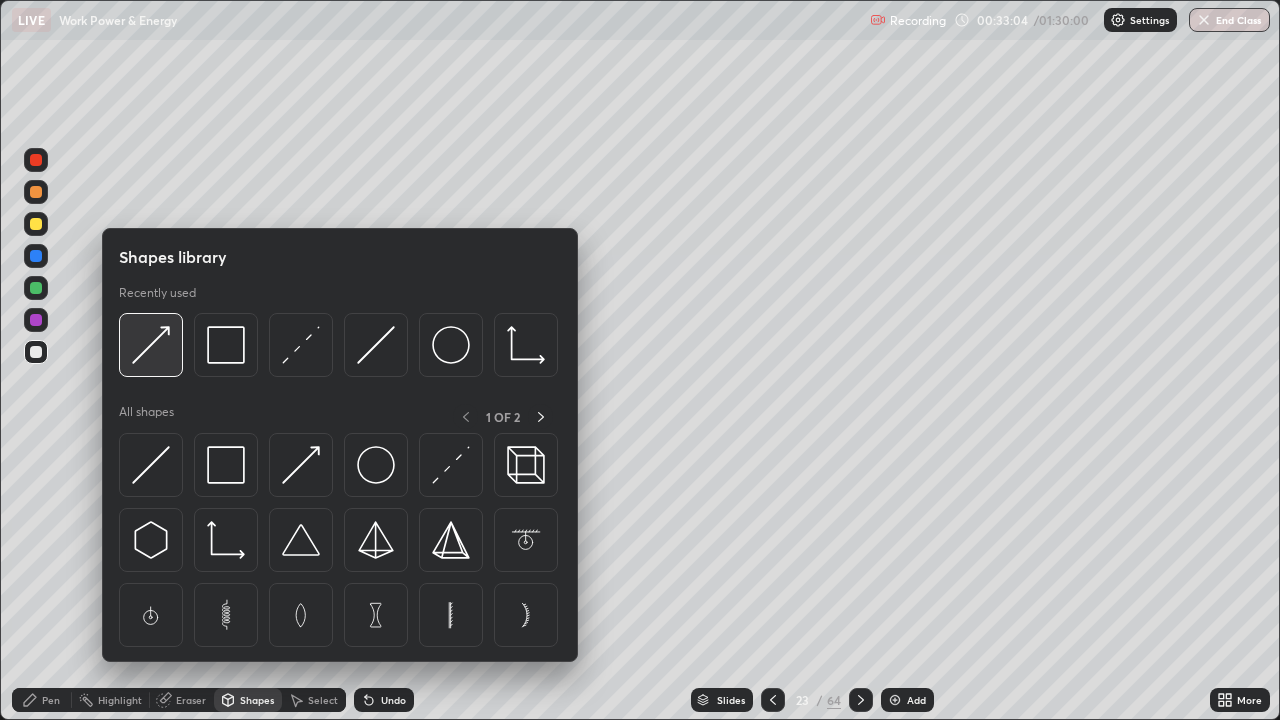 click at bounding box center (151, 345) 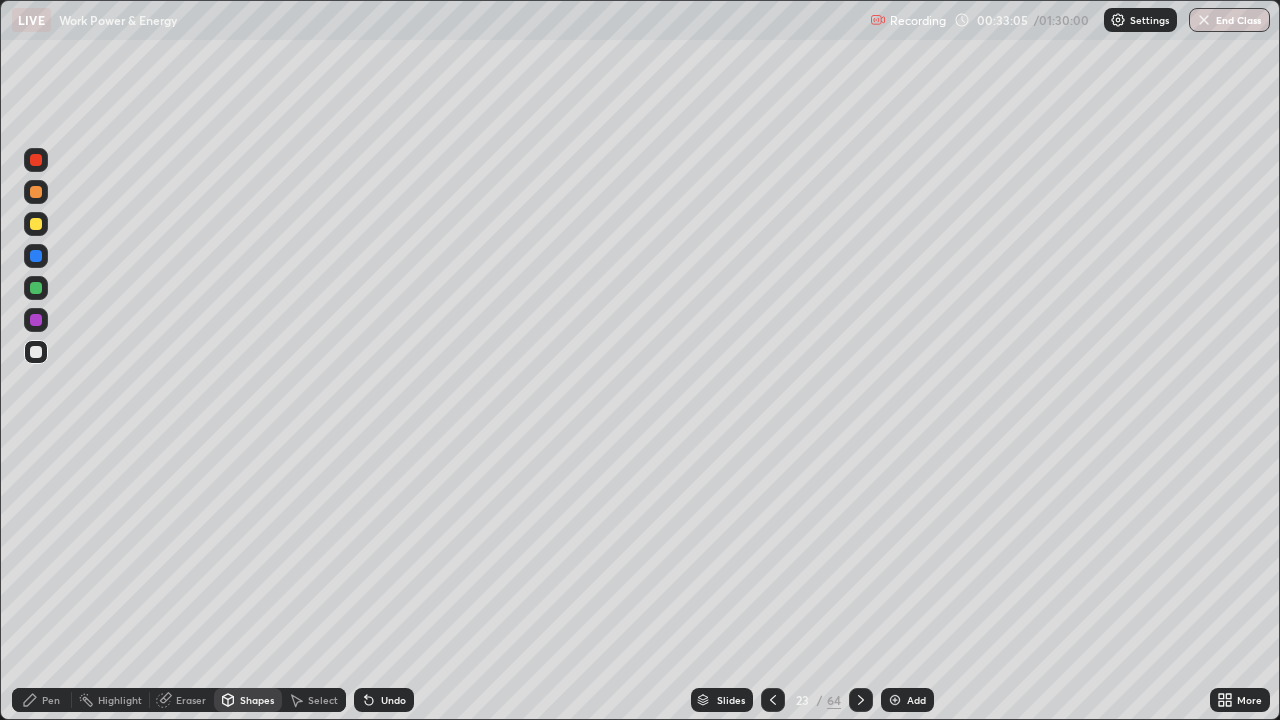 click on "Shapes" at bounding box center [257, 700] 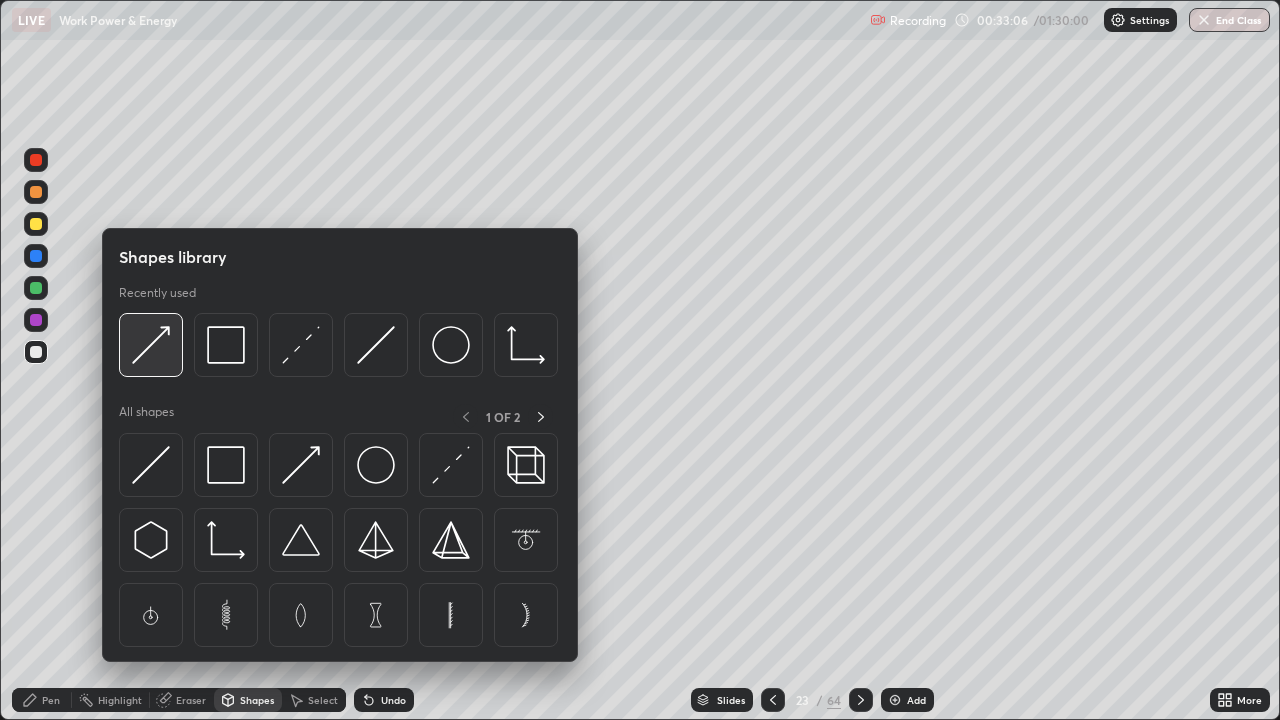 click at bounding box center (151, 345) 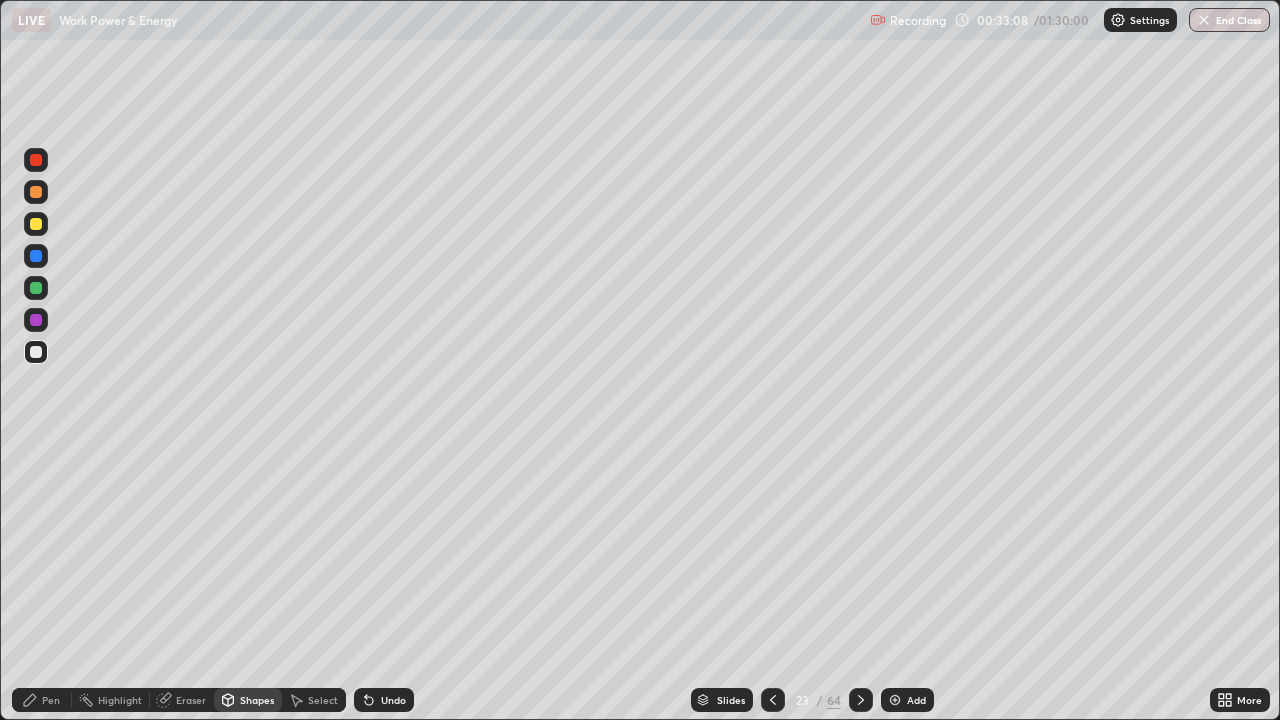 click on "Undo" at bounding box center (384, 700) 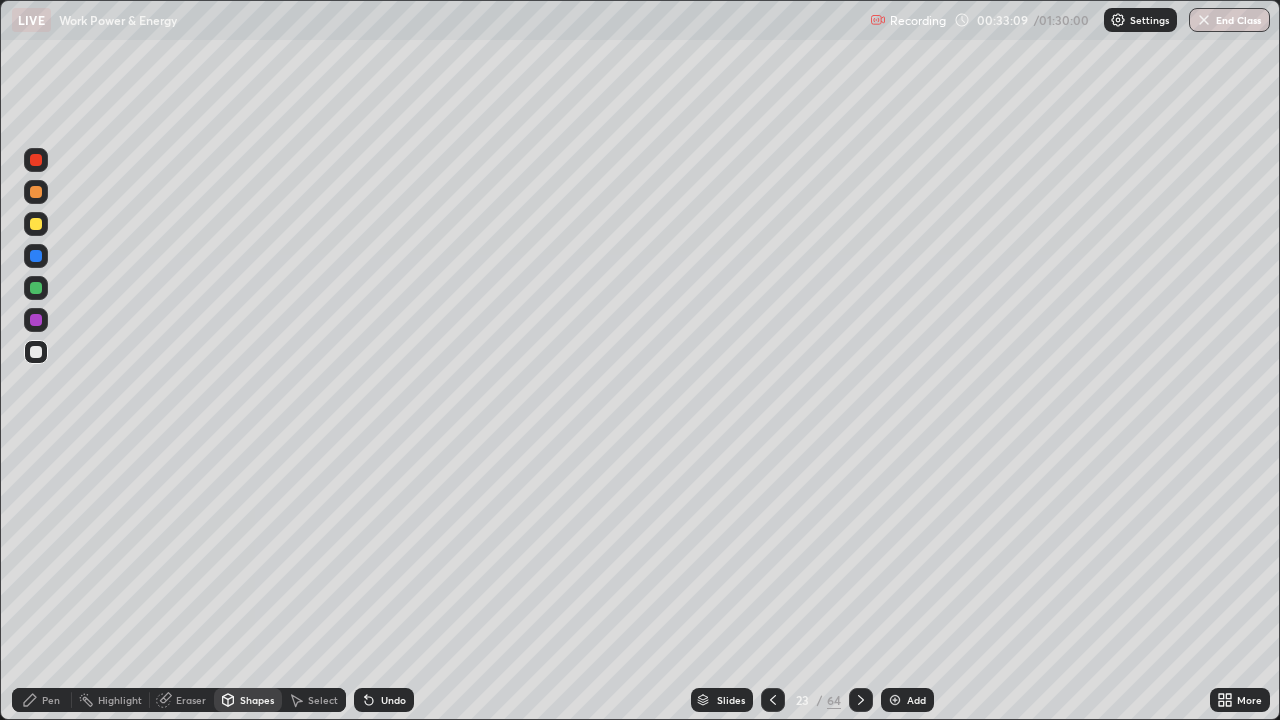 click at bounding box center (36, 224) 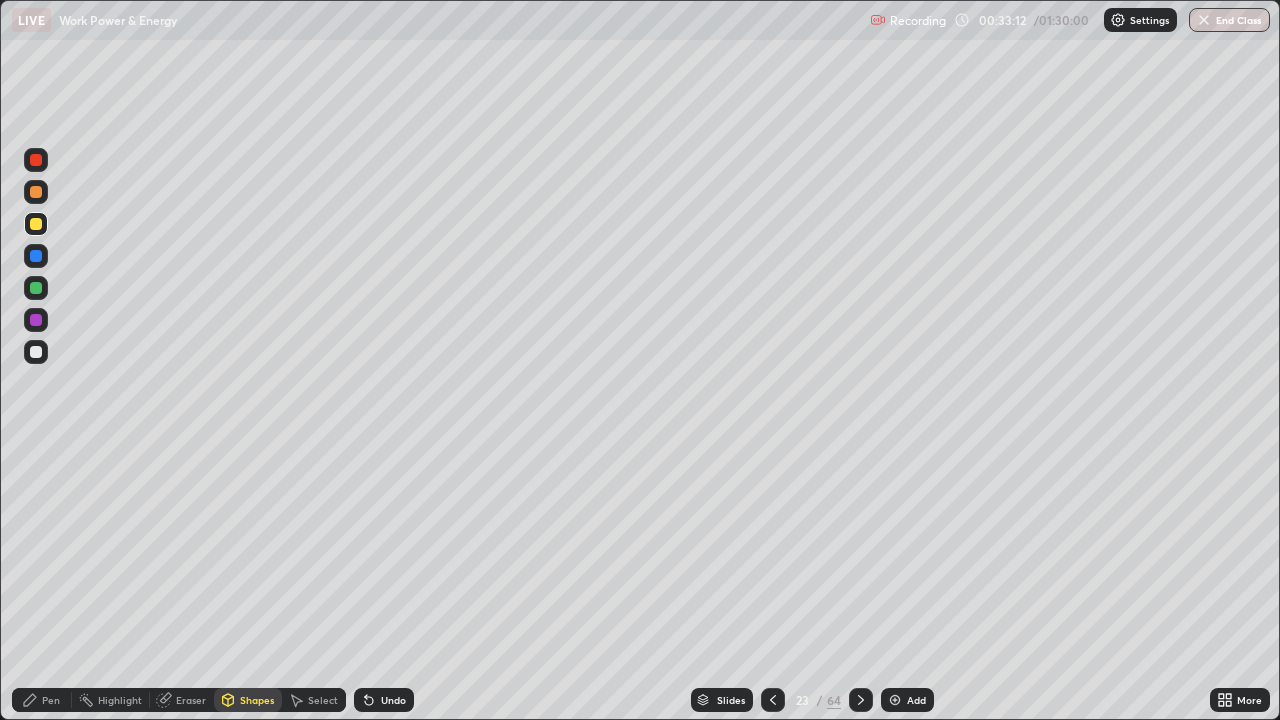 click at bounding box center [36, 192] 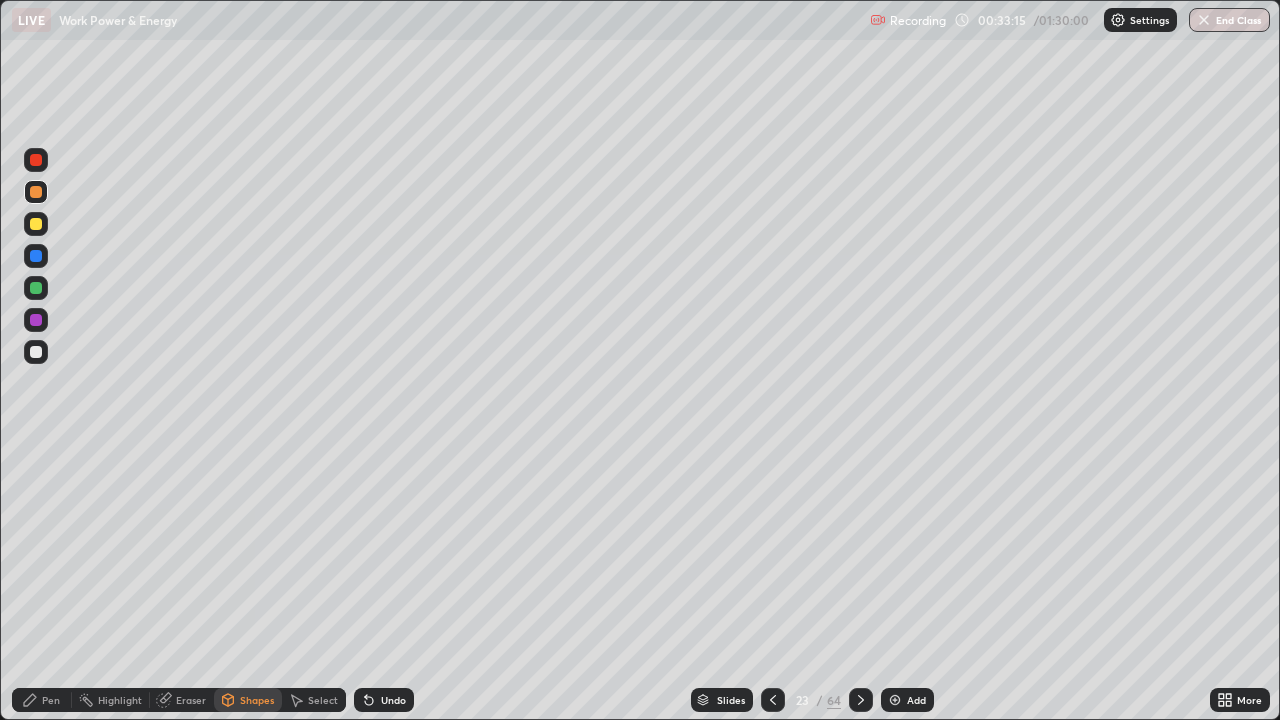 click on "Pen" at bounding box center (42, 700) 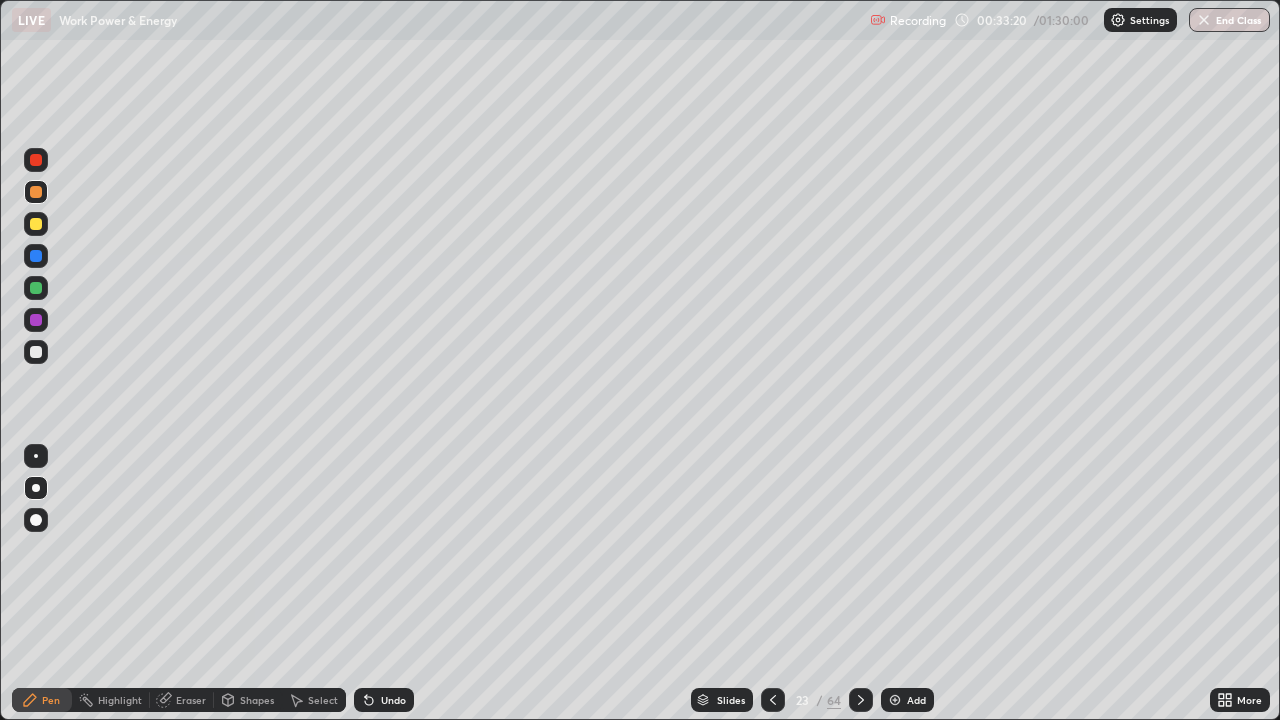 click on "Undo" at bounding box center [384, 700] 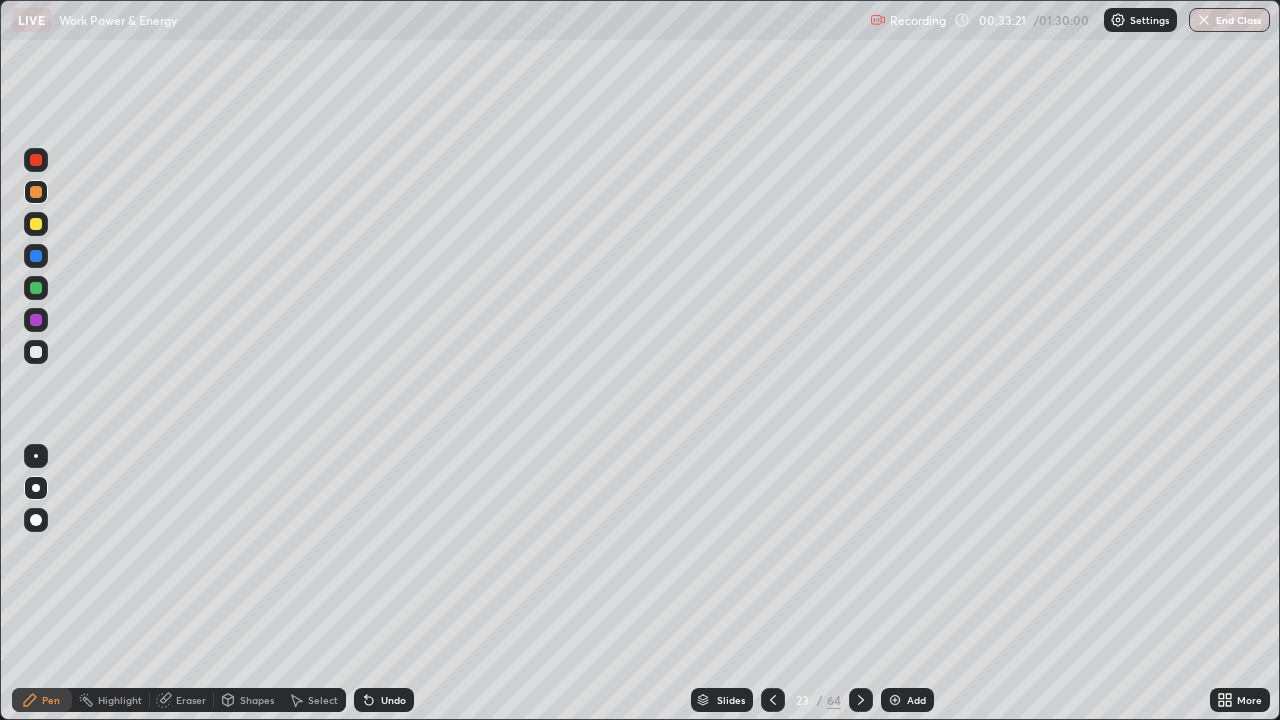click at bounding box center [36, 224] 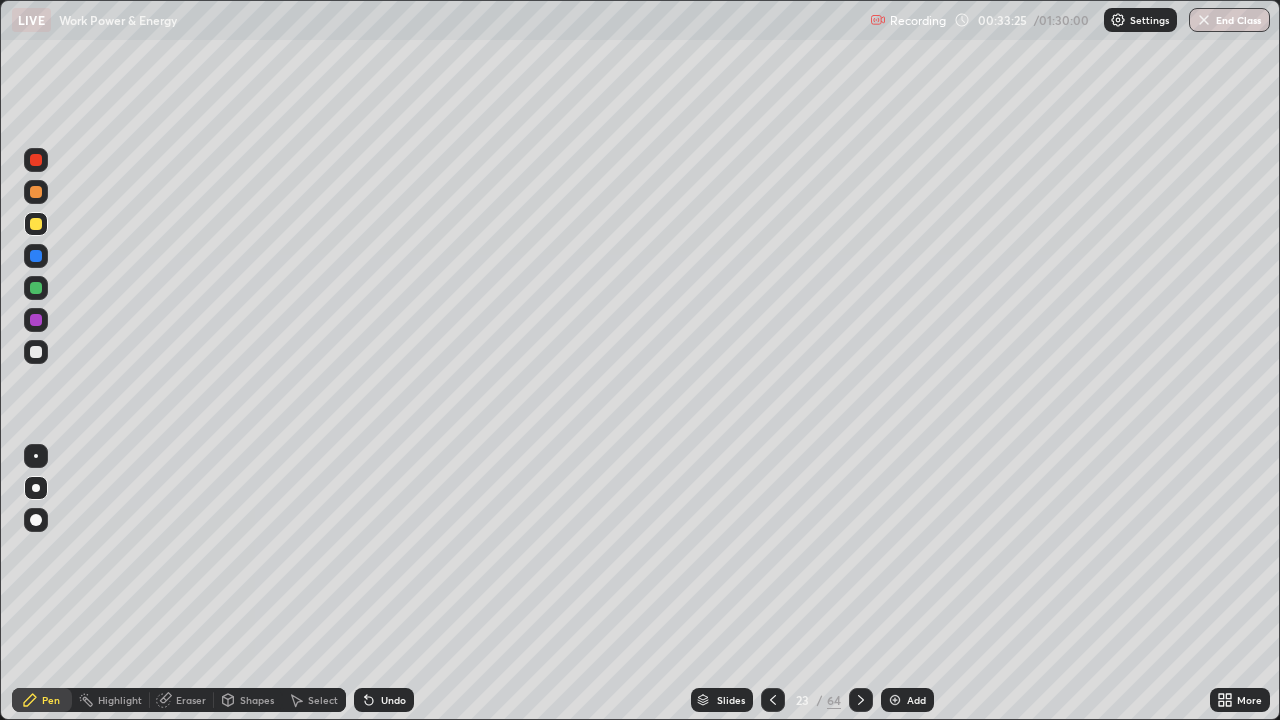 click at bounding box center (36, 288) 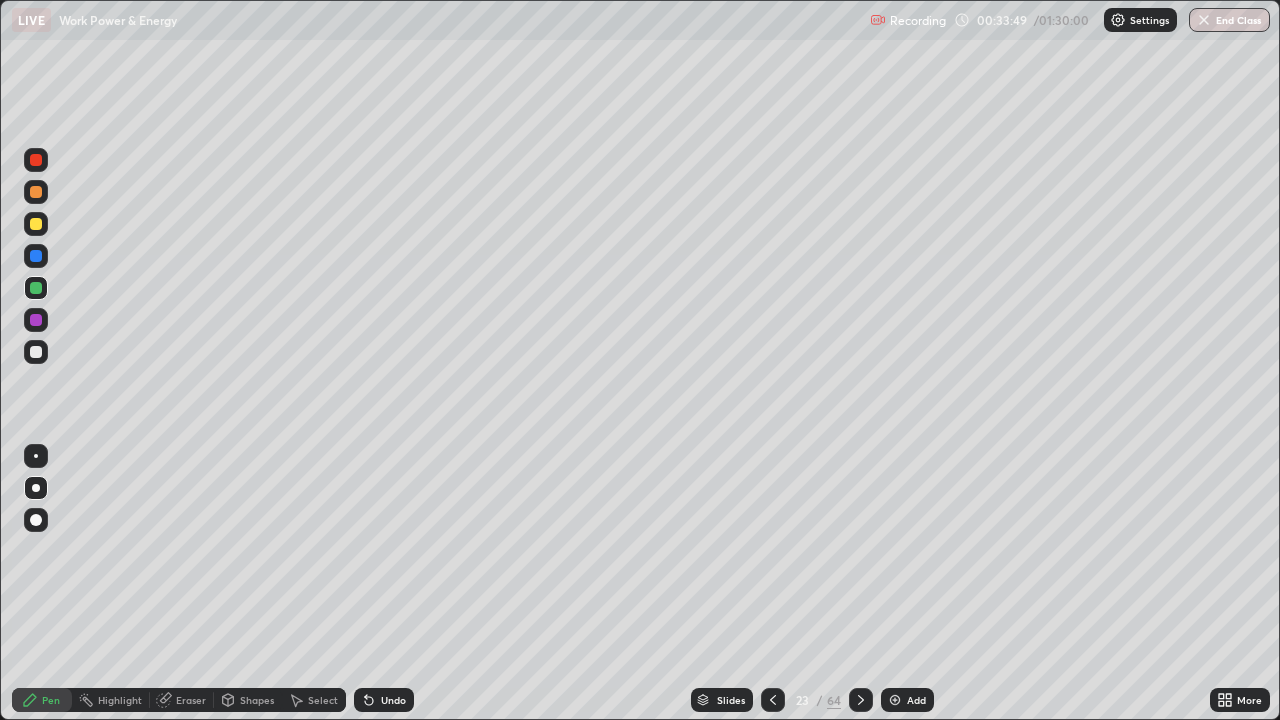 click 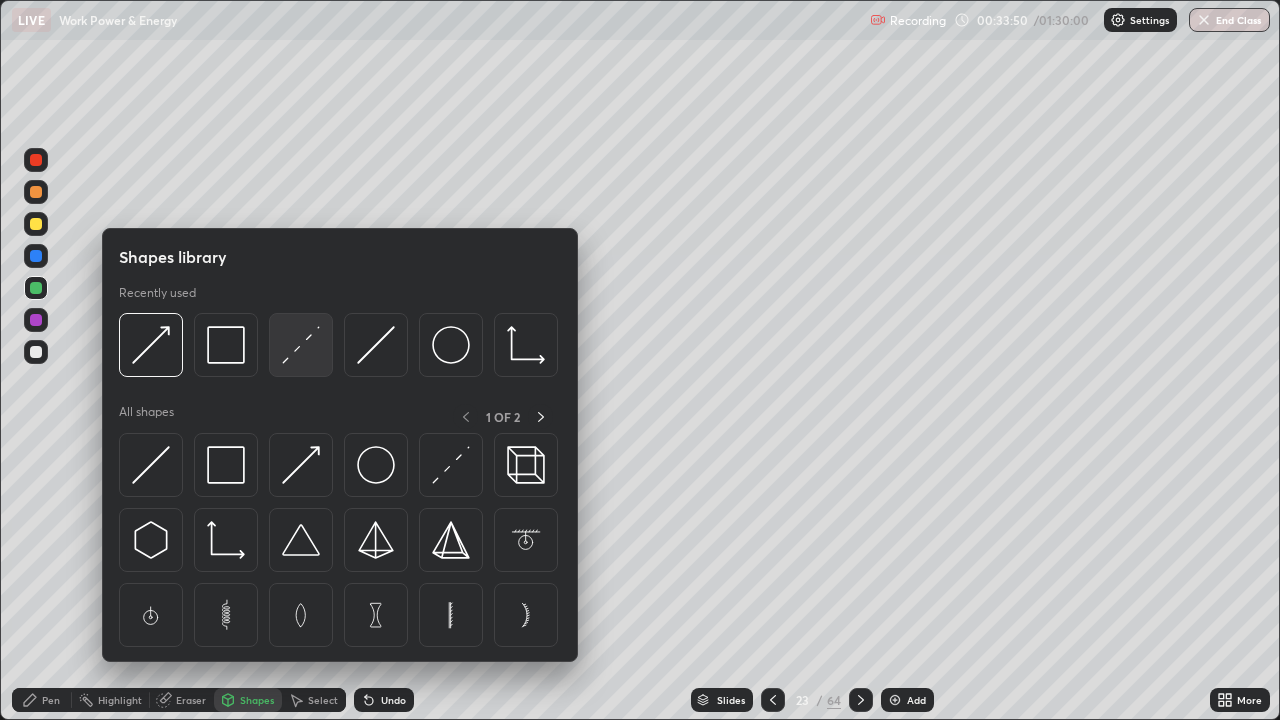 click at bounding box center (301, 345) 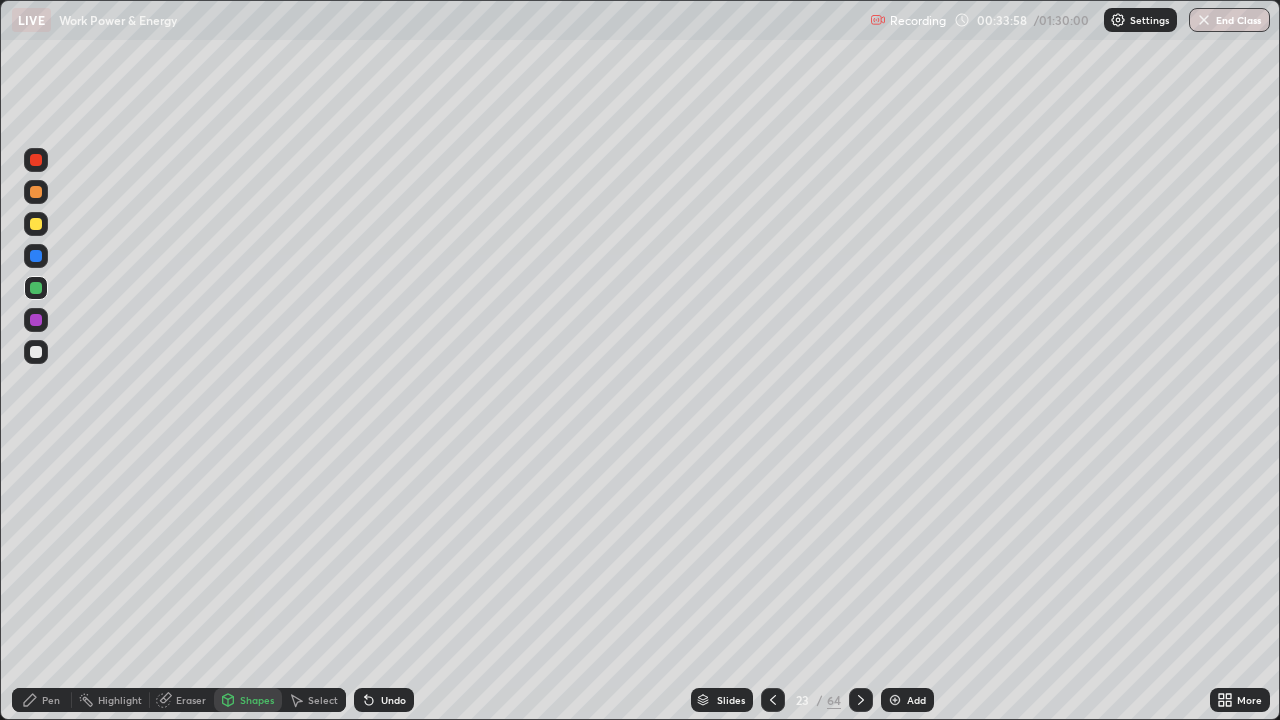 click at bounding box center [36, 224] 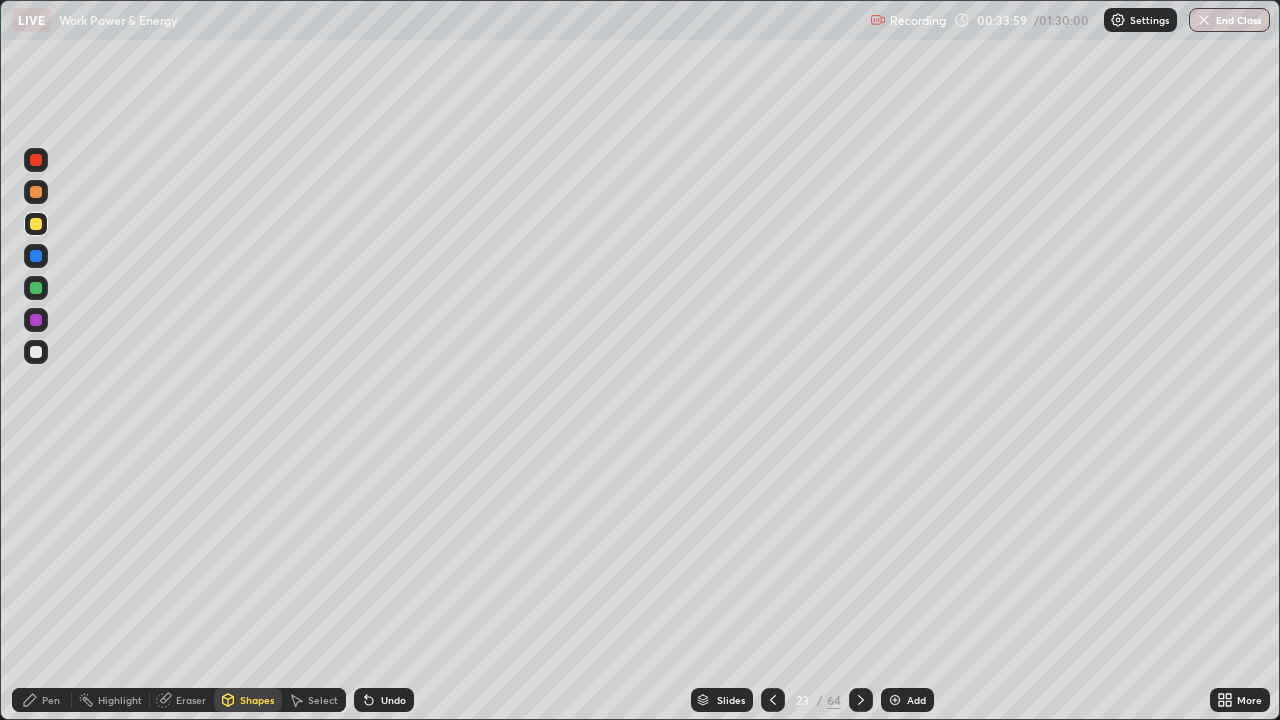 click on "Shapes" at bounding box center [257, 700] 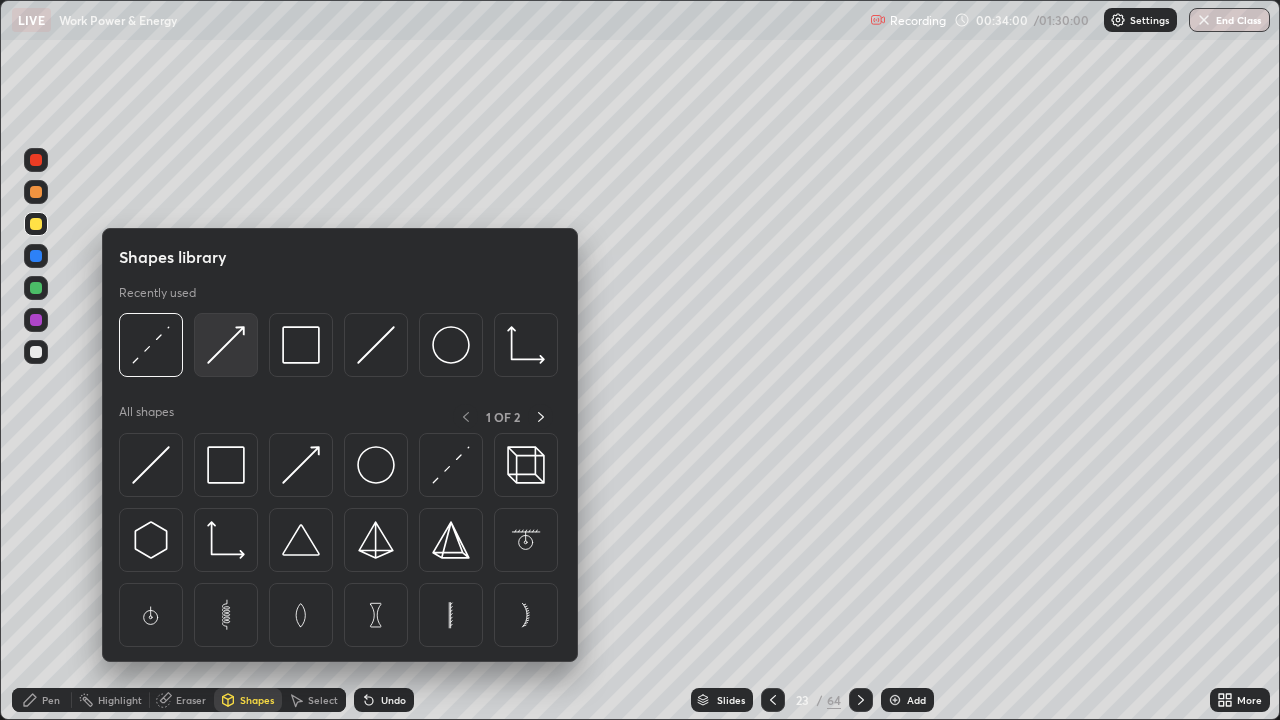 click at bounding box center [226, 345] 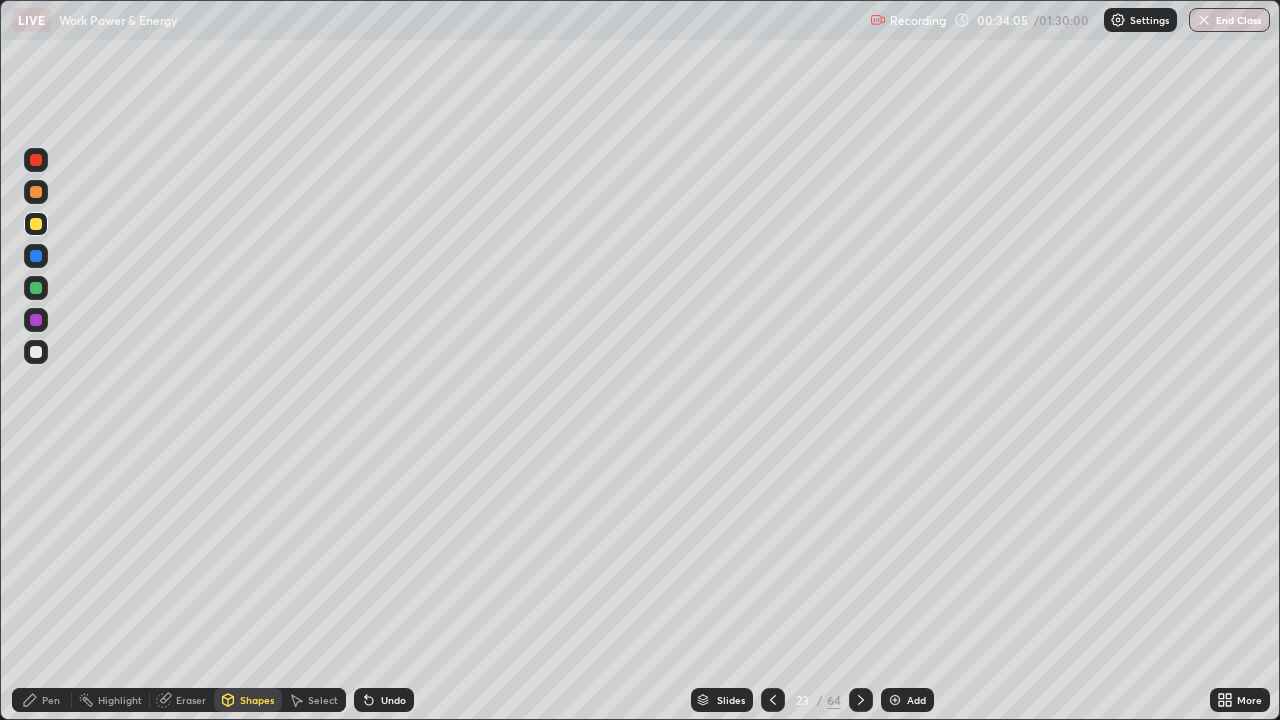 click at bounding box center [36, 192] 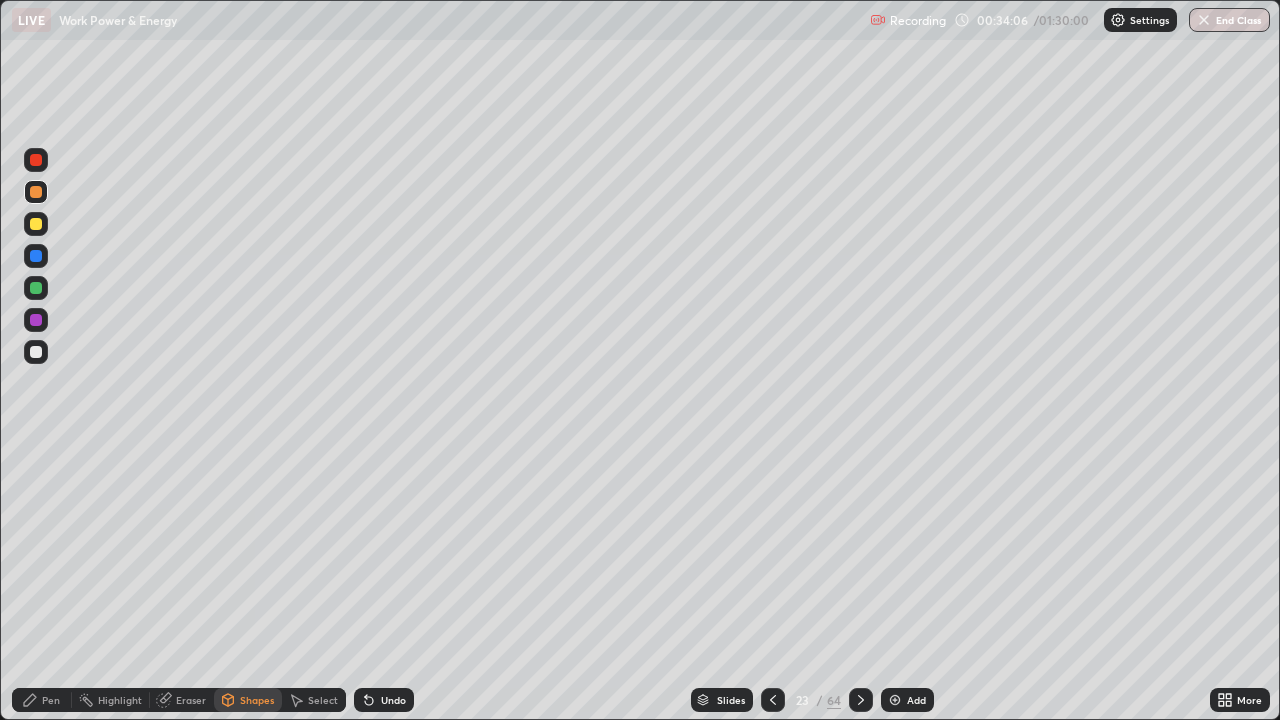 click on "Shapes" at bounding box center (257, 700) 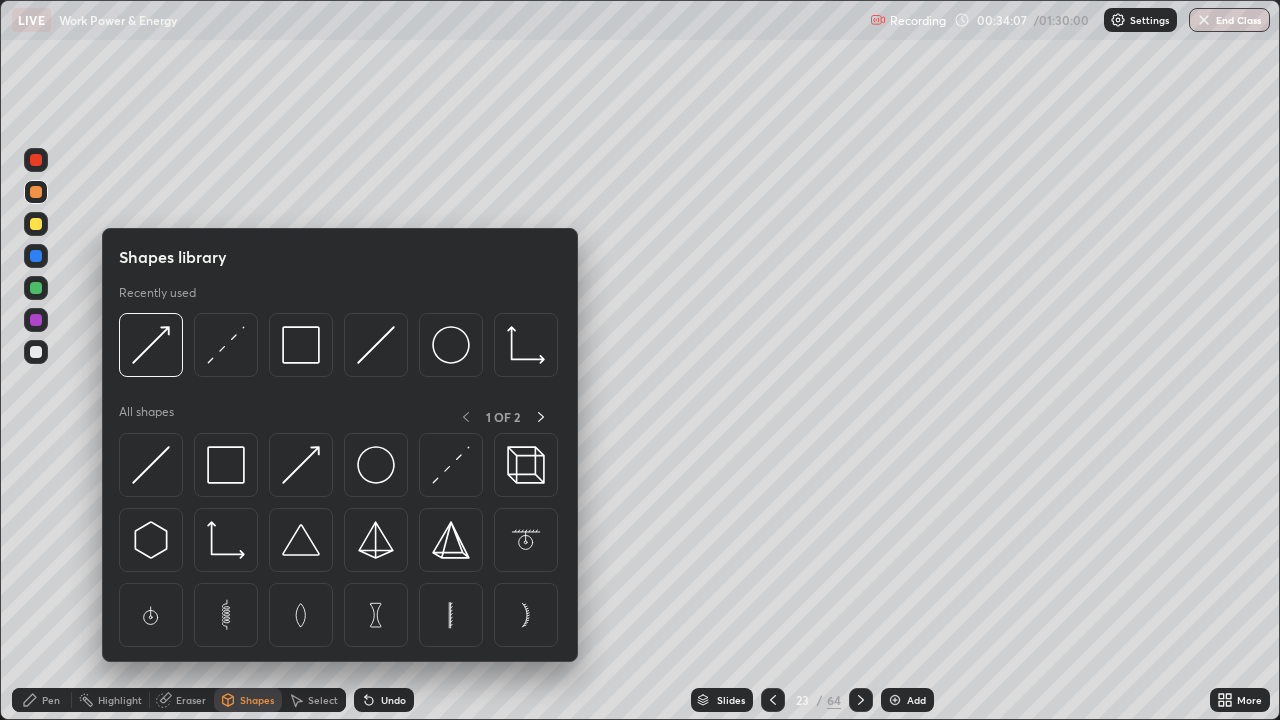 click at bounding box center [151, 345] 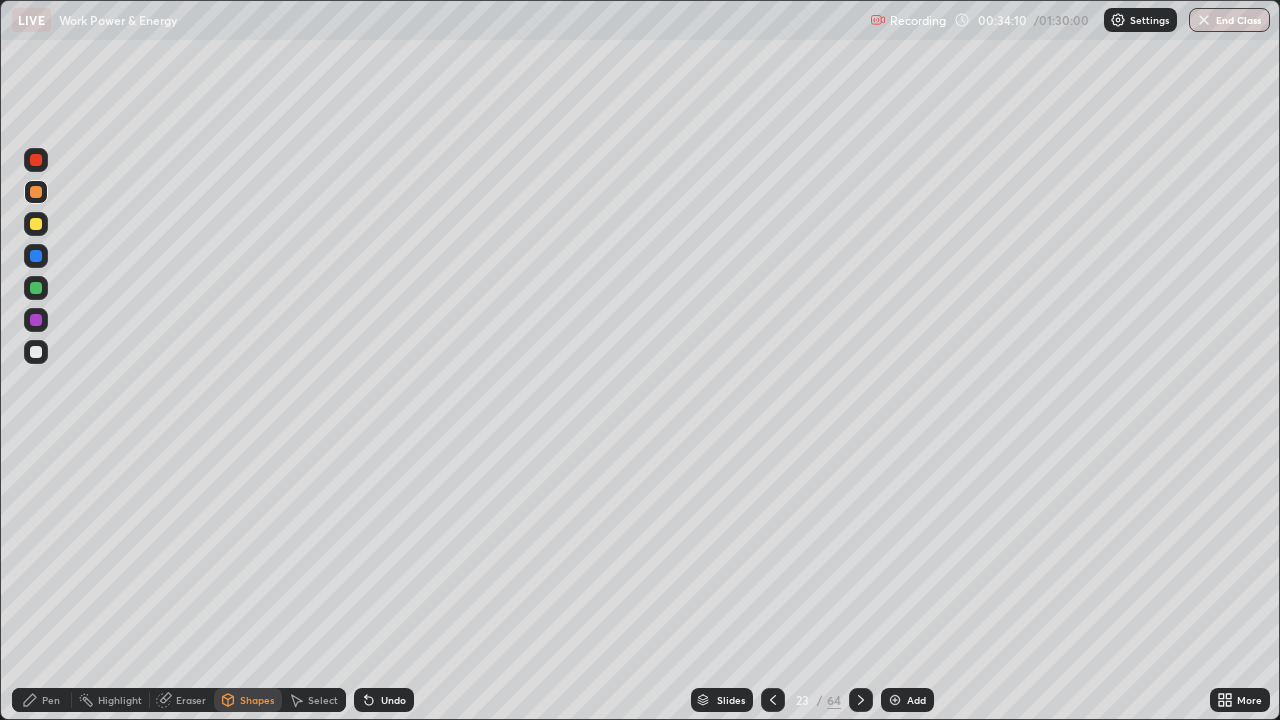 click 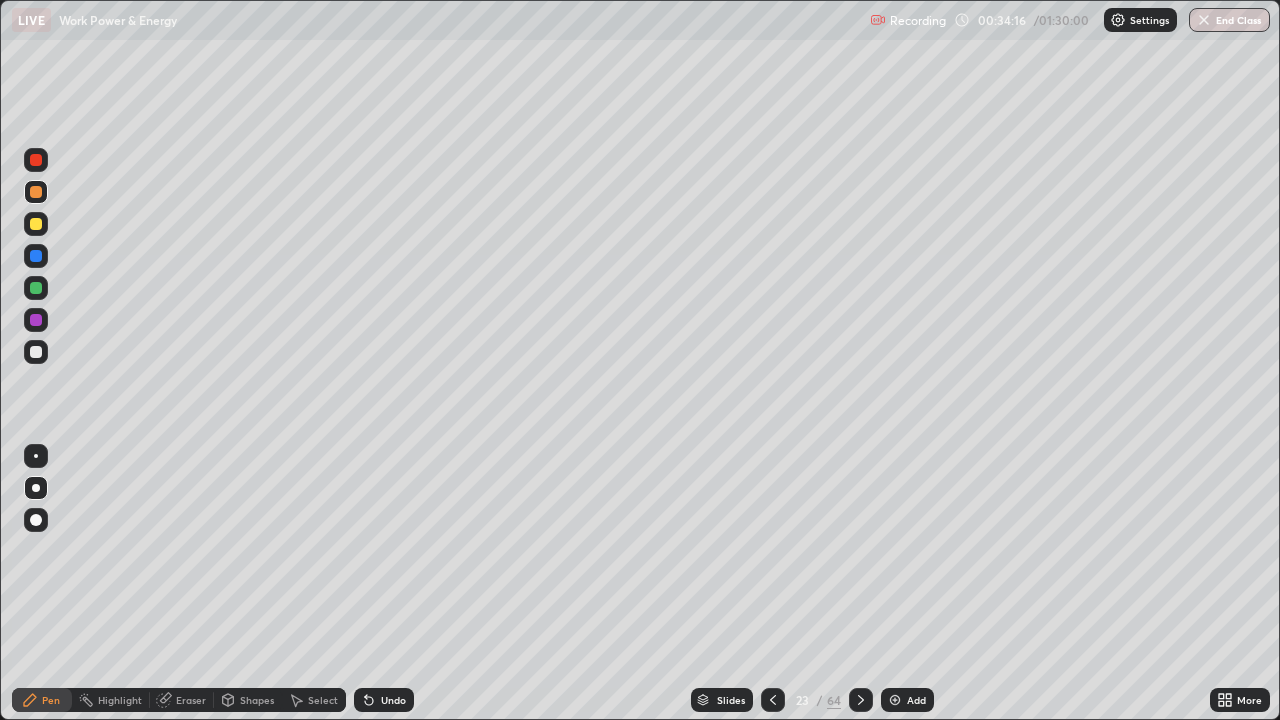 click at bounding box center (36, 224) 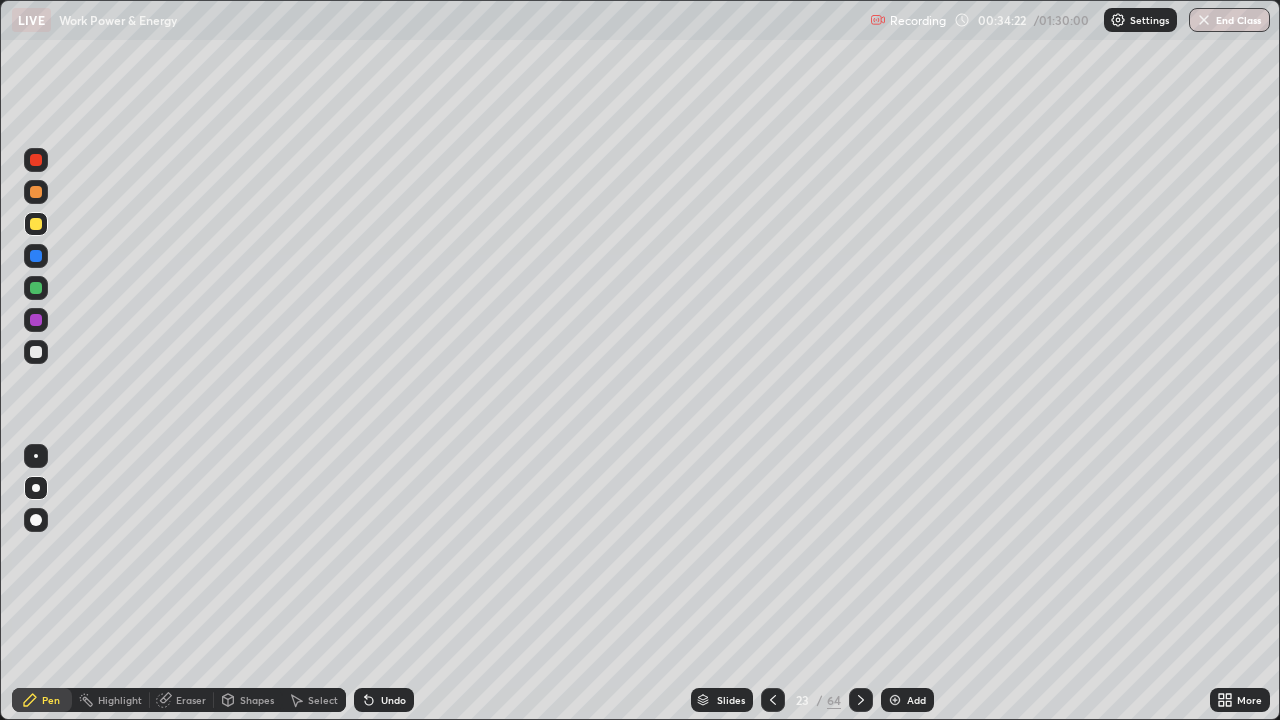click at bounding box center (36, 288) 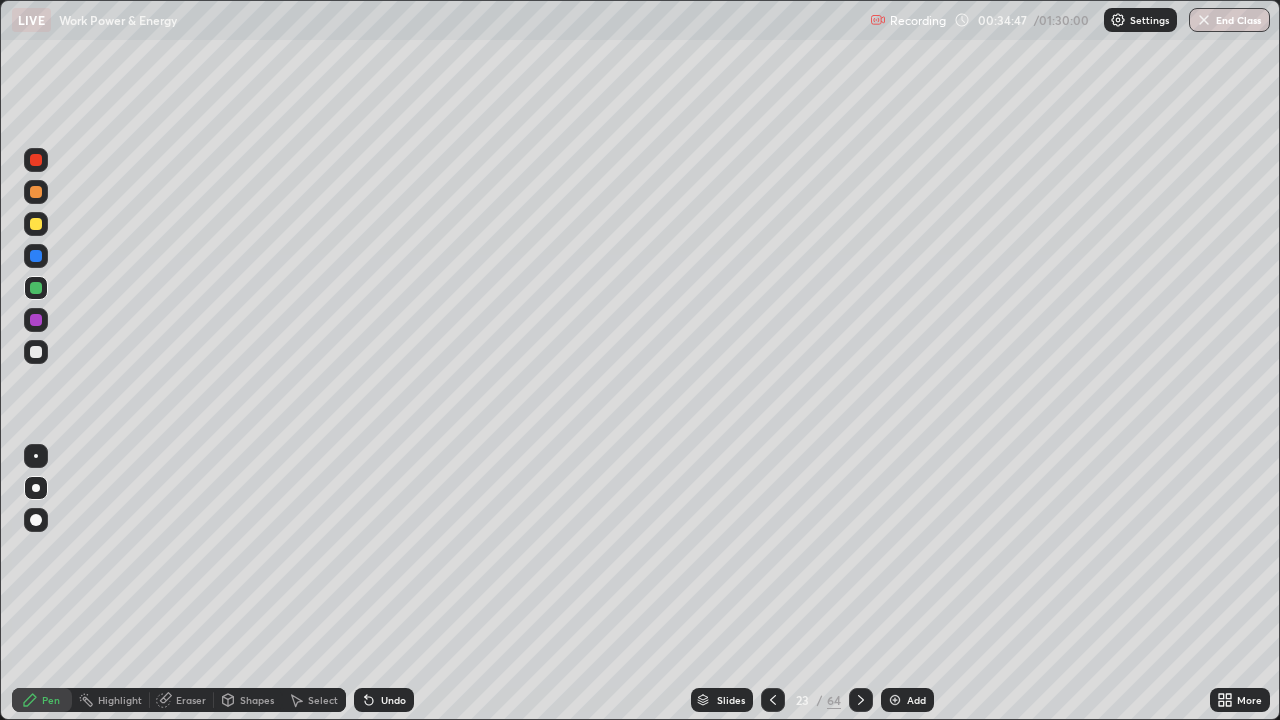 click at bounding box center (36, 192) 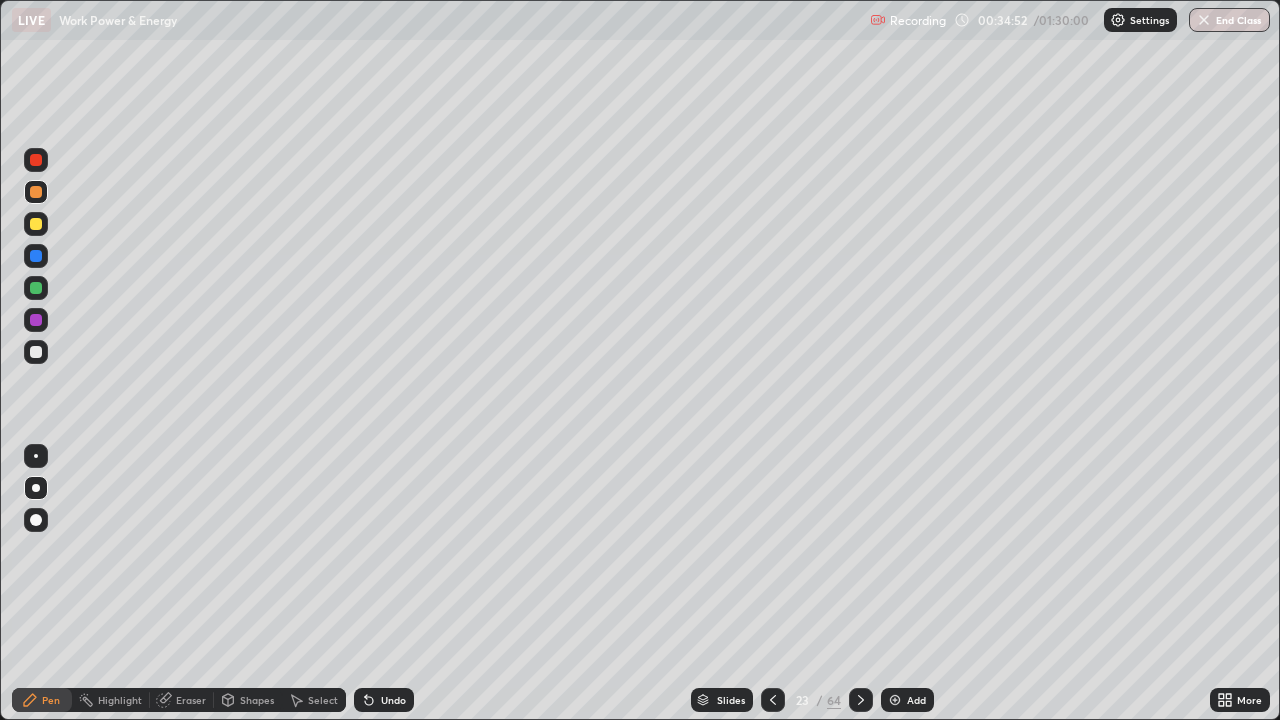 click on "Shapes" at bounding box center (257, 700) 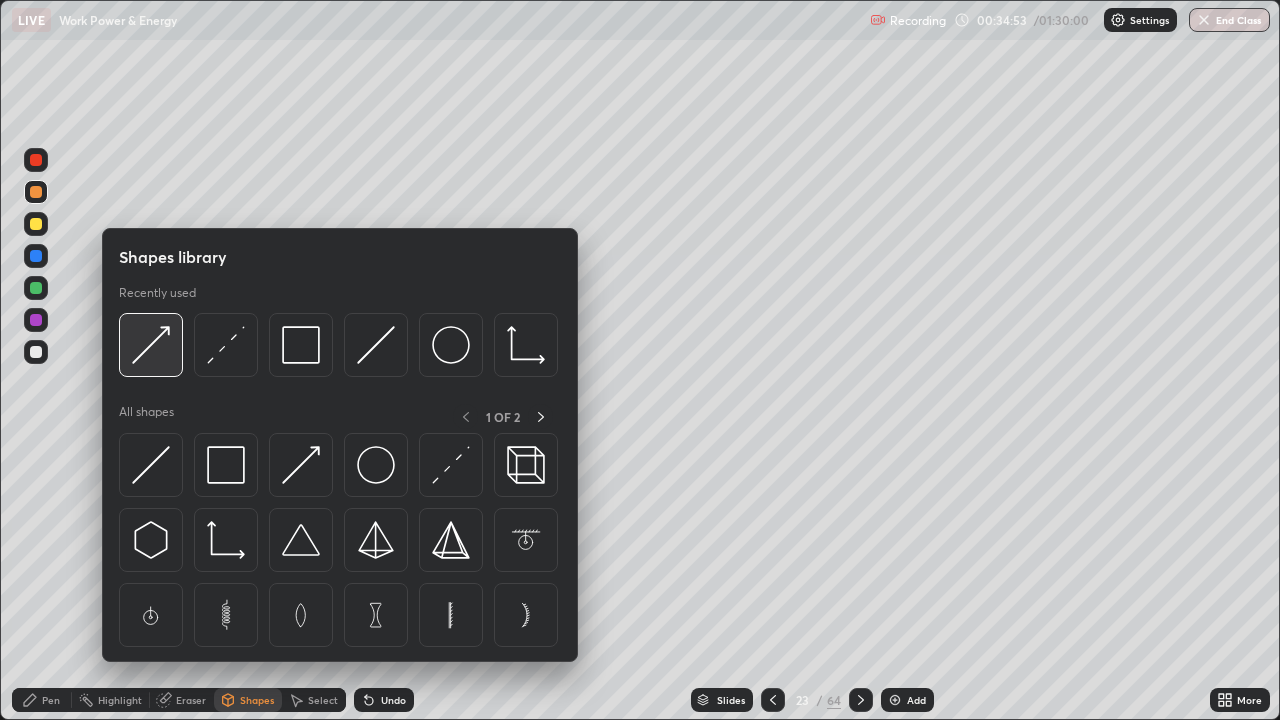 click at bounding box center (151, 345) 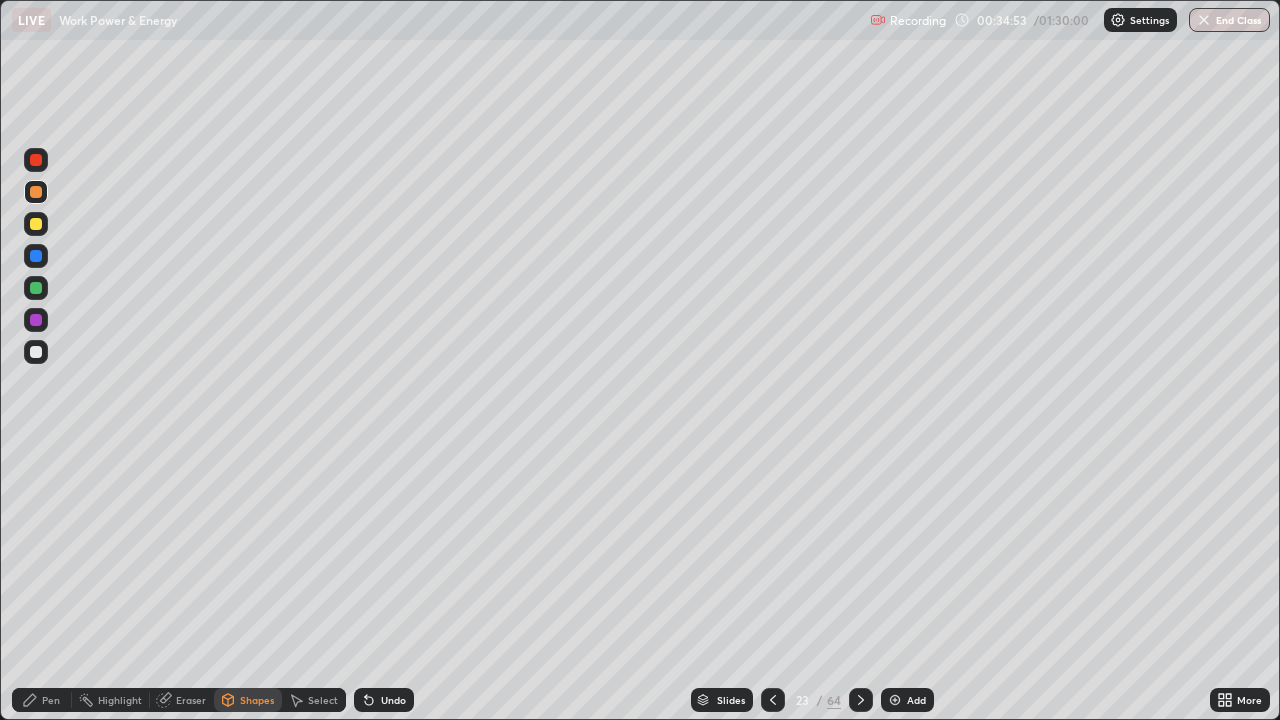 click at bounding box center [36, 224] 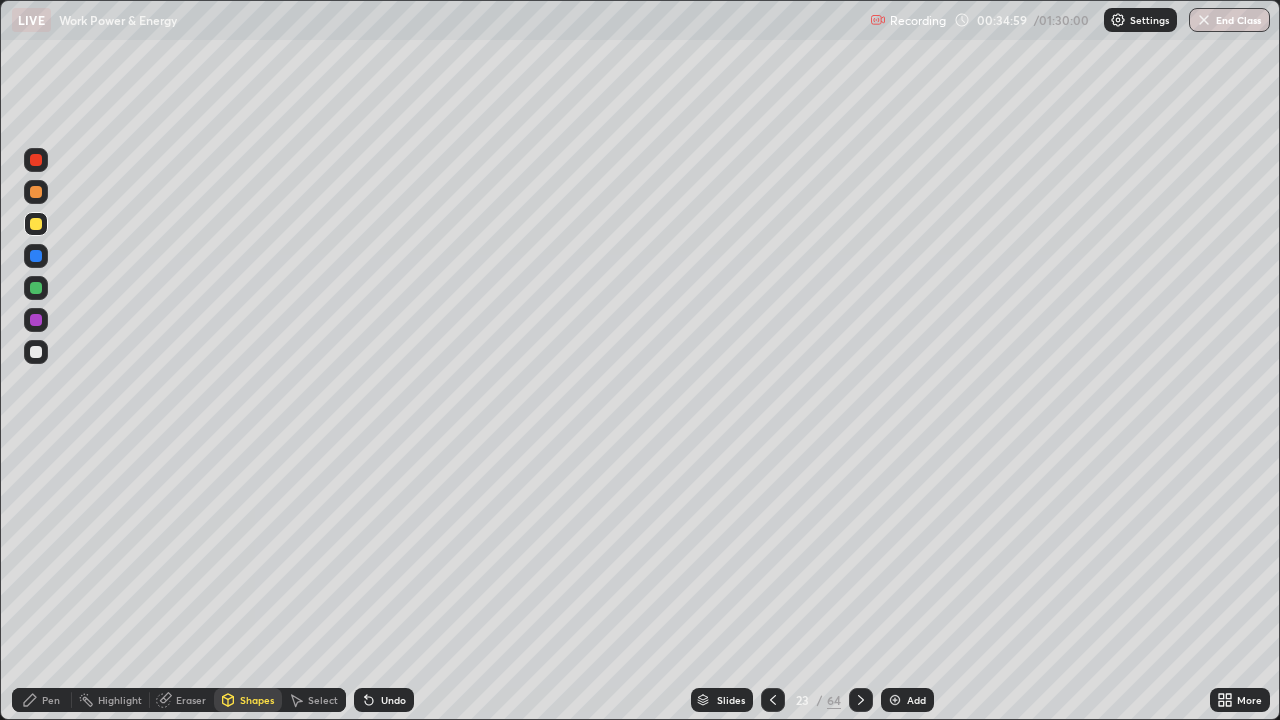 click on "Pen" at bounding box center [51, 700] 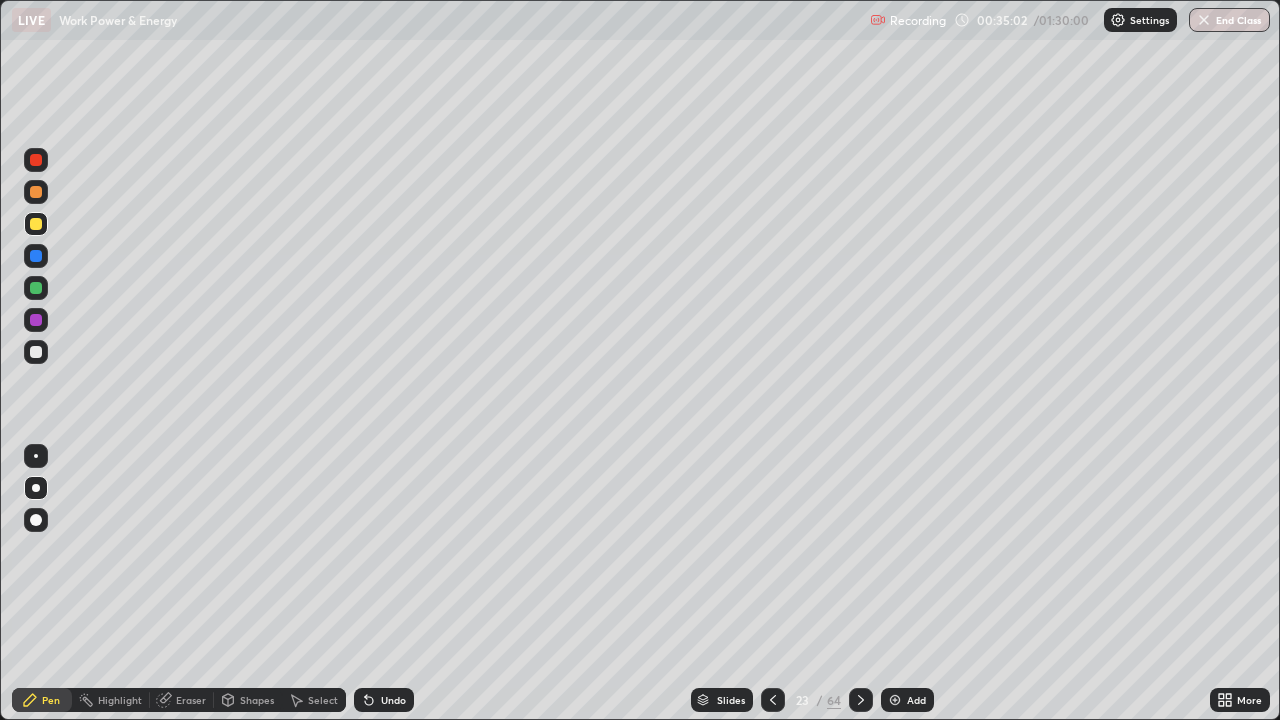 click on "Shapes" at bounding box center [257, 700] 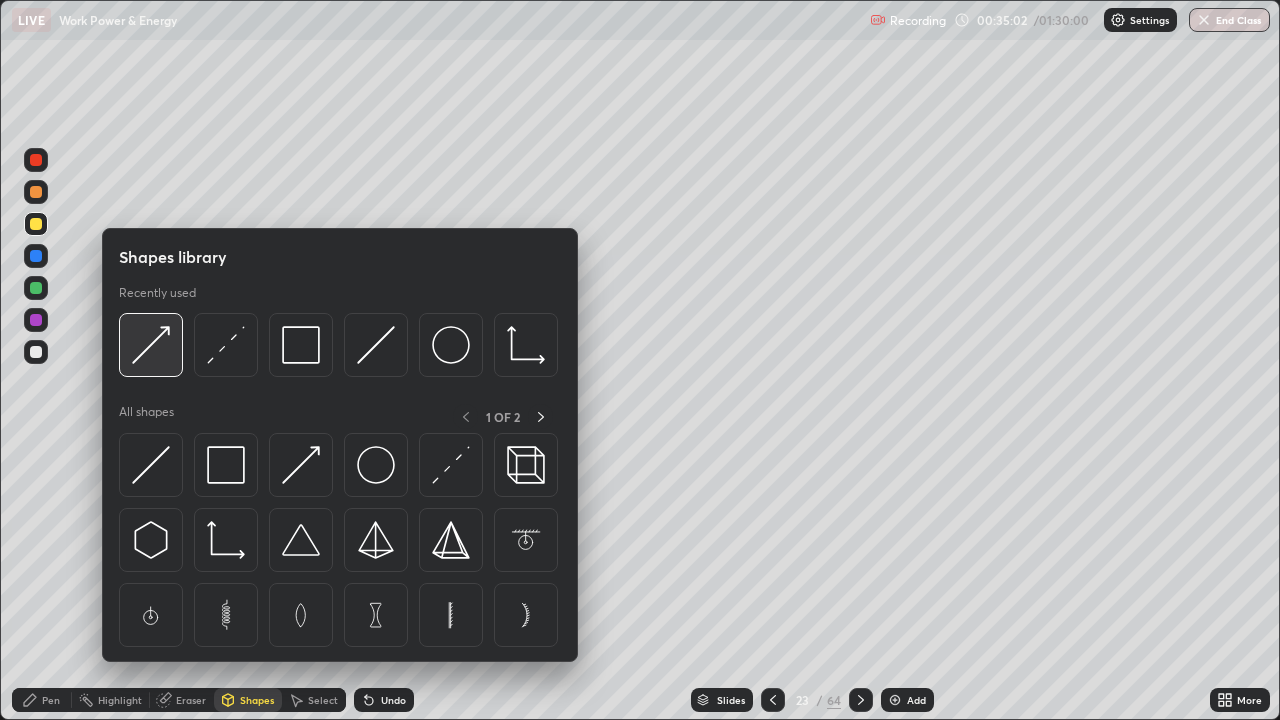 click at bounding box center (151, 345) 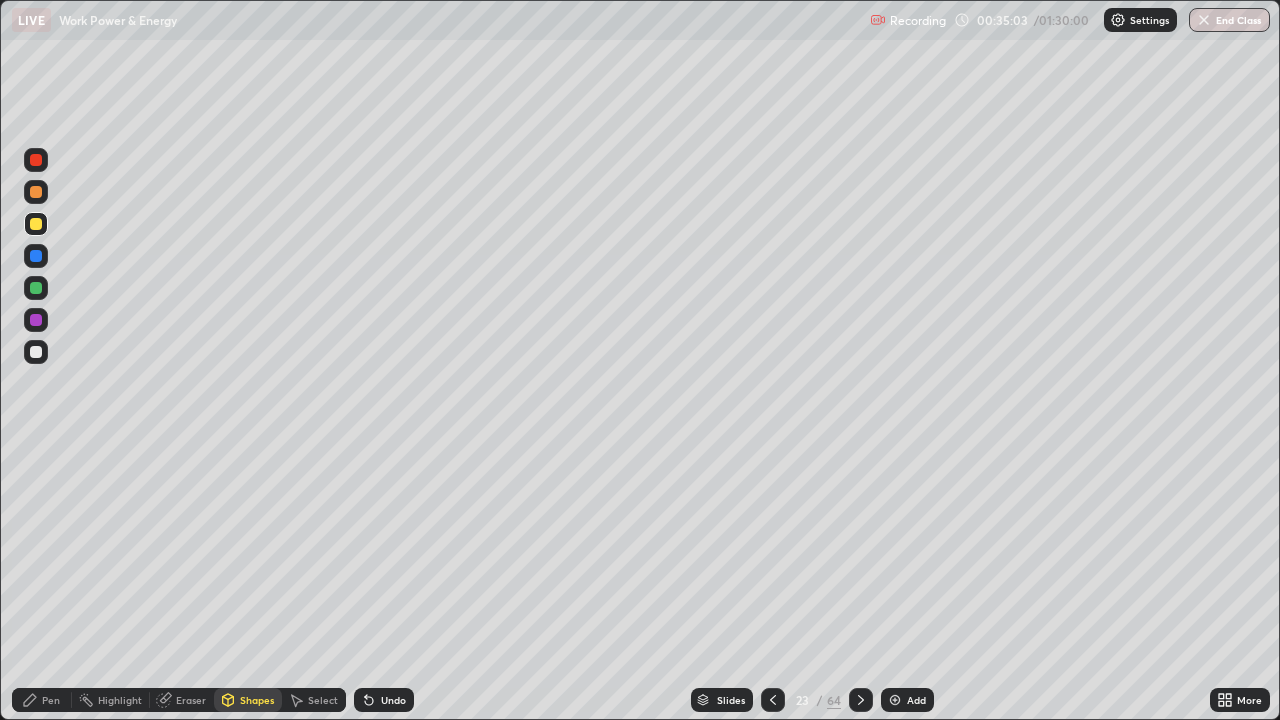 click at bounding box center (36, 192) 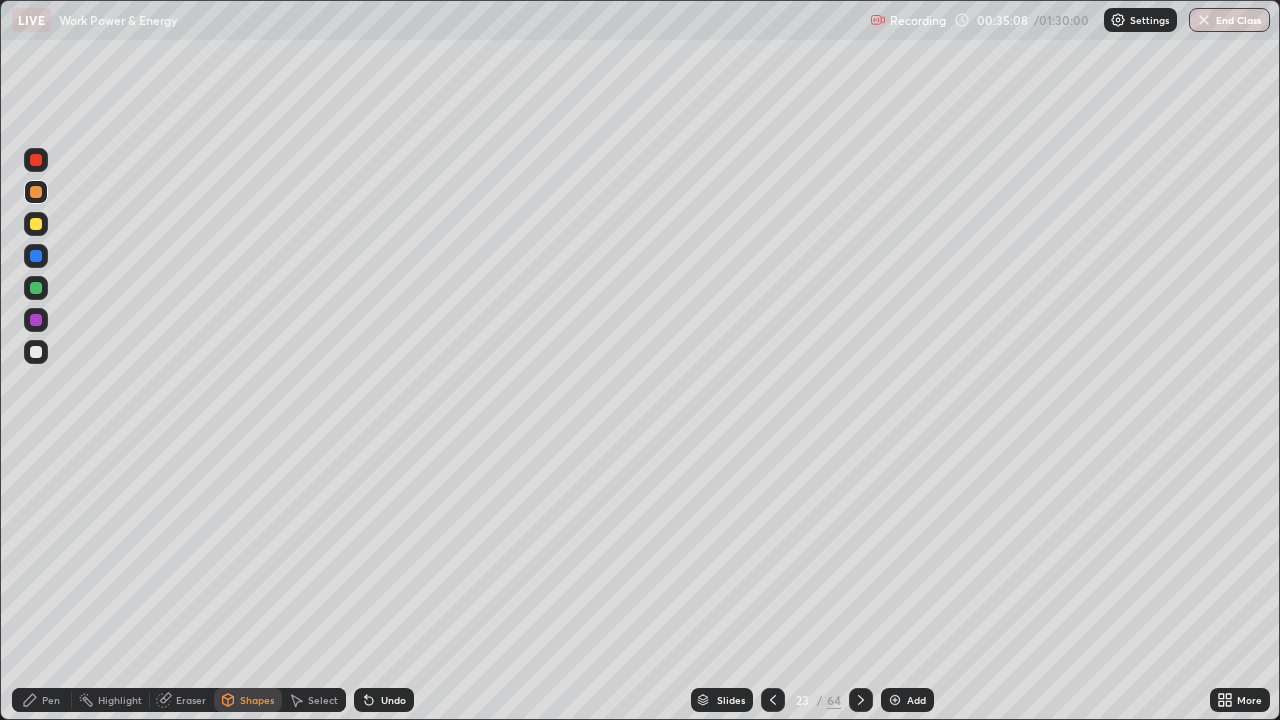 click 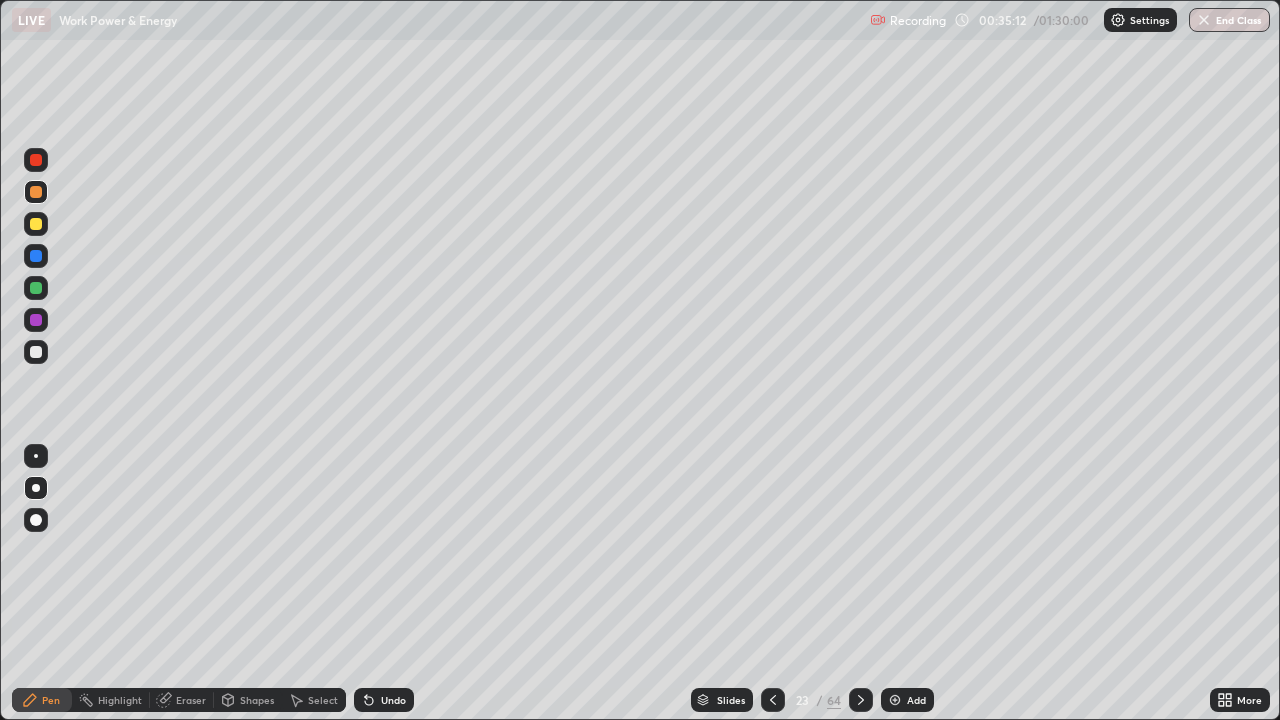 click at bounding box center [36, 288] 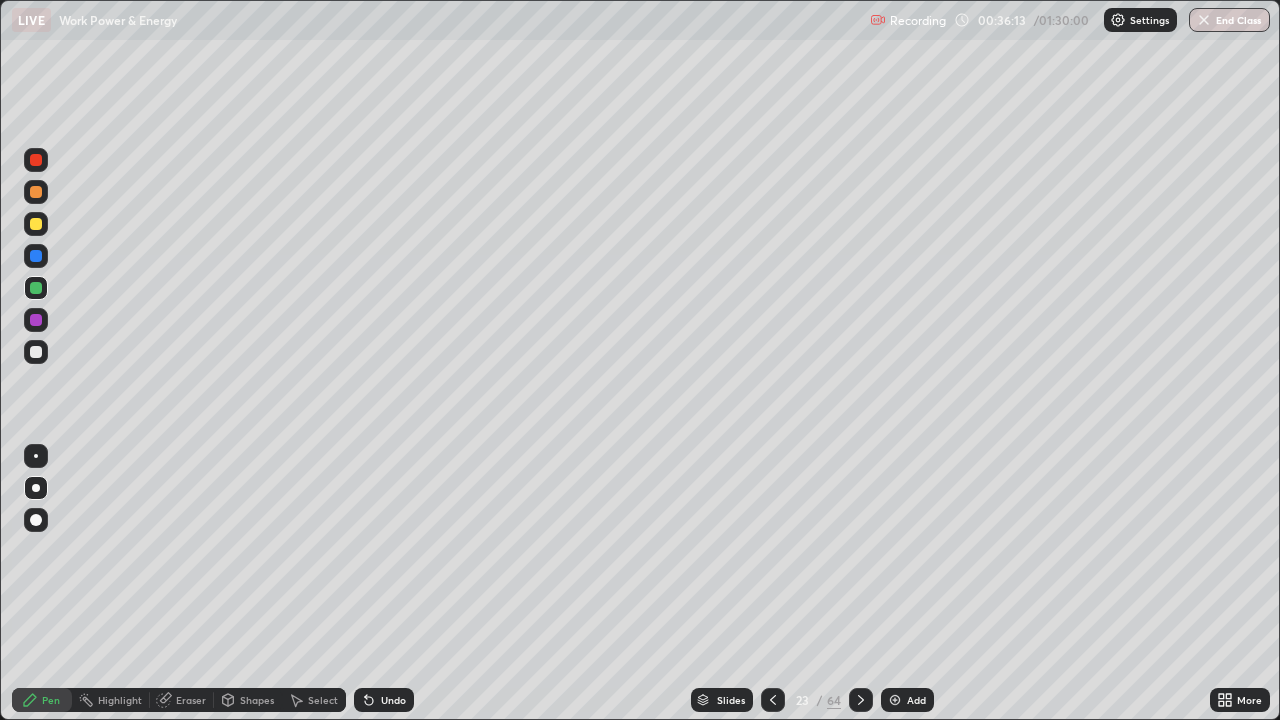 click at bounding box center (861, 700) 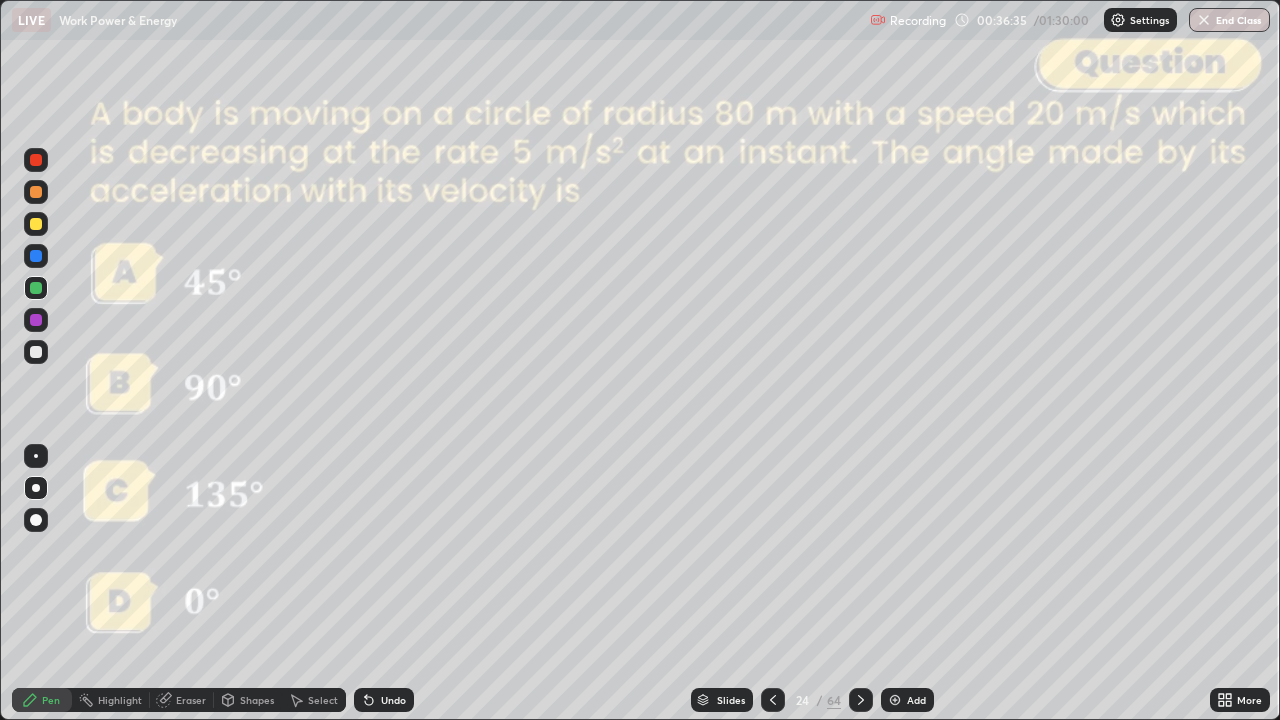 click on "Slides" at bounding box center [722, 700] 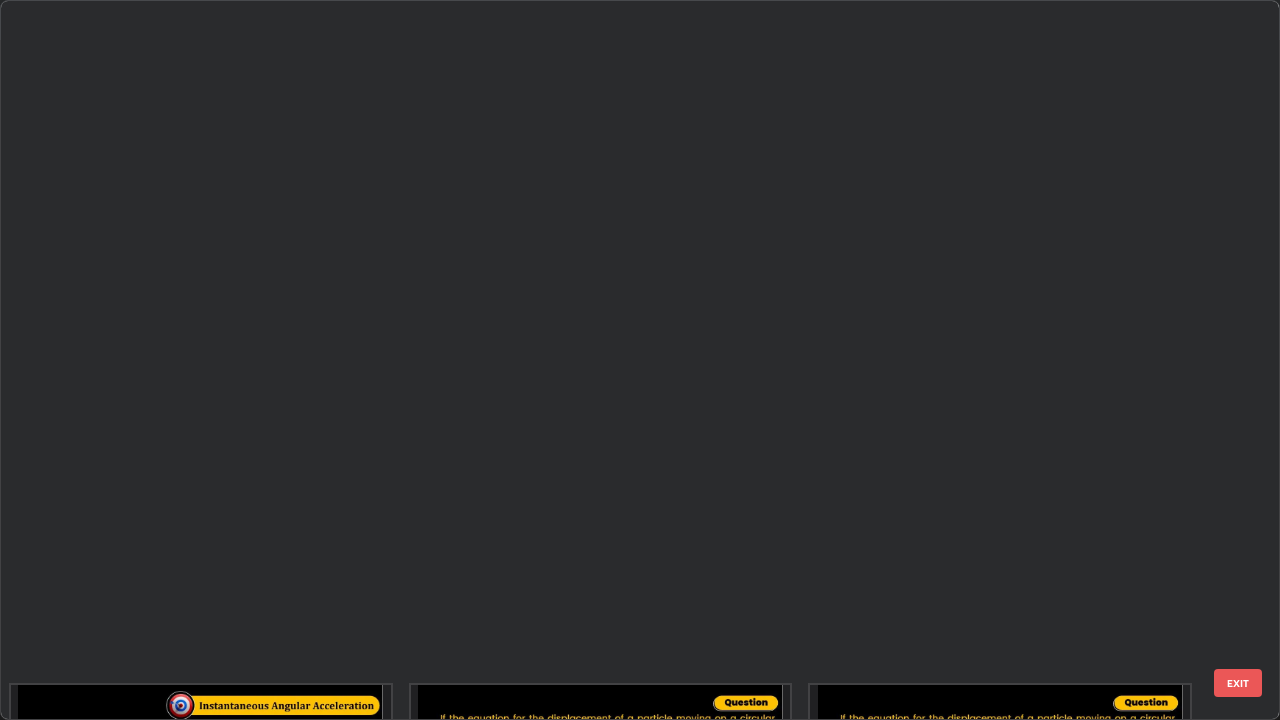 scroll, scrollTop: 1079, scrollLeft: 0, axis: vertical 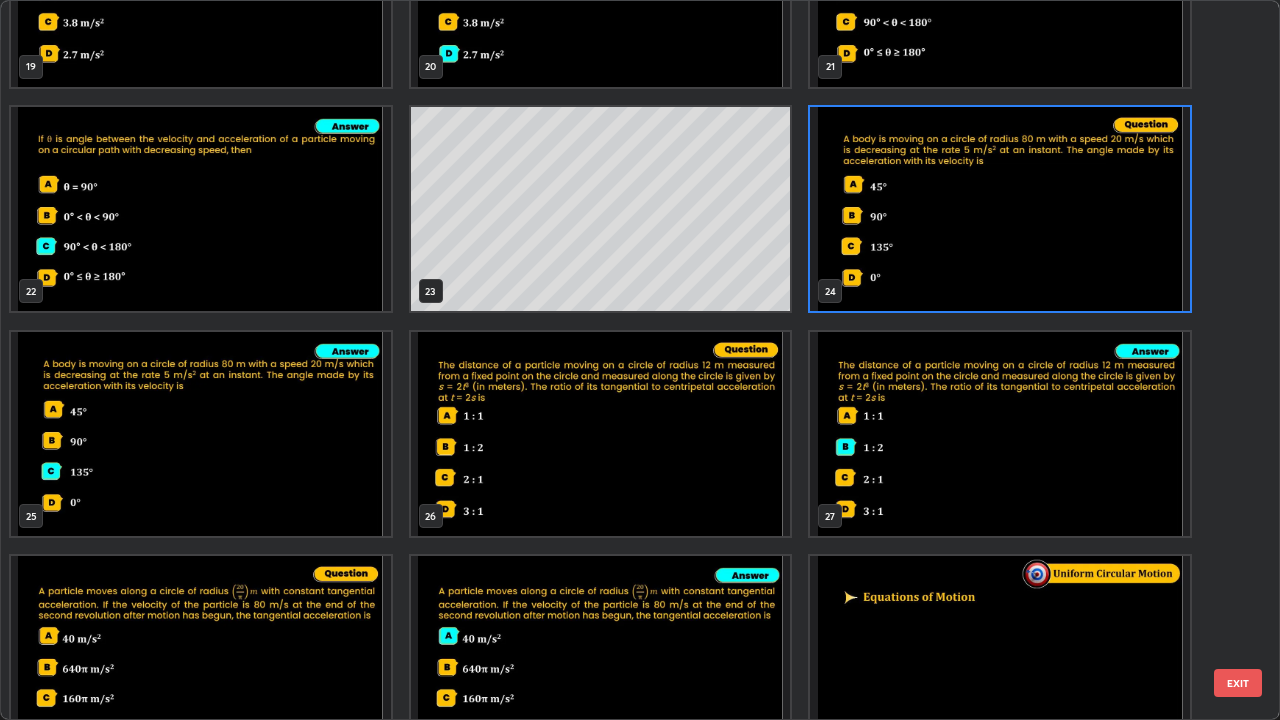 click on "EXIT" at bounding box center (1238, 683) 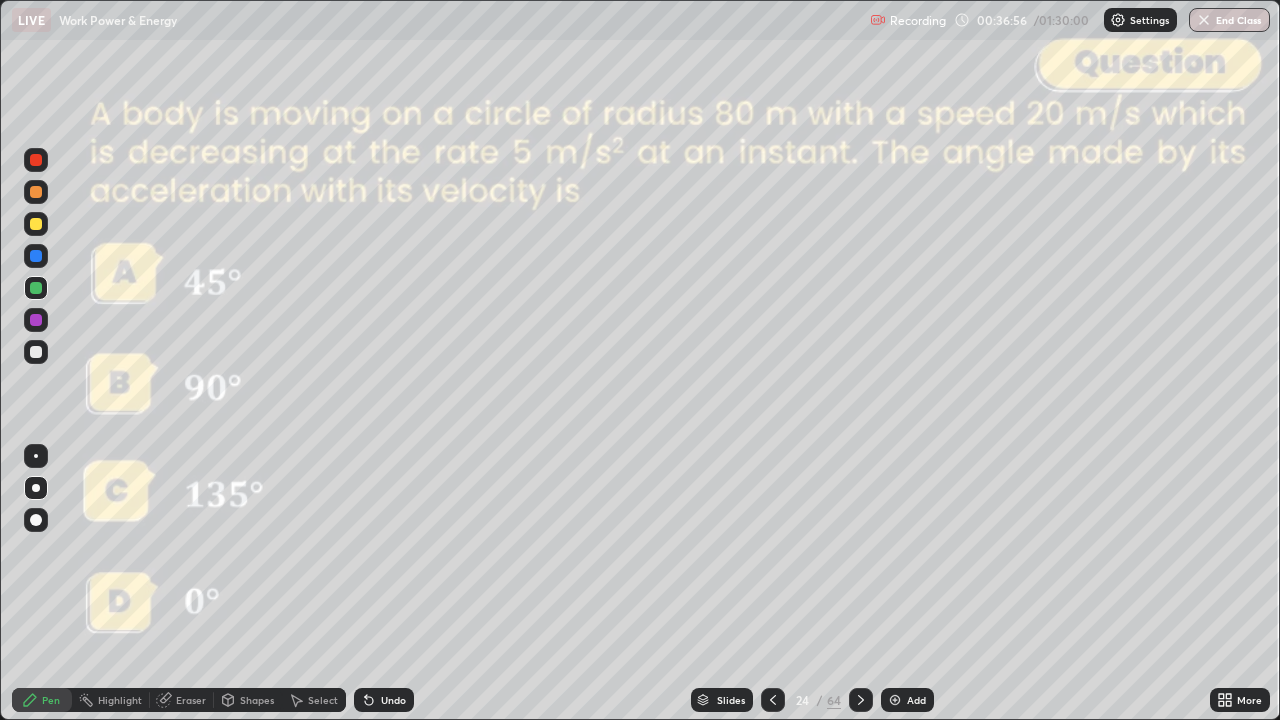 click at bounding box center [36, 192] 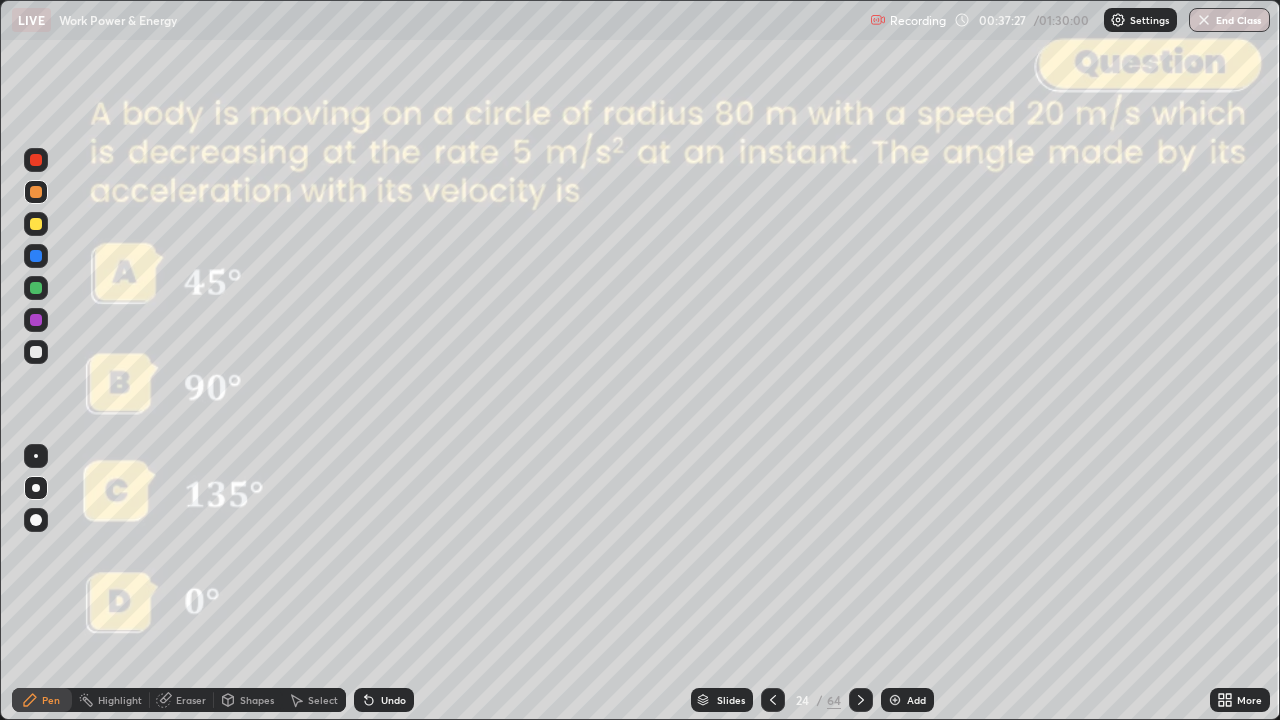 click at bounding box center [36, 288] 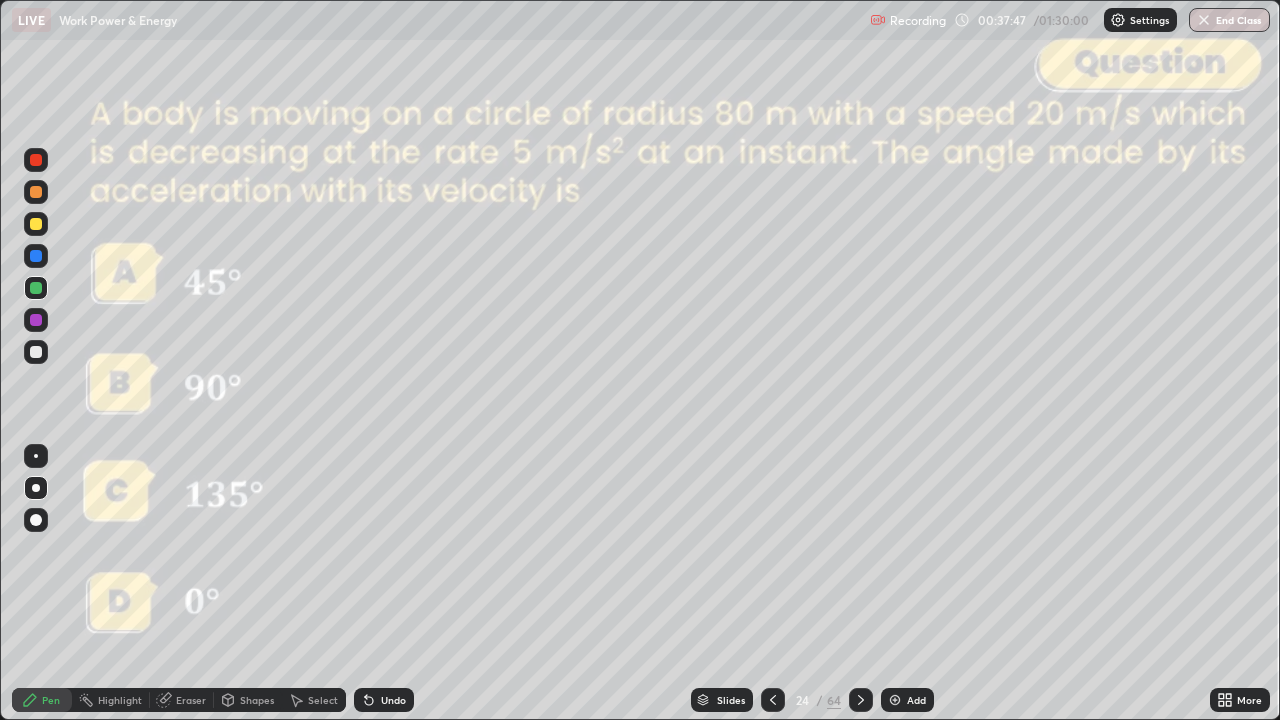 click on "Shapes" at bounding box center (248, 700) 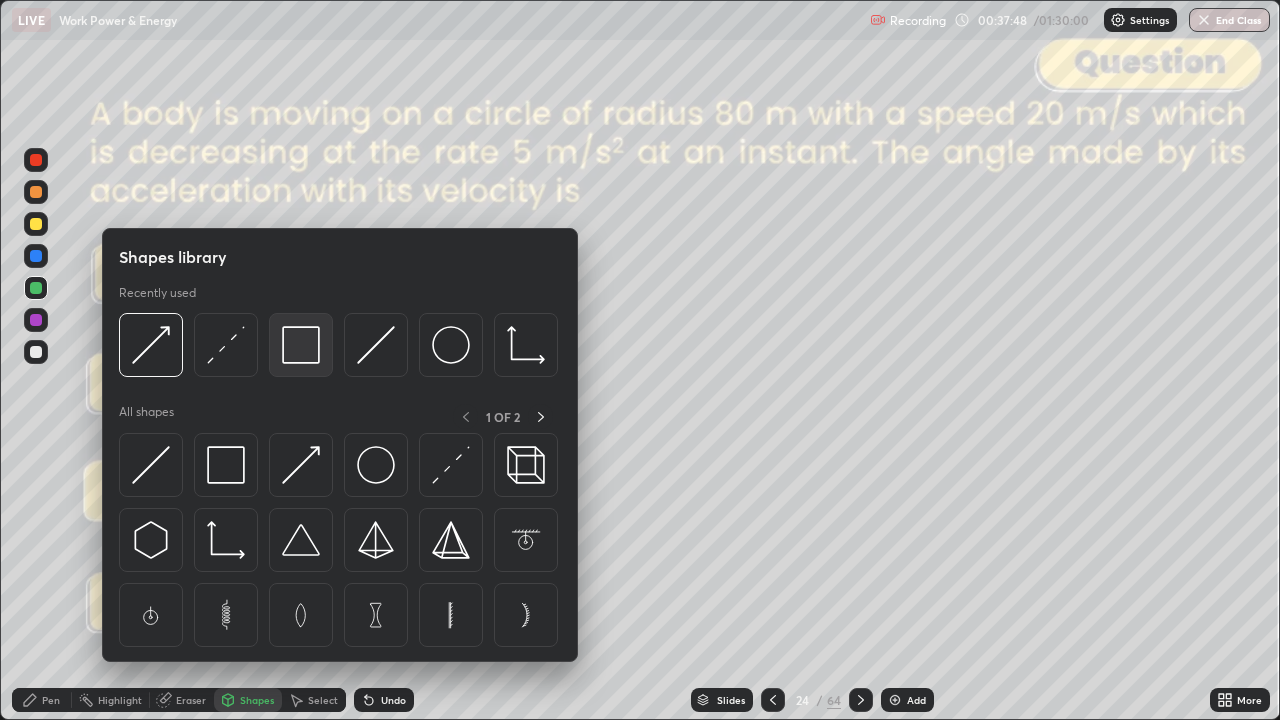 click at bounding box center [301, 345] 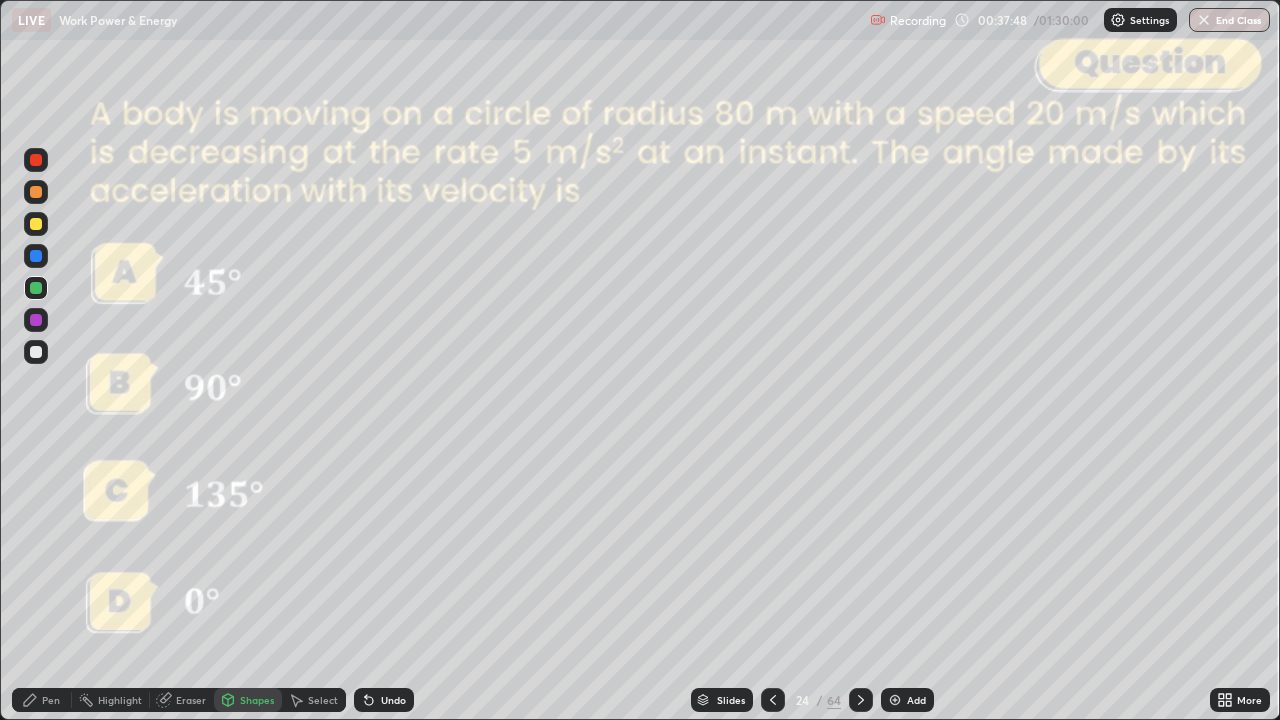 click at bounding box center (36, 160) 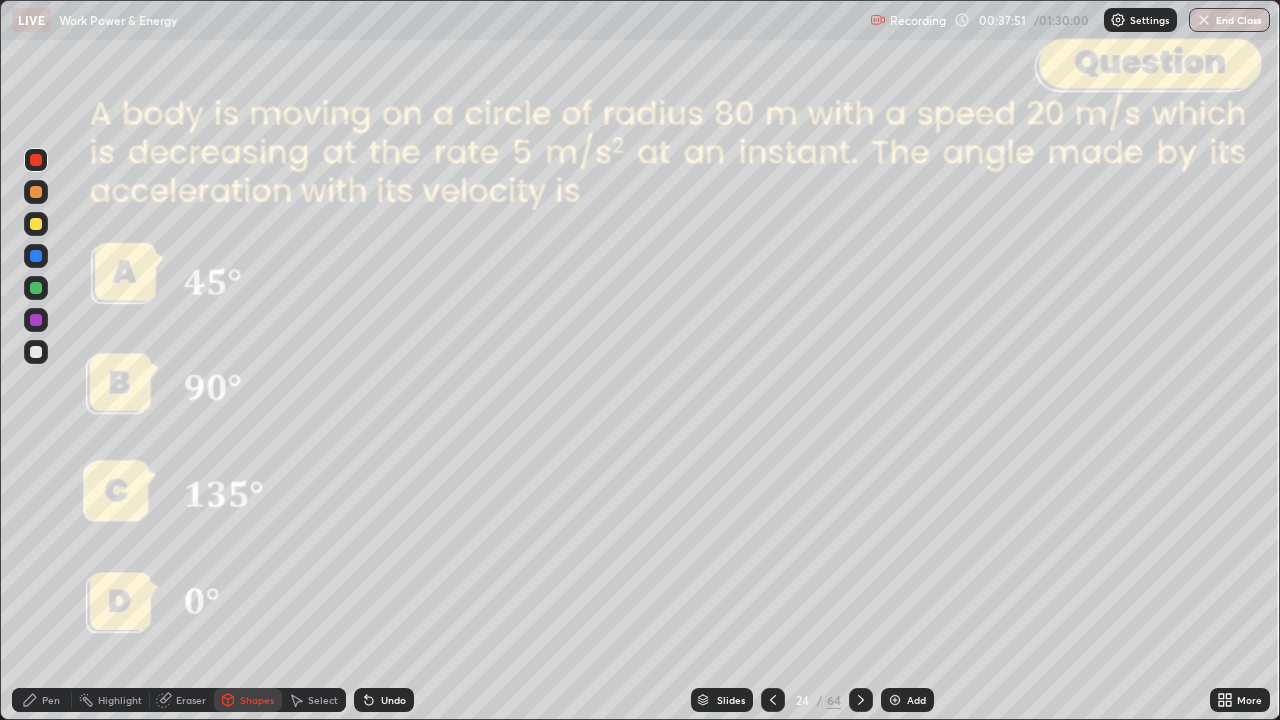 click on "Pen" at bounding box center [51, 700] 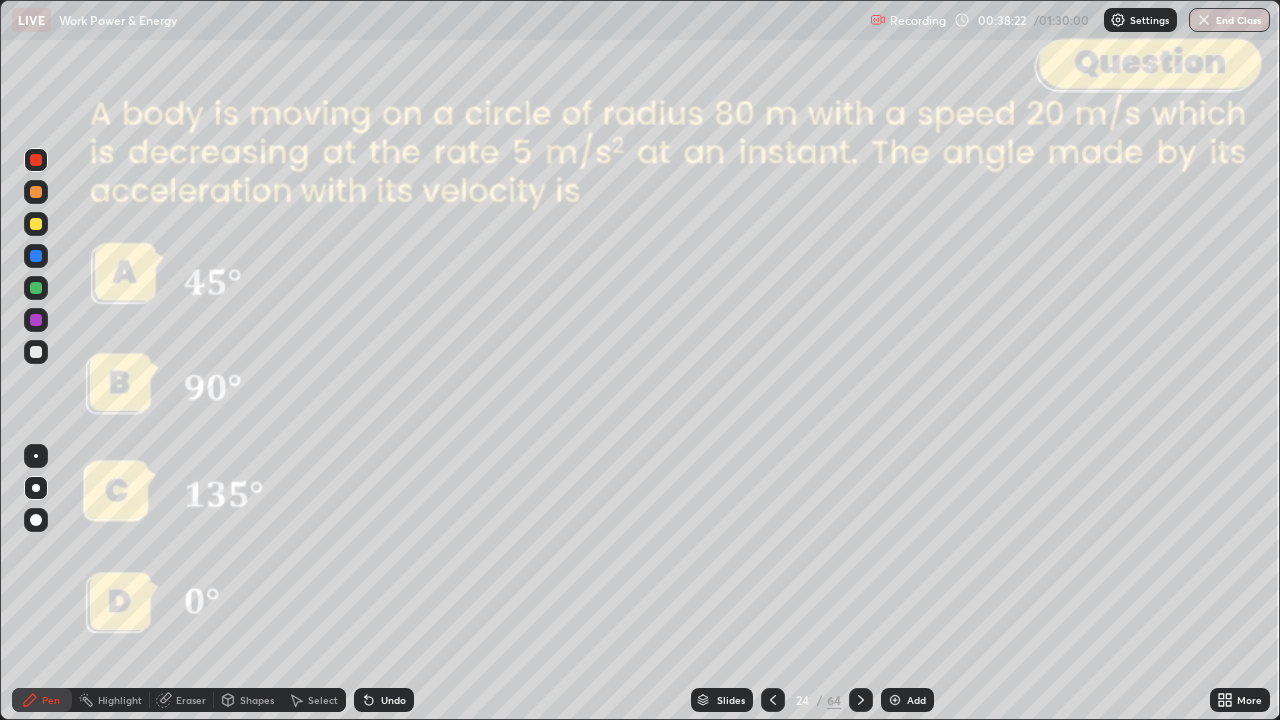 click at bounding box center (773, 700) 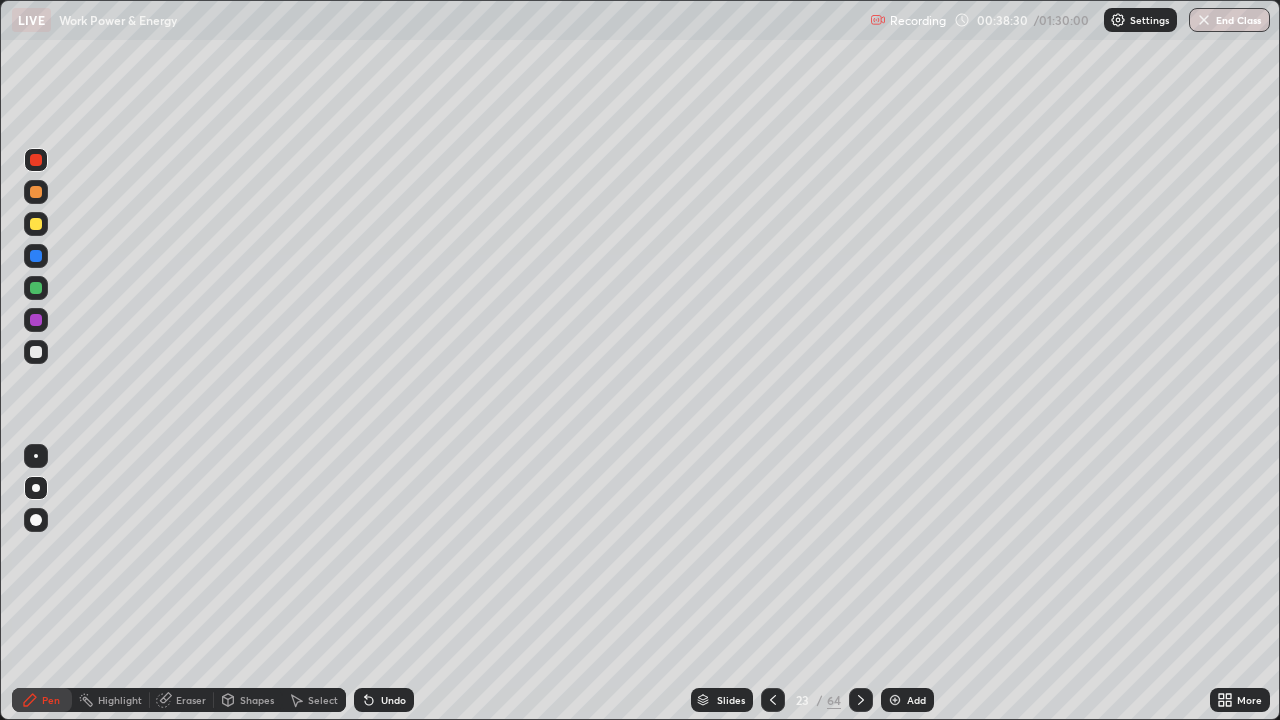 click 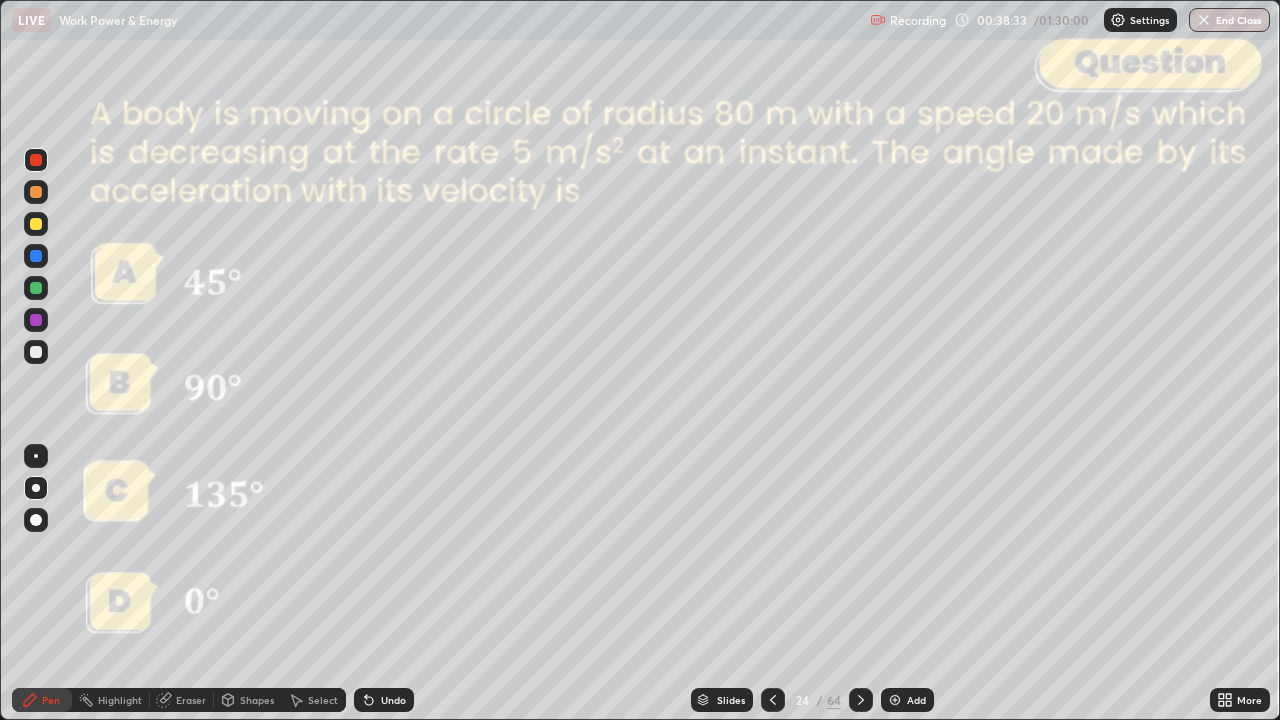 click at bounding box center (36, 192) 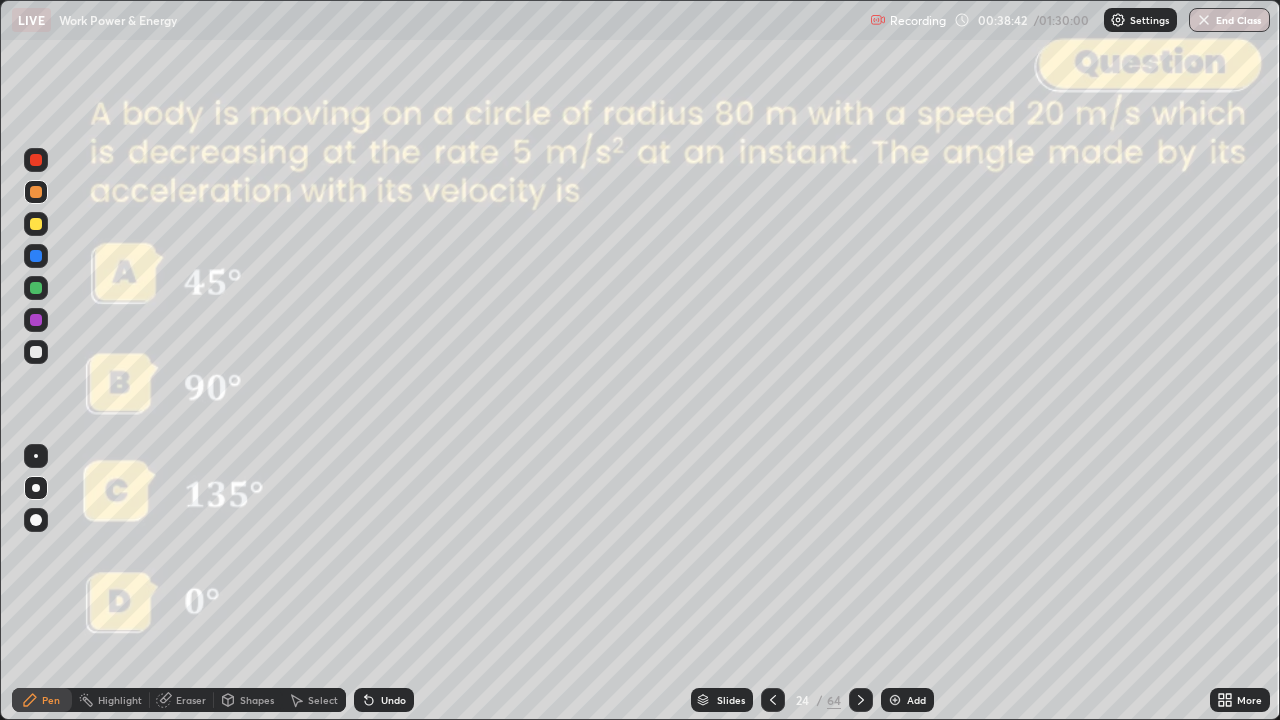 click 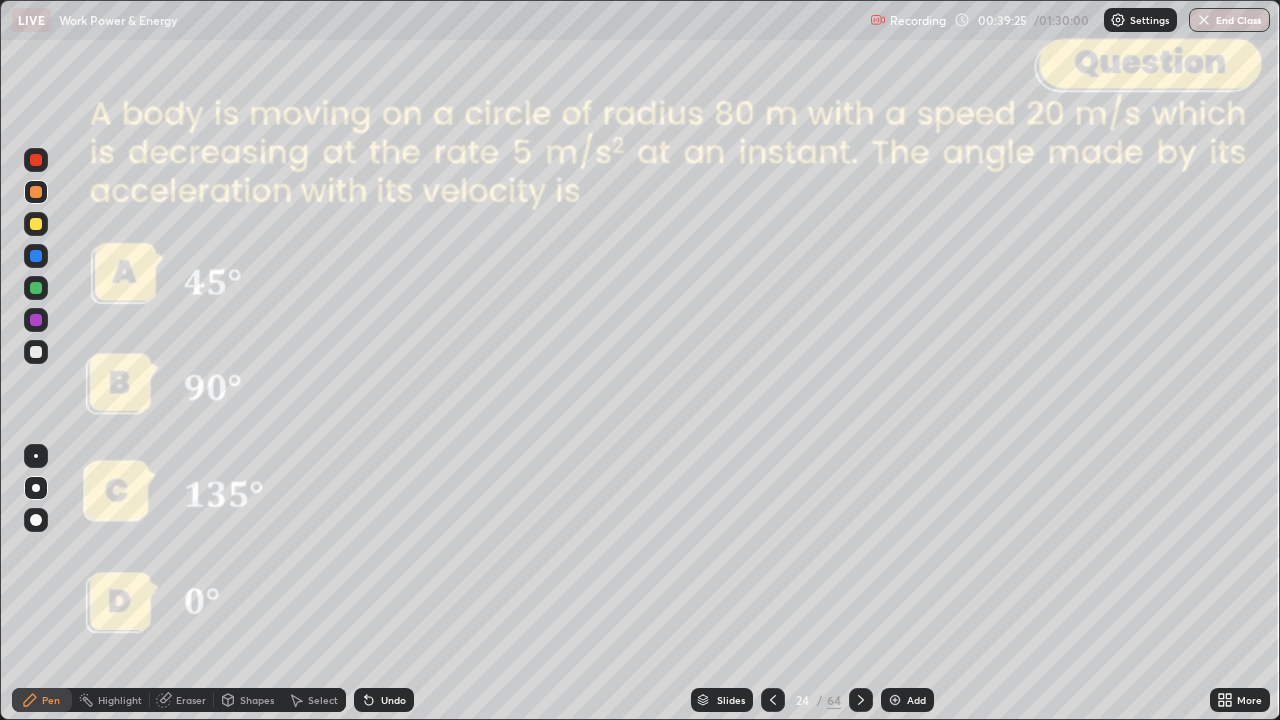 click at bounding box center (861, 700) 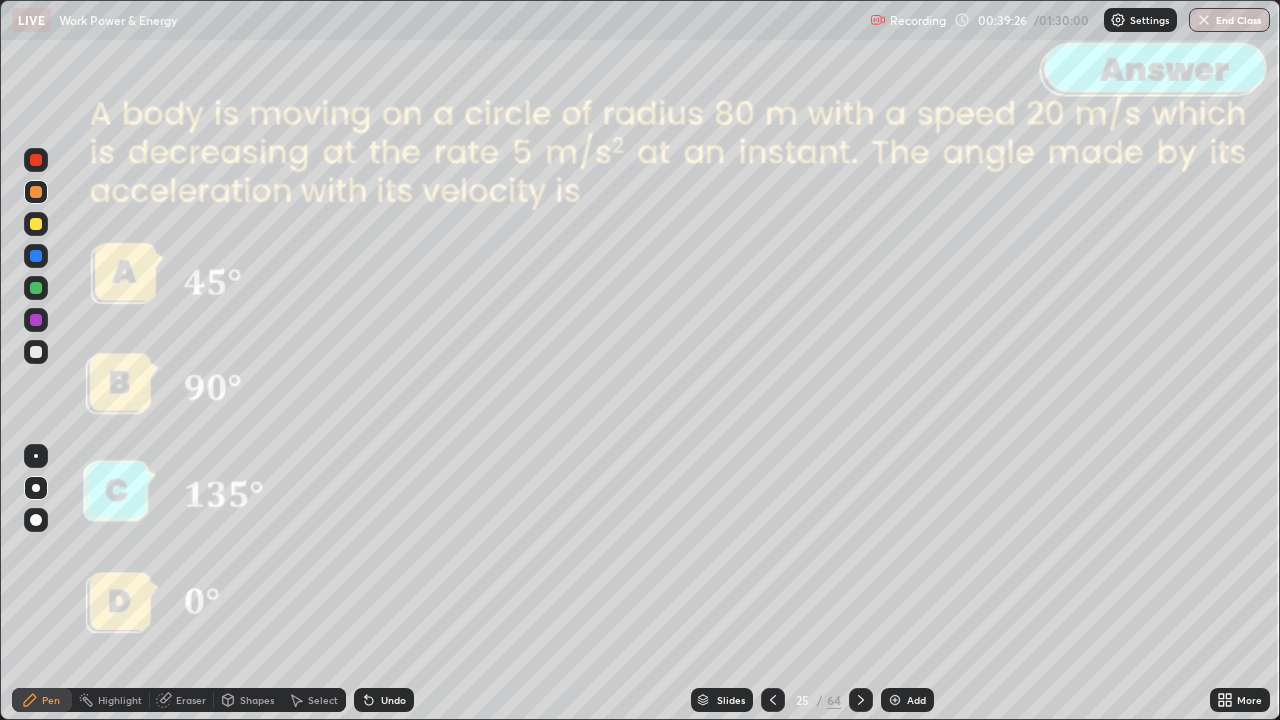 click at bounding box center [861, 700] 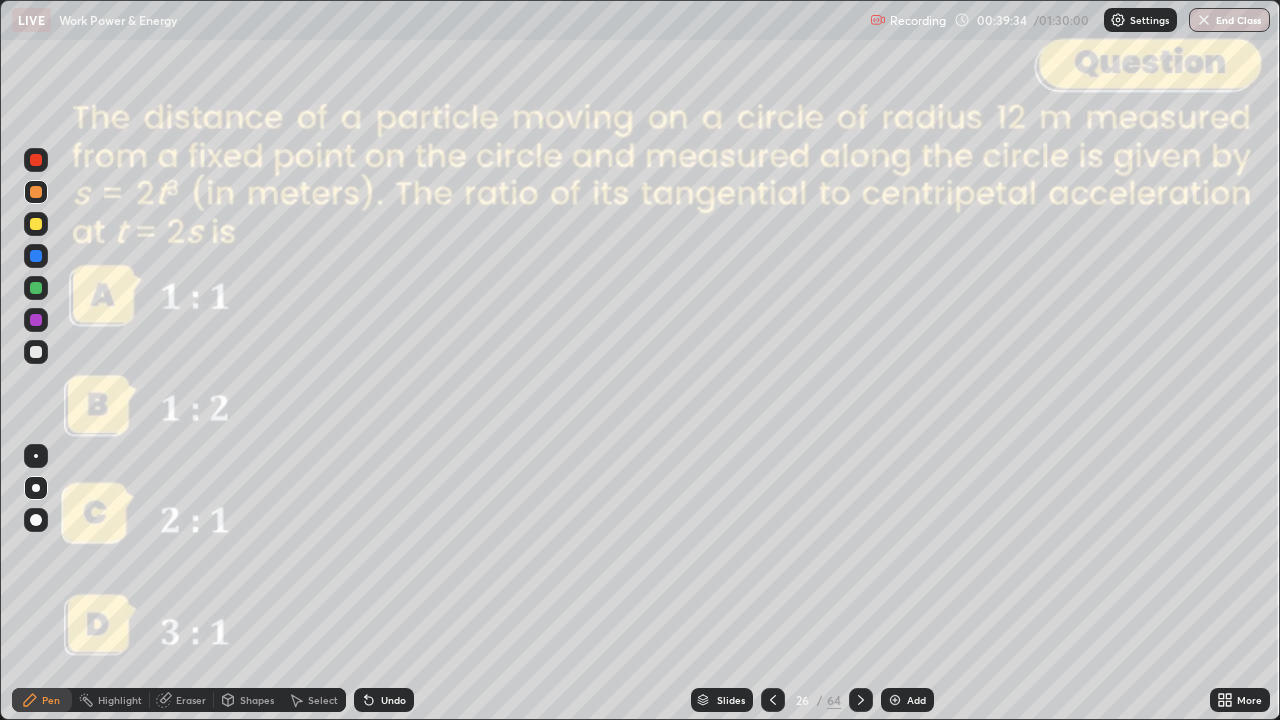 click on "Slides" at bounding box center (722, 700) 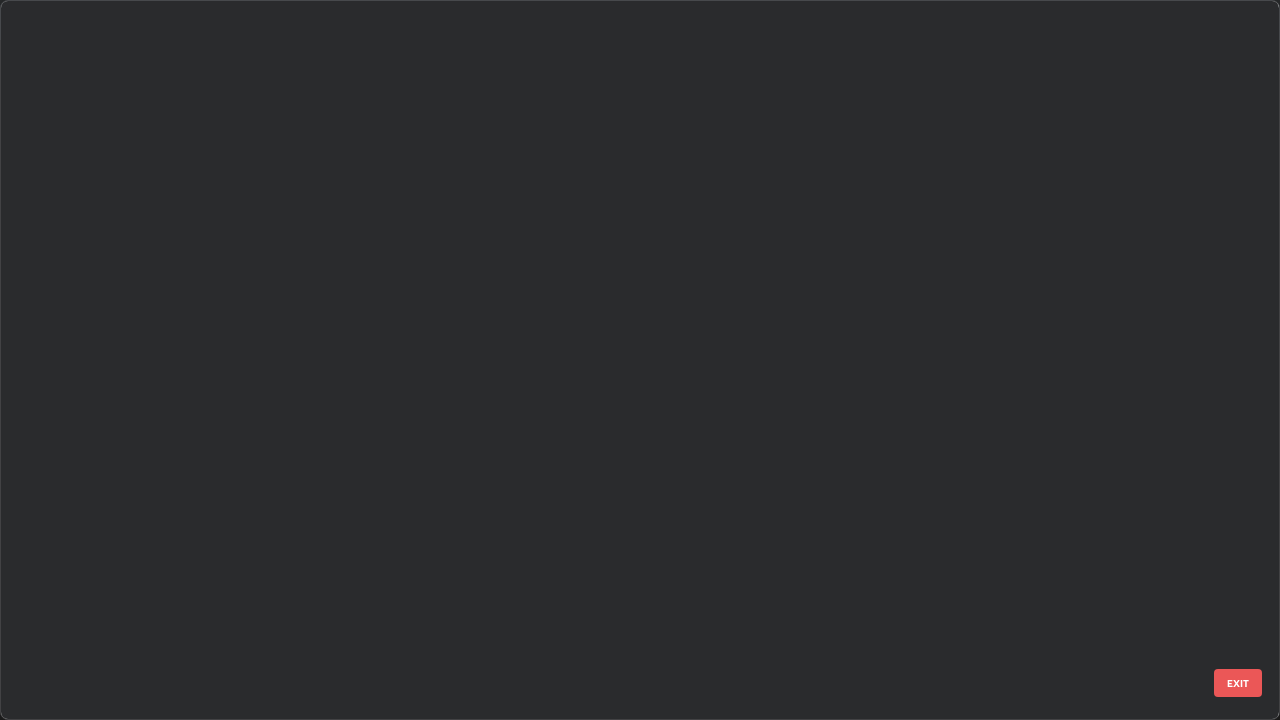 scroll, scrollTop: 1304, scrollLeft: 0, axis: vertical 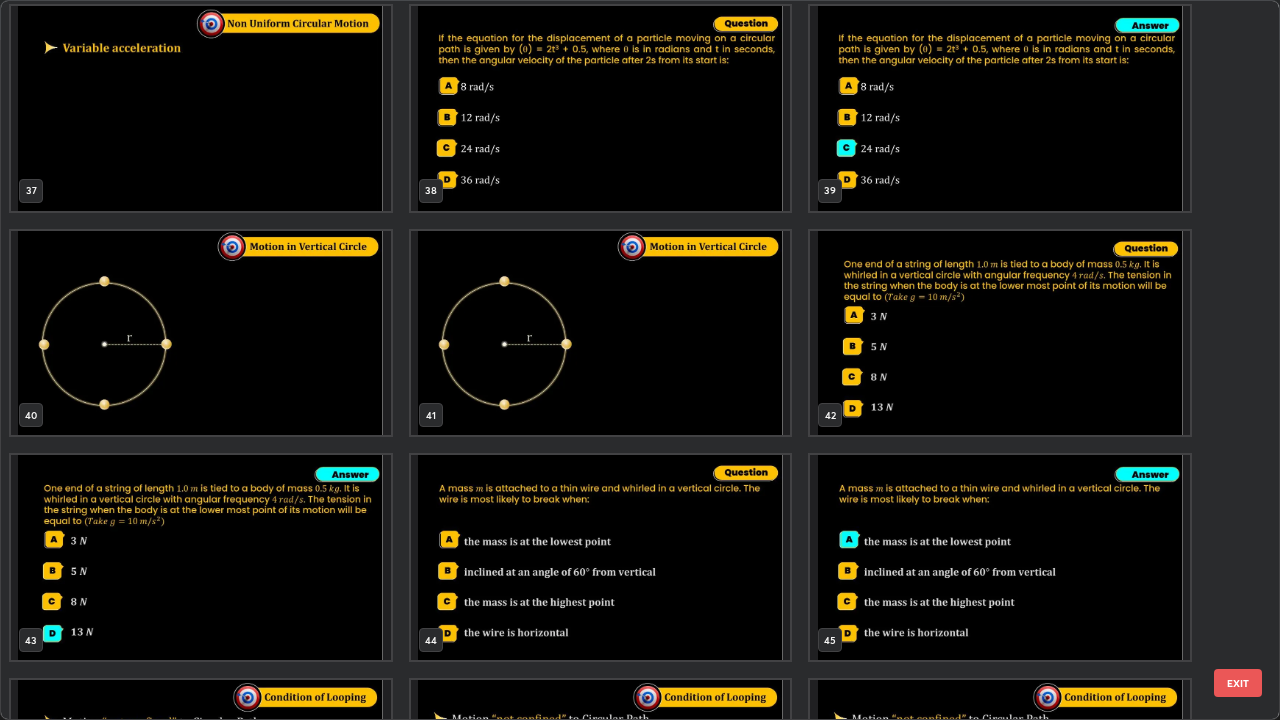 click on "EXIT" at bounding box center (1238, 683) 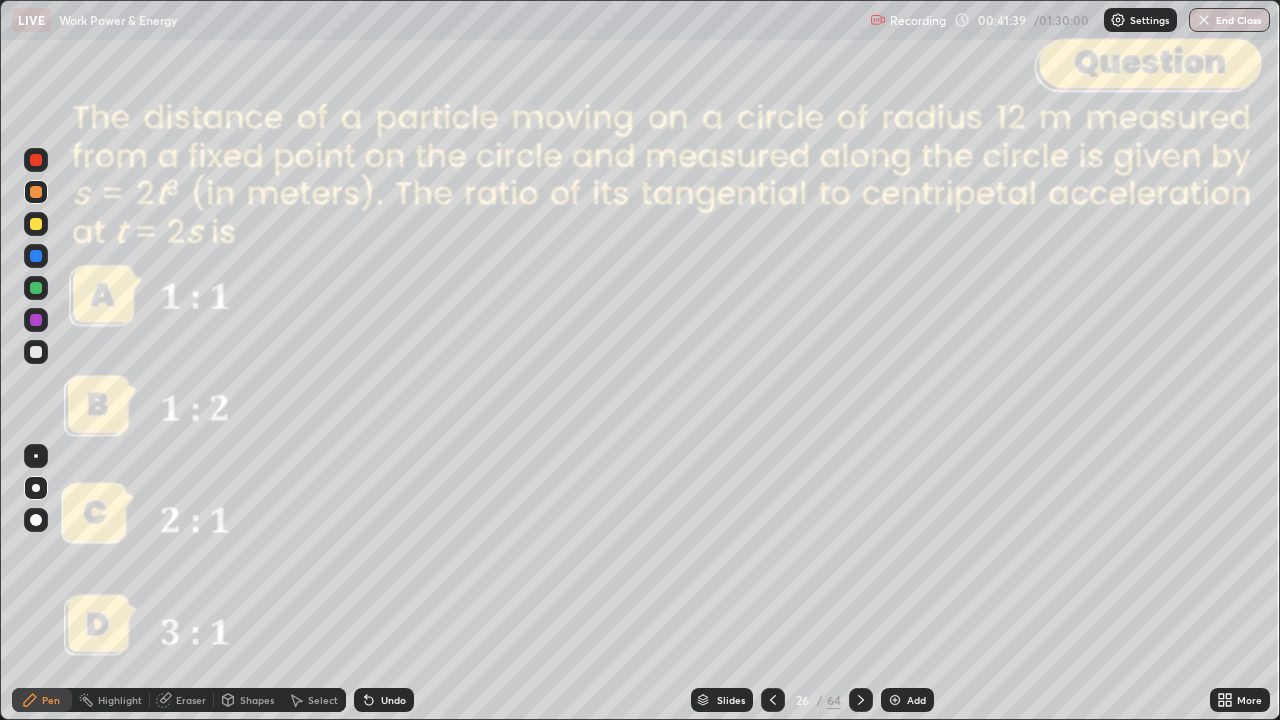click on "Shapes" at bounding box center (257, 700) 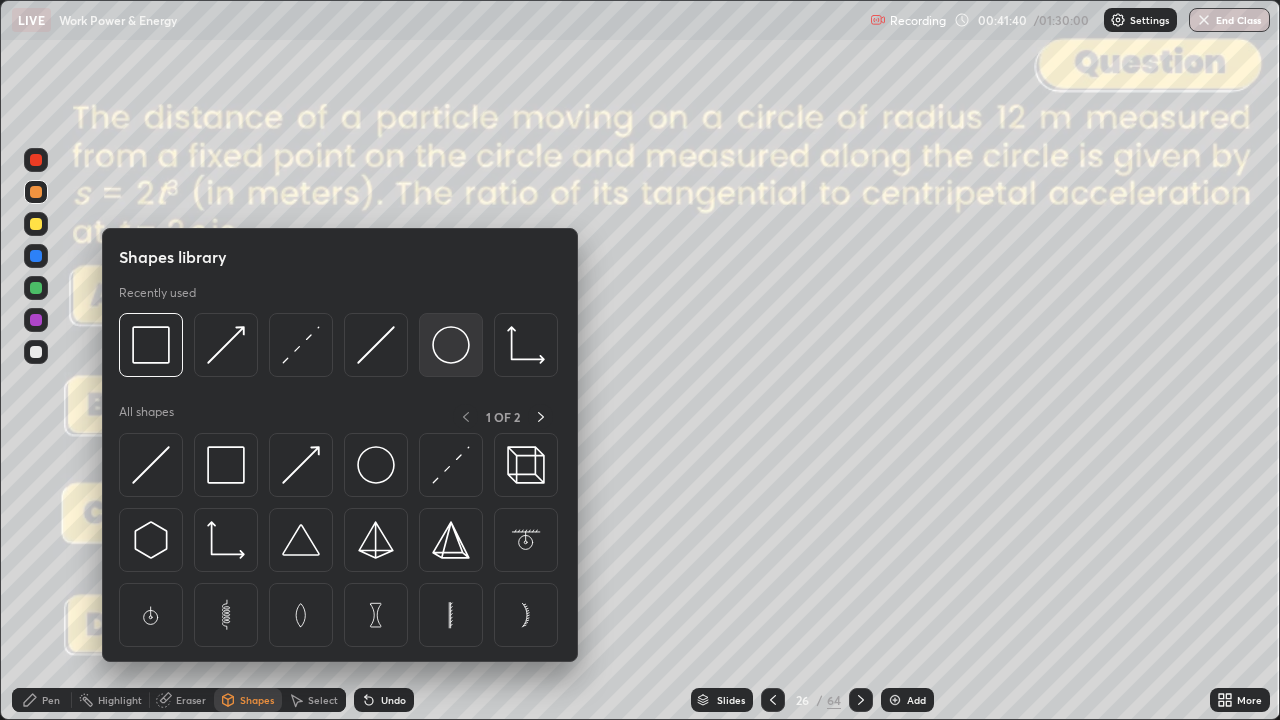 click at bounding box center (451, 345) 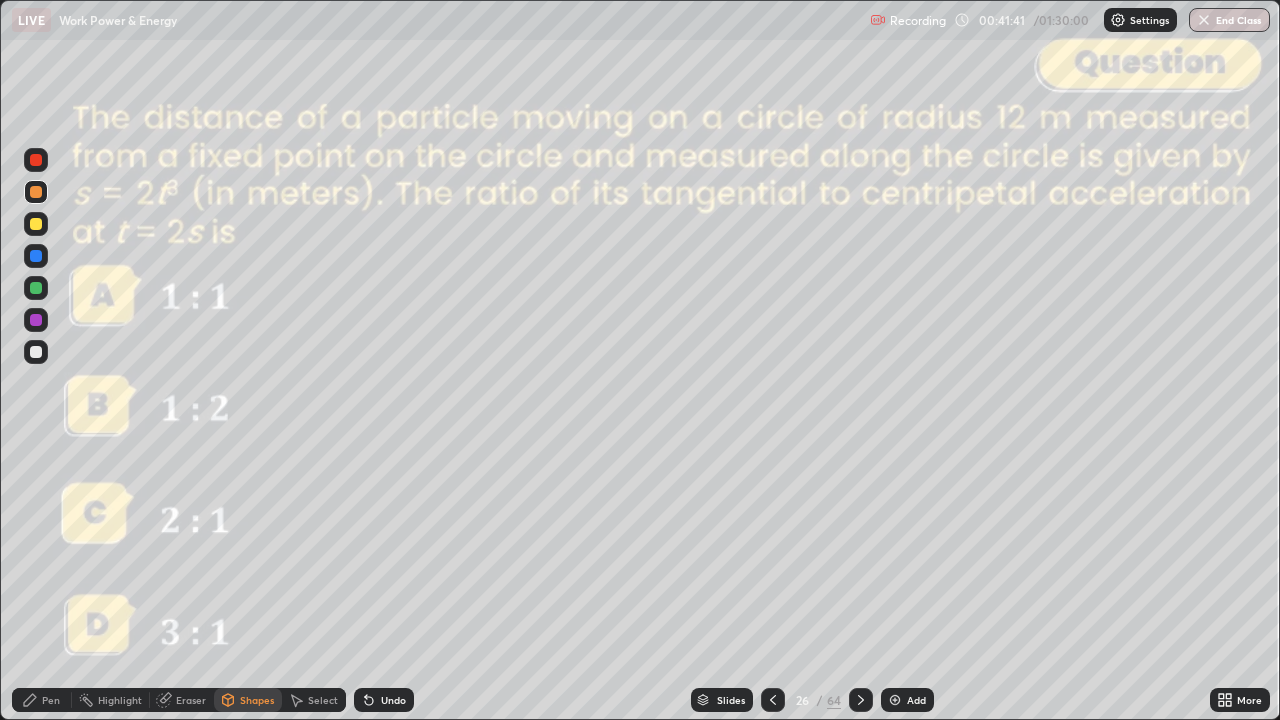 click at bounding box center (36, 352) 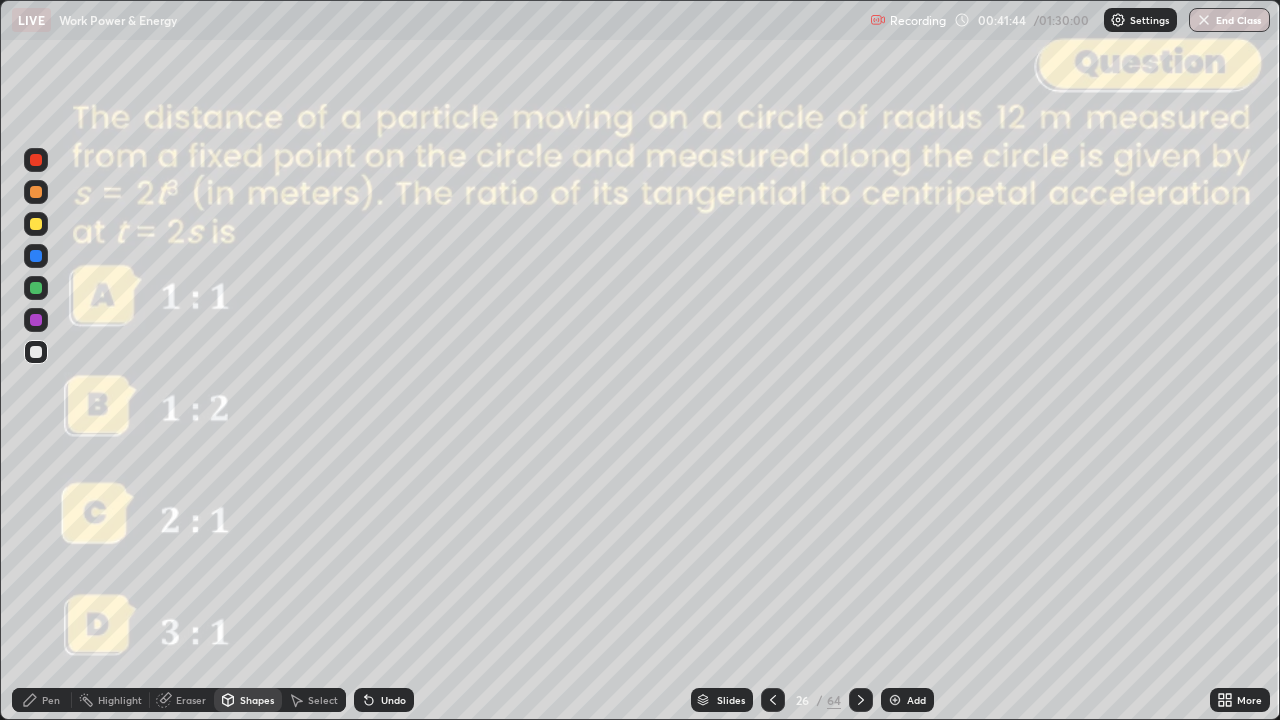click on "Shapes" at bounding box center [257, 700] 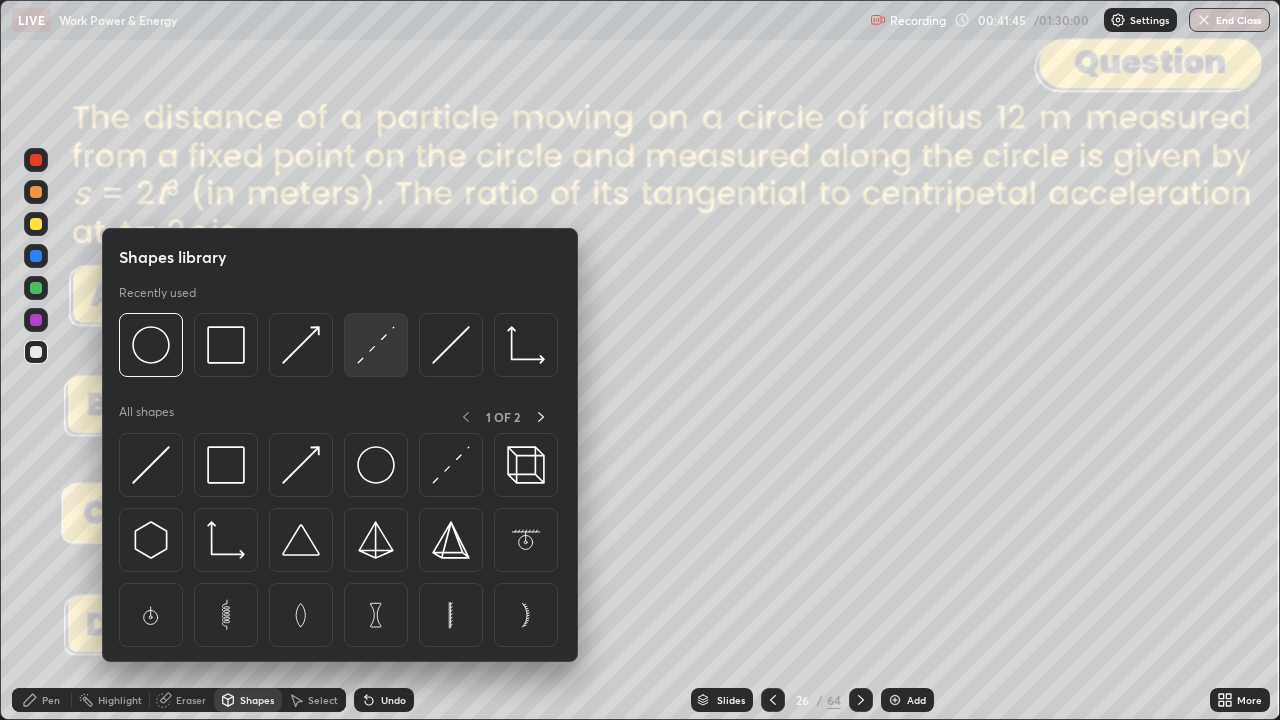 click at bounding box center (376, 345) 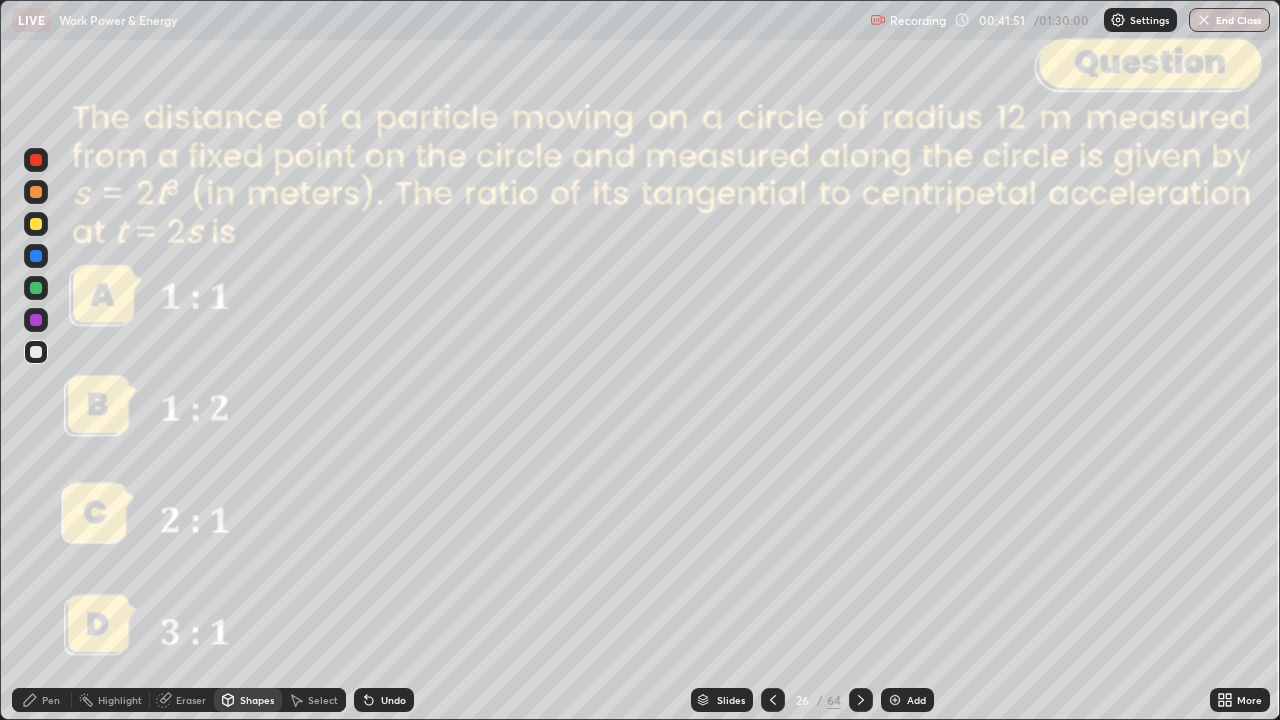 click on "Pen" at bounding box center [51, 700] 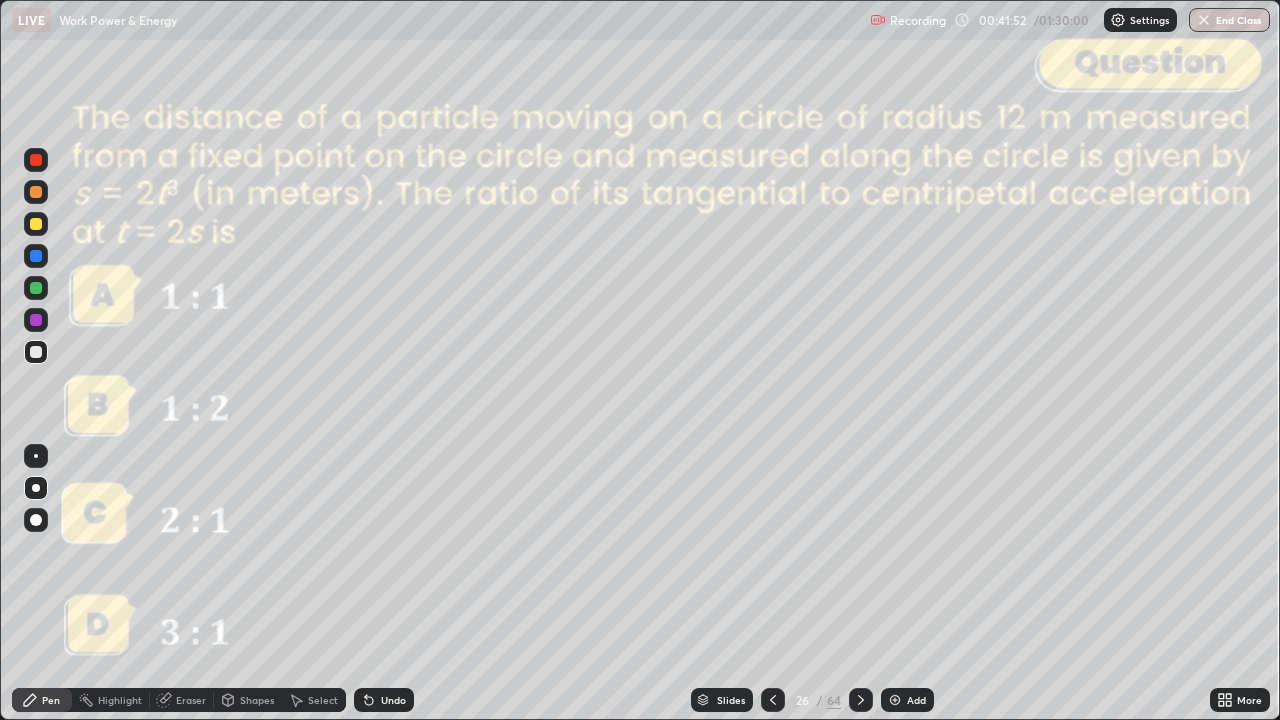 click at bounding box center [36, 224] 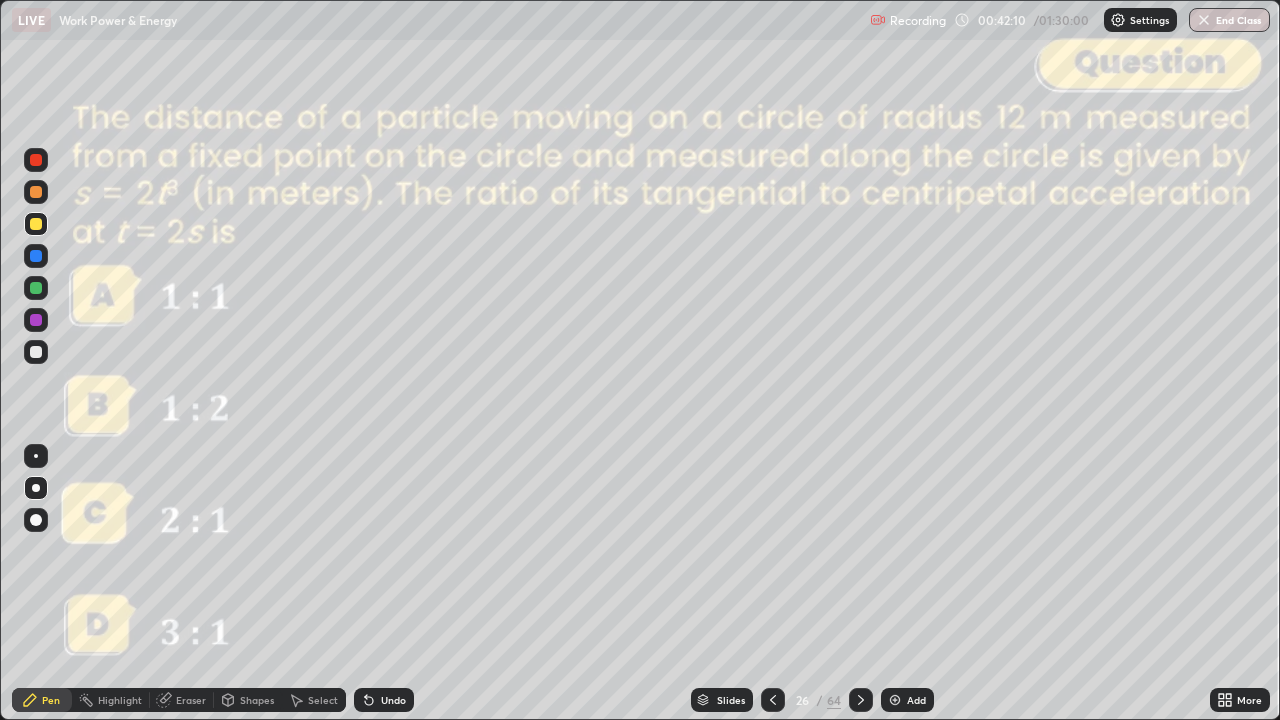 click at bounding box center (36, 288) 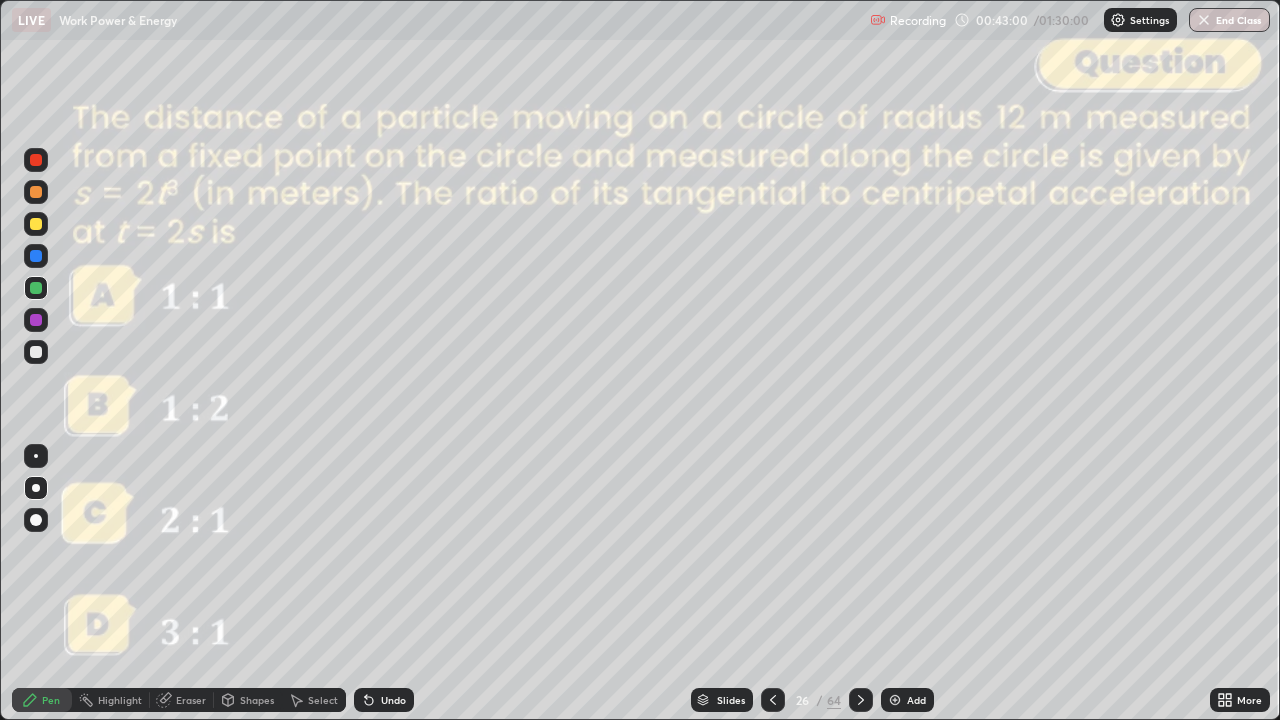 click on "Shapes" at bounding box center (248, 700) 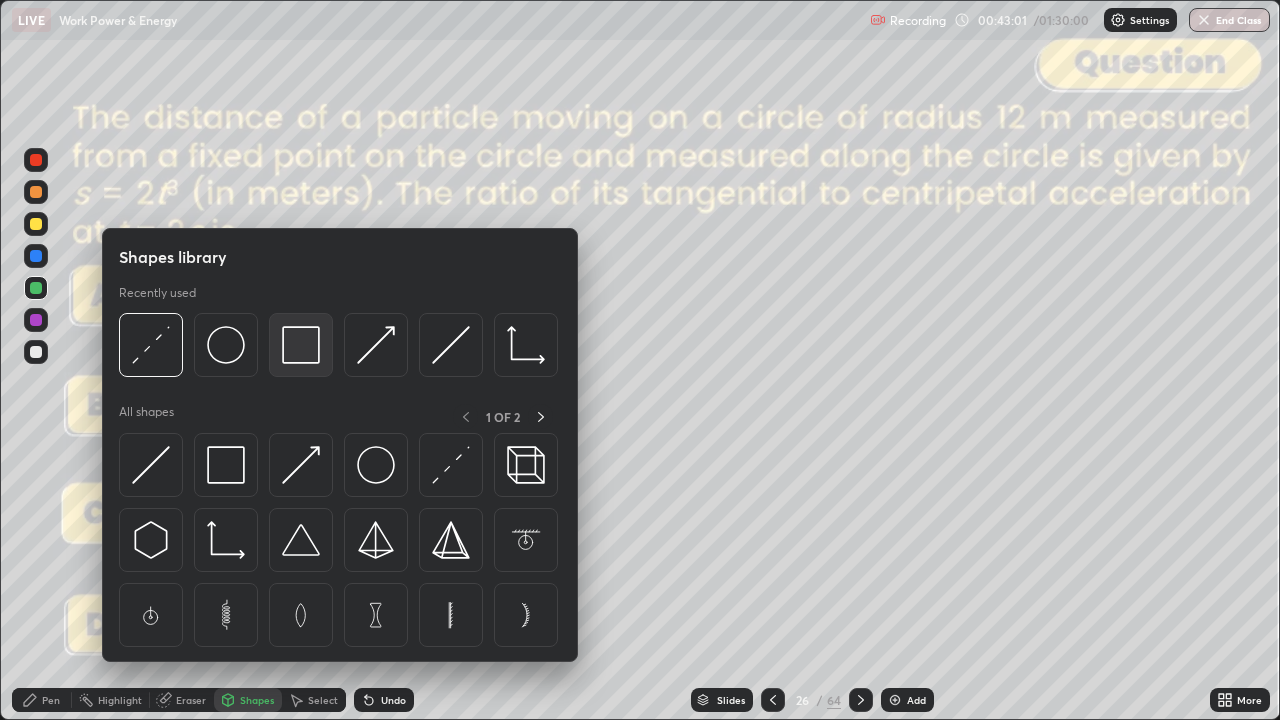 click at bounding box center [301, 345] 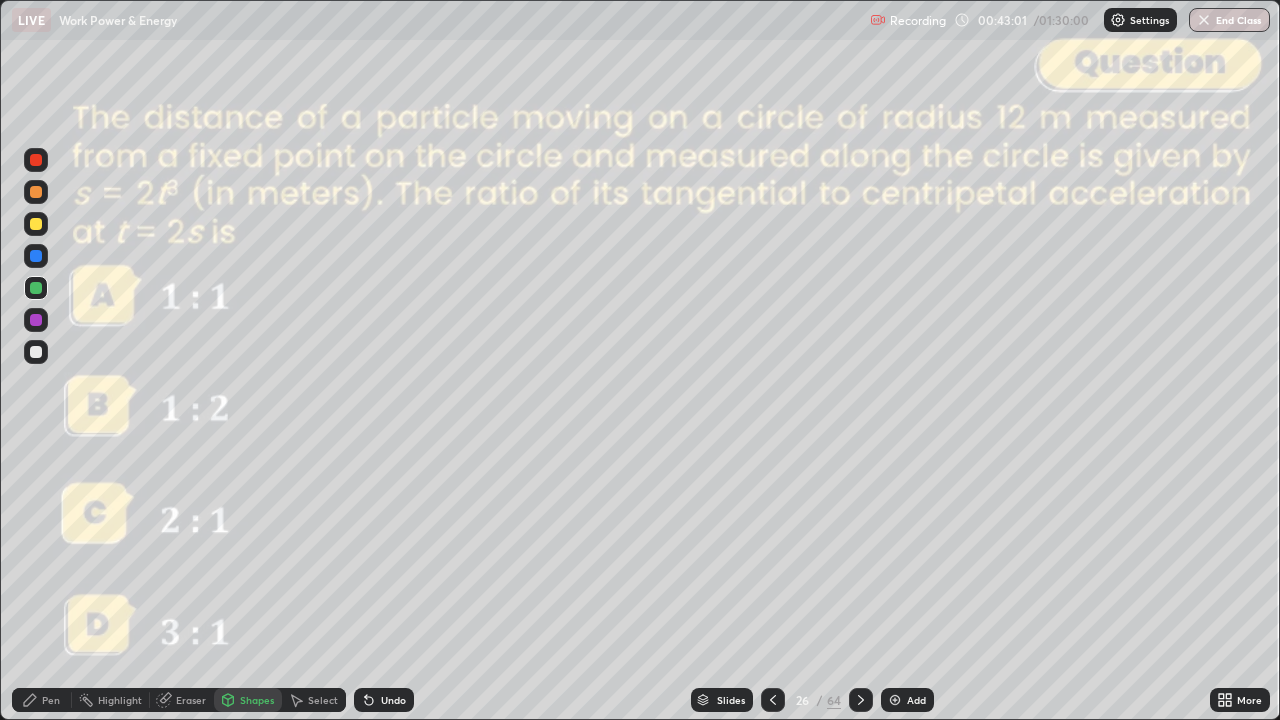 click at bounding box center [36, 160] 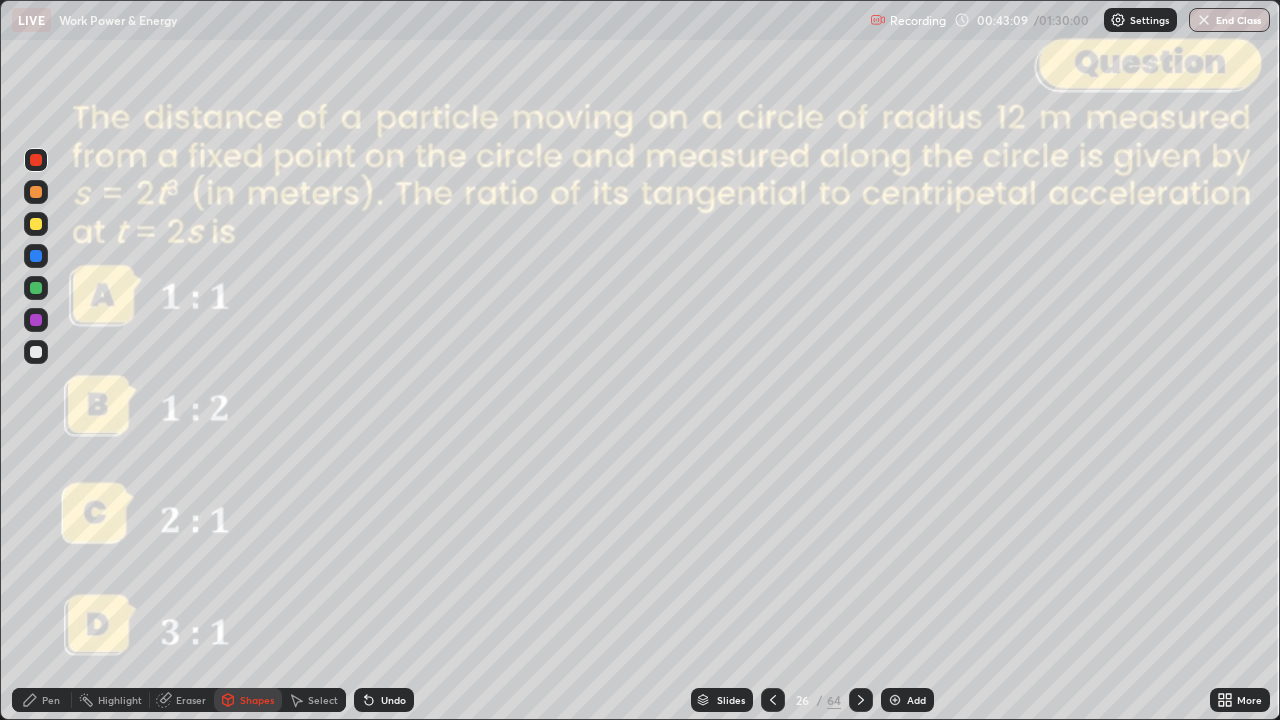 click at bounding box center (36, 224) 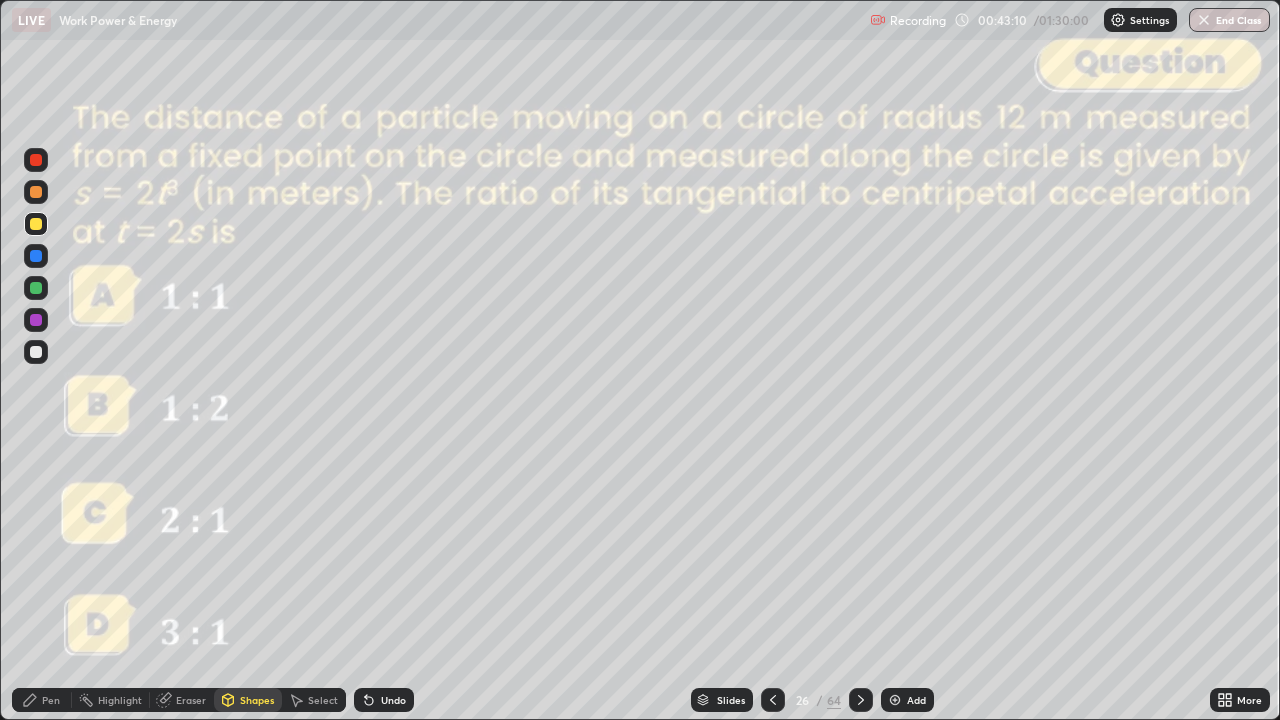 click on "Pen" at bounding box center [51, 700] 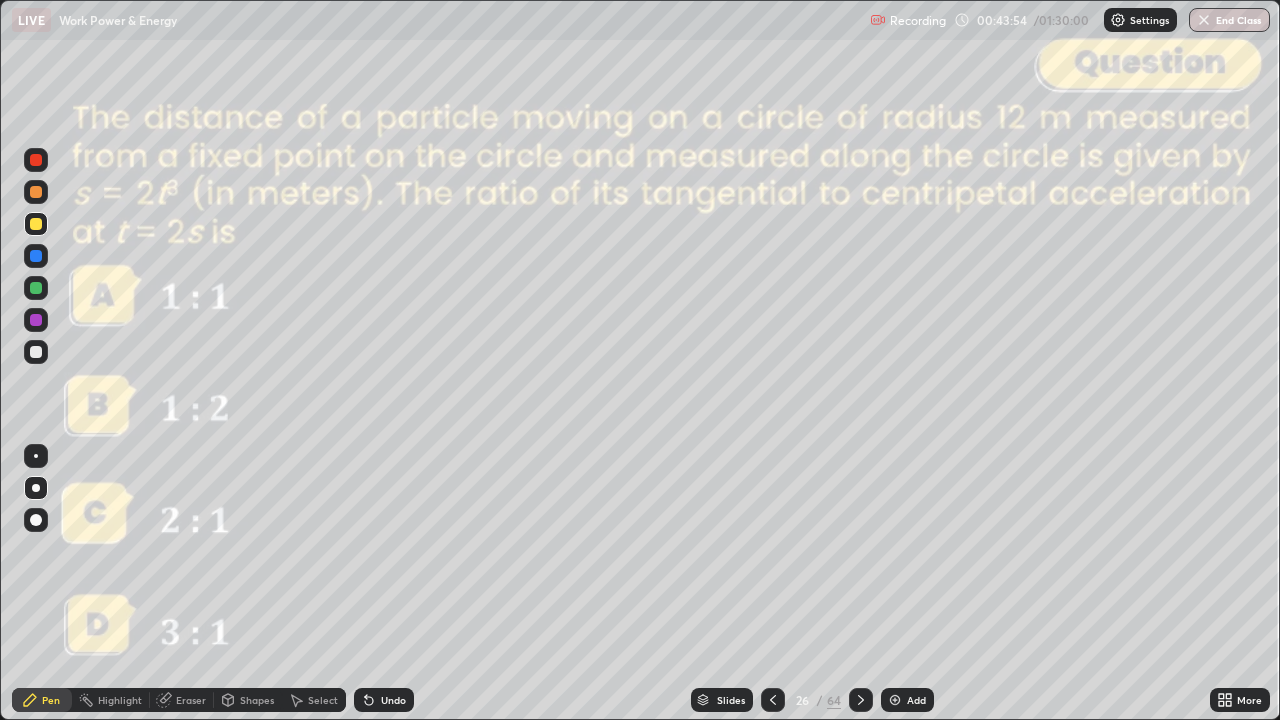 click at bounding box center [36, 192] 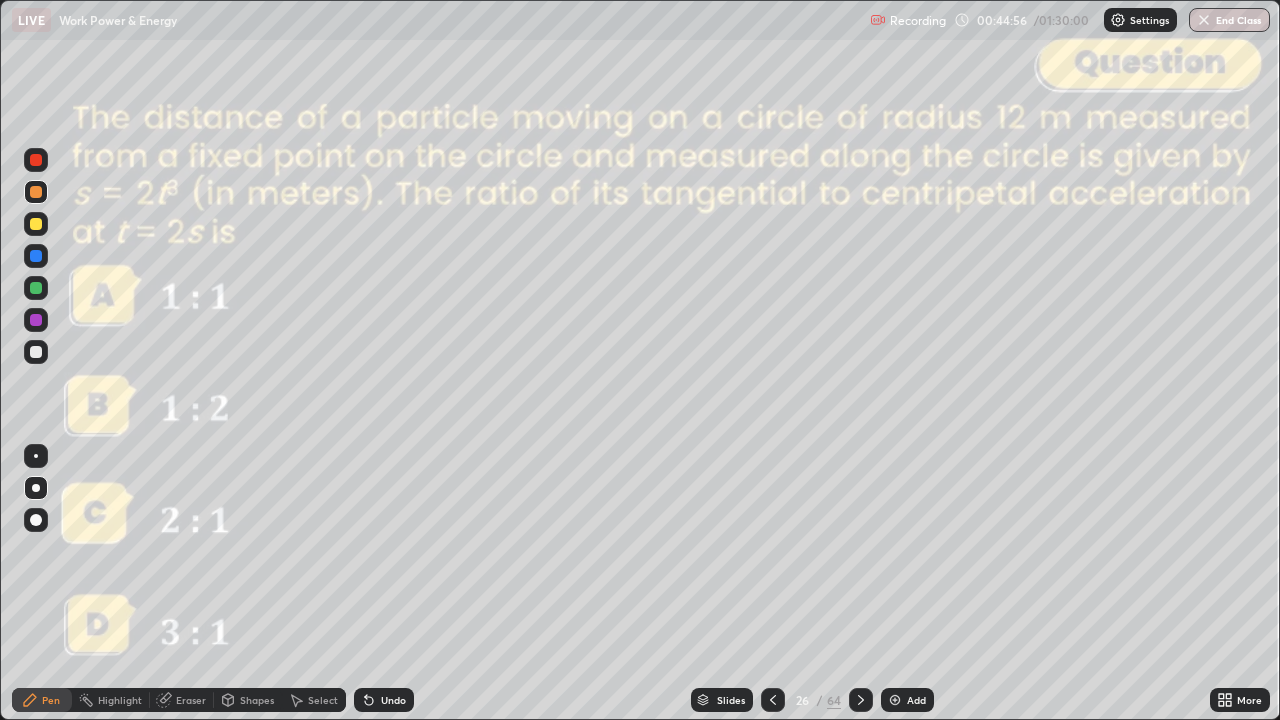 click on "Undo" at bounding box center [393, 700] 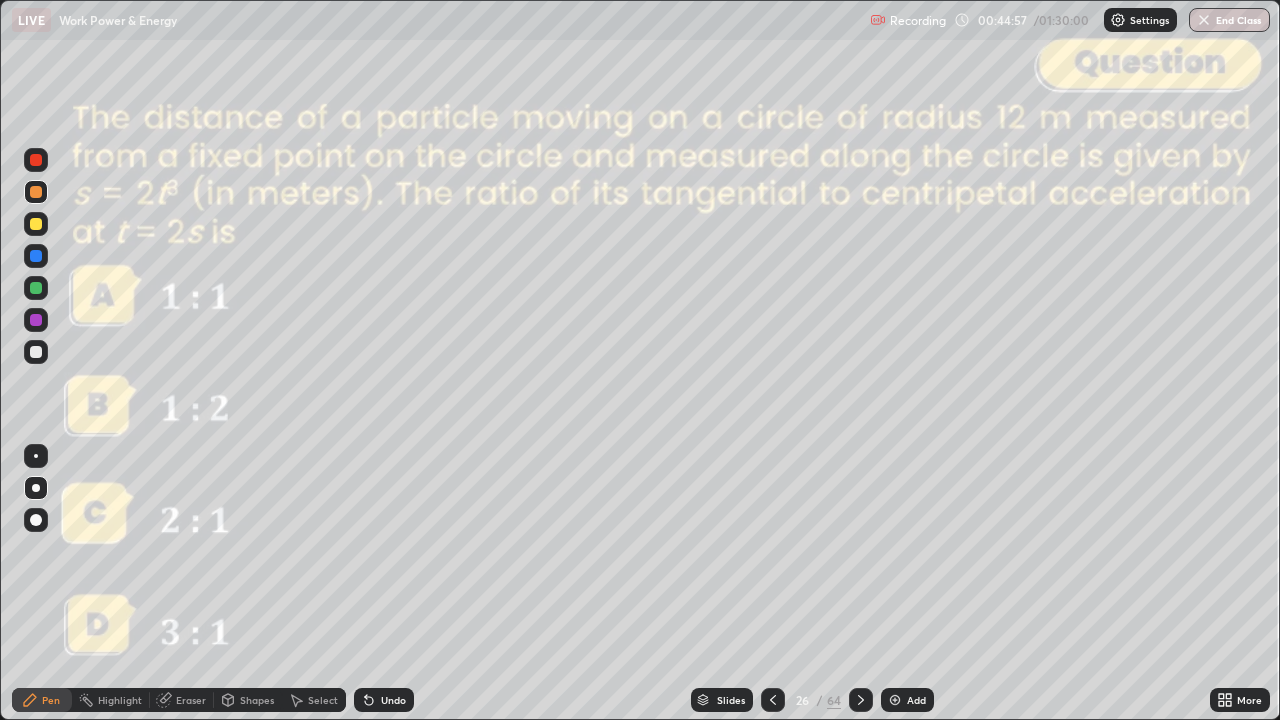 click on "Undo" at bounding box center [393, 700] 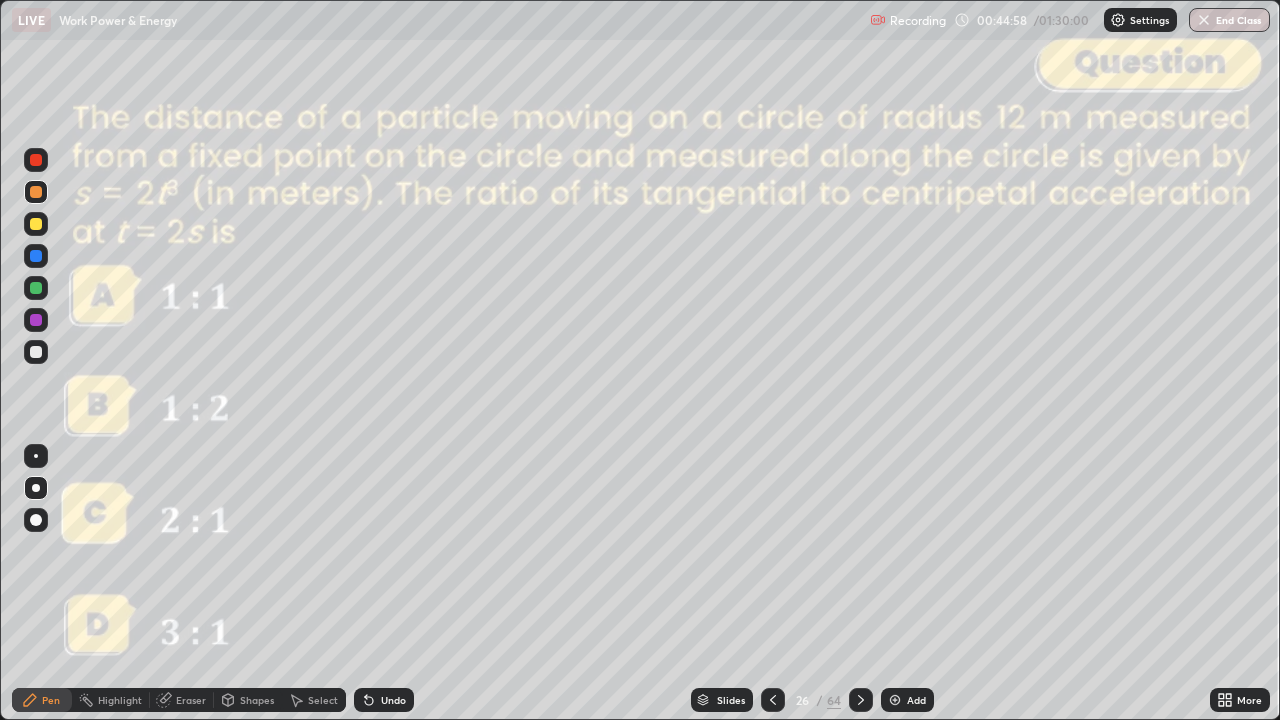 click on "Eraser" at bounding box center [182, 700] 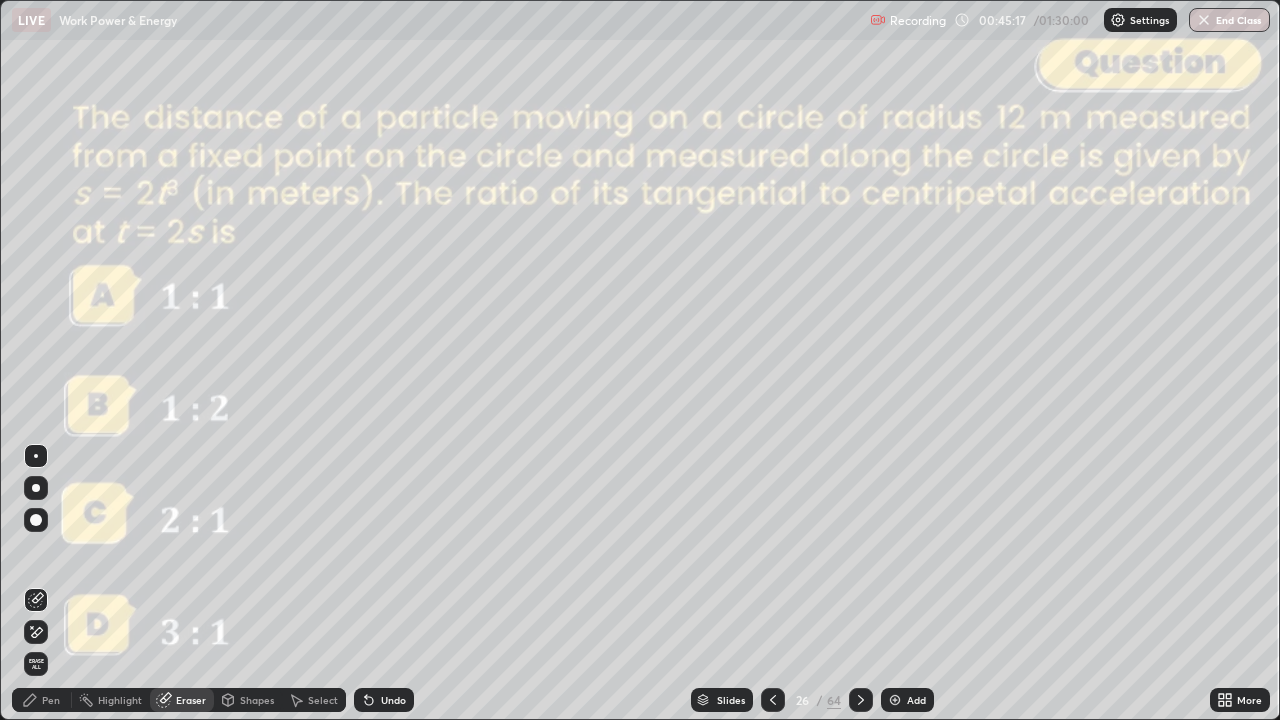 click on "Eraser" at bounding box center (191, 700) 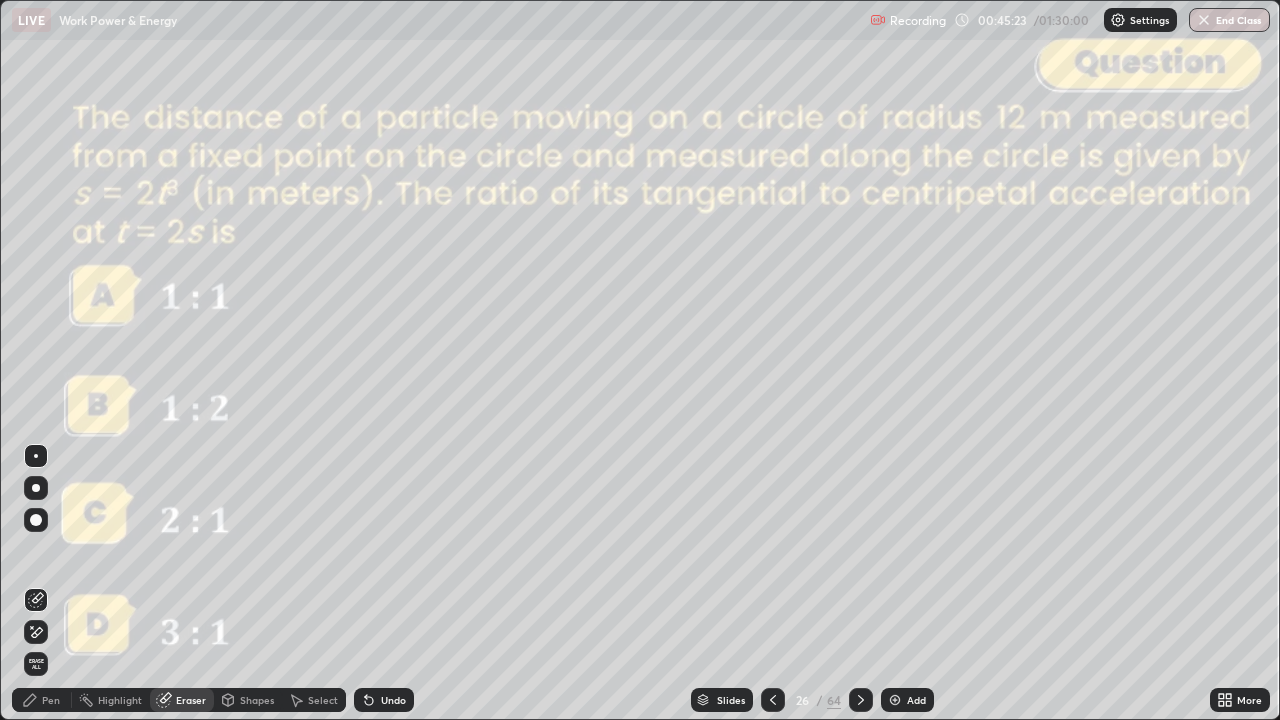 click on "Pen" at bounding box center [51, 700] 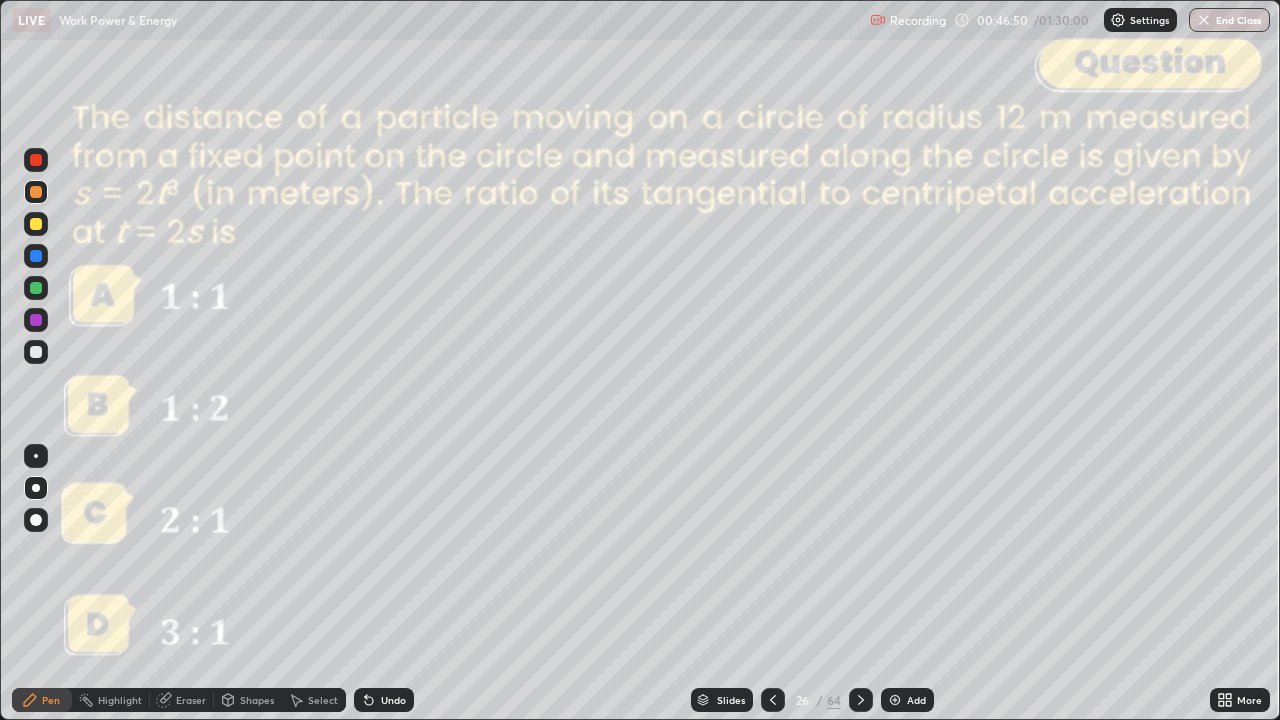 click 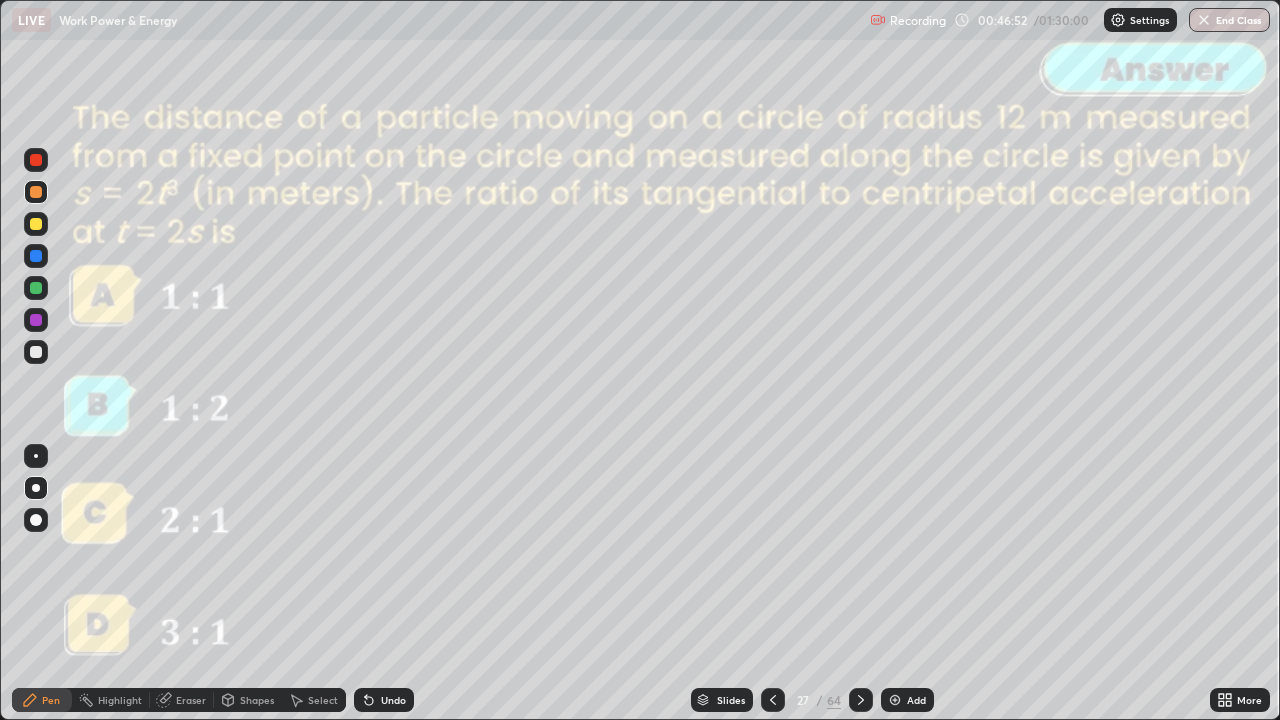 click 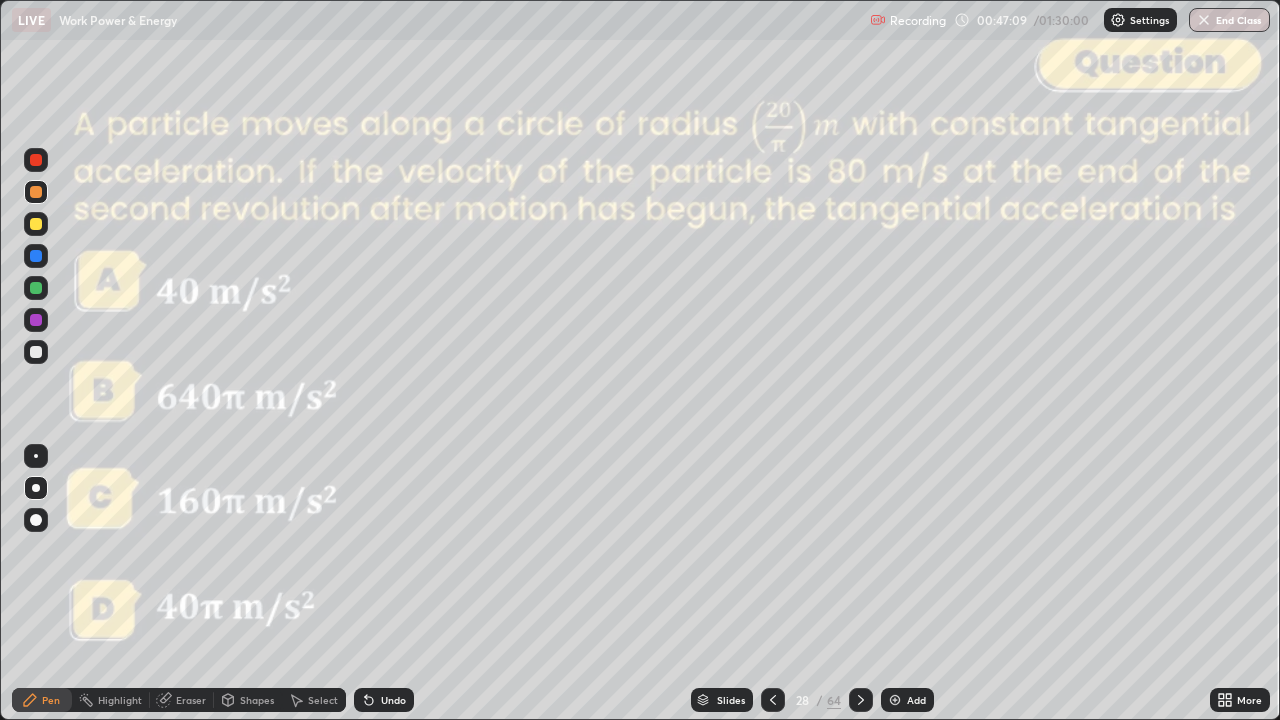 click 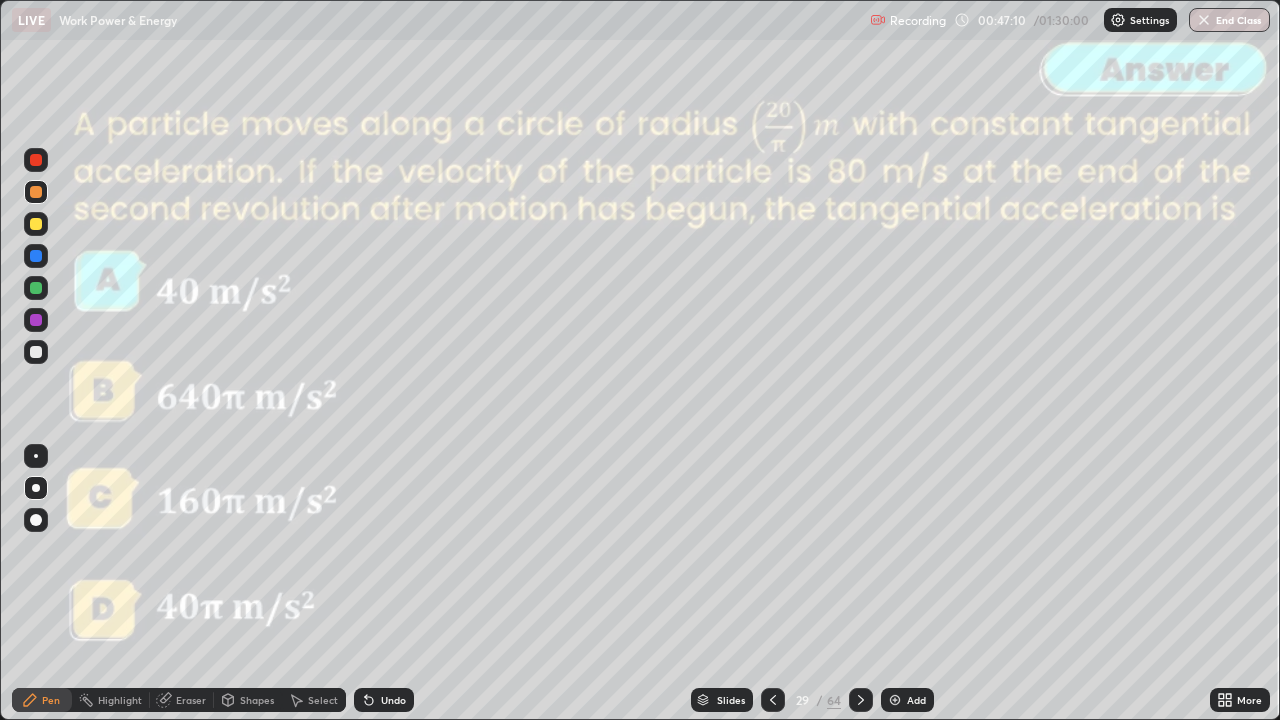 click 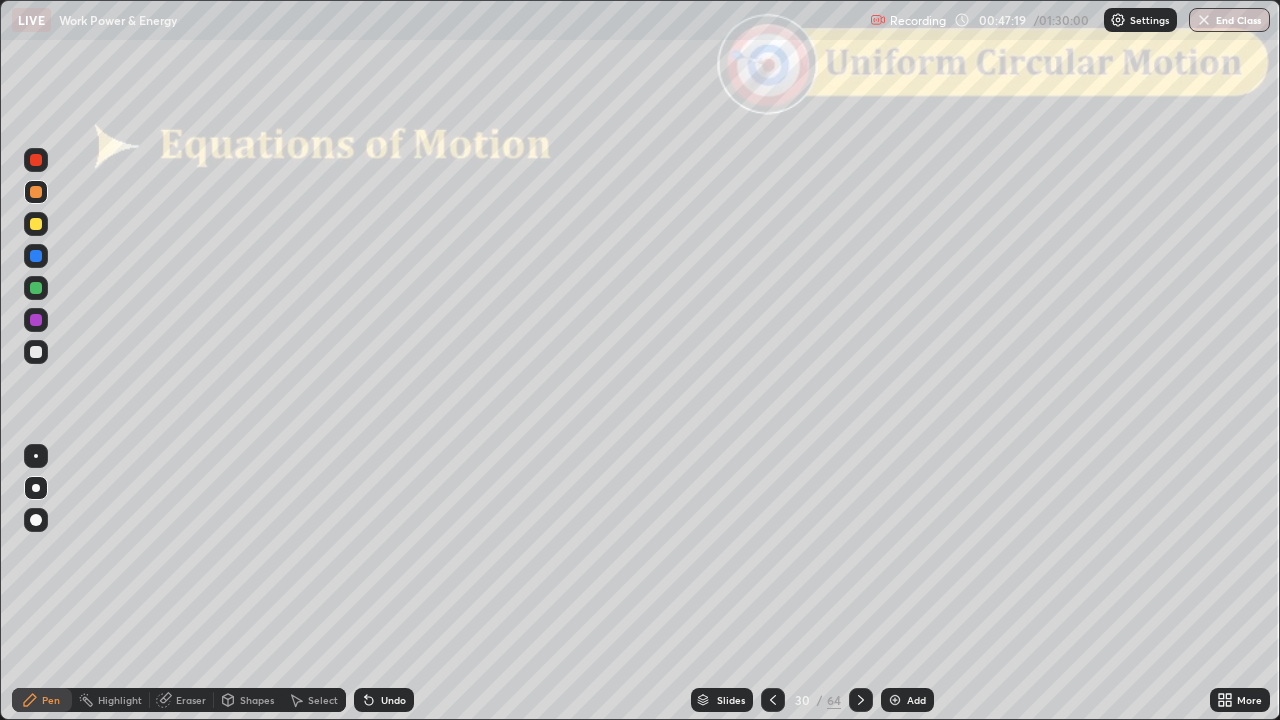 click on "Slides" at bounding box center [731, 700] 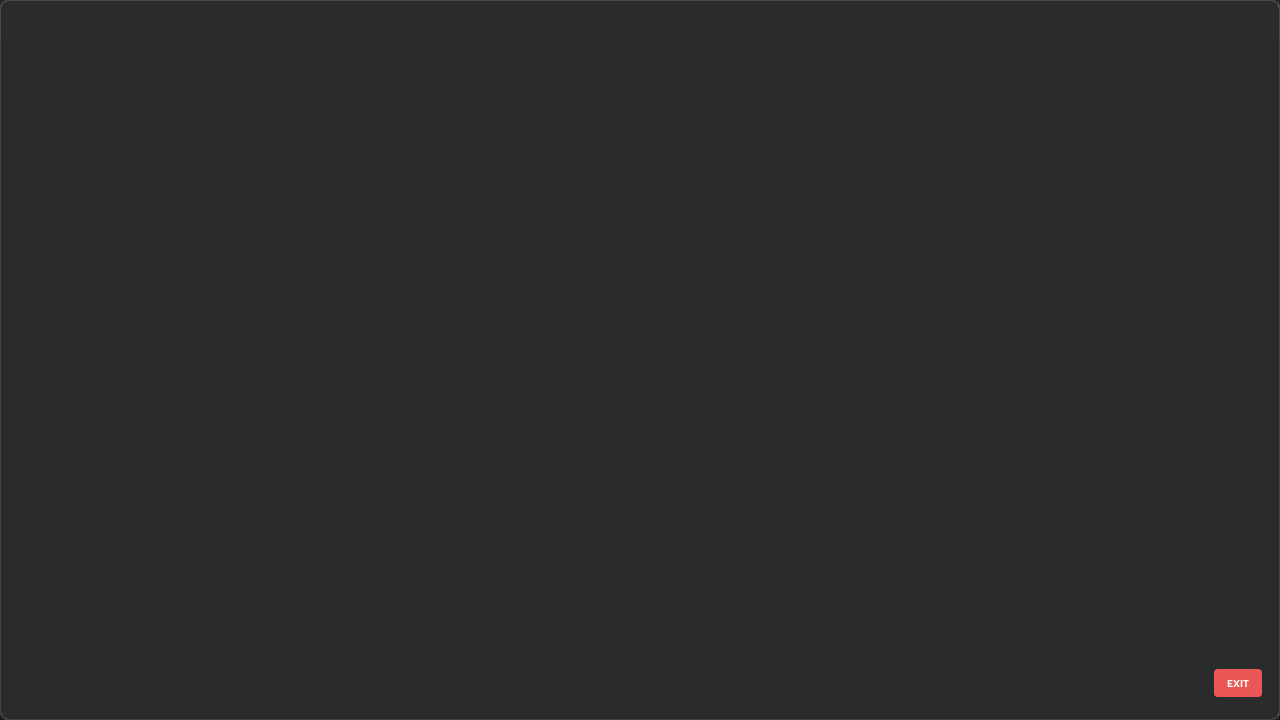 scroll, scrollTop: 1529, scrollLeft: 0, axis: vertical 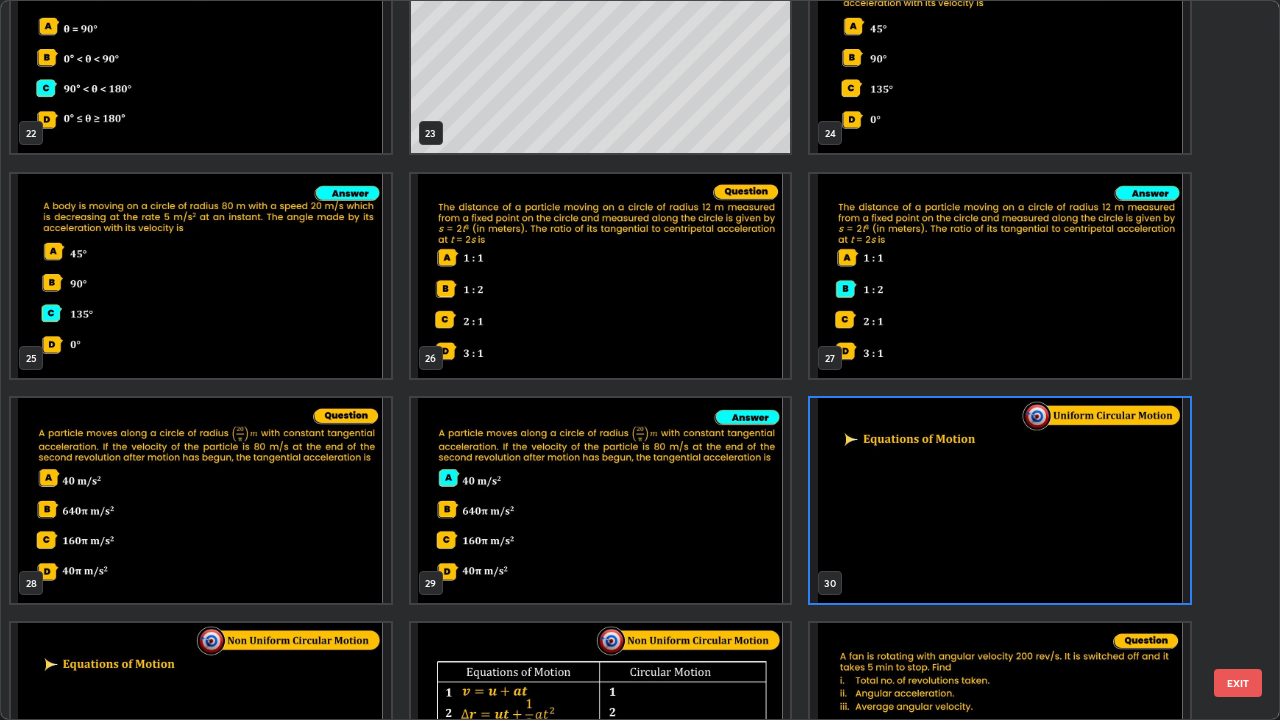click on "EXIT" at bounding box center (1238, 683) 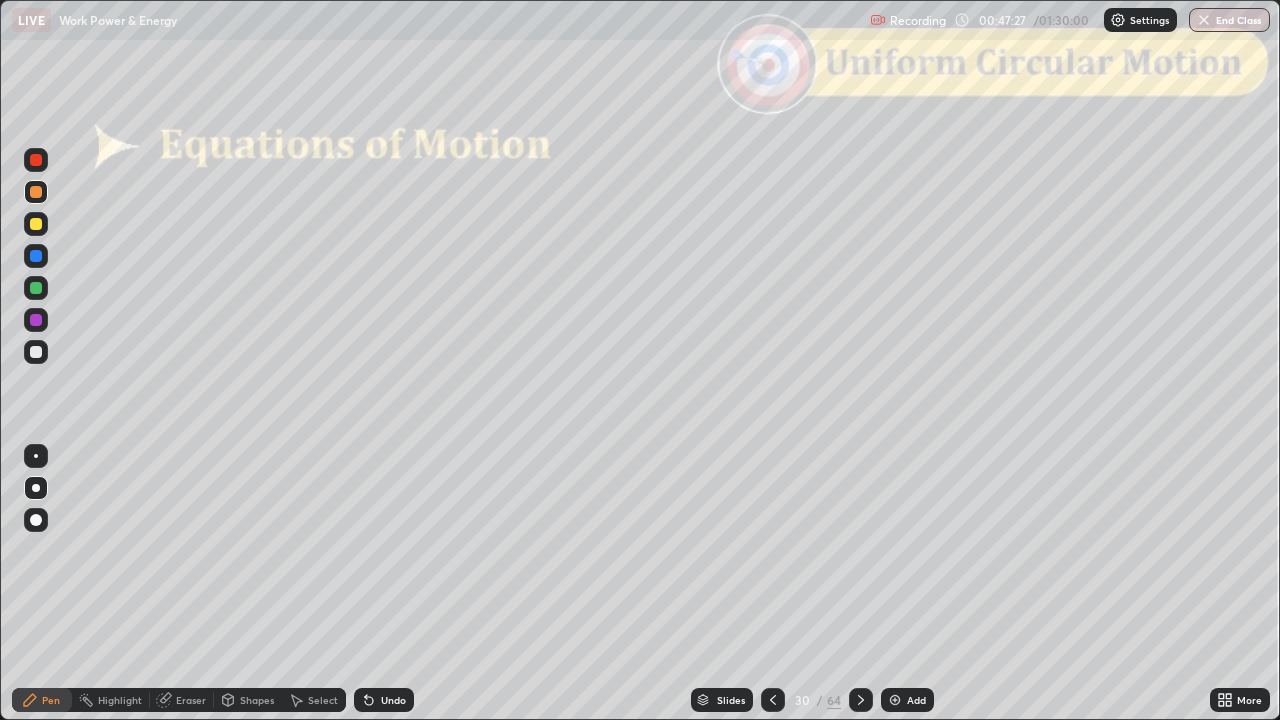 click at bounding box center (36, 224) 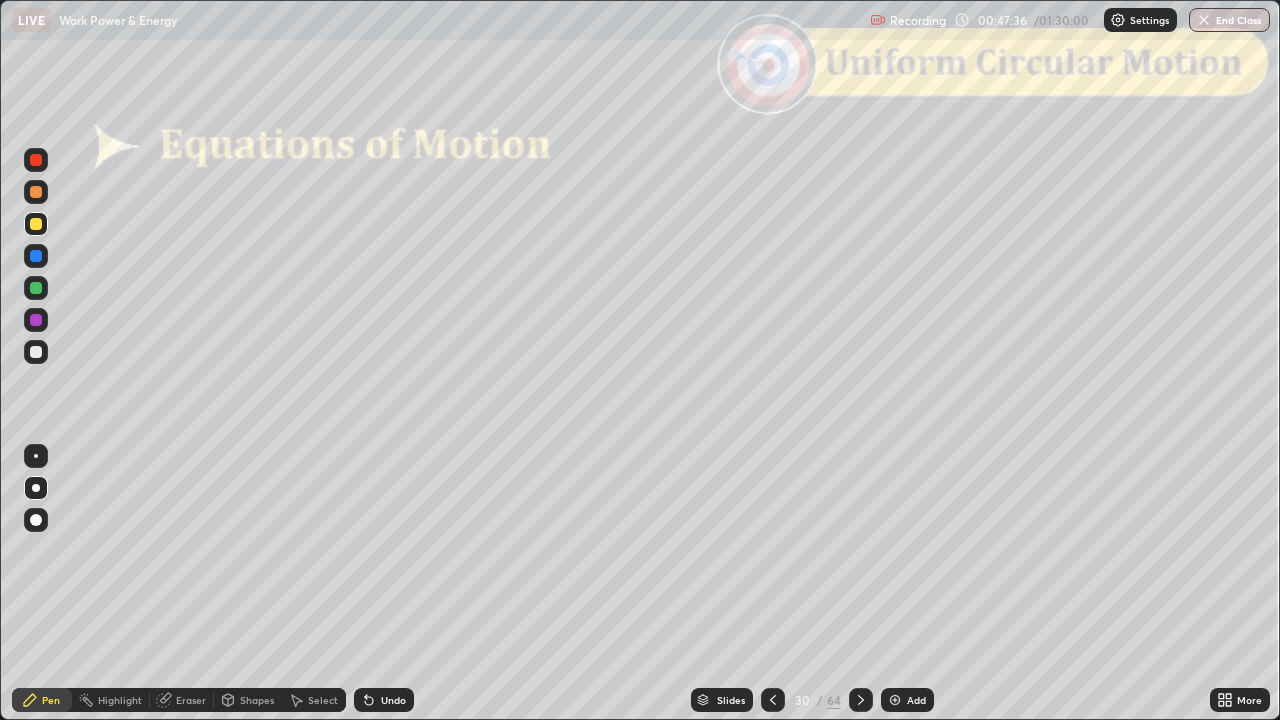 click at bounding box center [36, 352] 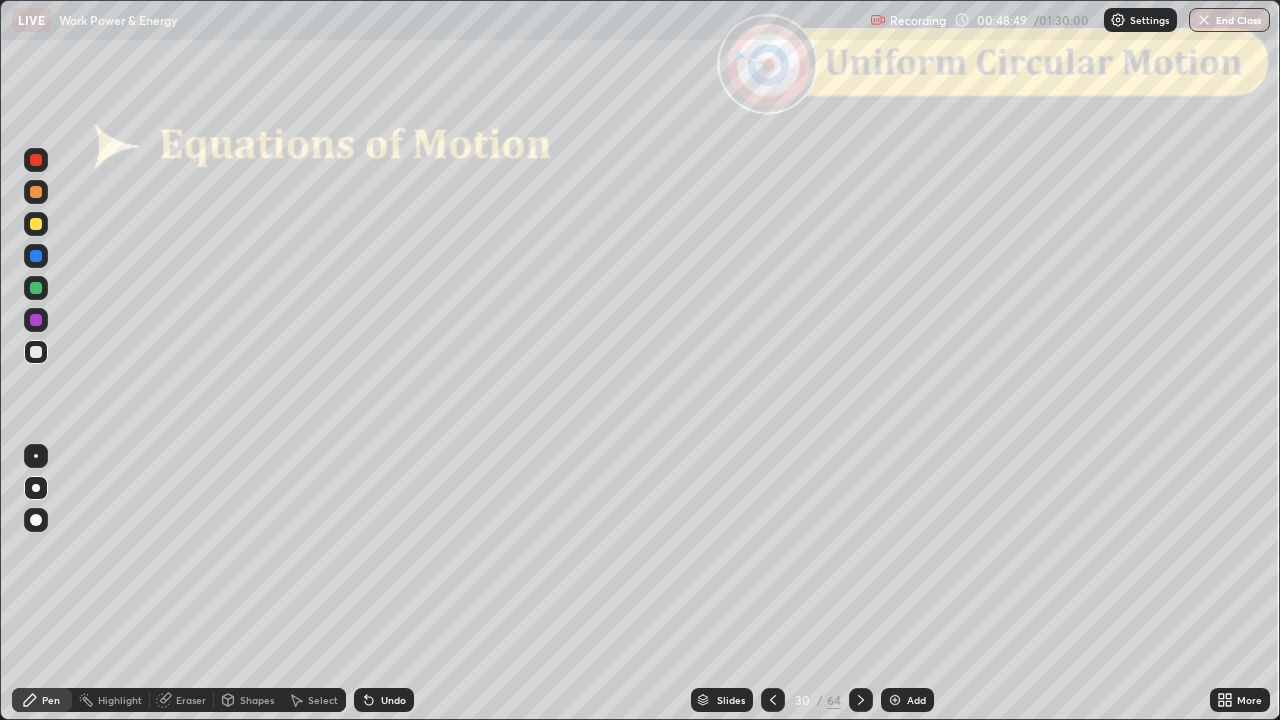 click on "Shapes" at bounding box center [257, 700] 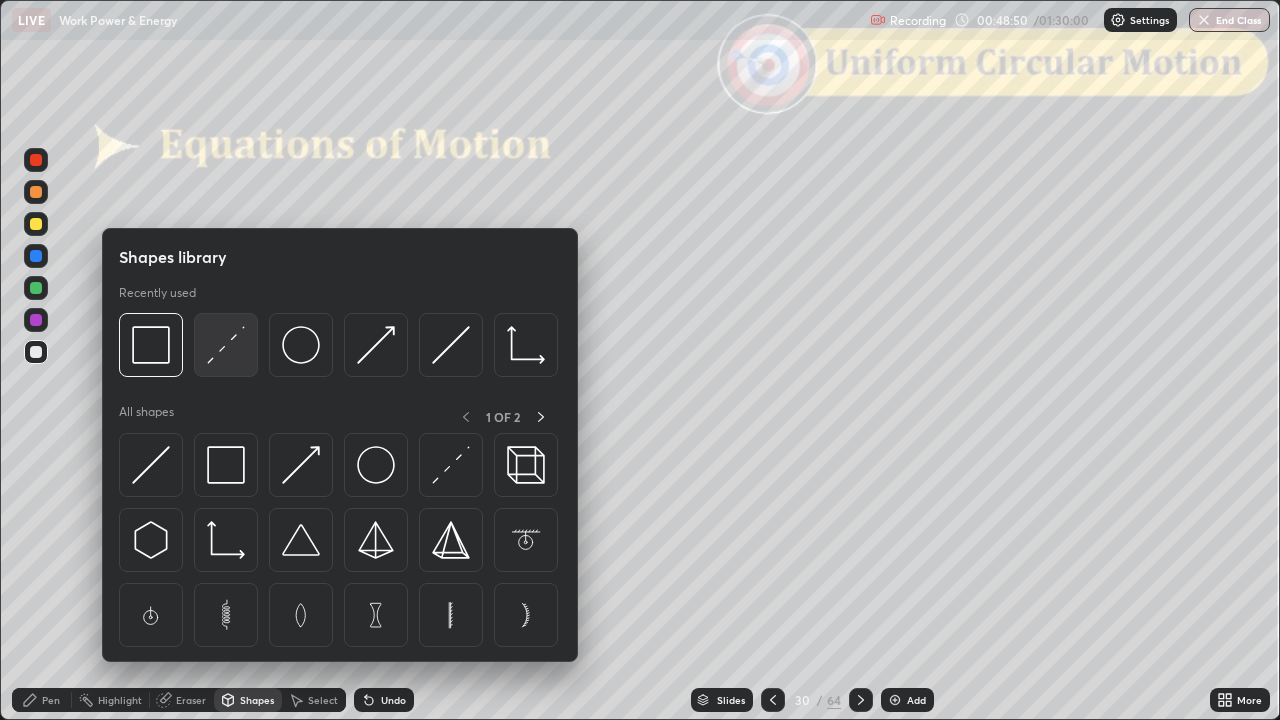 click at bounding box center (226, 345) 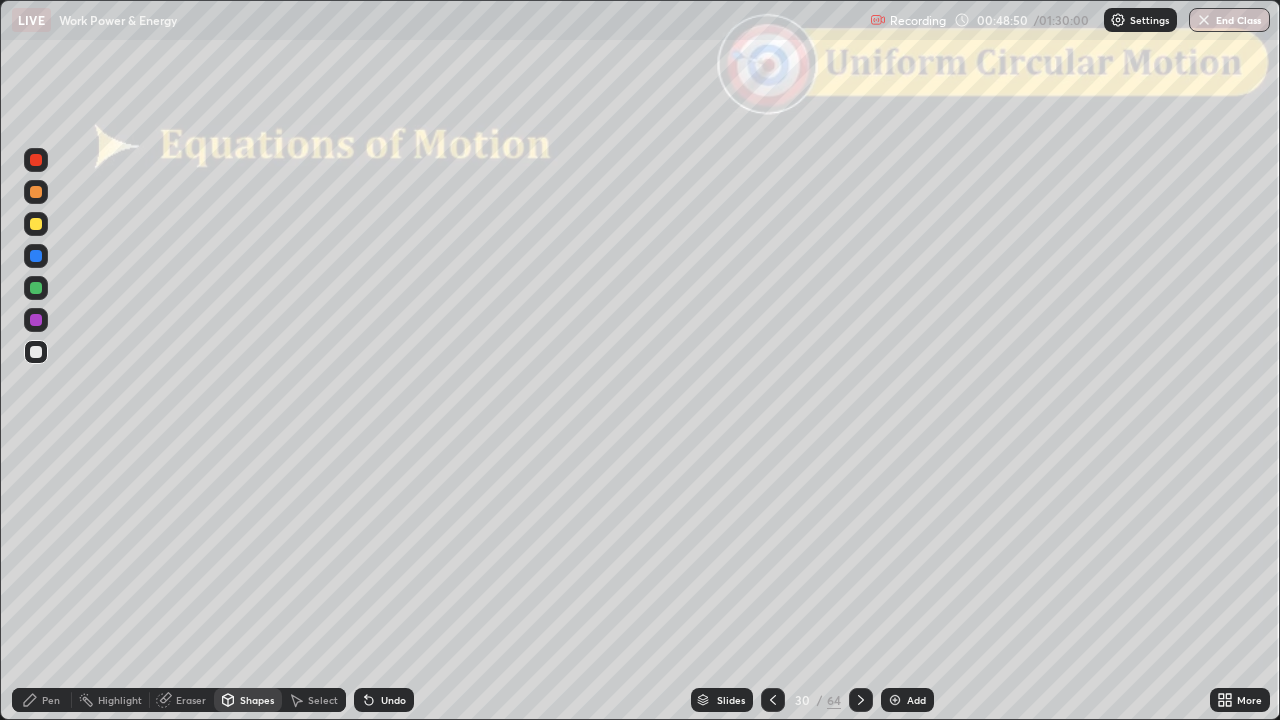 click at bounding box center (36, 160) 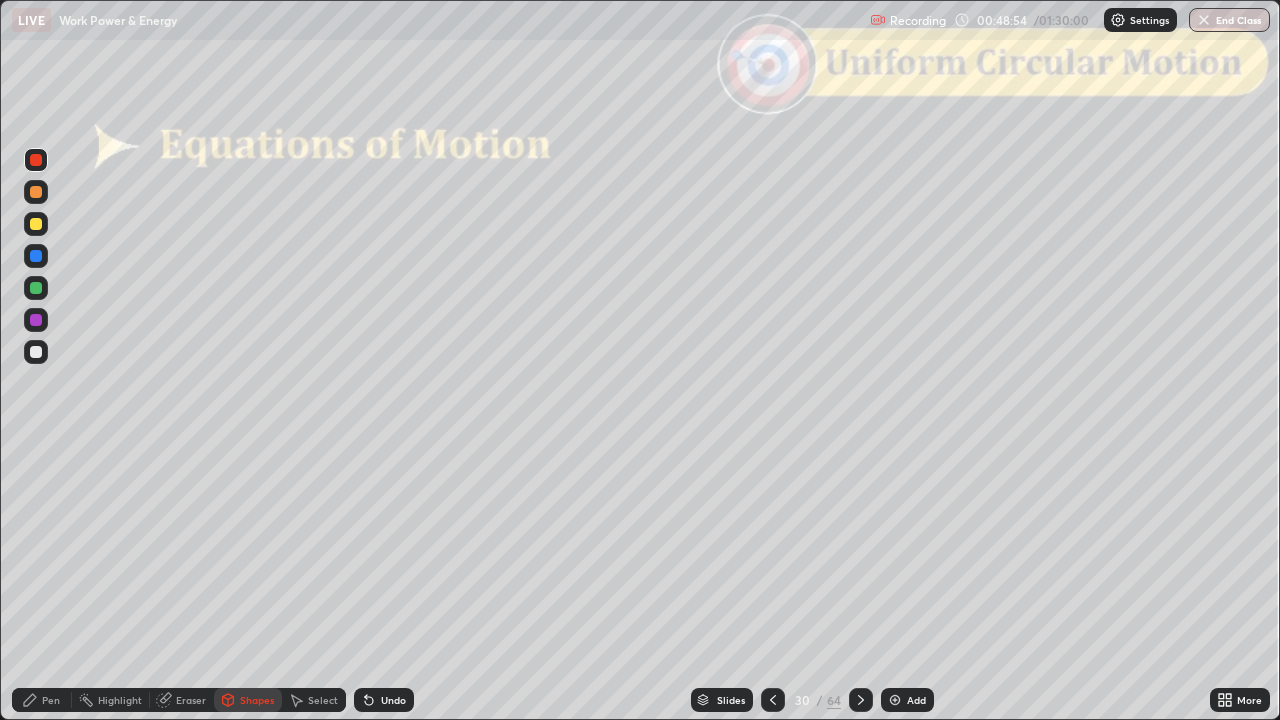 click 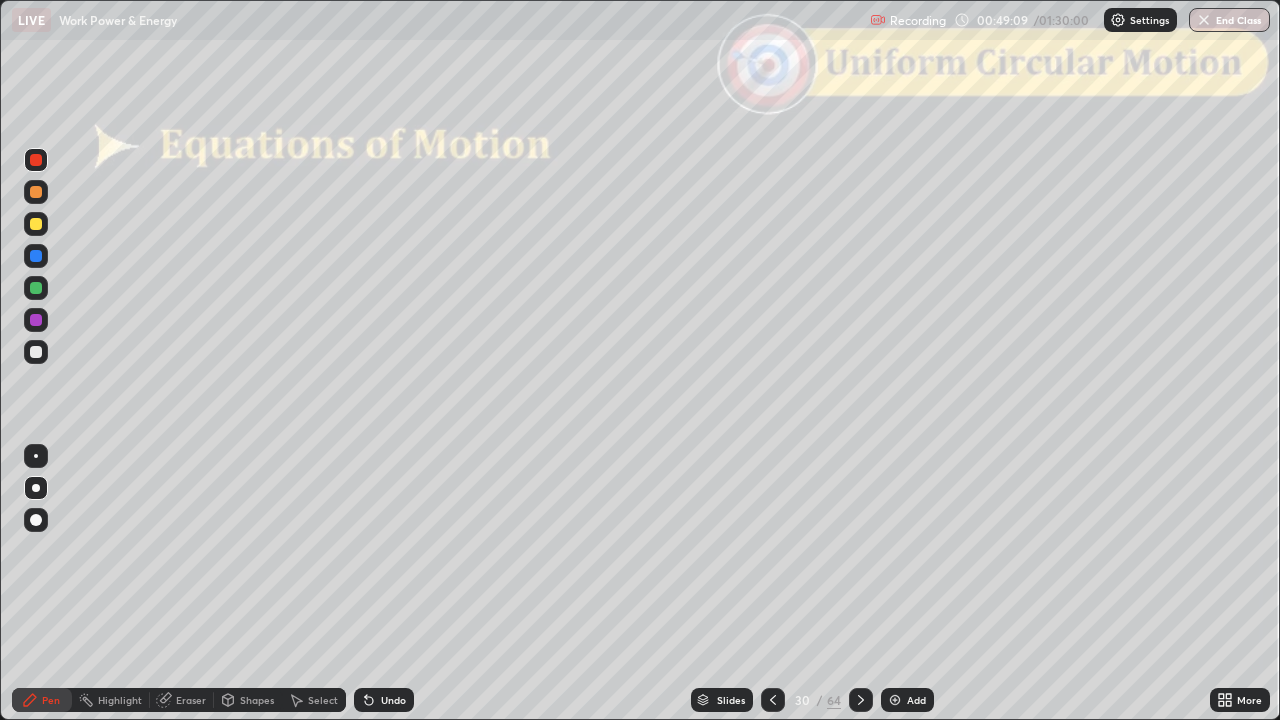 click at bounding box center [36, 192] 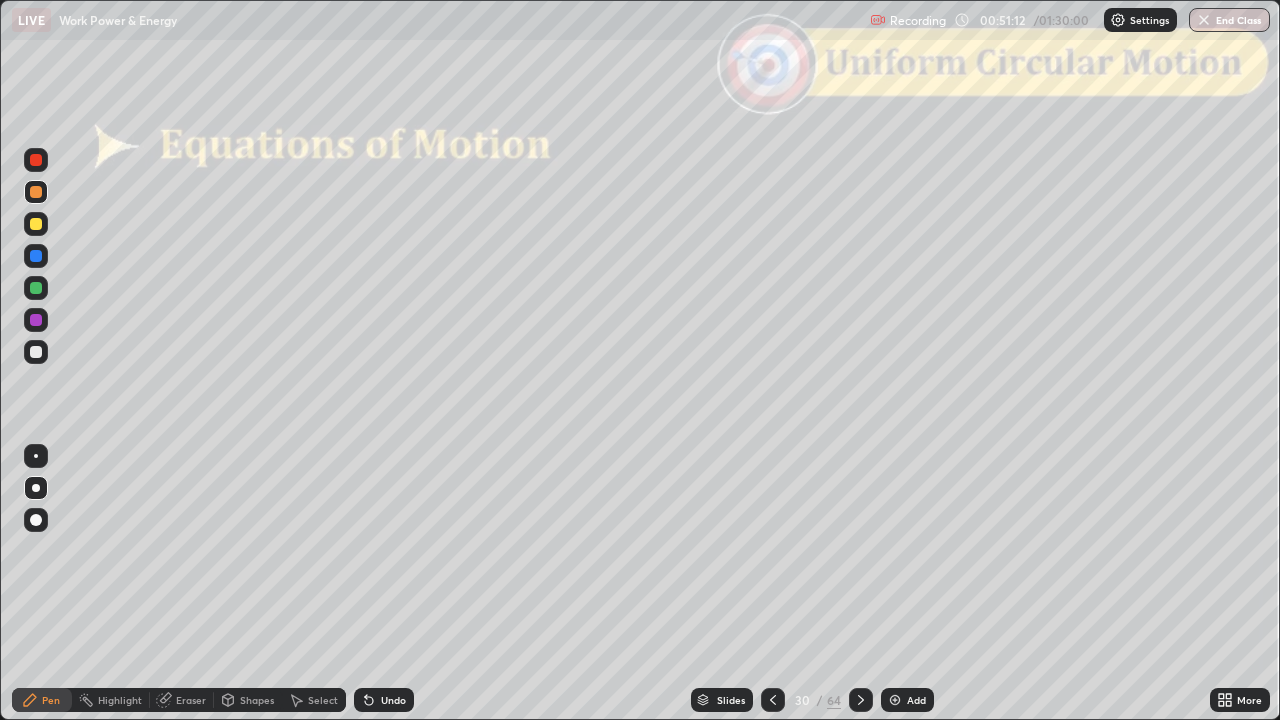 click on "Slides" at bounding box center (722, 700) 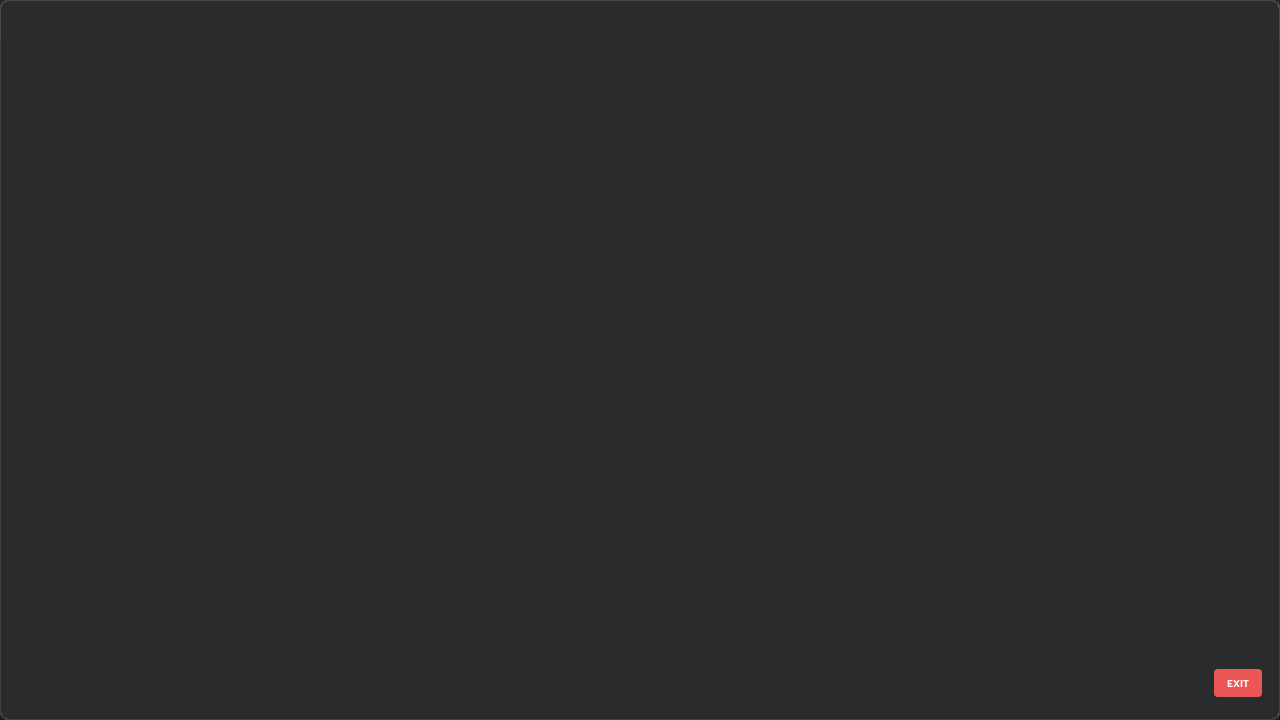 scroll, scrollTop: 1529, scrollLeft: 0, axis: vertical 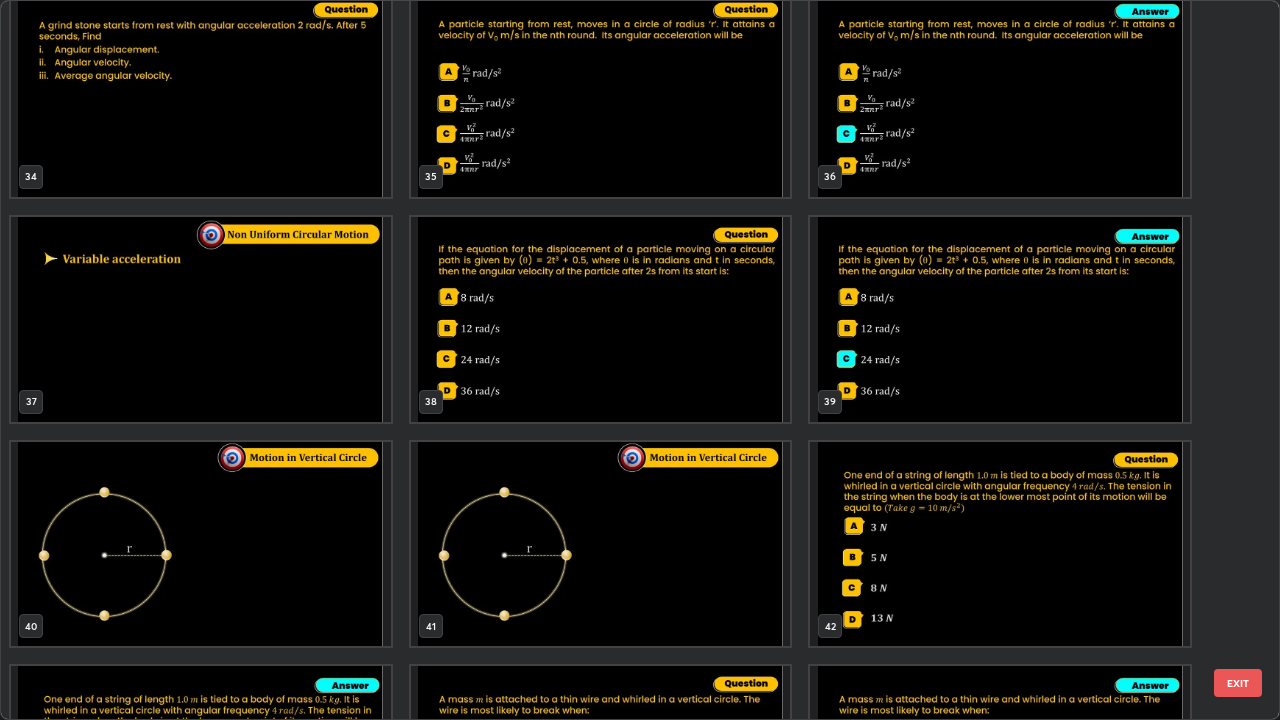 click on "EXIT" at bounding box center (1238, 683) 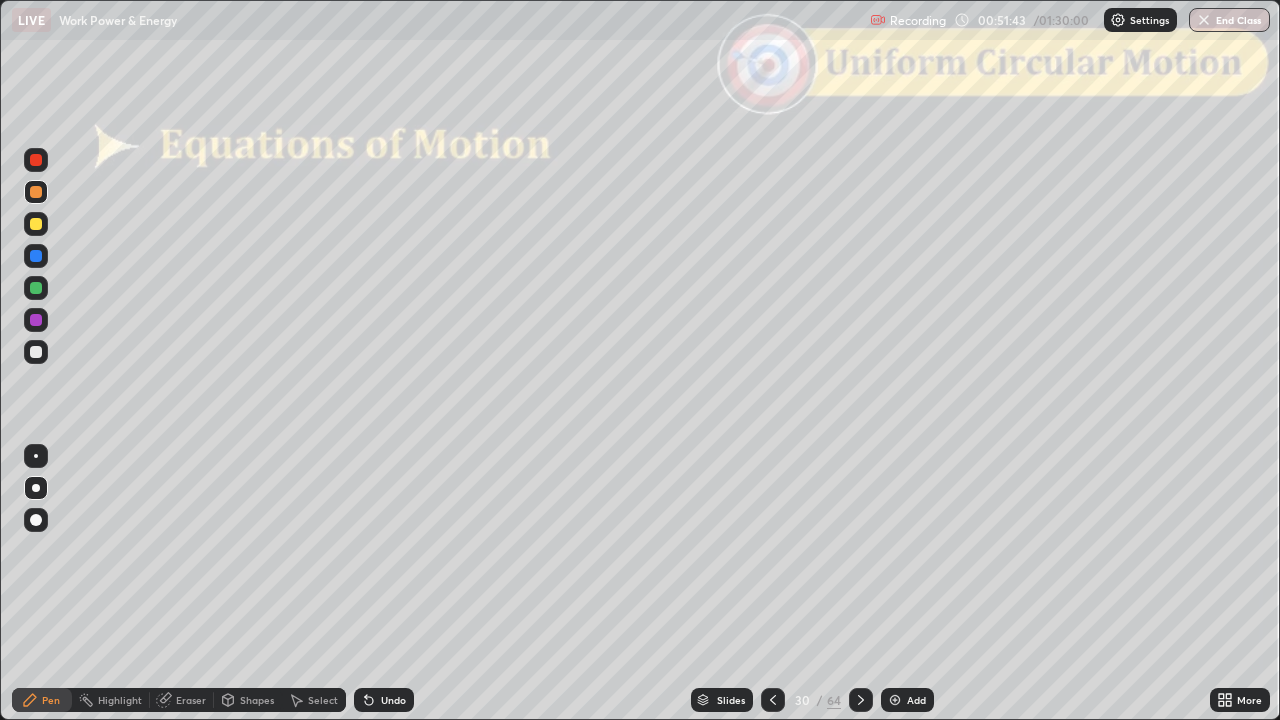 click on "Shapes" at bounding box center [257, 700] 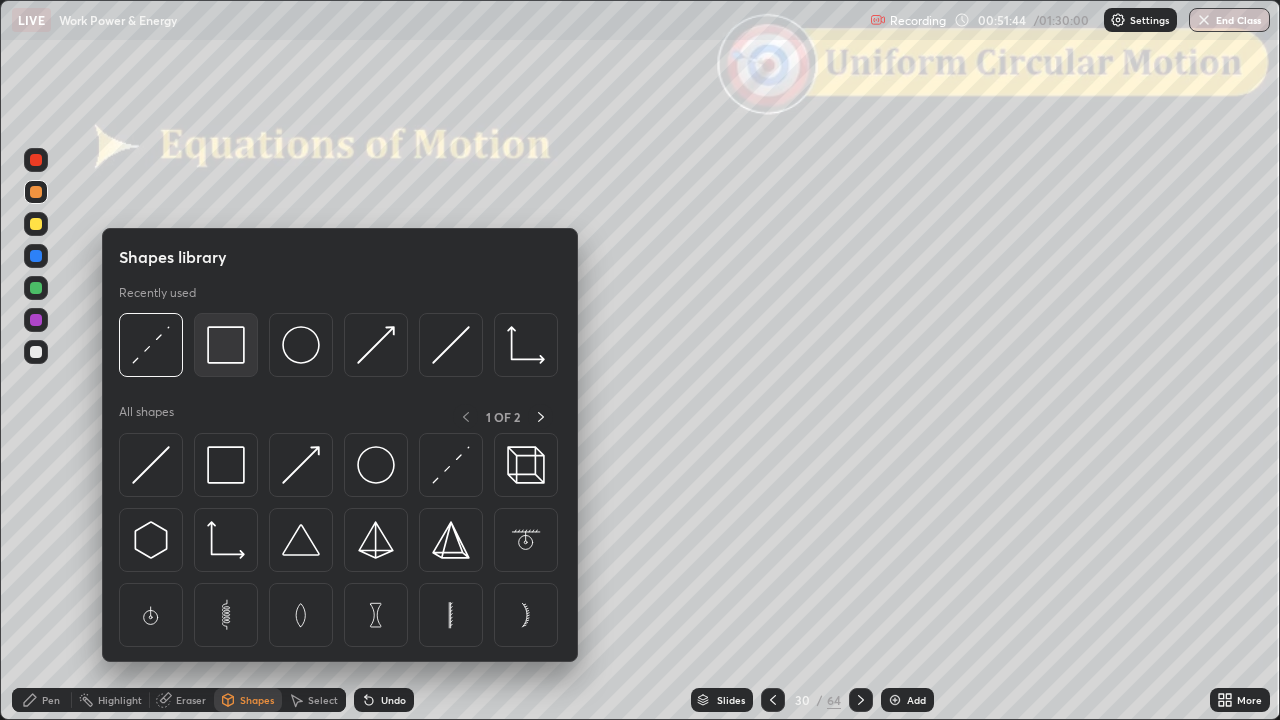 click at bounding box center (226, 345) 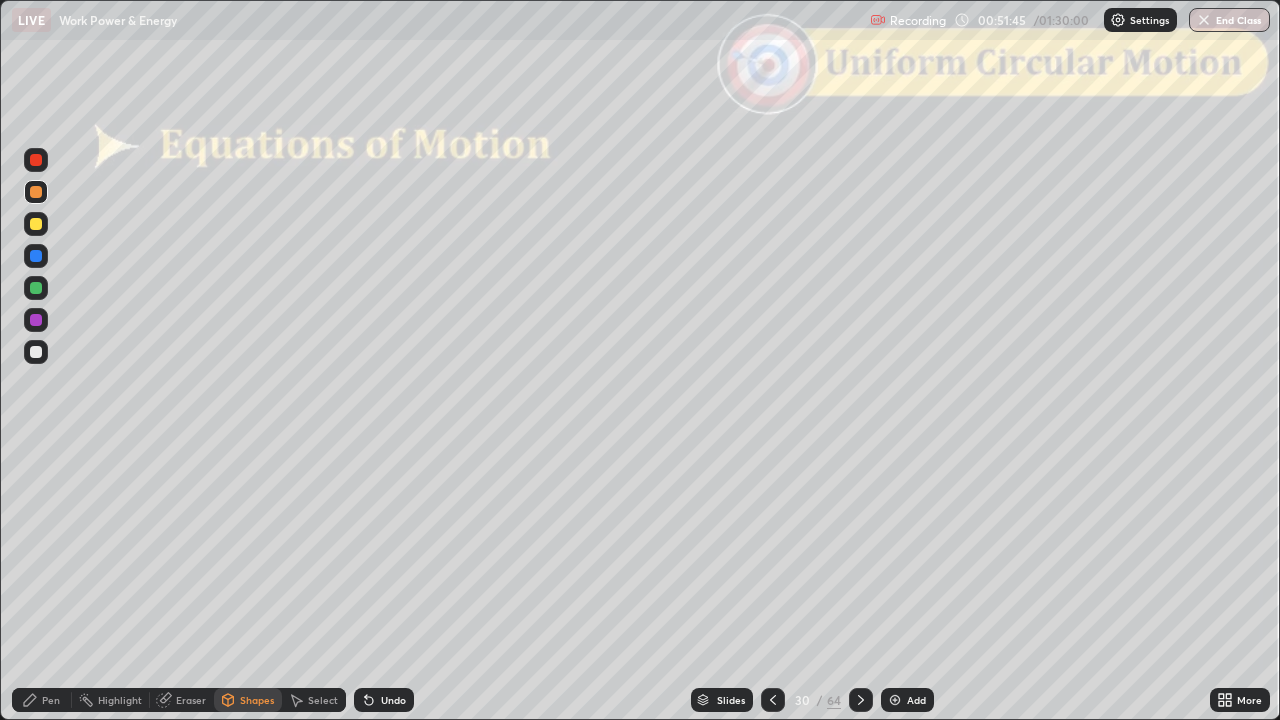click at bounding box center [36, 160] 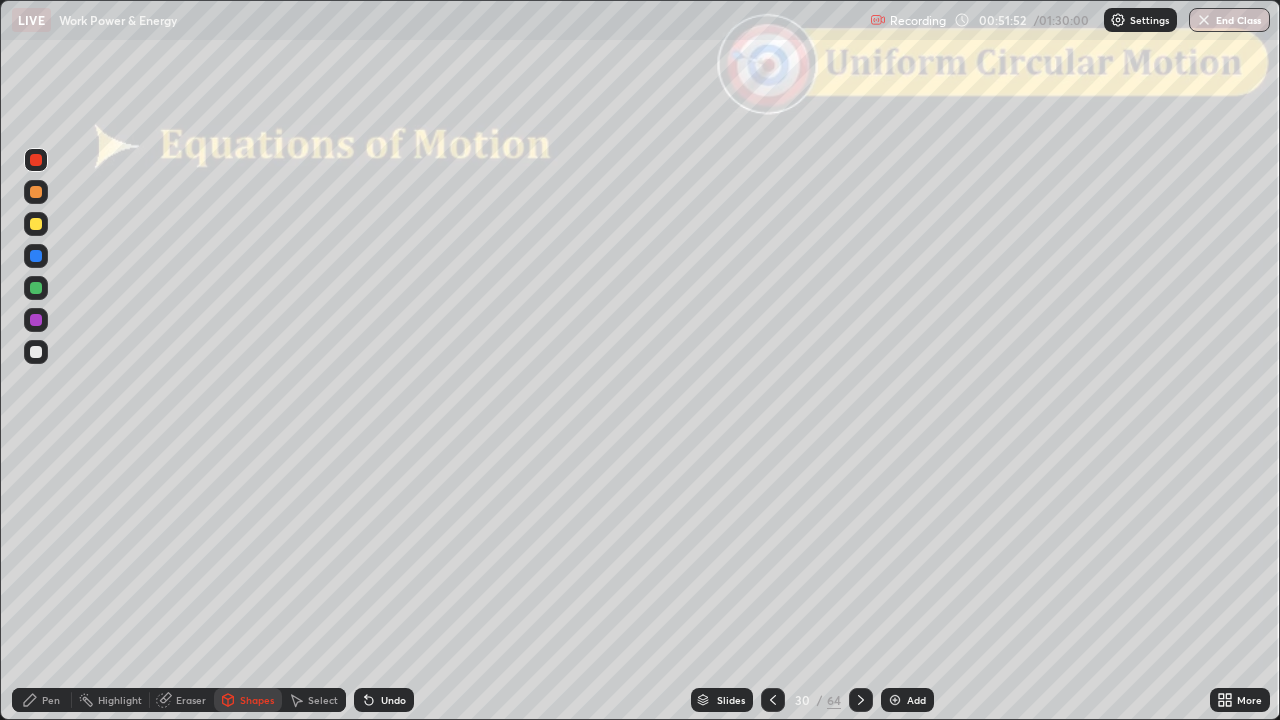 click on "Pen" at bounding box center [51, 700] 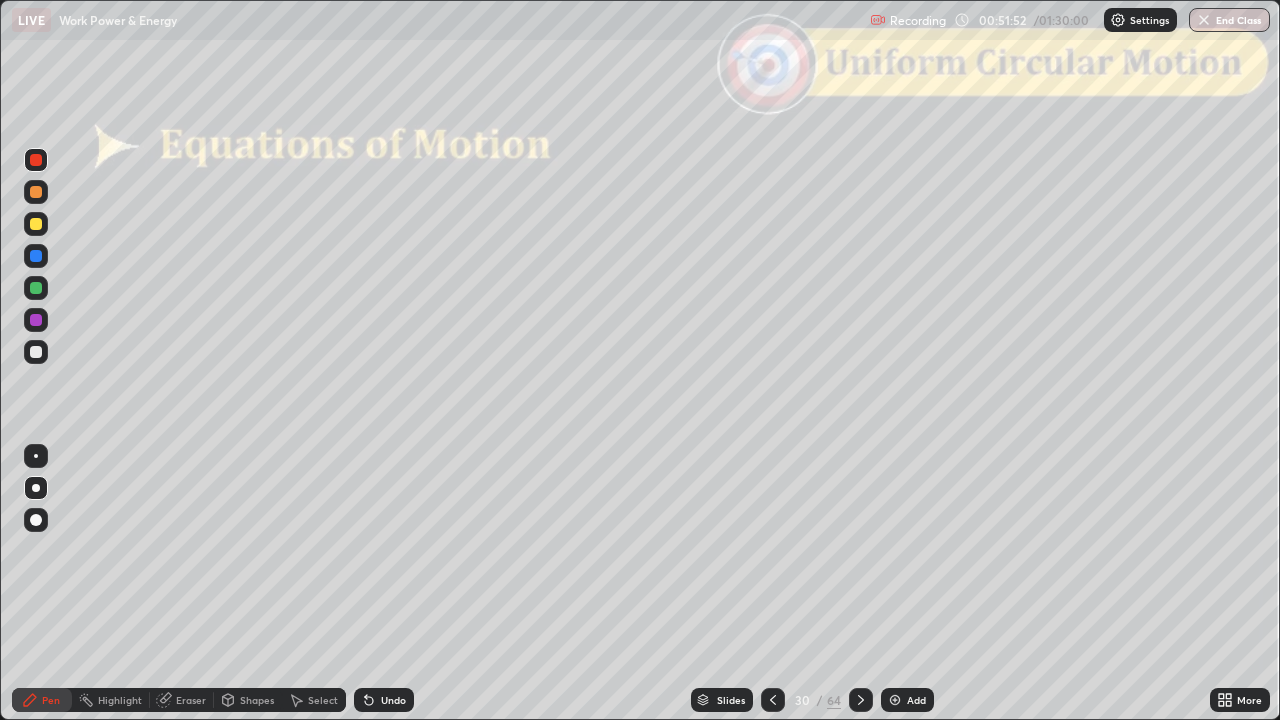 click at bounding box center [36, 352] 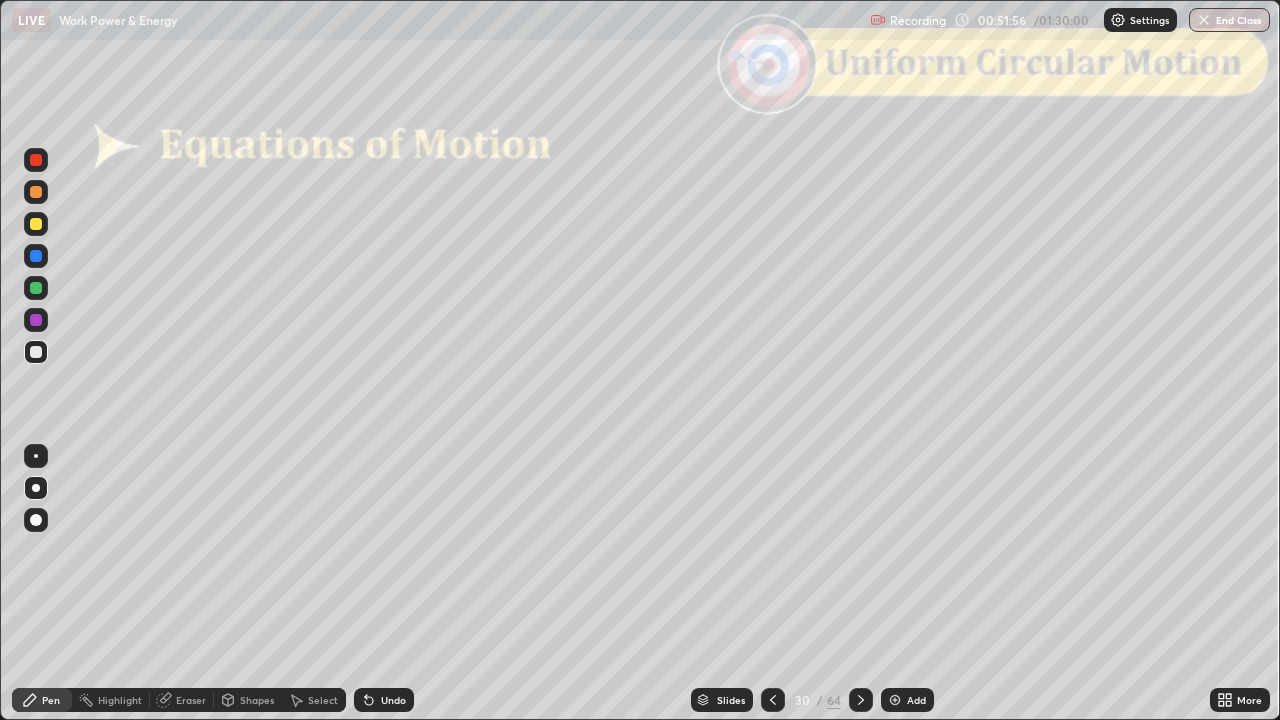 click at bounding box center (36, 224) 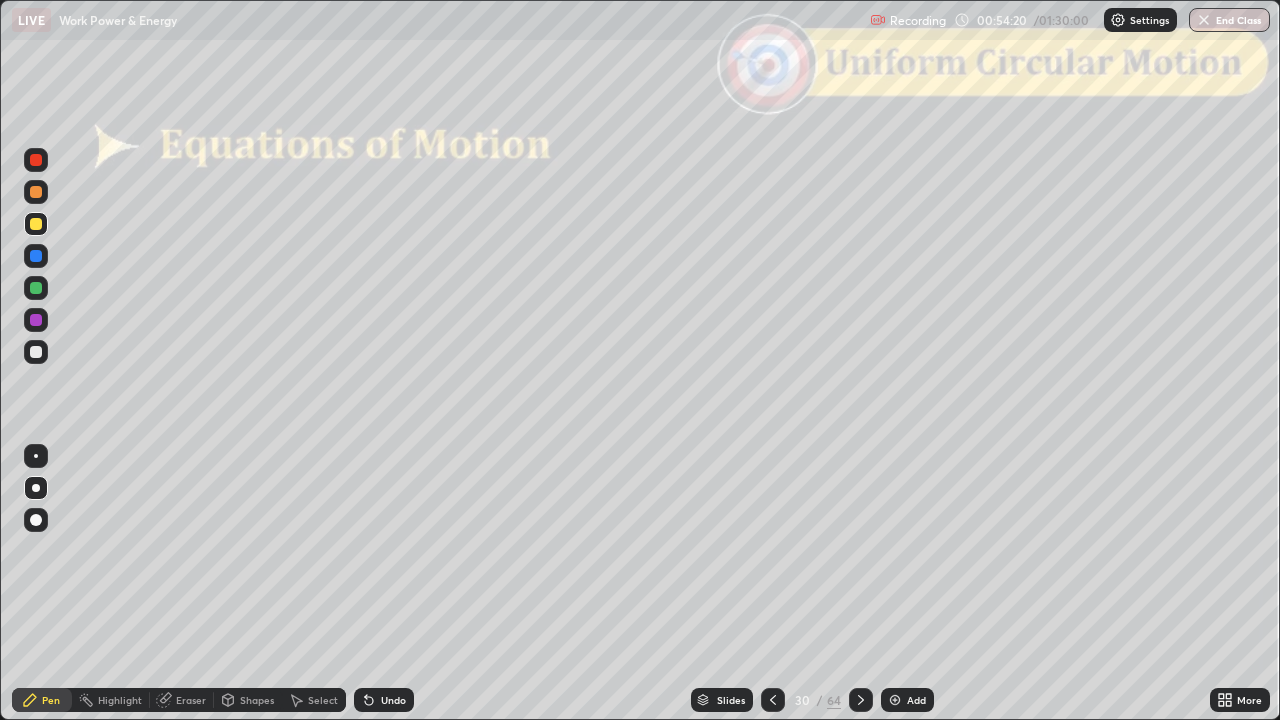 click at bounding box center [861, 700] 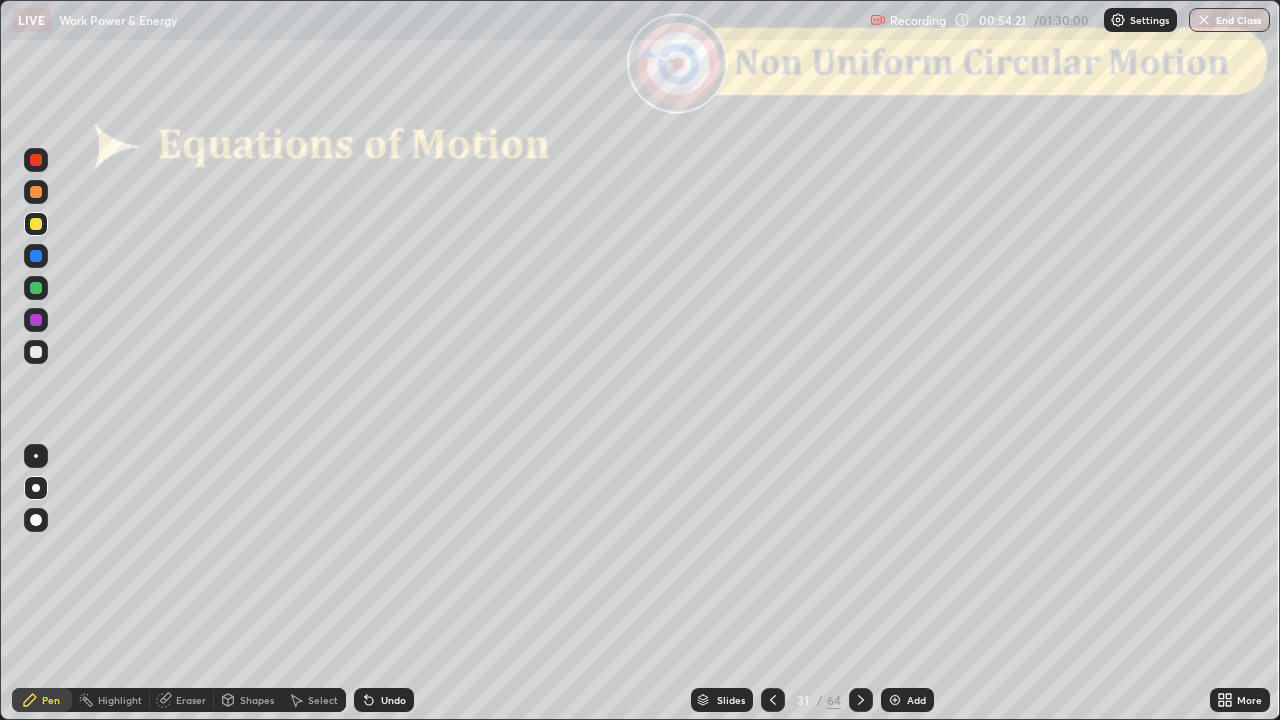 click 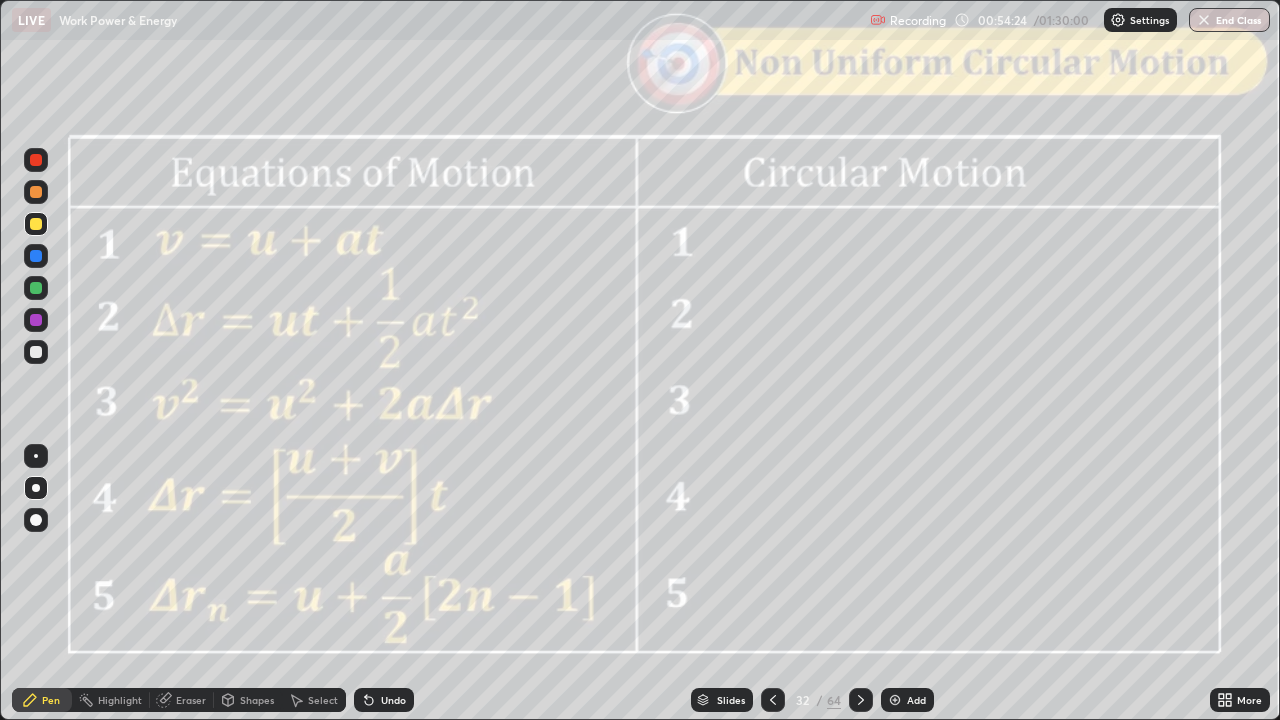 click 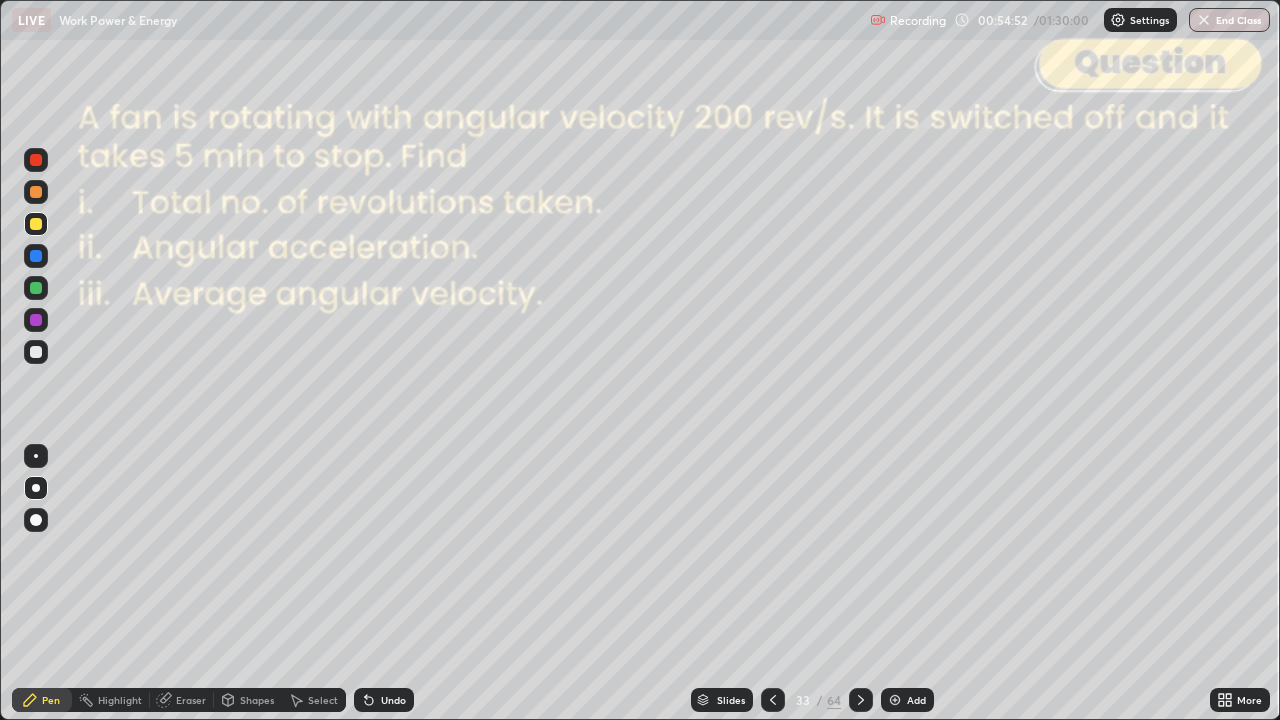 click on "Slides" at bounding box center [722, 700] 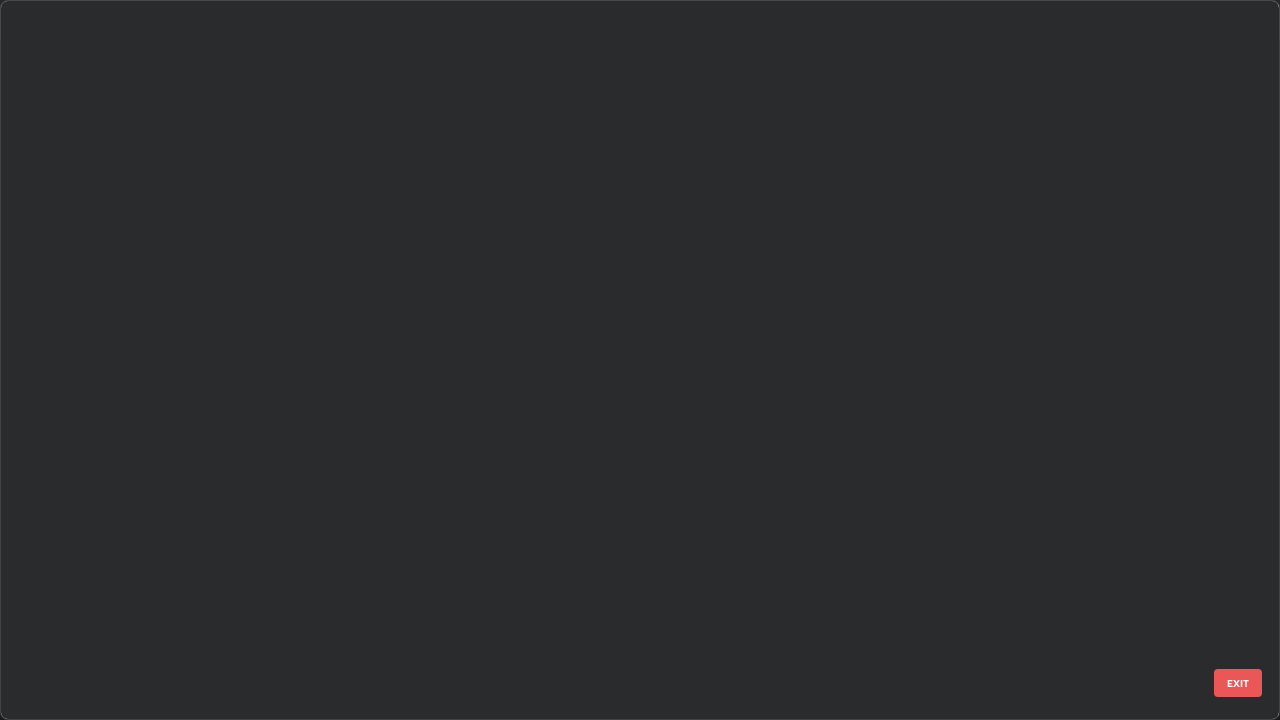 scroll, scrollTop: 1754, scrollLeft: 0, axis: vertical 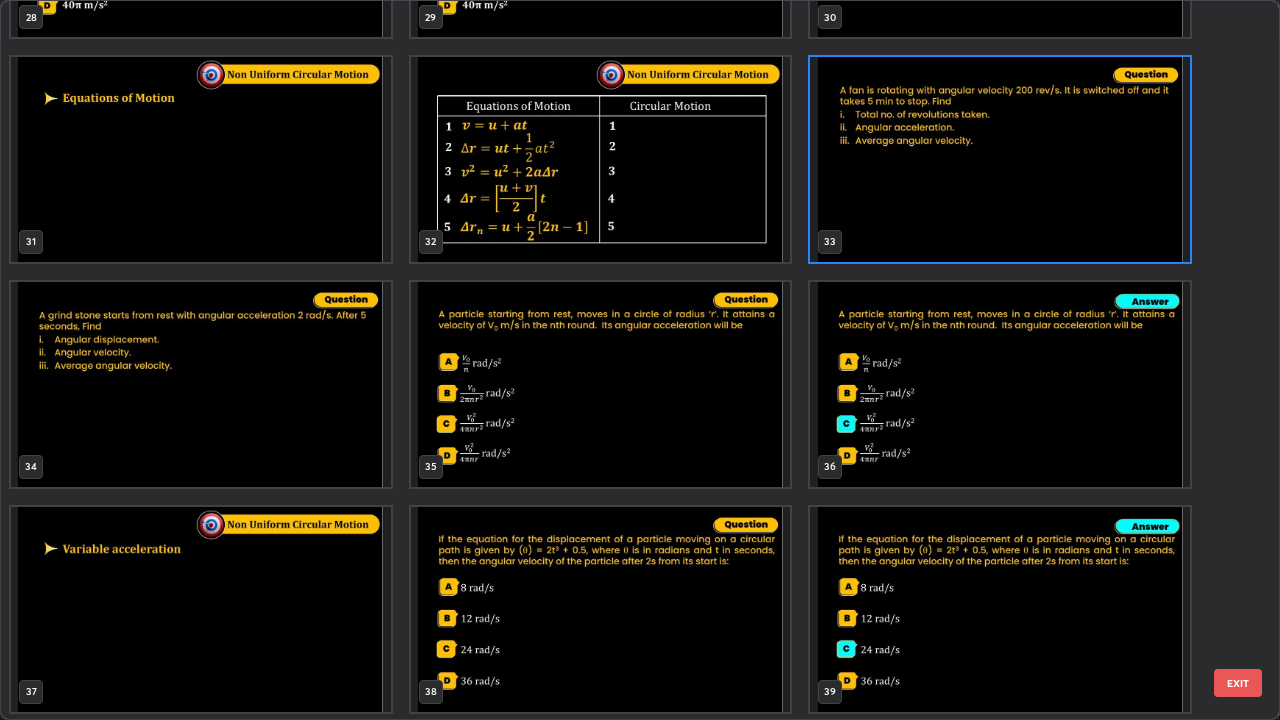 click on "EXIT" at bounding box center (1238, 683) 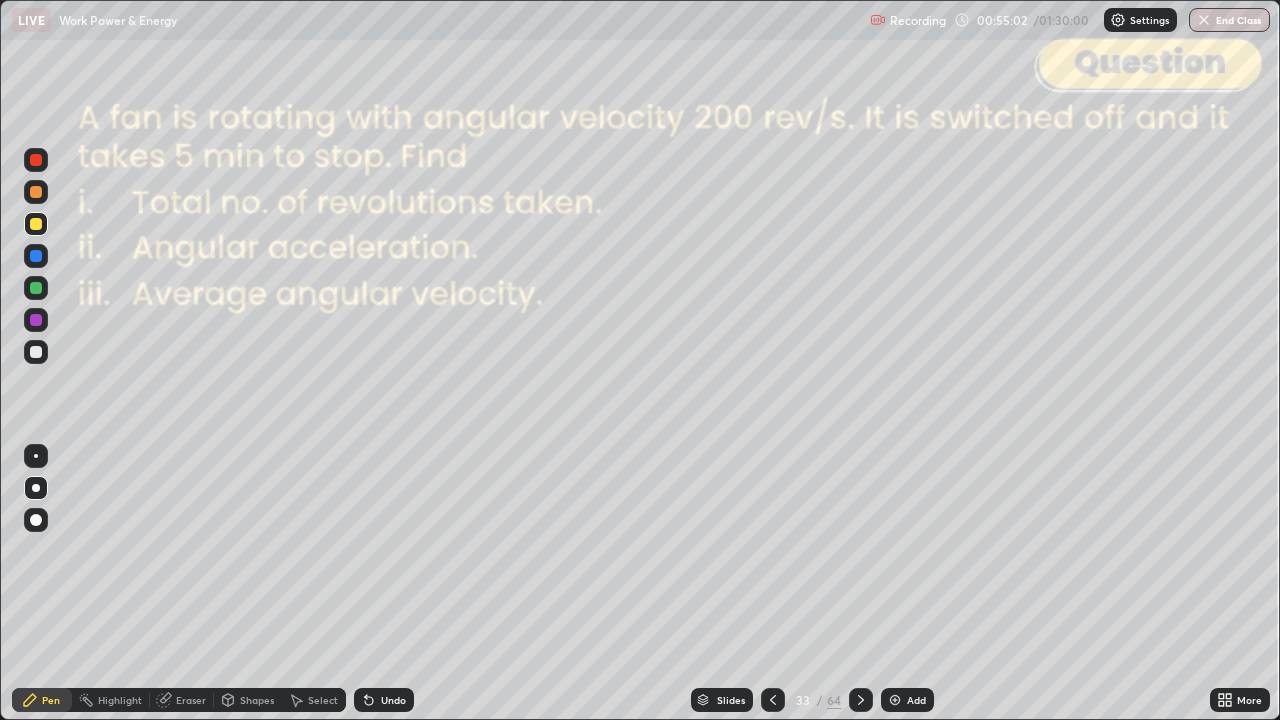 scroll, scrollTop: 0, scrollLeft: 0, axis: both 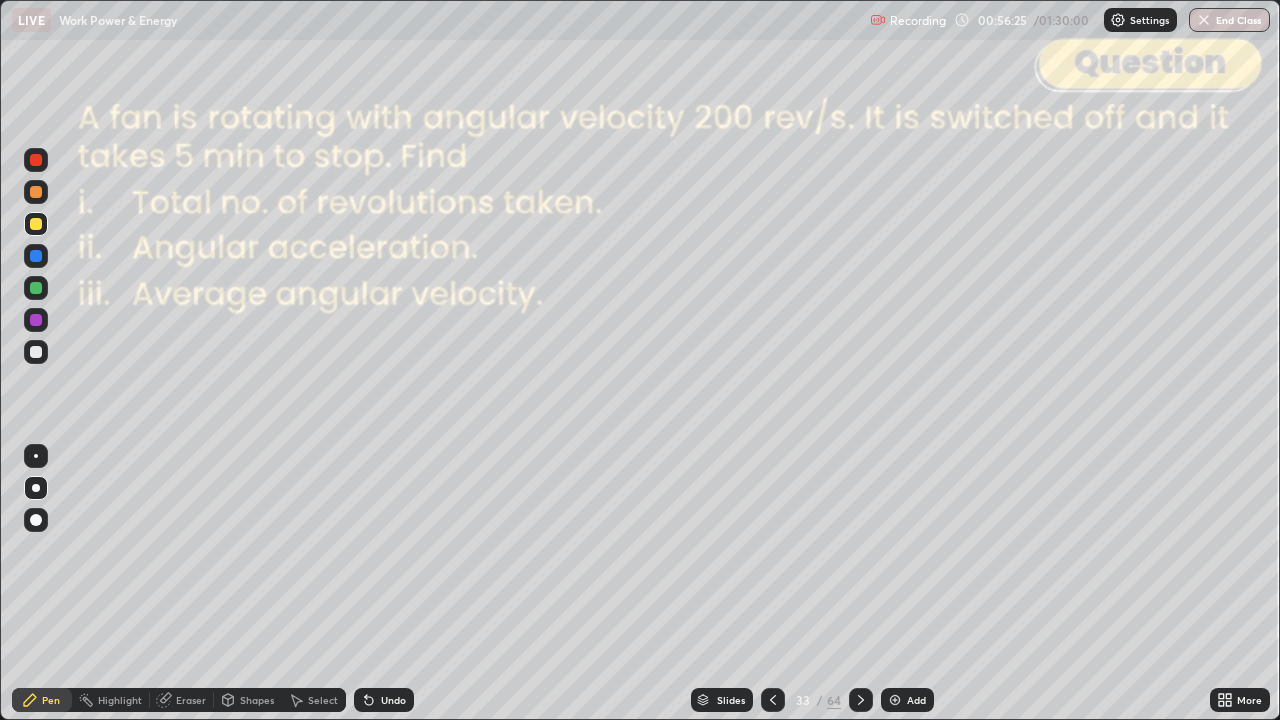 click at bounding box center (36, 352) 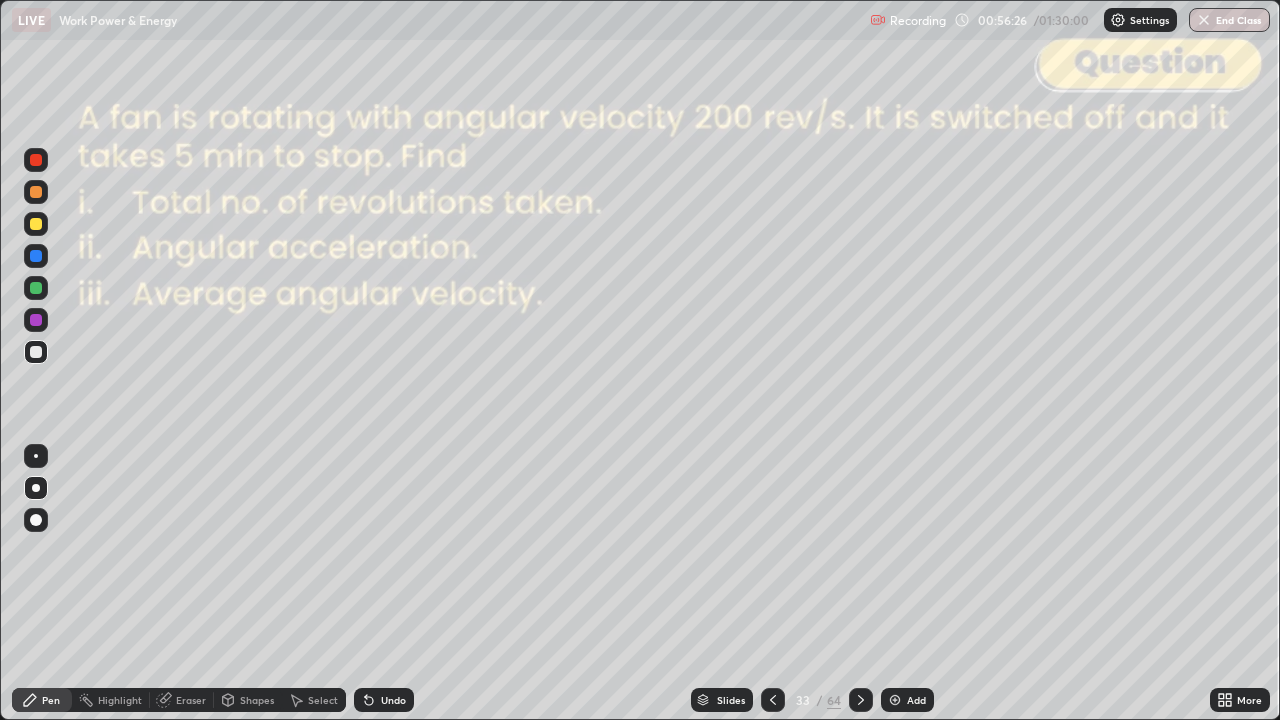 click at bounding box center [36, 192] 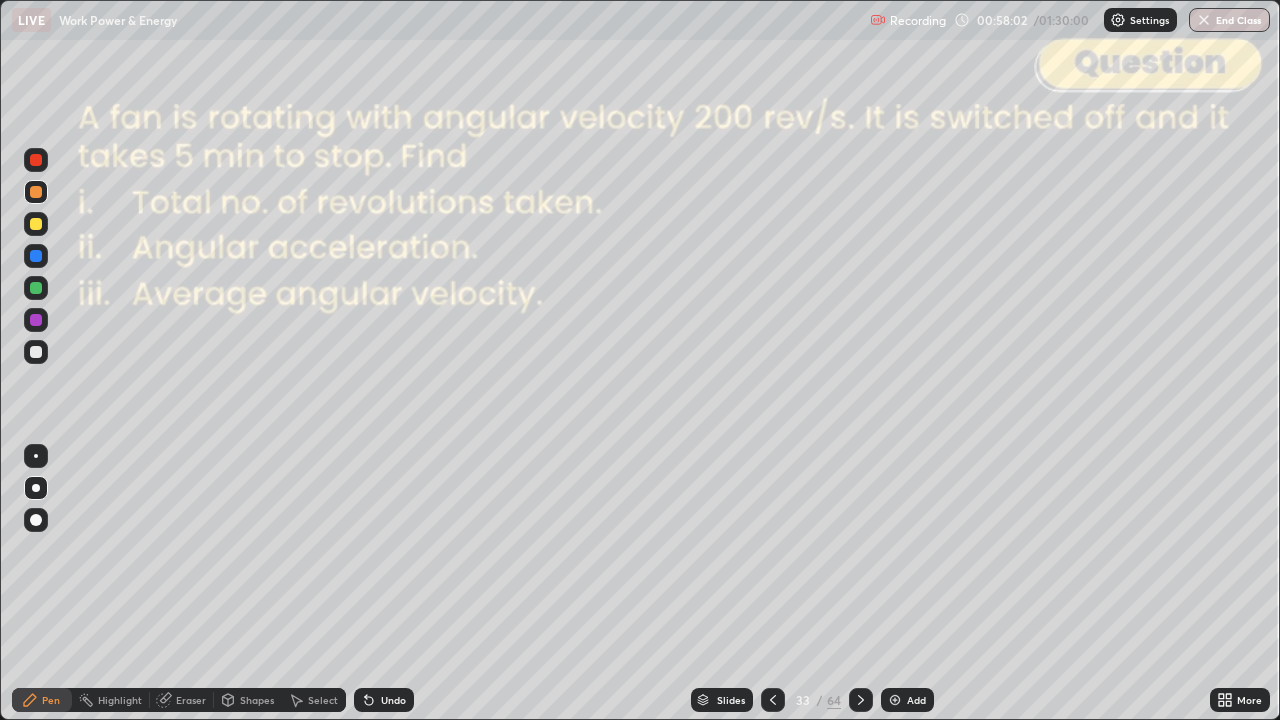 click on "Shapes" at bounding box center [248, 700] 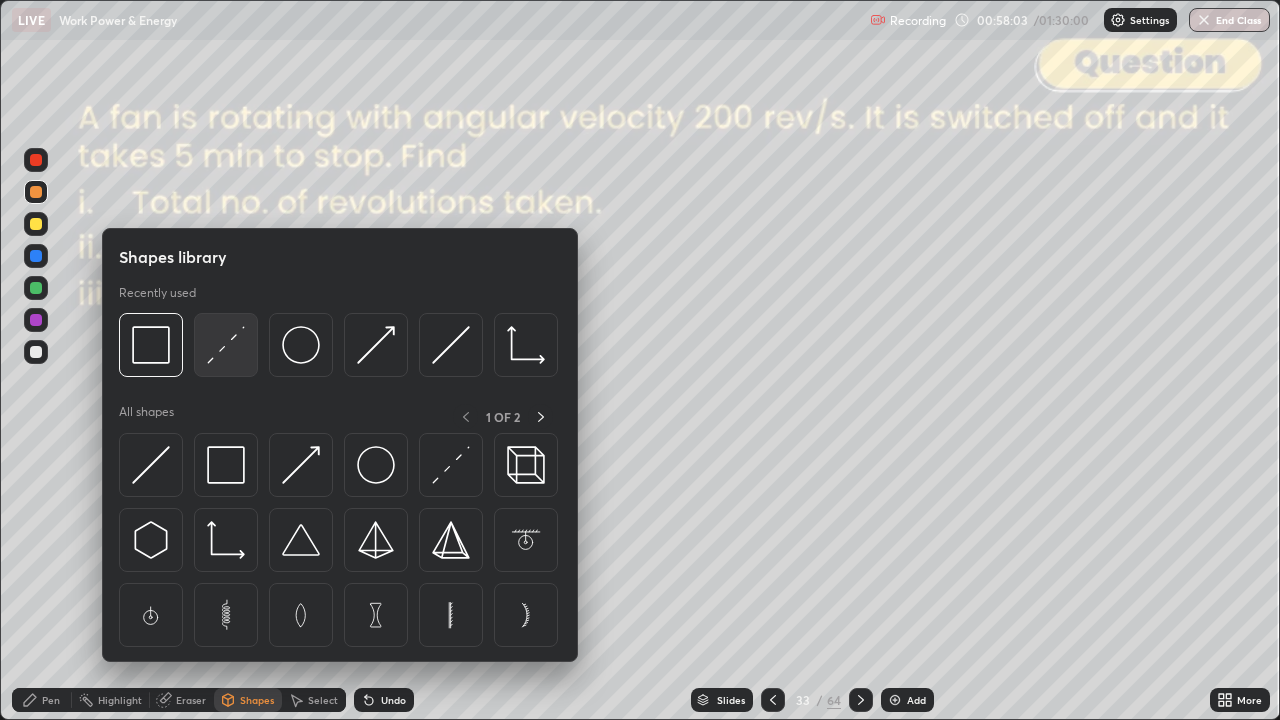 click at bounding box center (226, 345) 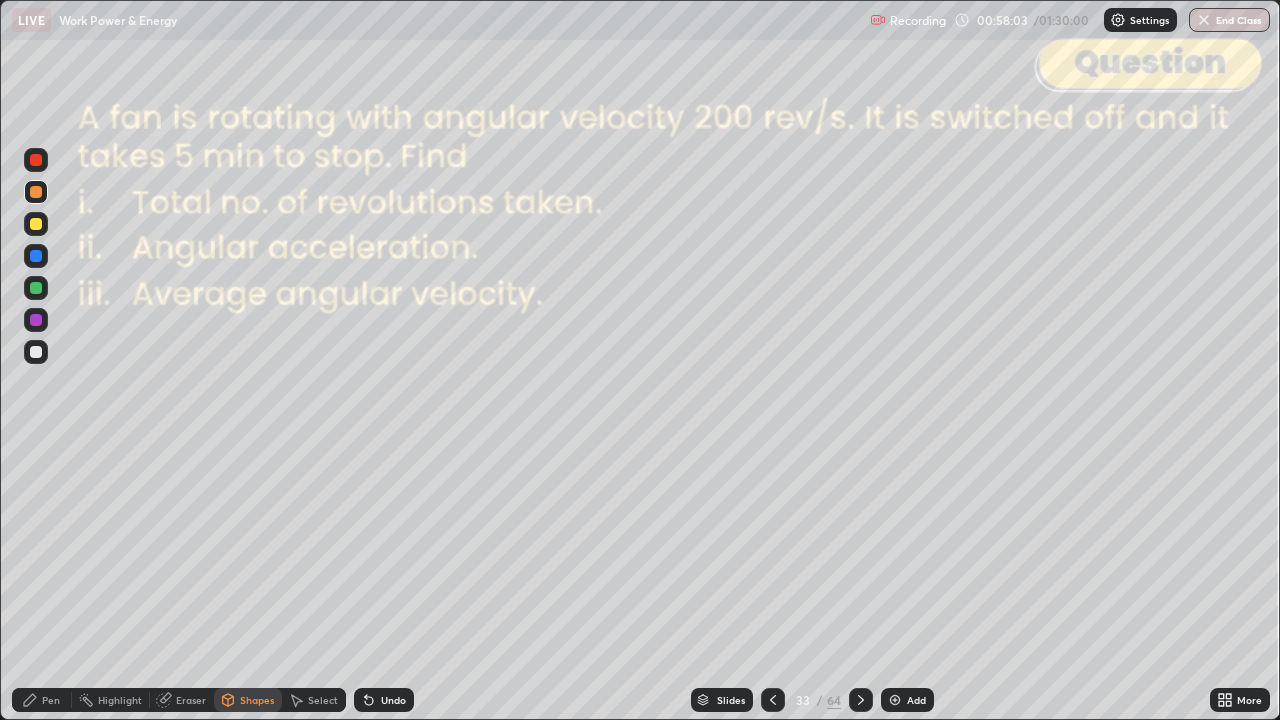click at bounding box center [36, 160] 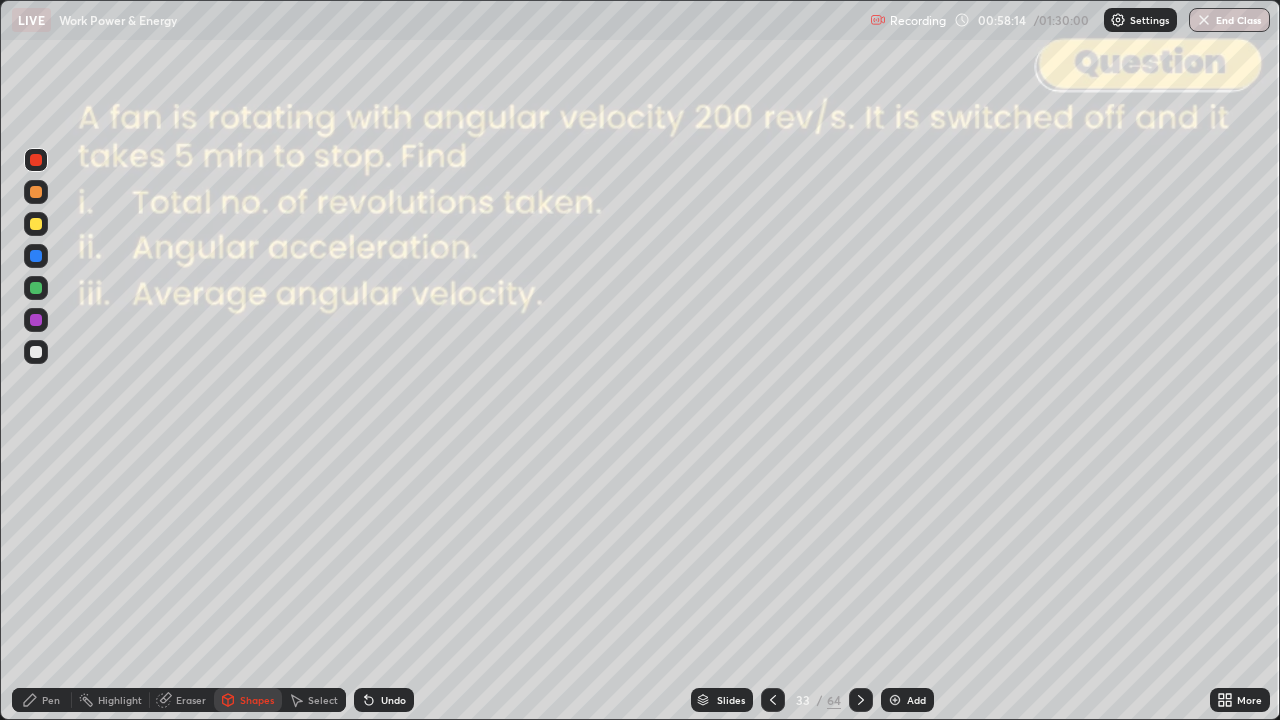 click at bounding box center (36, 192) 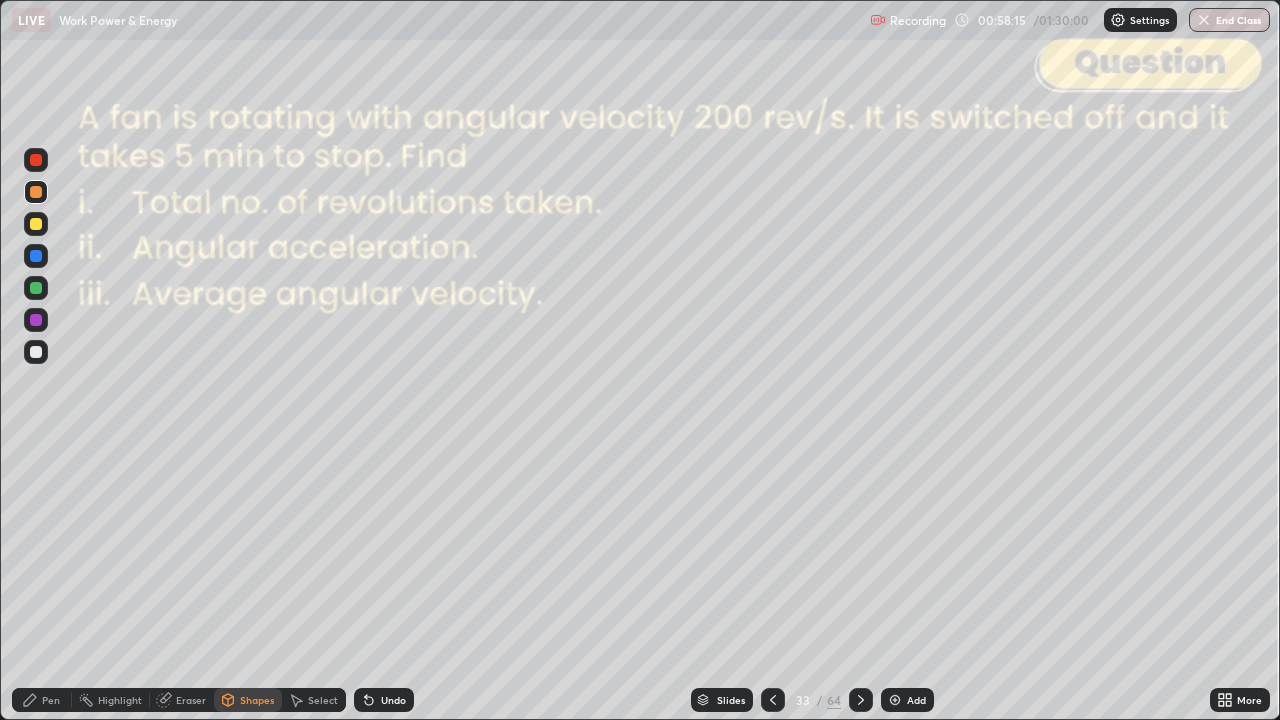 click on "Pen" at bounding box center (51, 700) 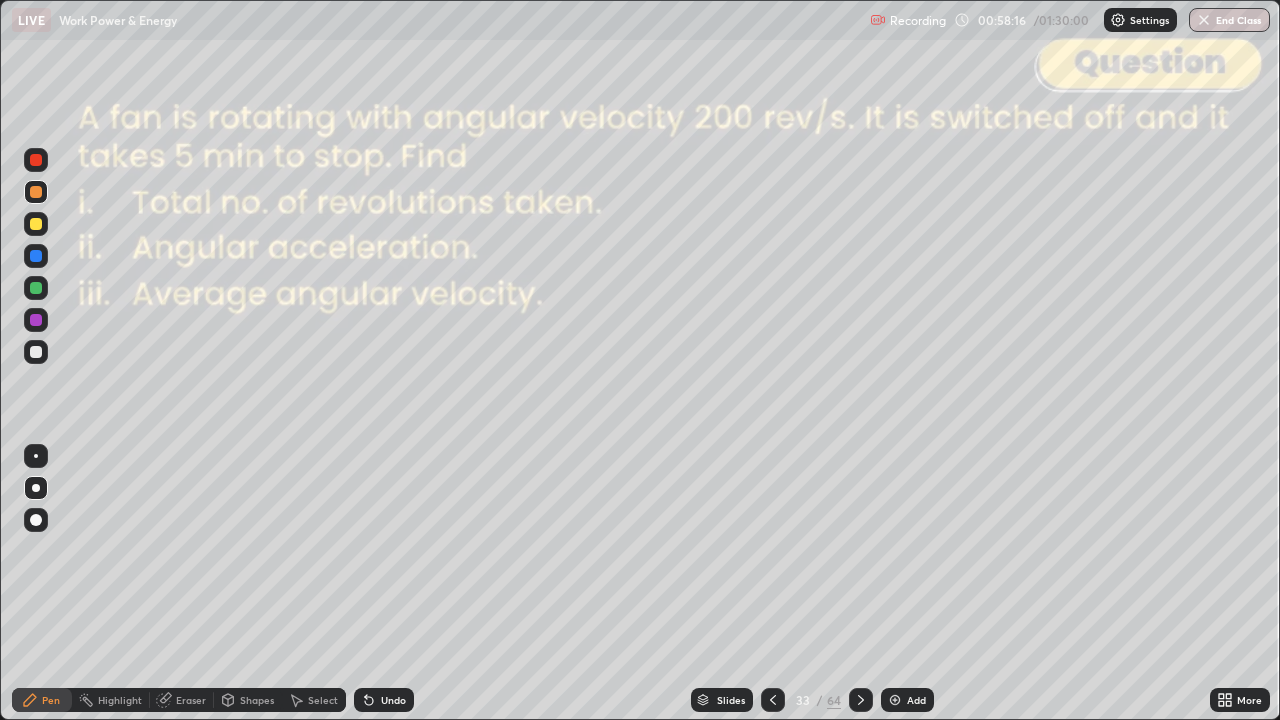 click at bounding box center [36, 224] 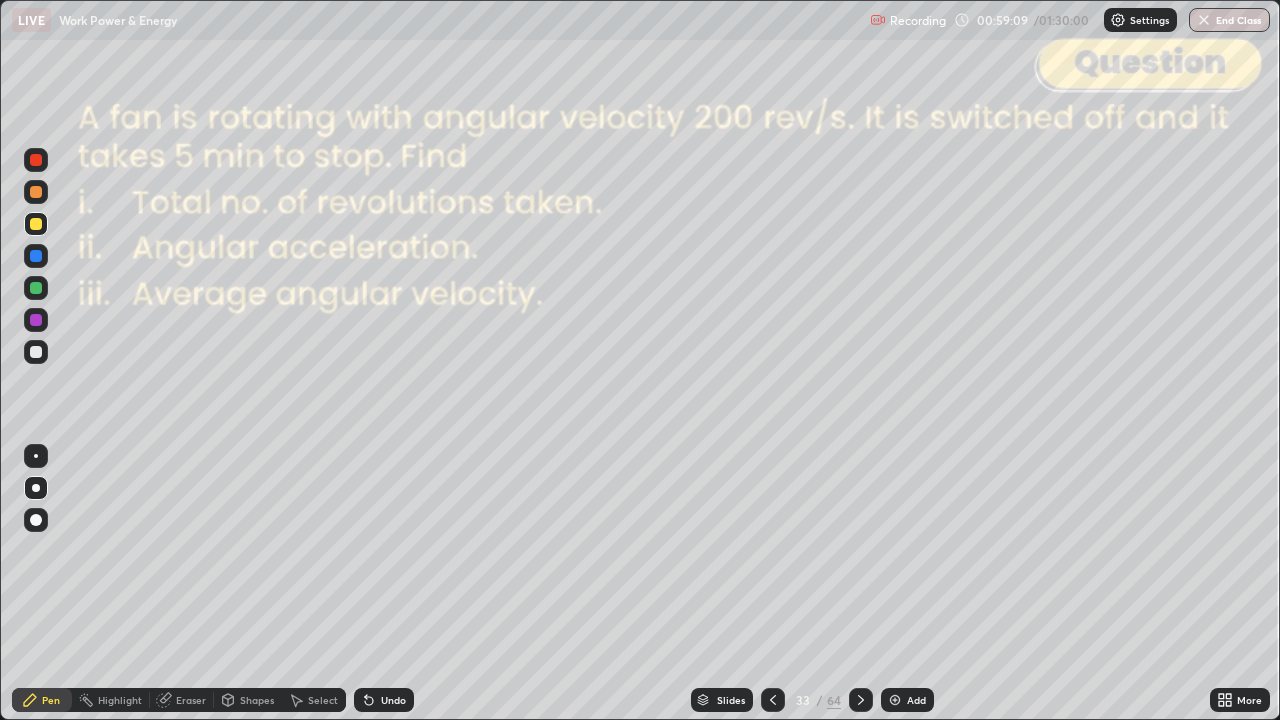 click on "Shapes" at bounding box center [248, 700] 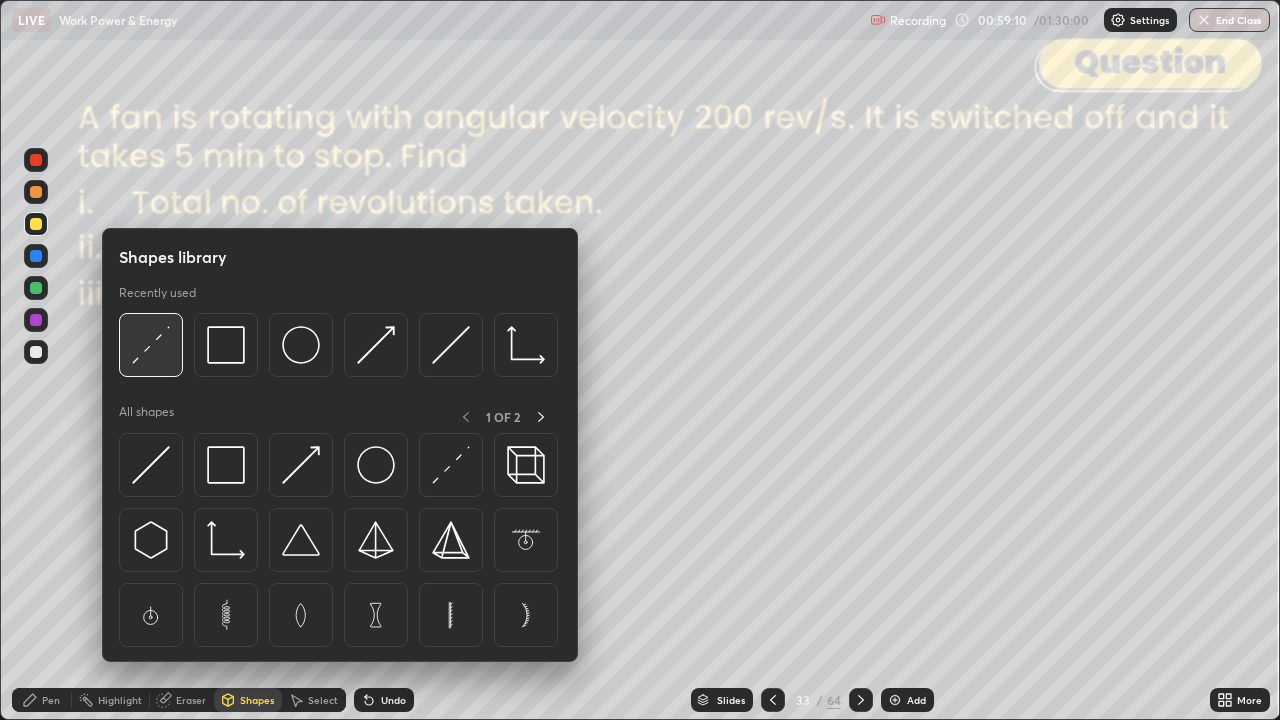 click at bounding box center [151, 345] 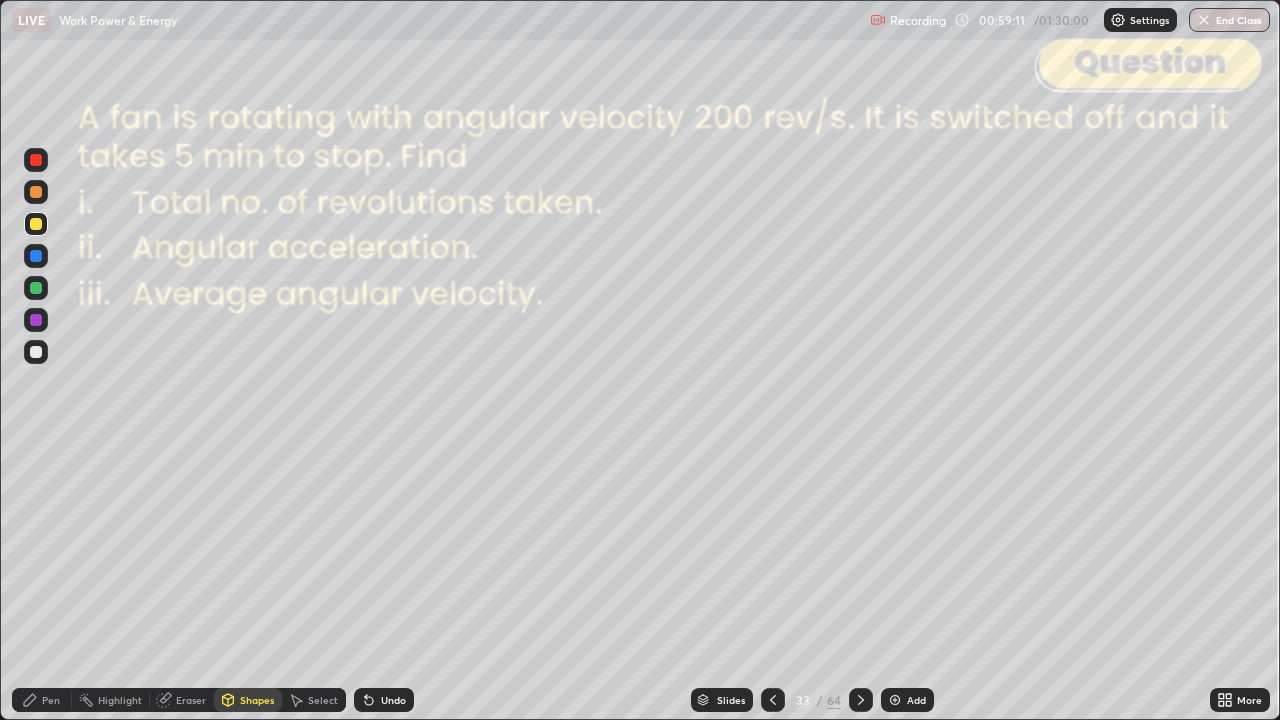 click at bounding box center [36, 160] 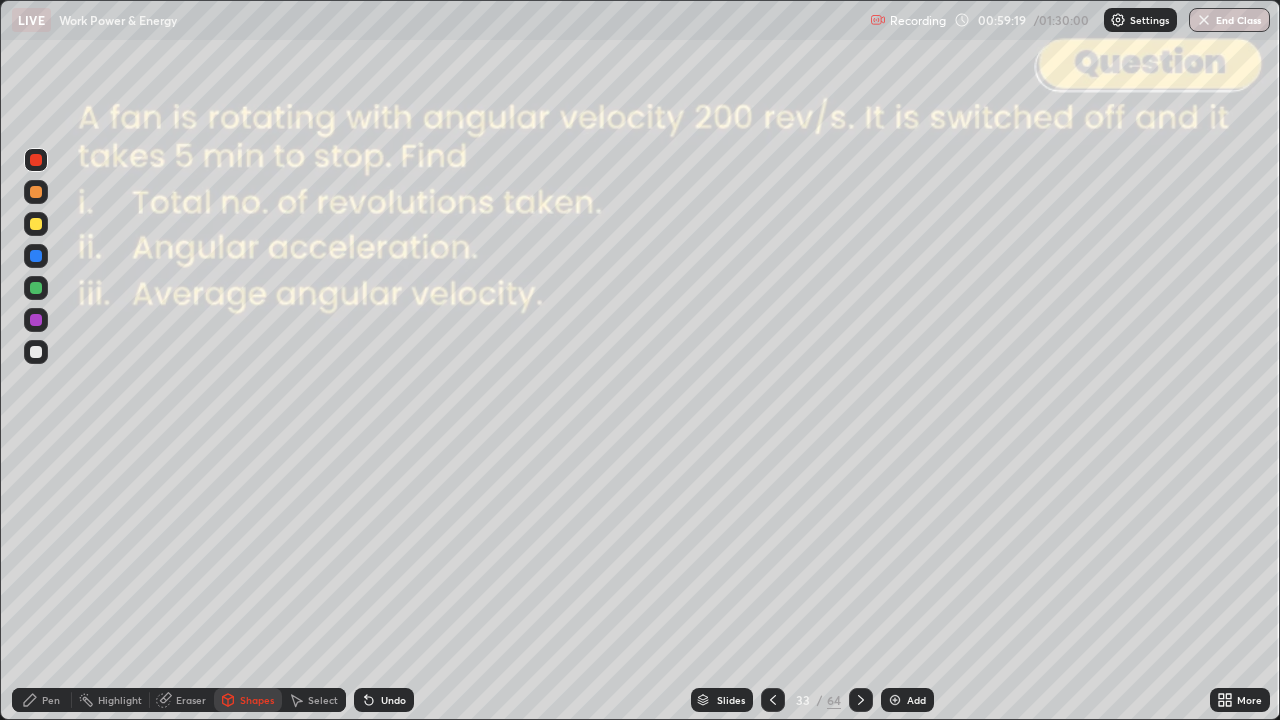 click at bounding box center (36, 288) 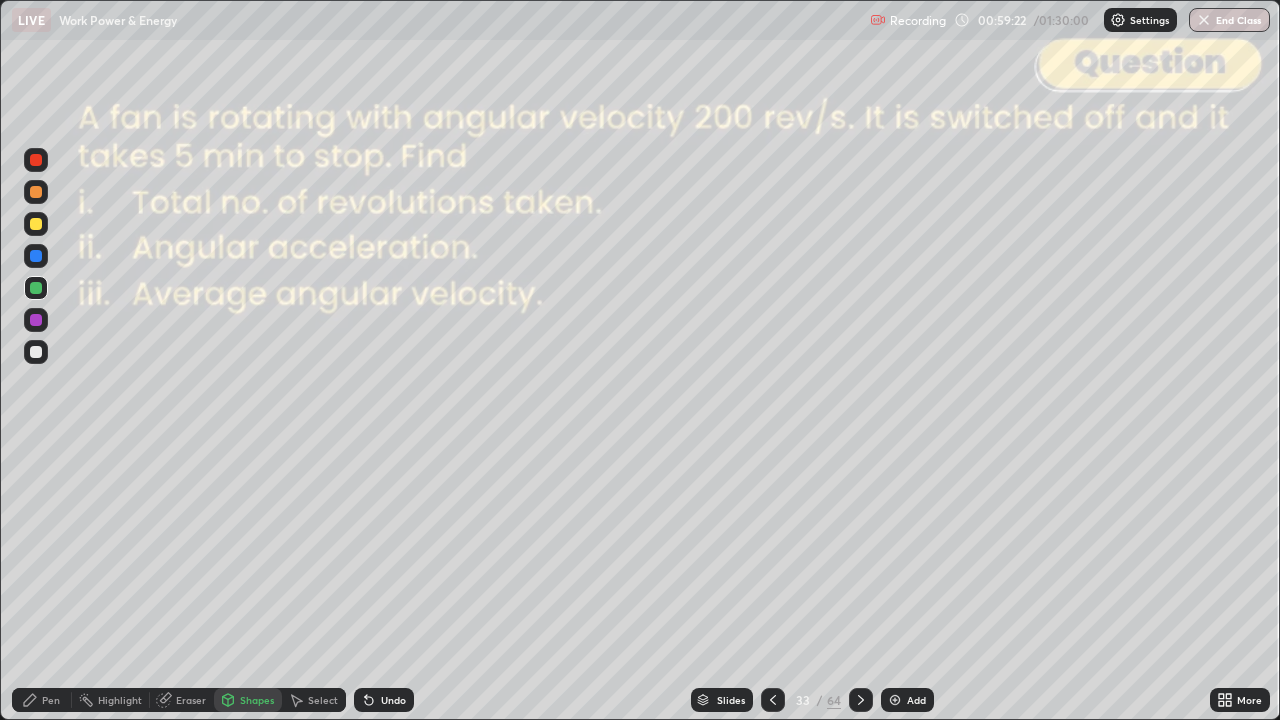 click on "Pen" at bounding box center [51, 700] 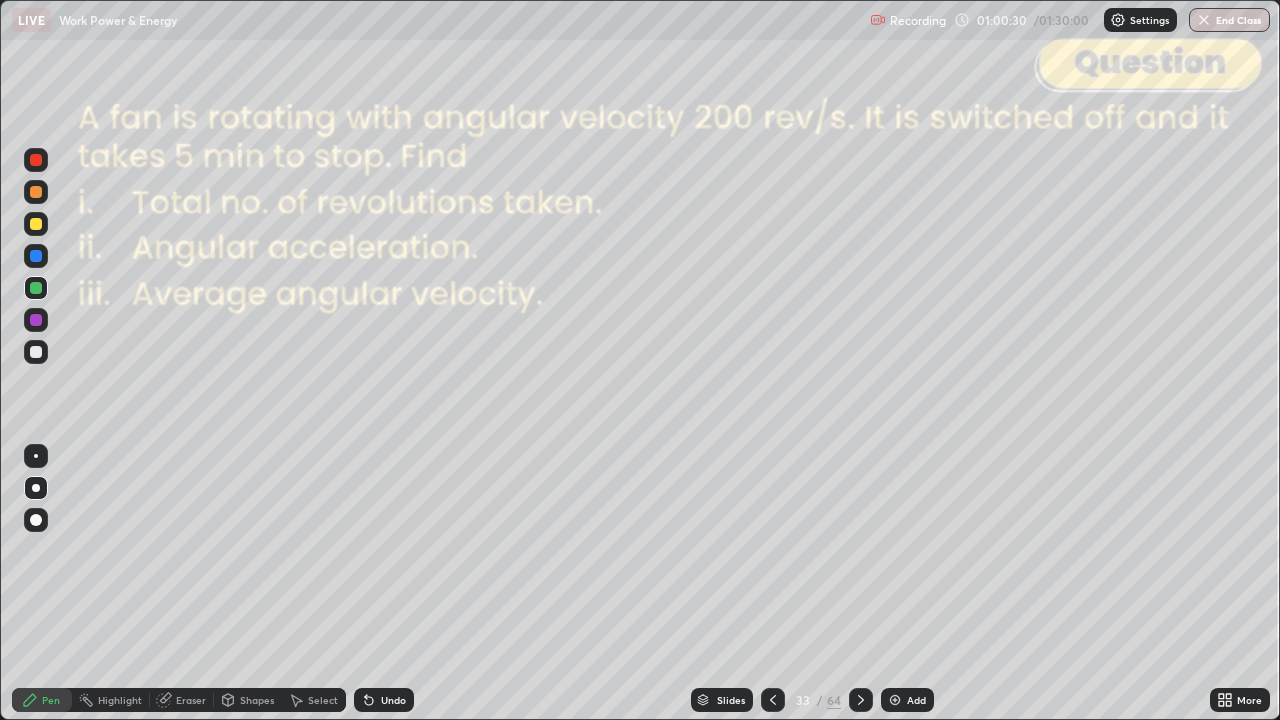 click at bounding box center [861, 700] 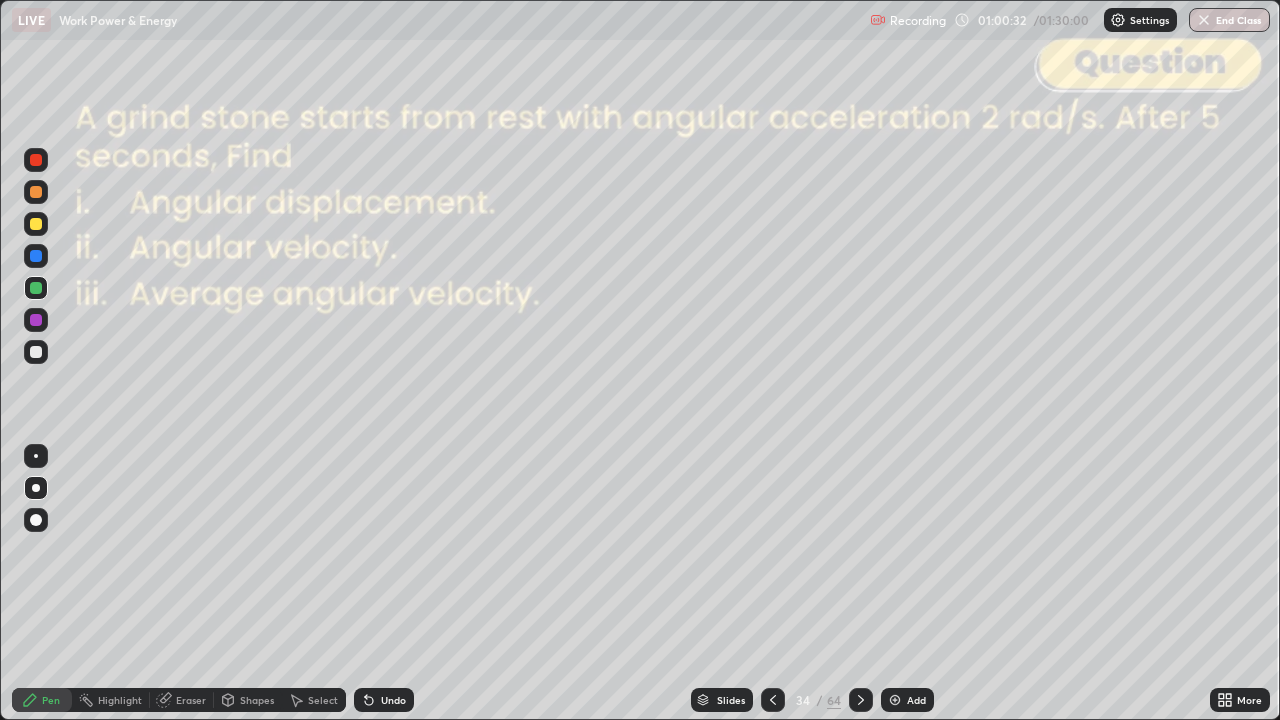 click 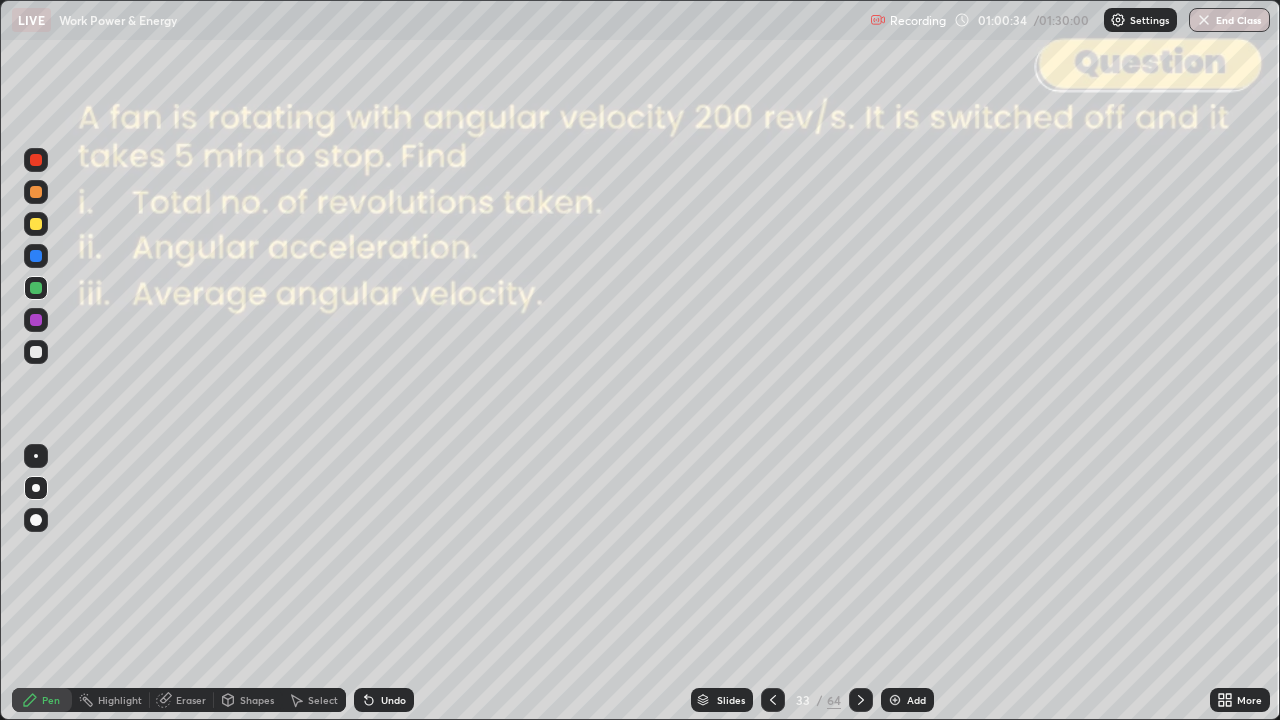 click at bounding box center (861, 700) 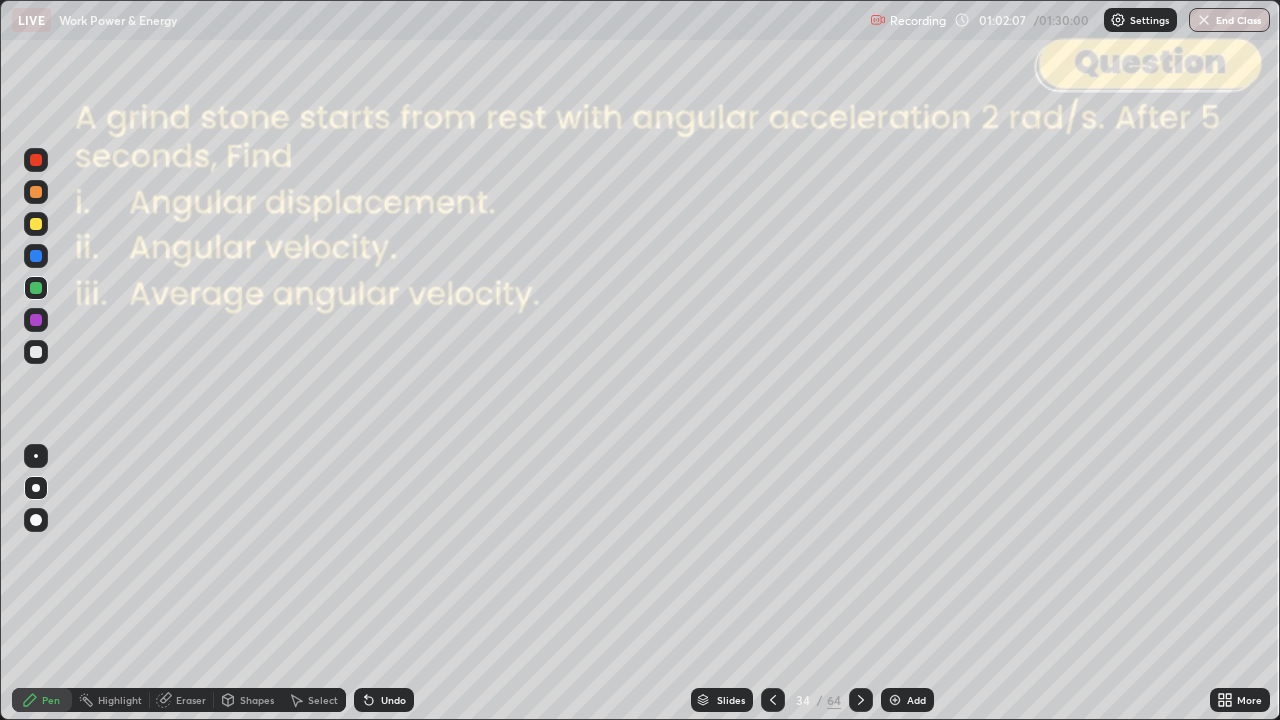 click at bounding box center [36, 352] 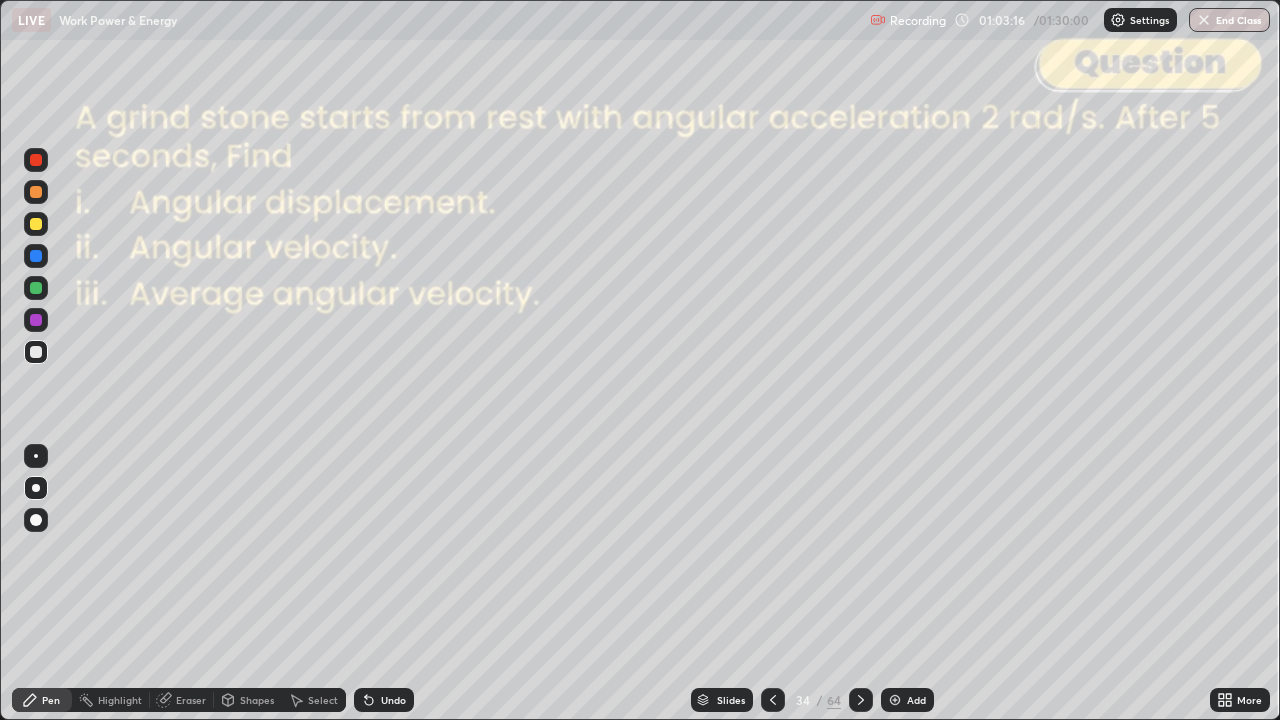 click on "Undo" at bounding box center [384, 700] 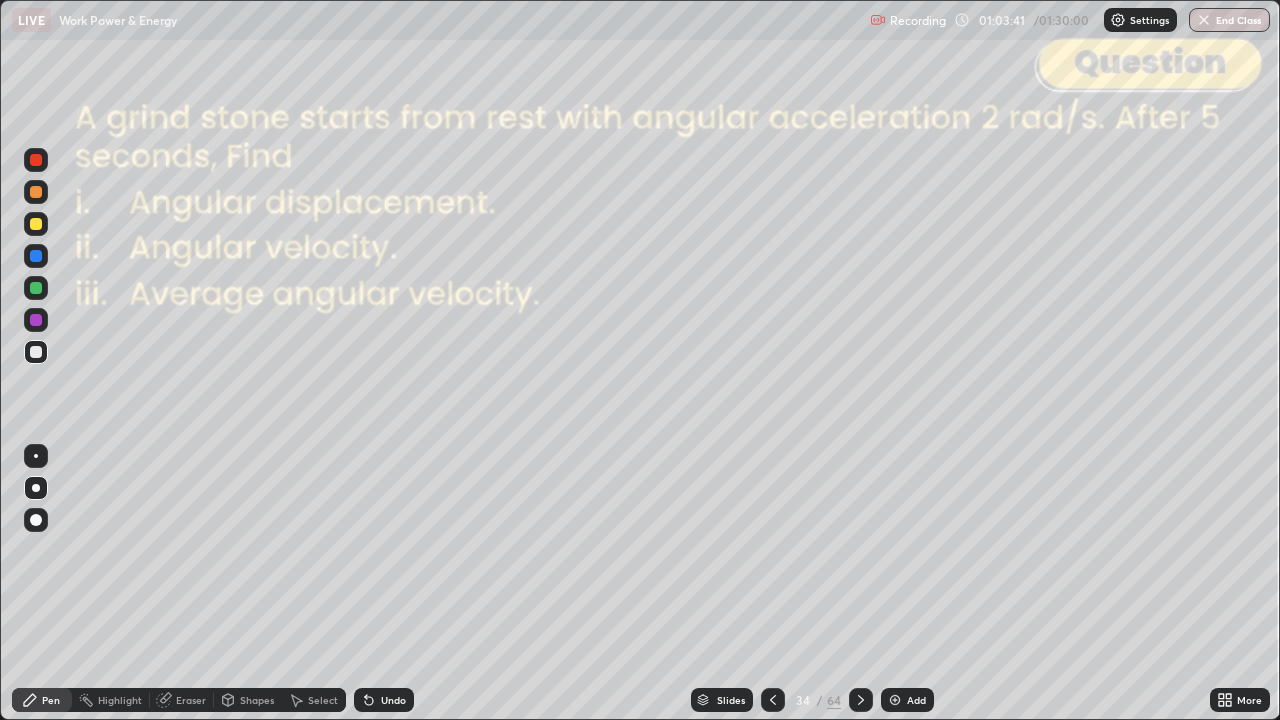 click on "Eraser" at bounding box center [191, 700] 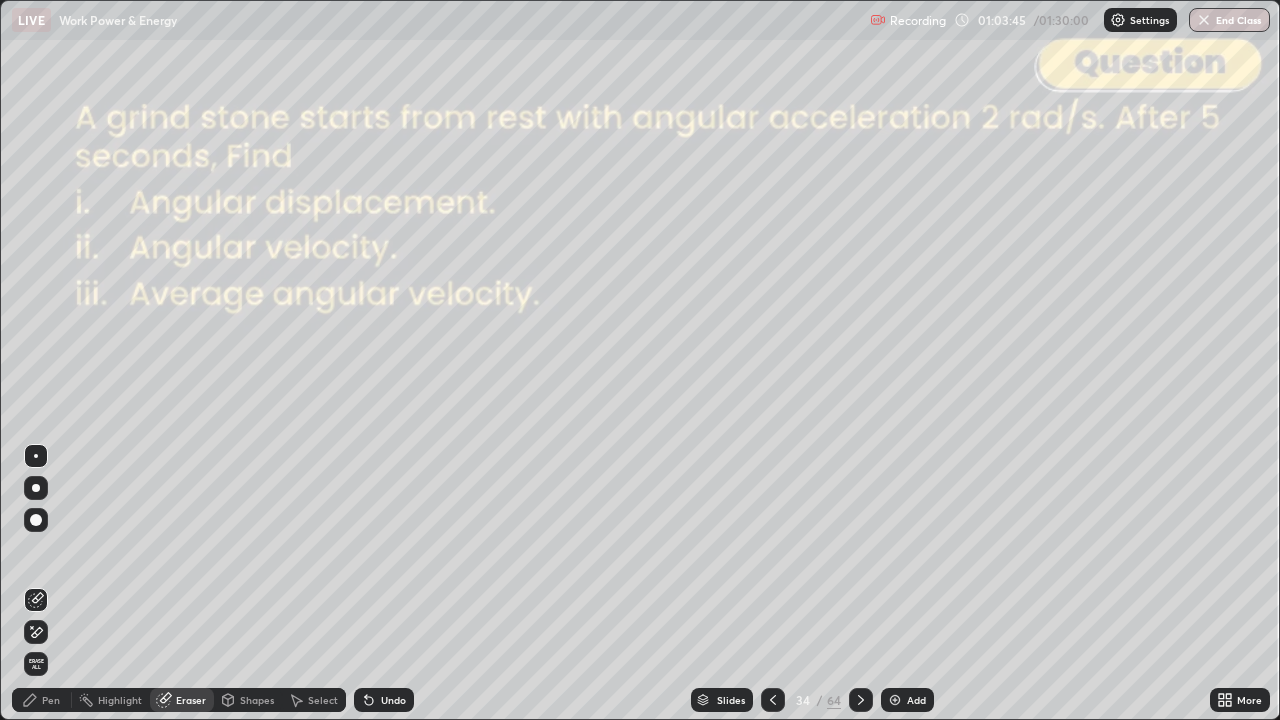 click on "Pen" at bounding box center [51, 700] 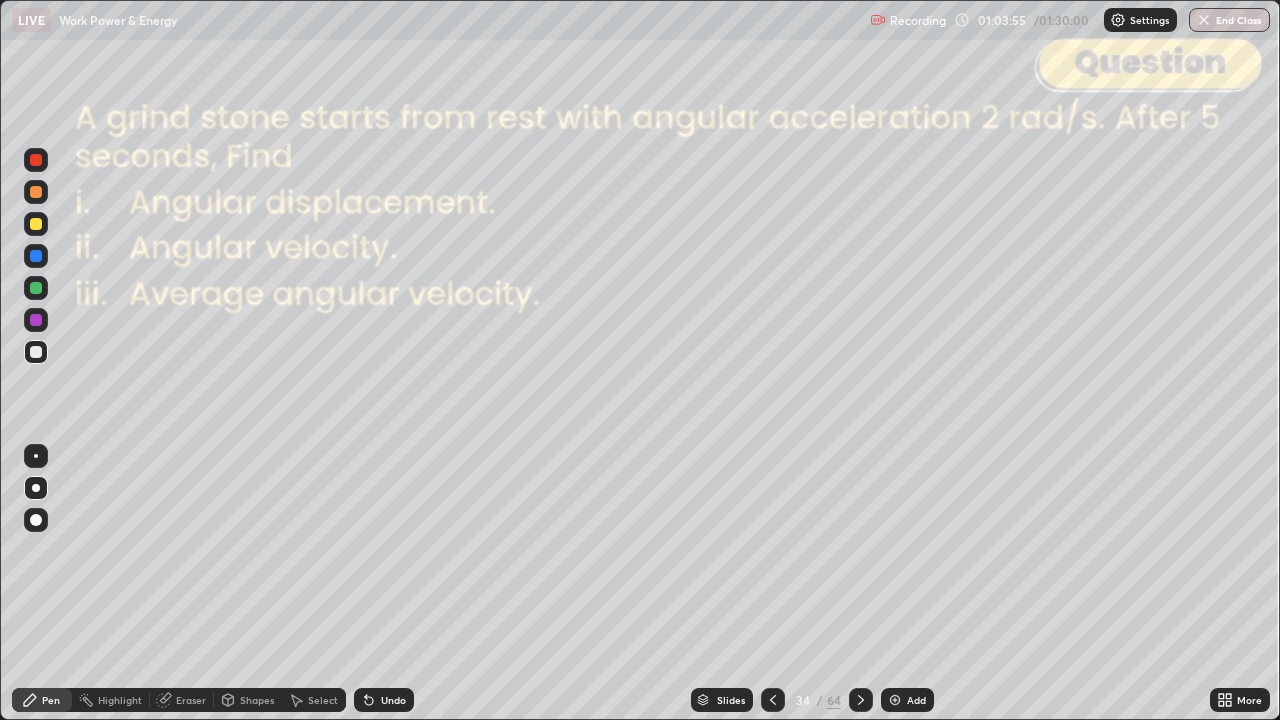 click at bounding box center [861, 700] 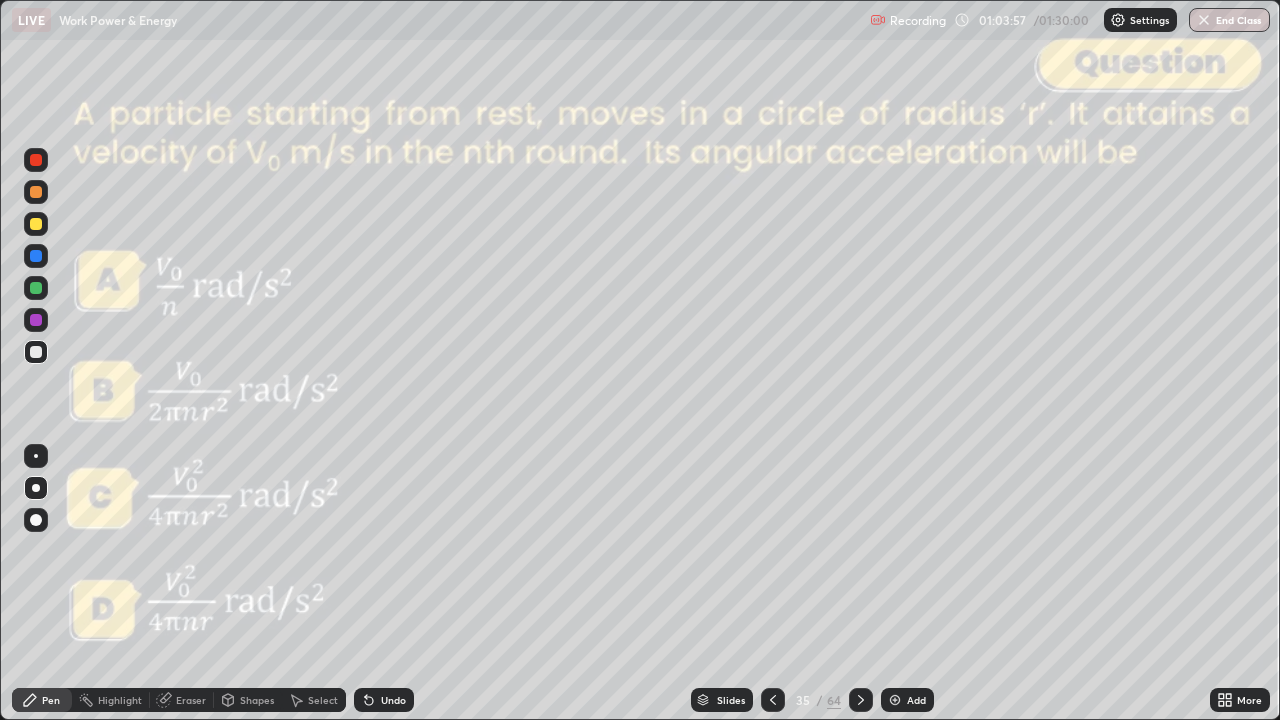 click 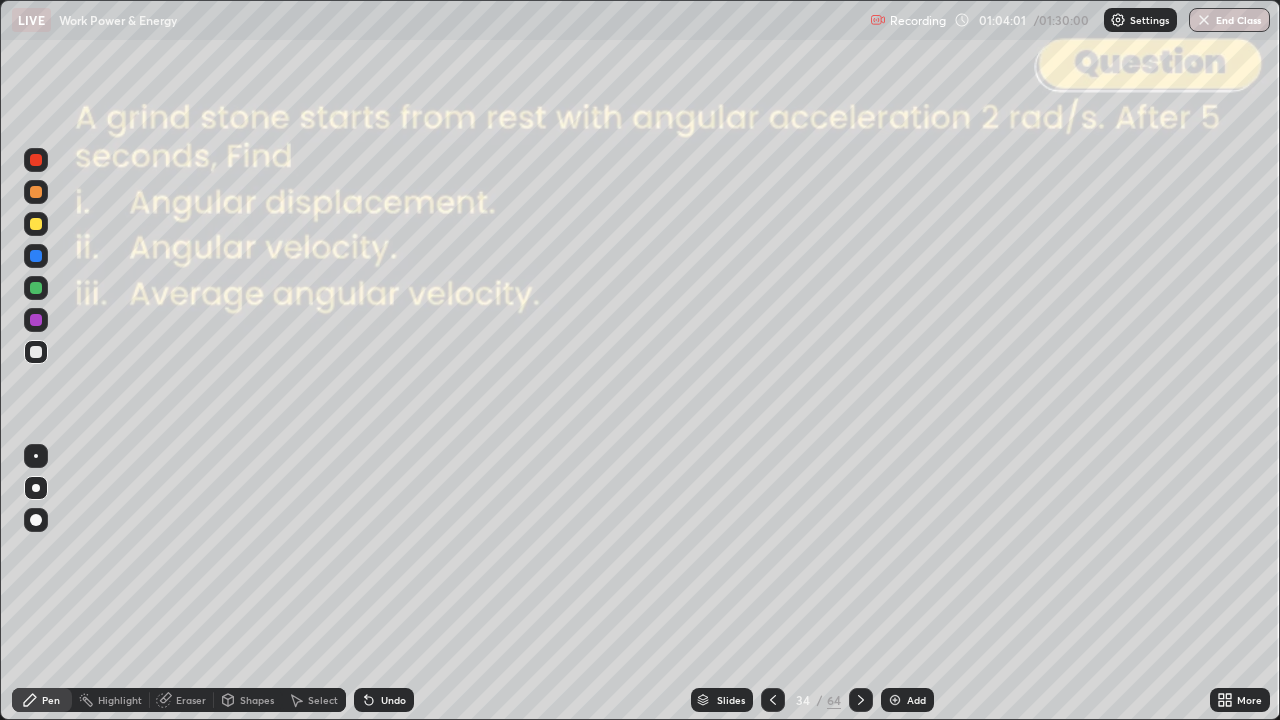 click 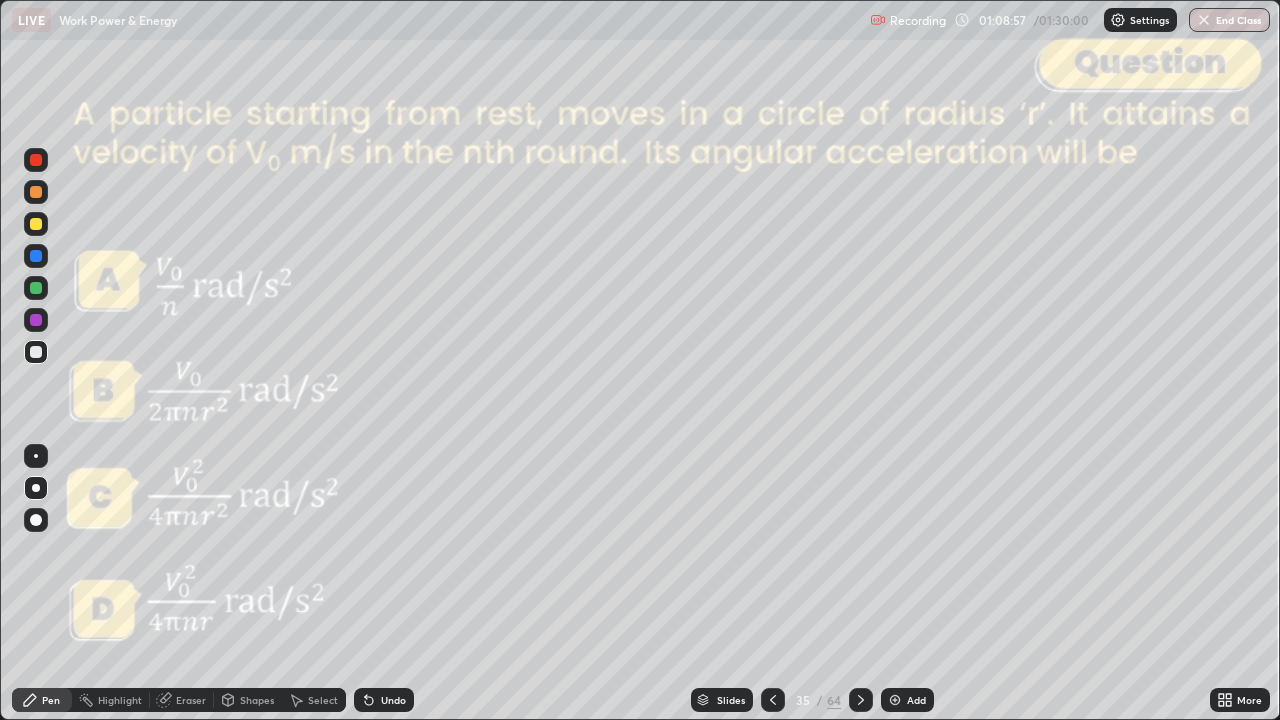 click on "Shapes" at bounding box center [257, 700] 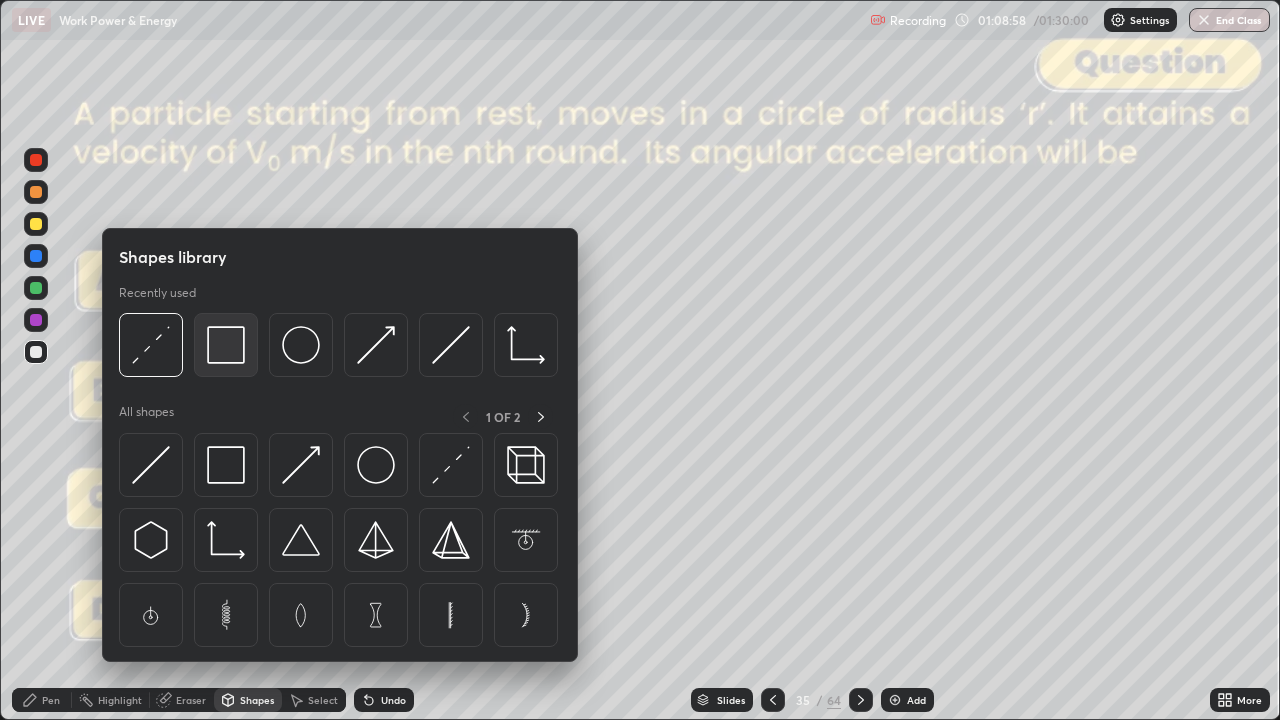 click at bounding box center (226, 345) 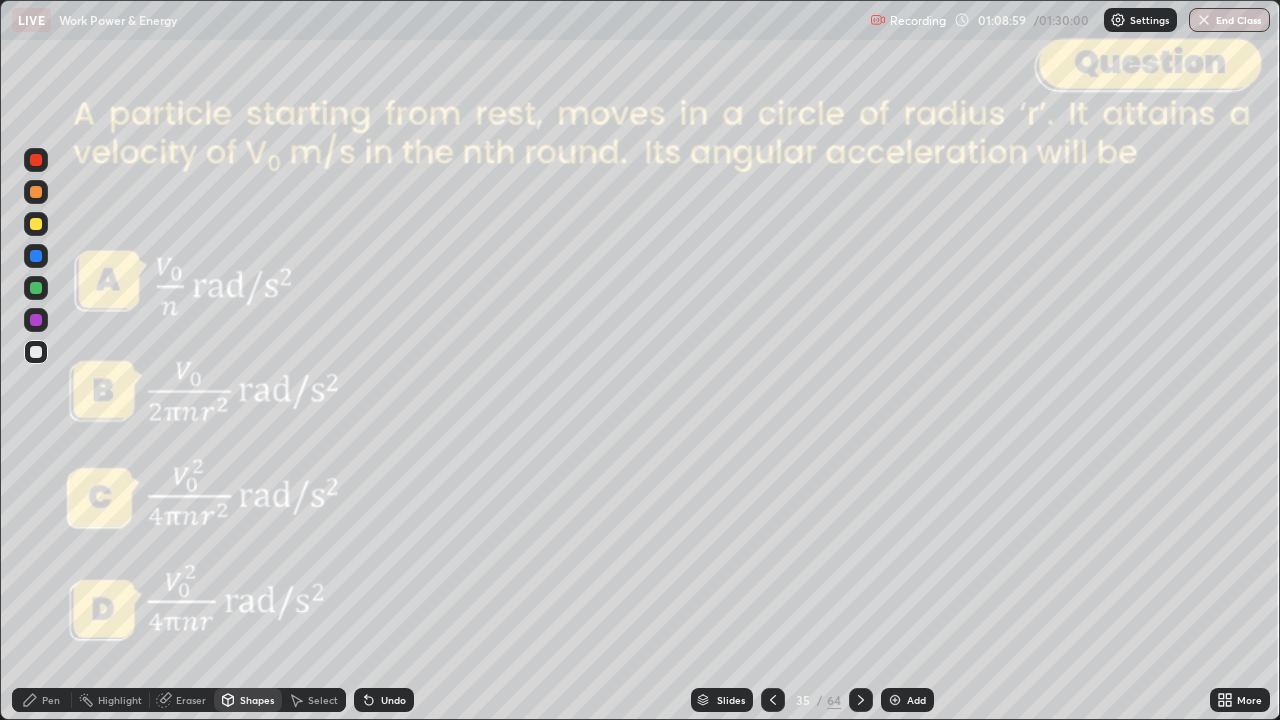 click at bounding box center [36, 160] 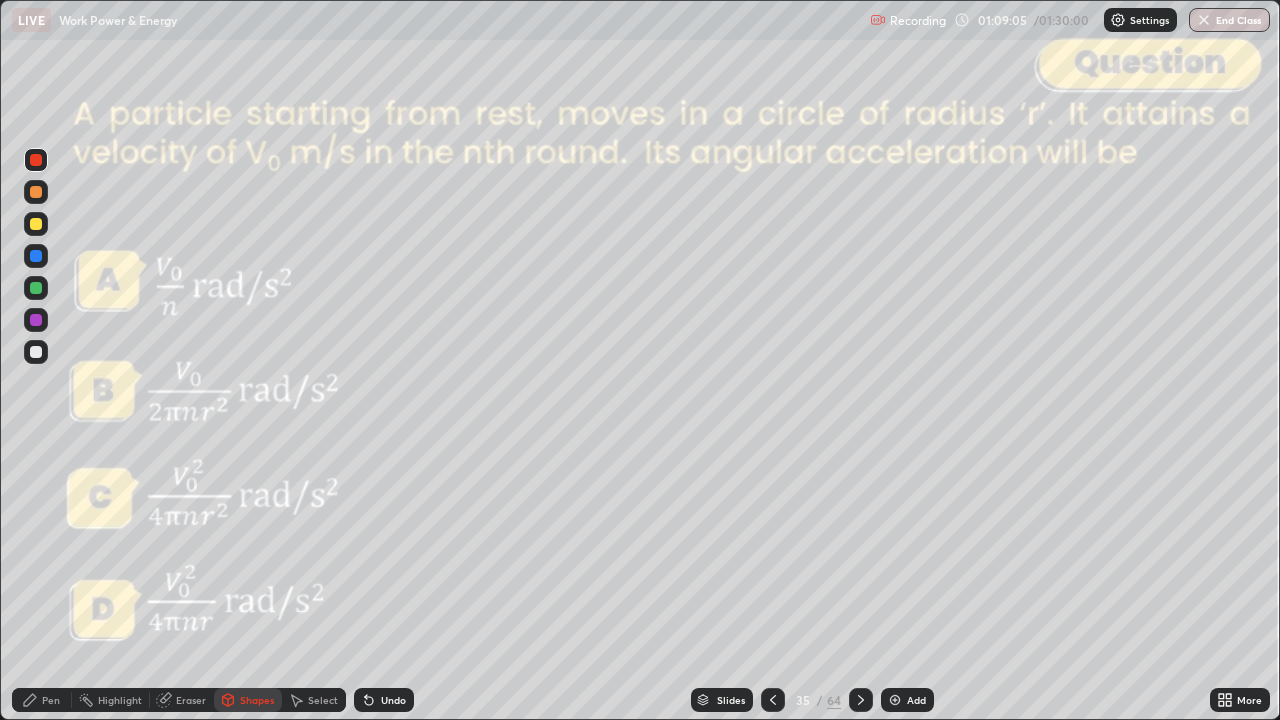 click on "Slides" at bounding box center (722, 700) 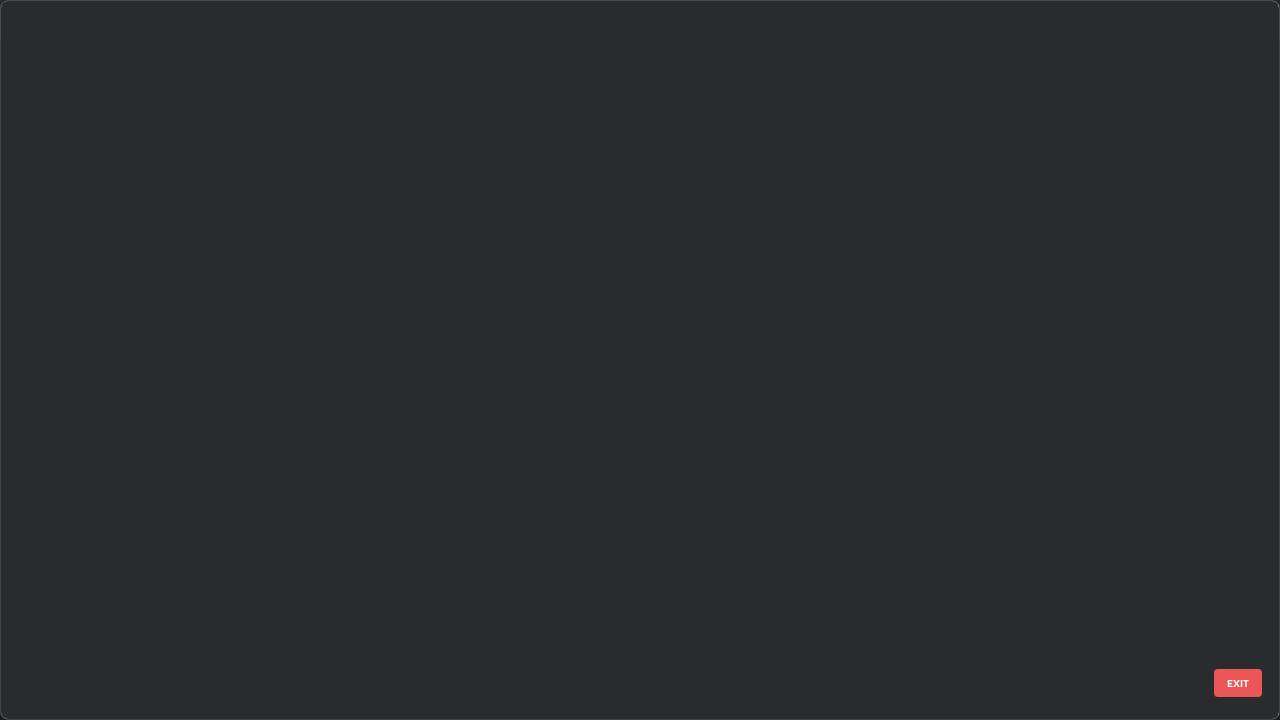 scroll, scrollTop: 1978, scrollLeft: 0, axis: vertical 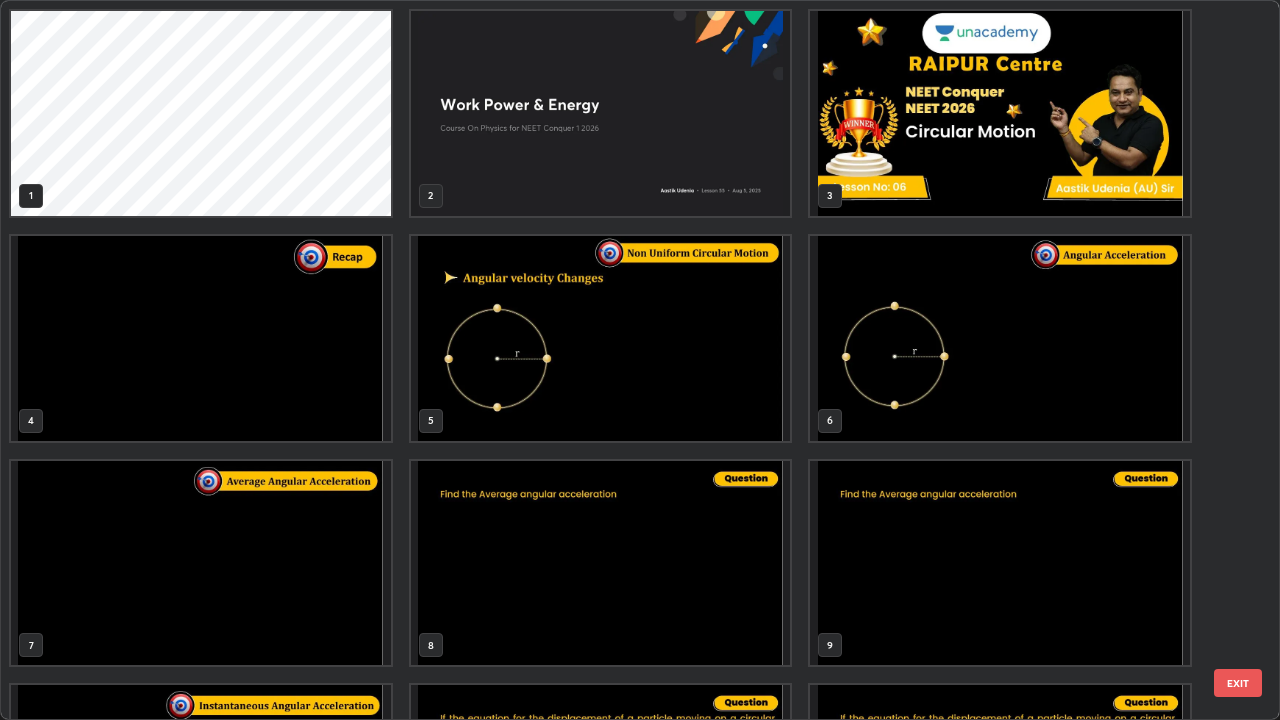 click at bounding box center [601, 338] 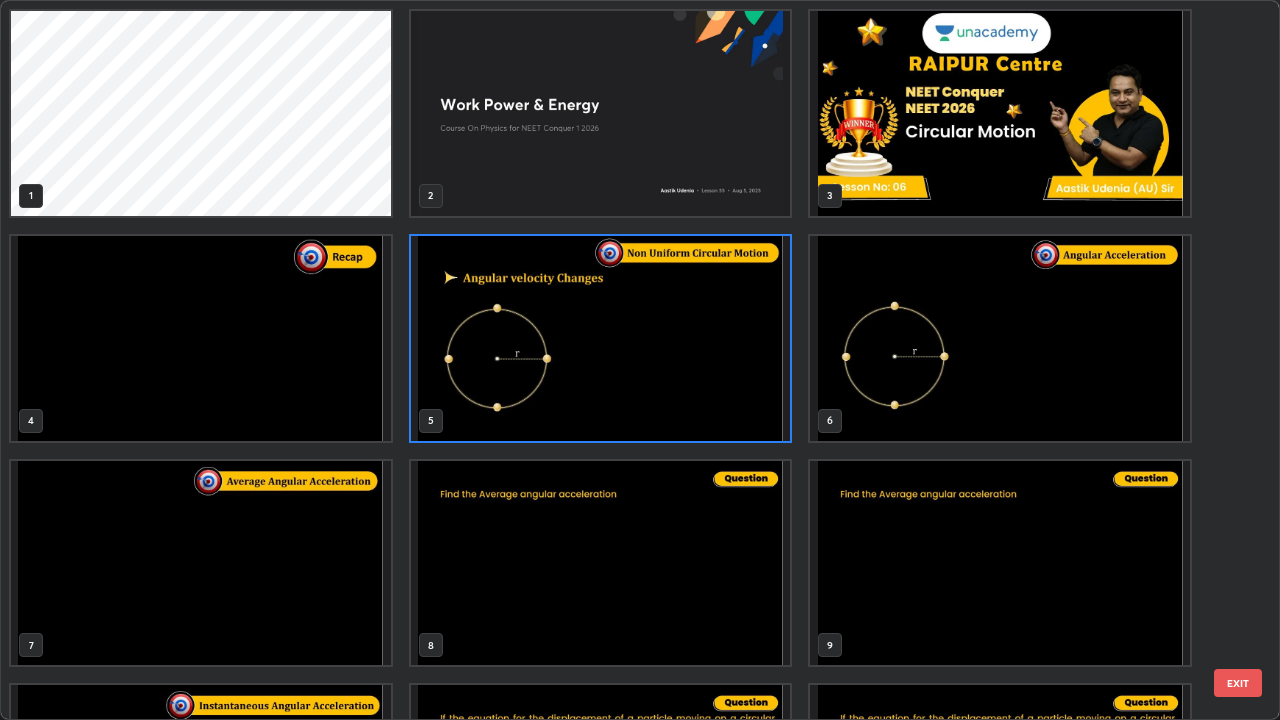 click on "EXIT" at bounding box center [1238, 683] 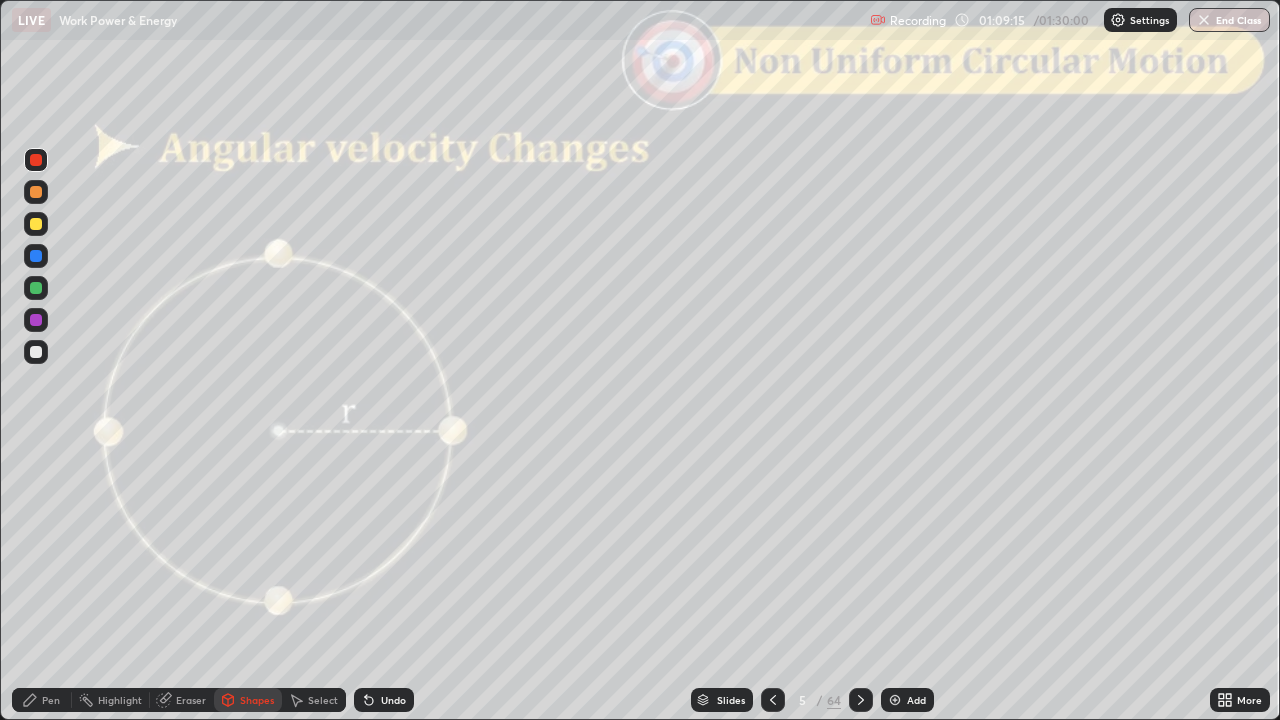 click 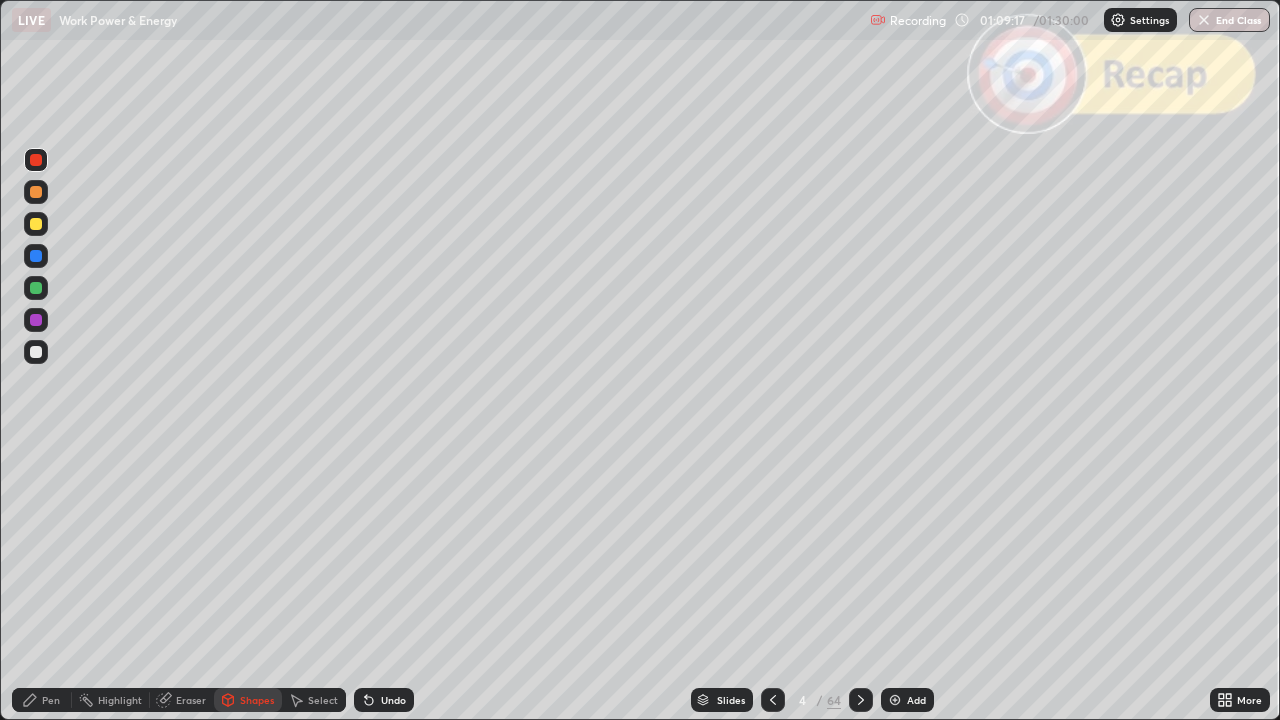 click 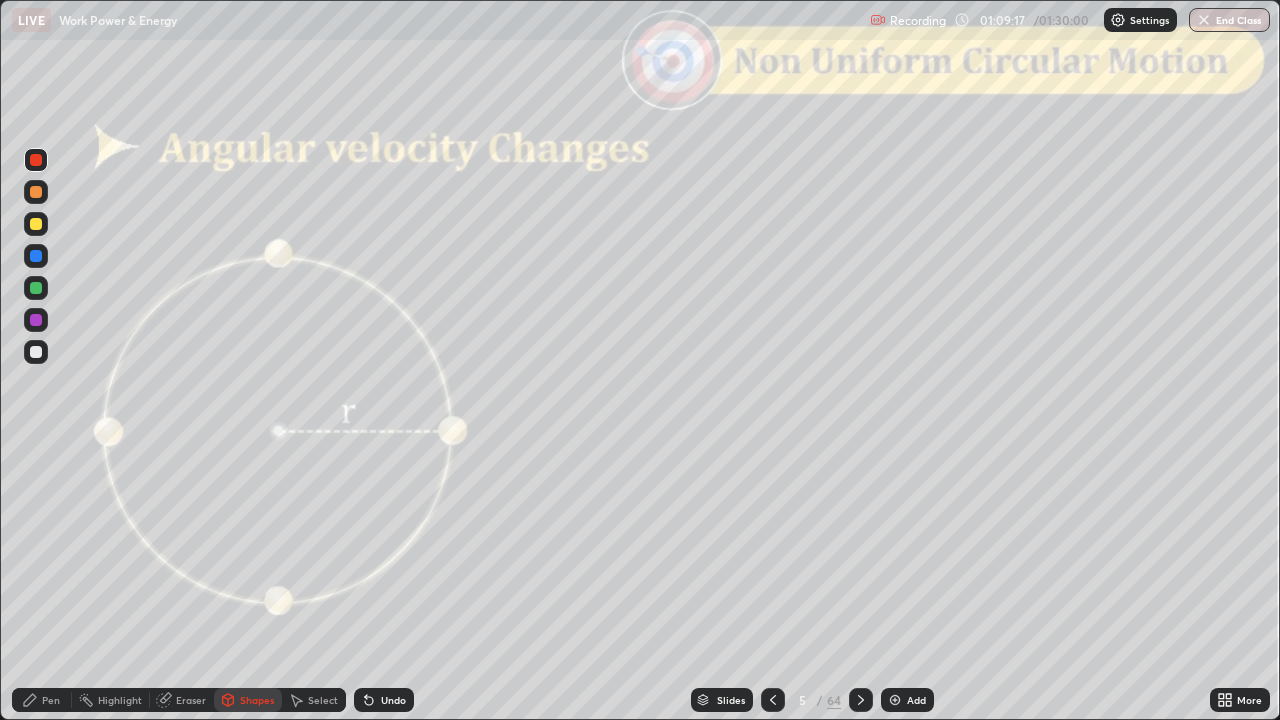 click 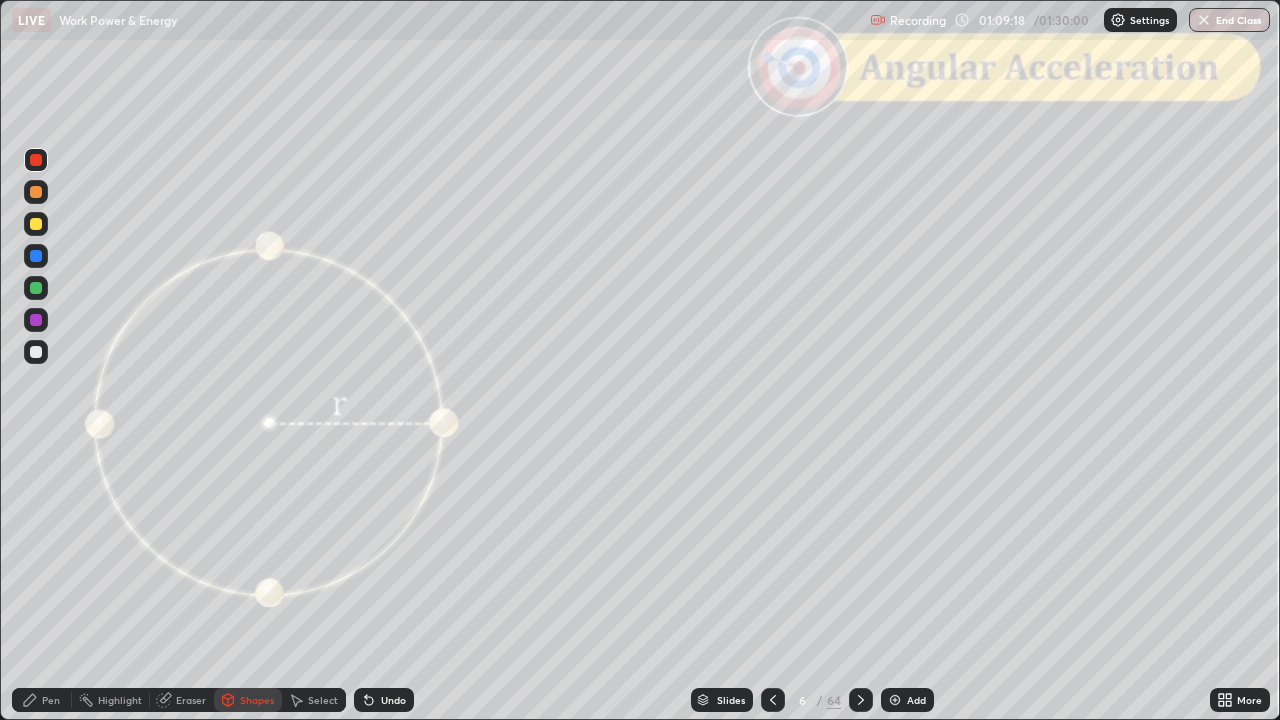 click 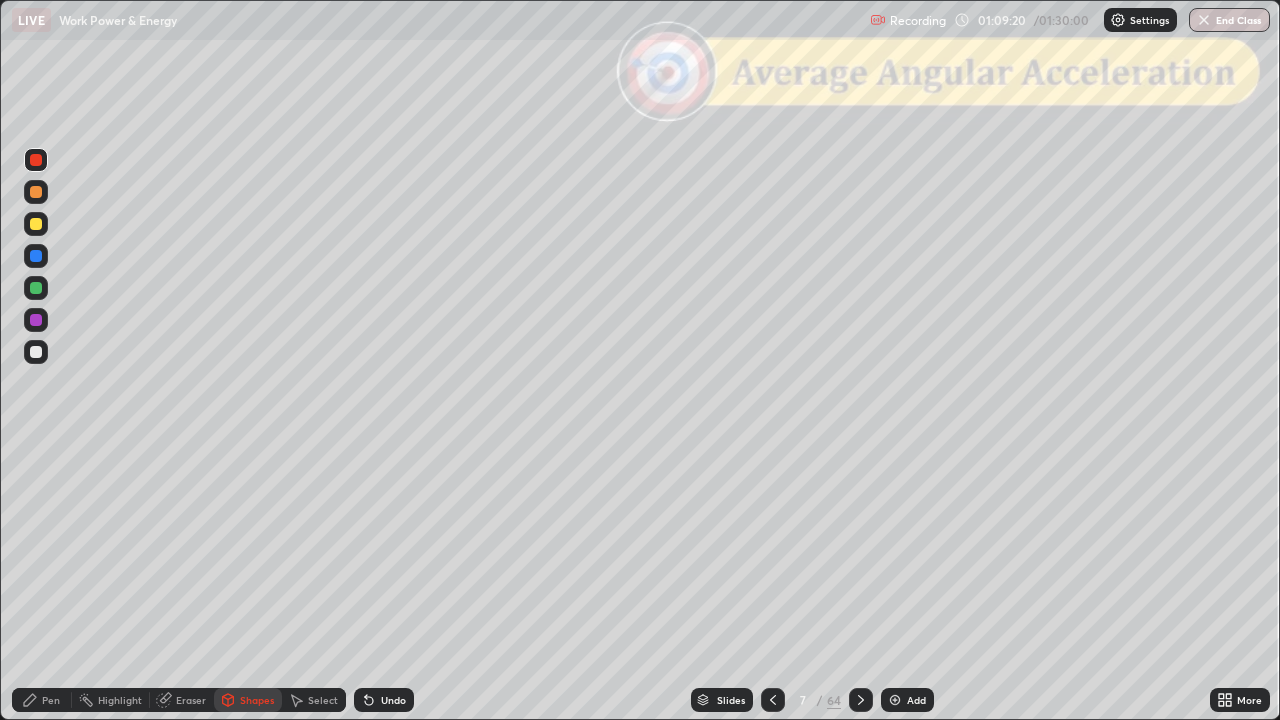 click 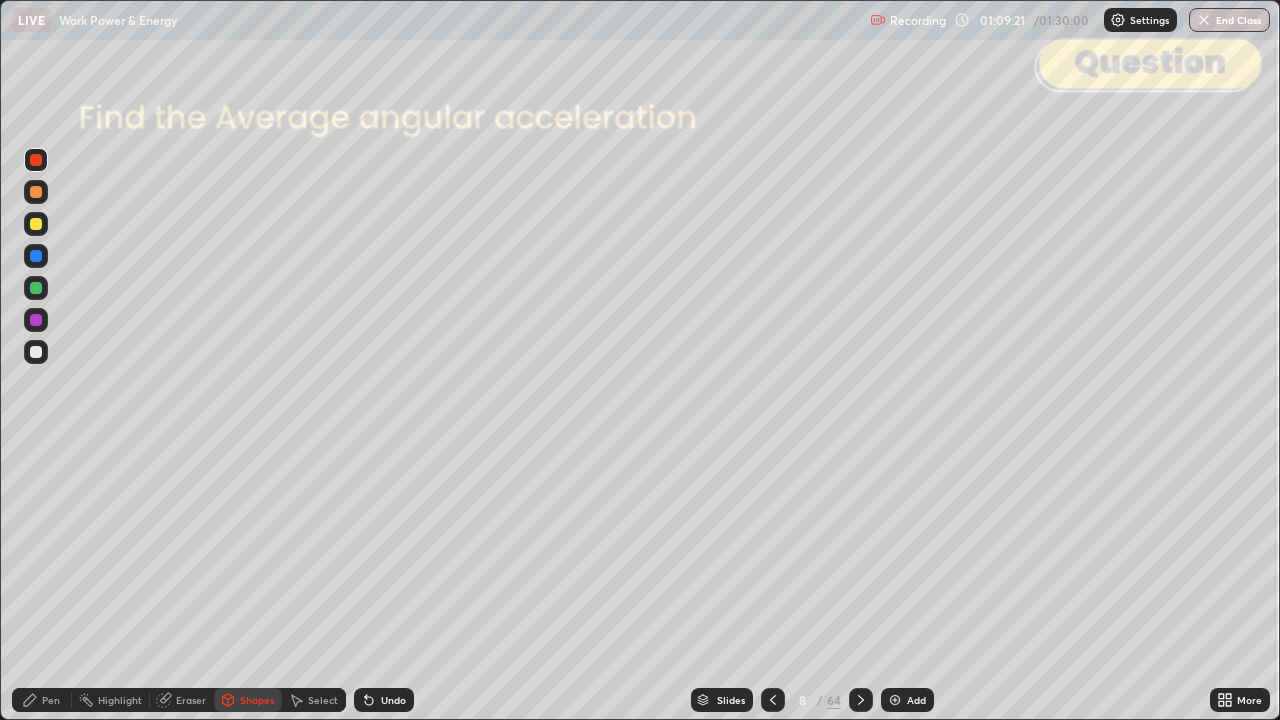 click 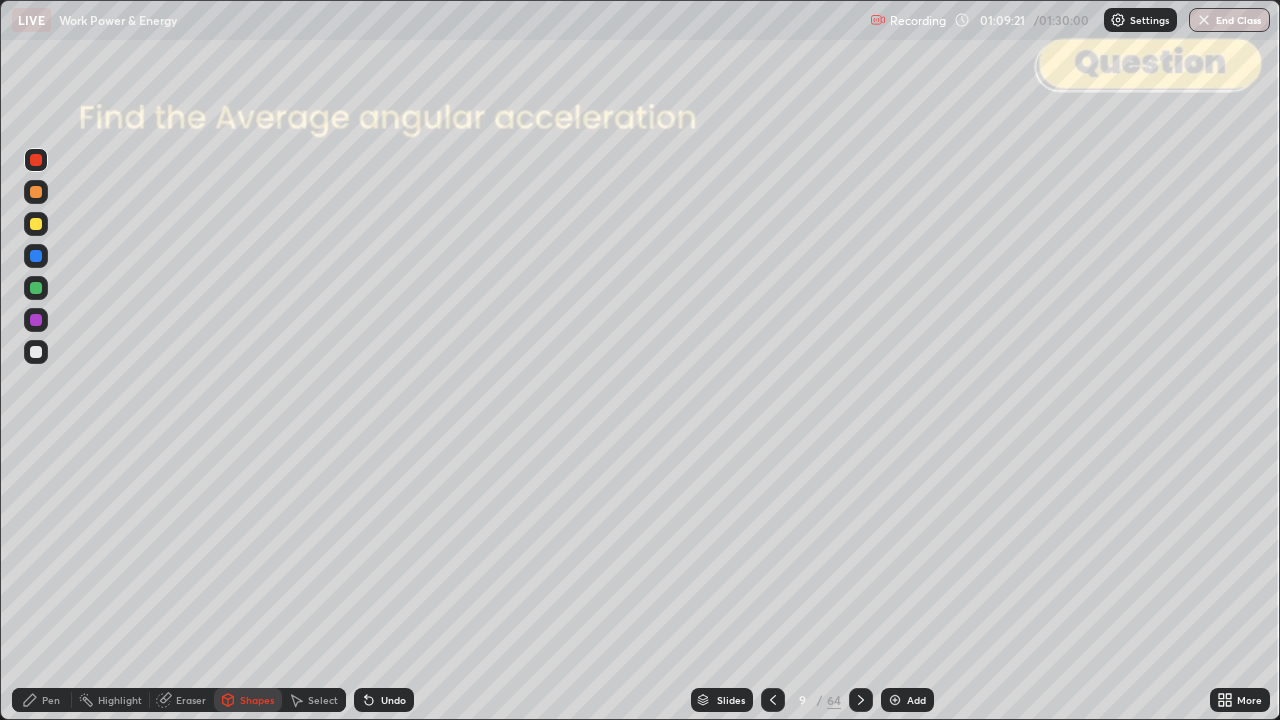 click at bounding box center (861, 700) 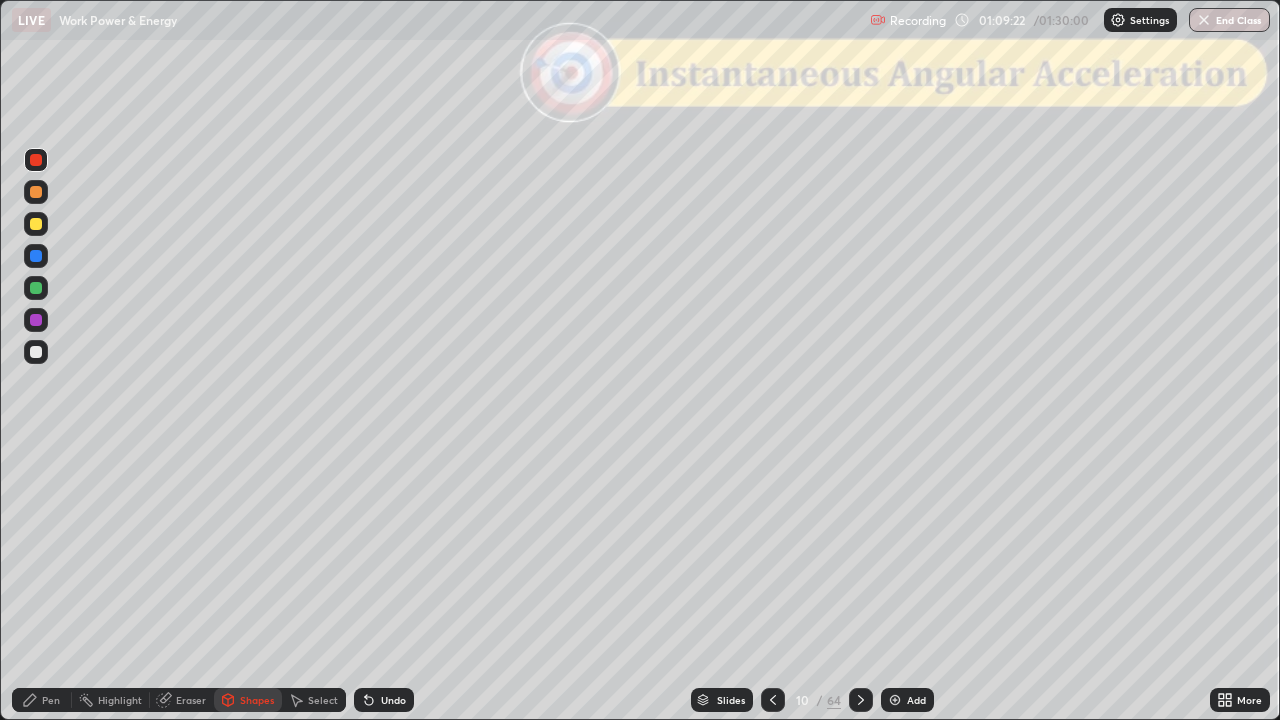click 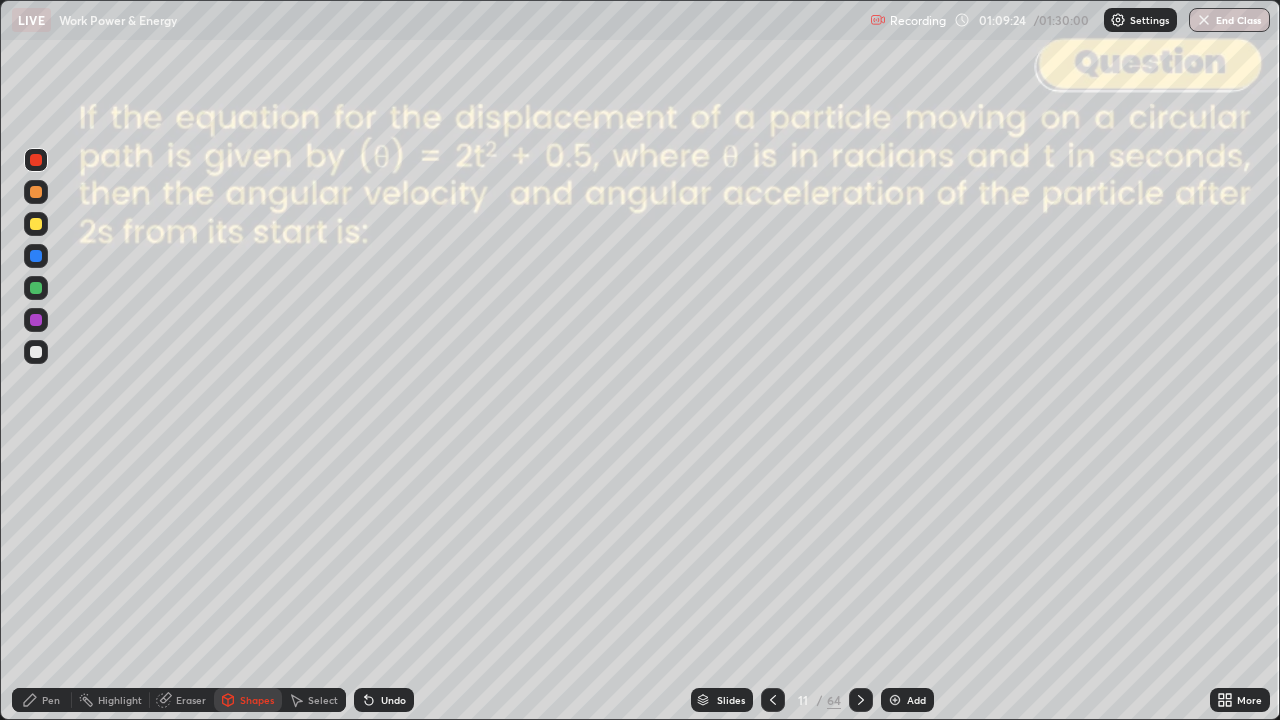 click at bounding box center [861, 700] 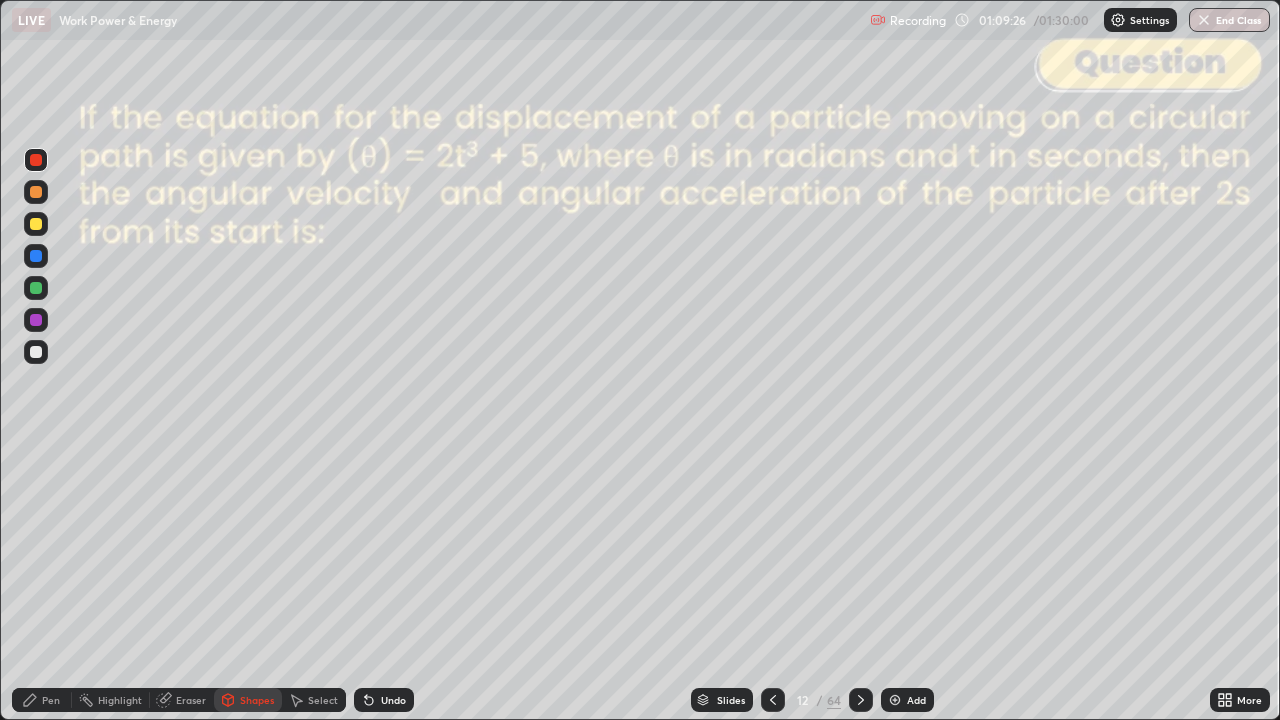click at bounding box center (861, 700) 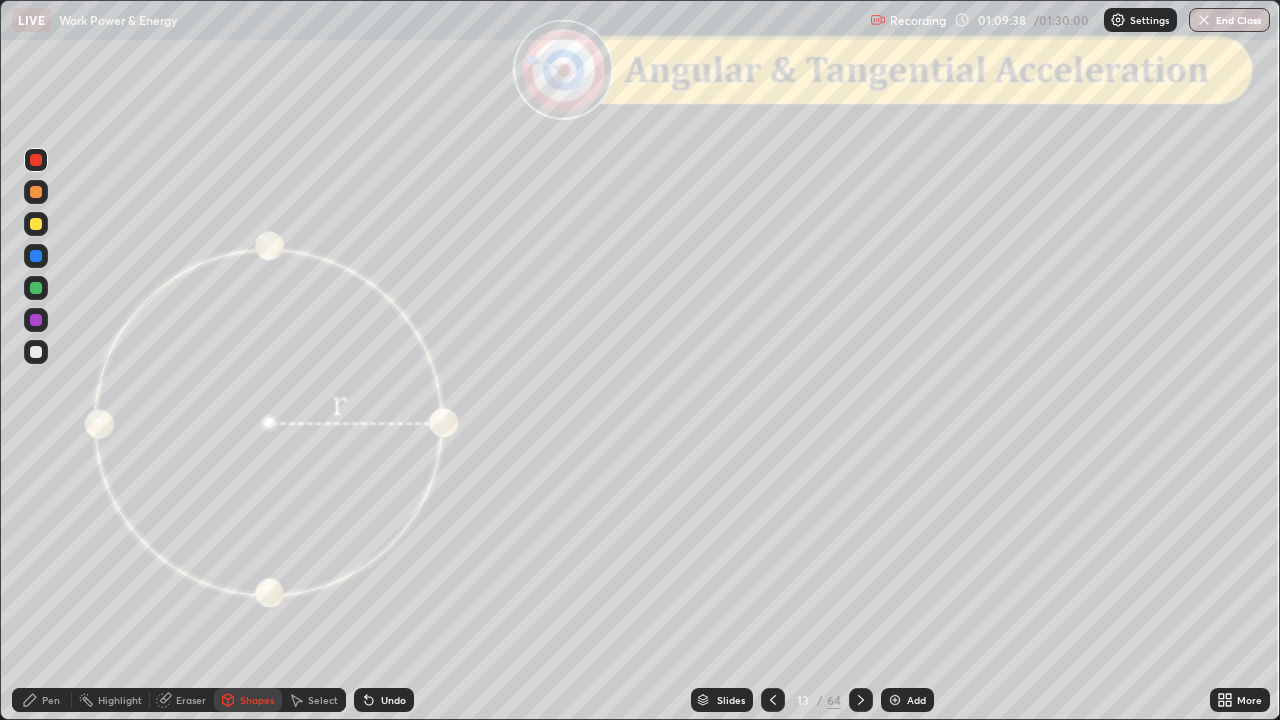 click 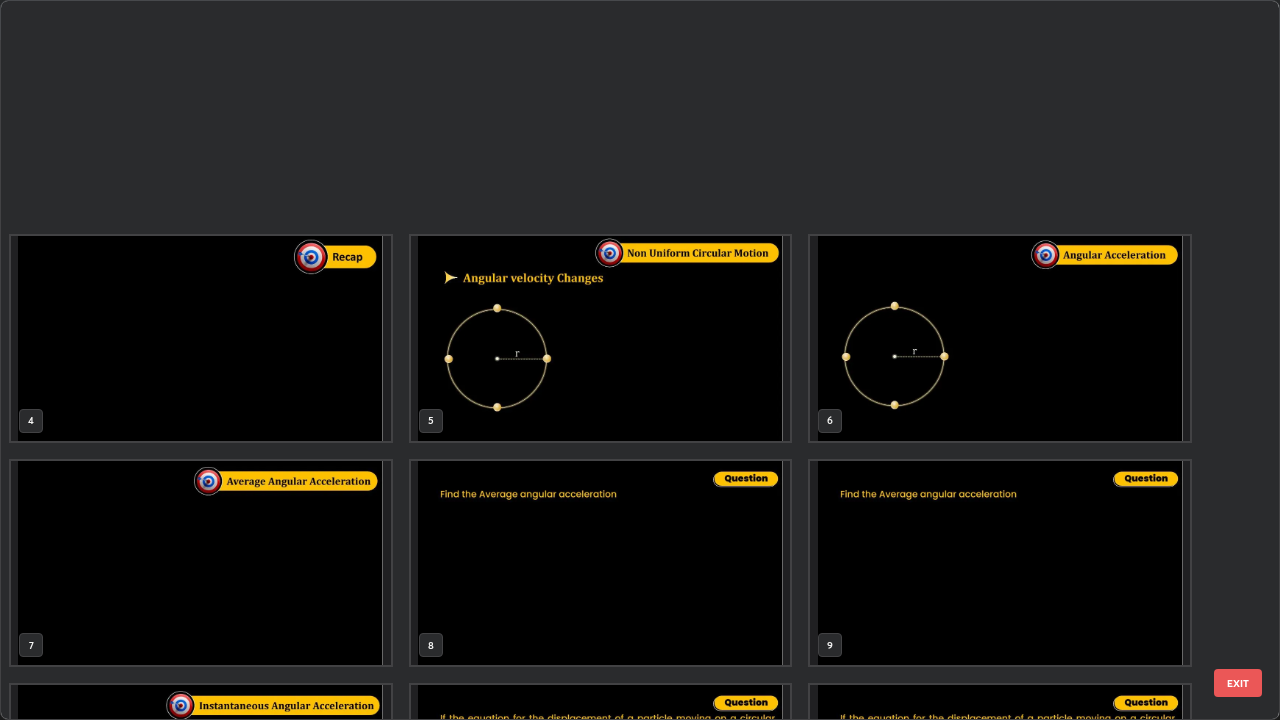 scroll, scrollTop: 405, scrollLeft: 0, axis: vertical 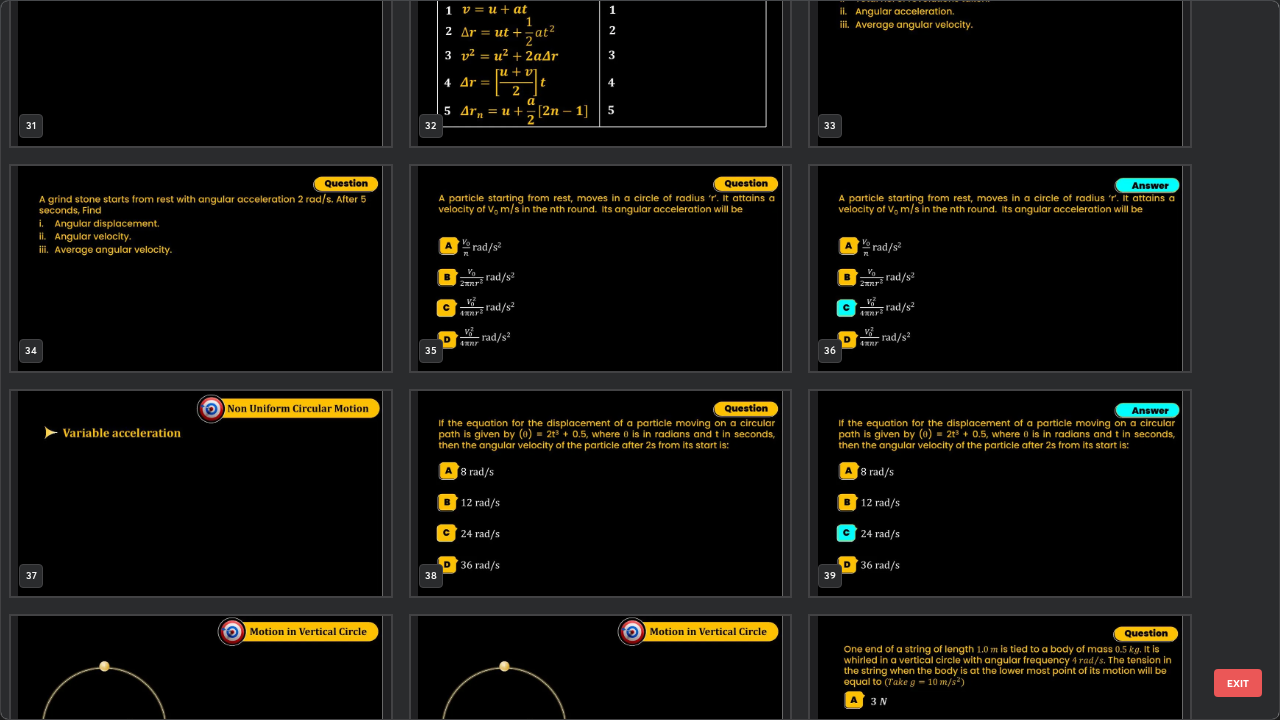 click at bounding box center (1000, 268) 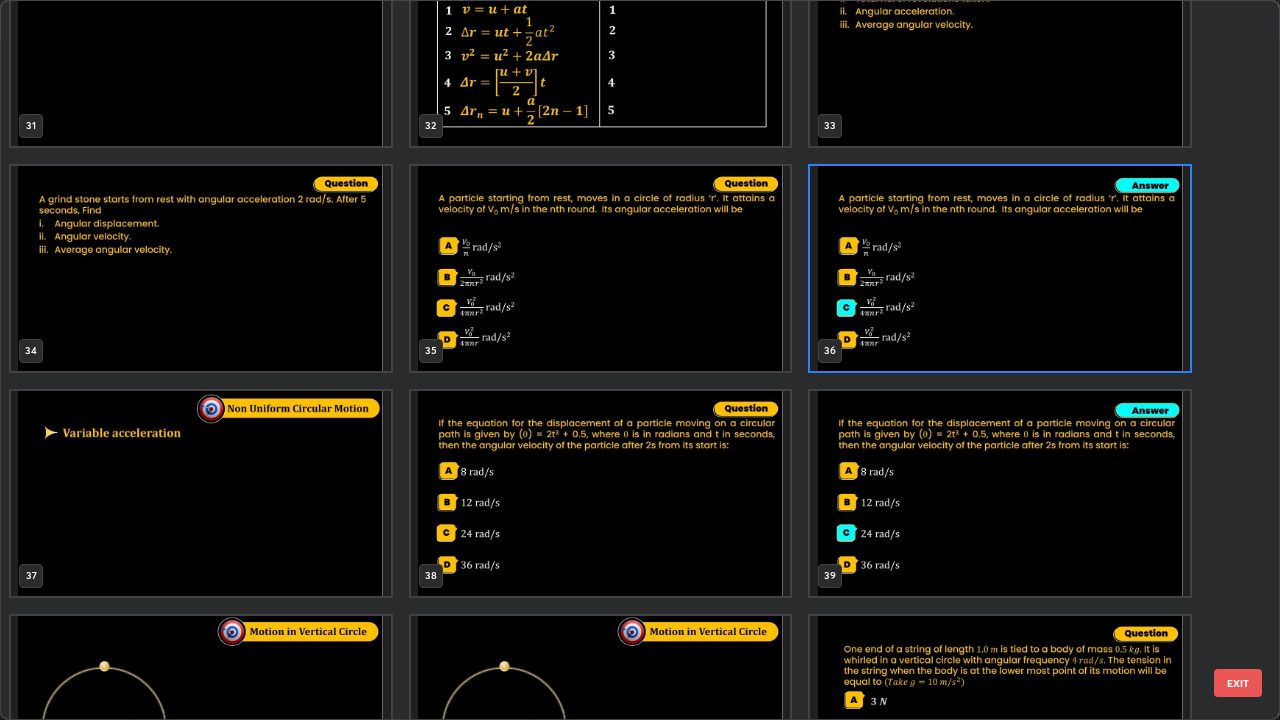 click at bounding box center (601, 268) 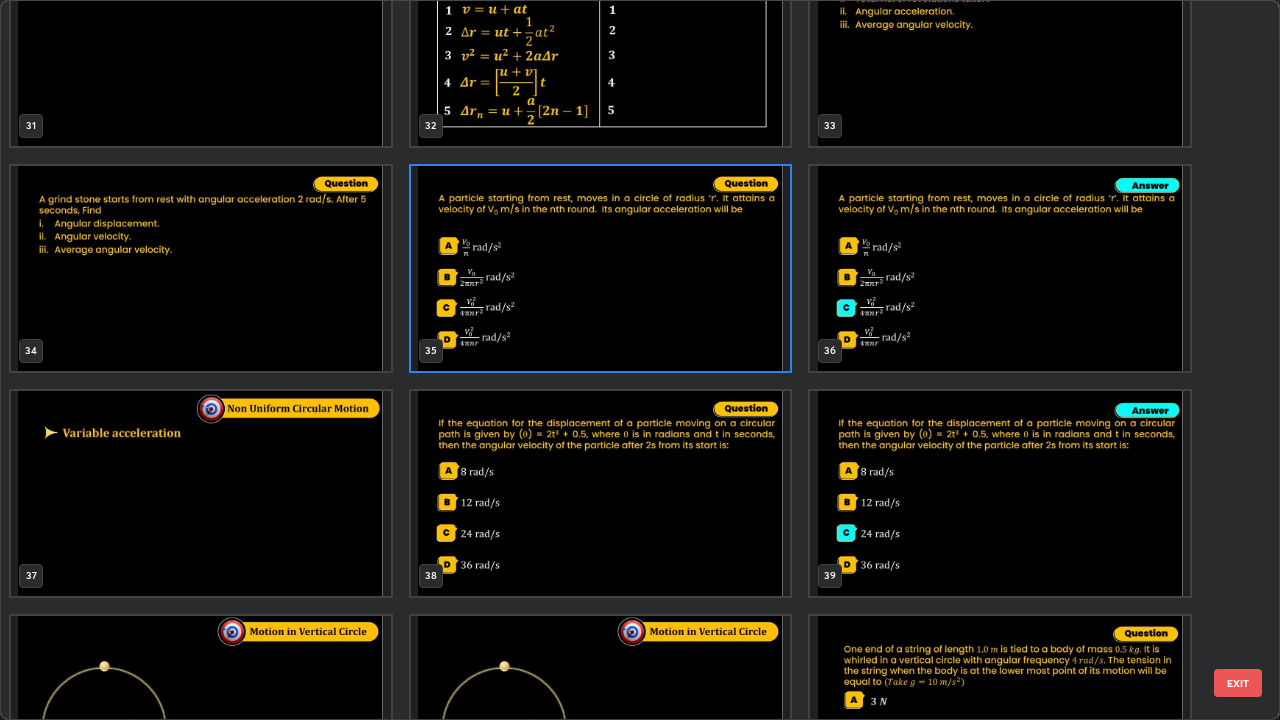 click on "EXIT" at bounding box center (1238, 683) 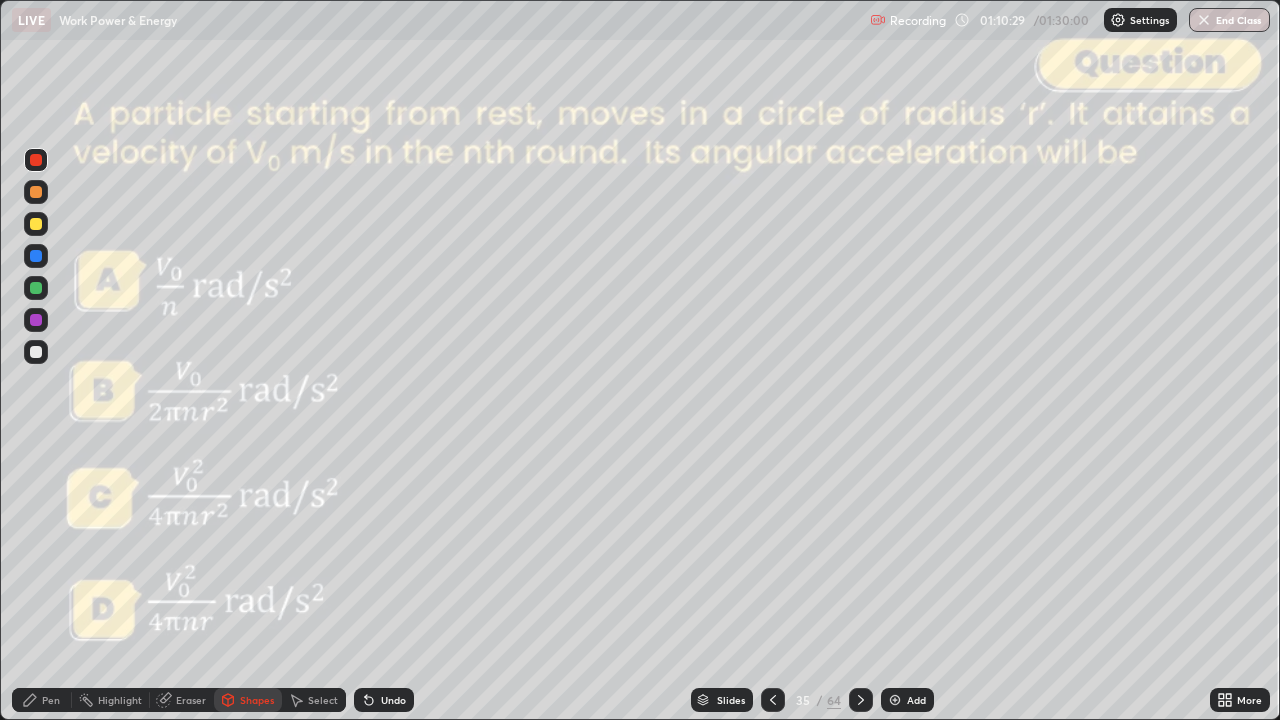 click on "Slides" at bounding box center (722, 700) 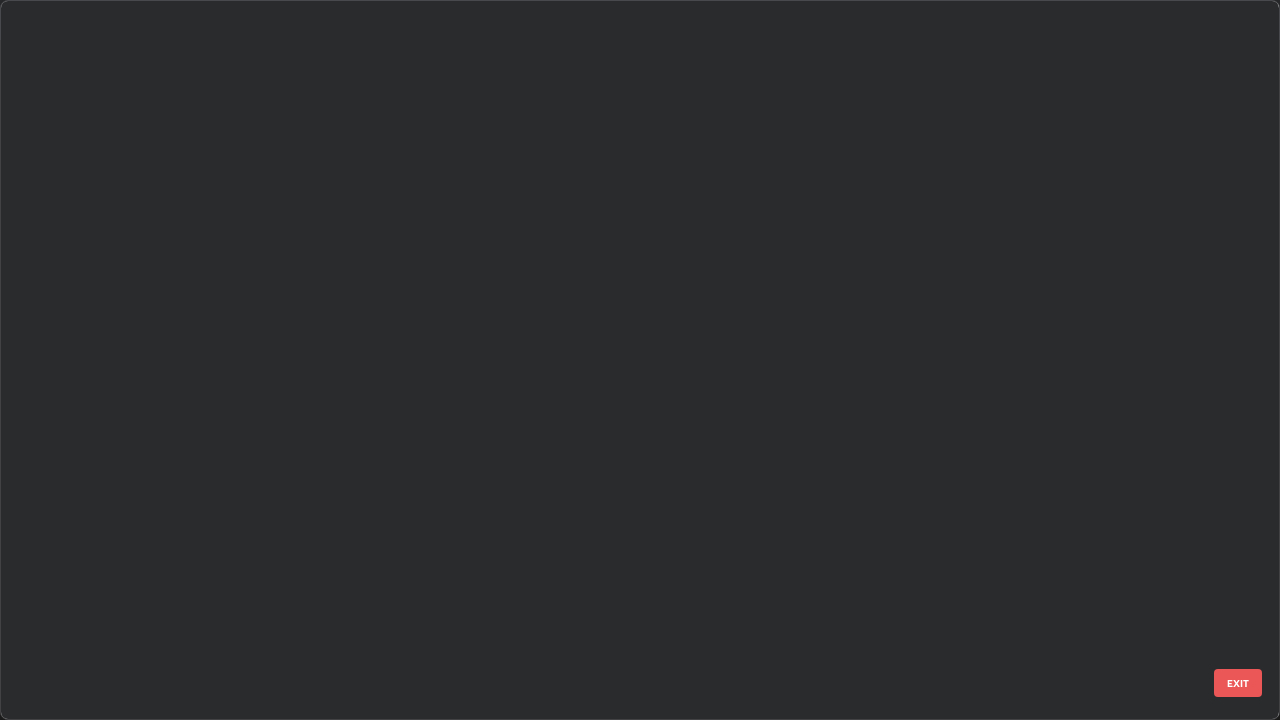 scroll, scrollTop: 1978, scrollLeft: 0, axis: vertical 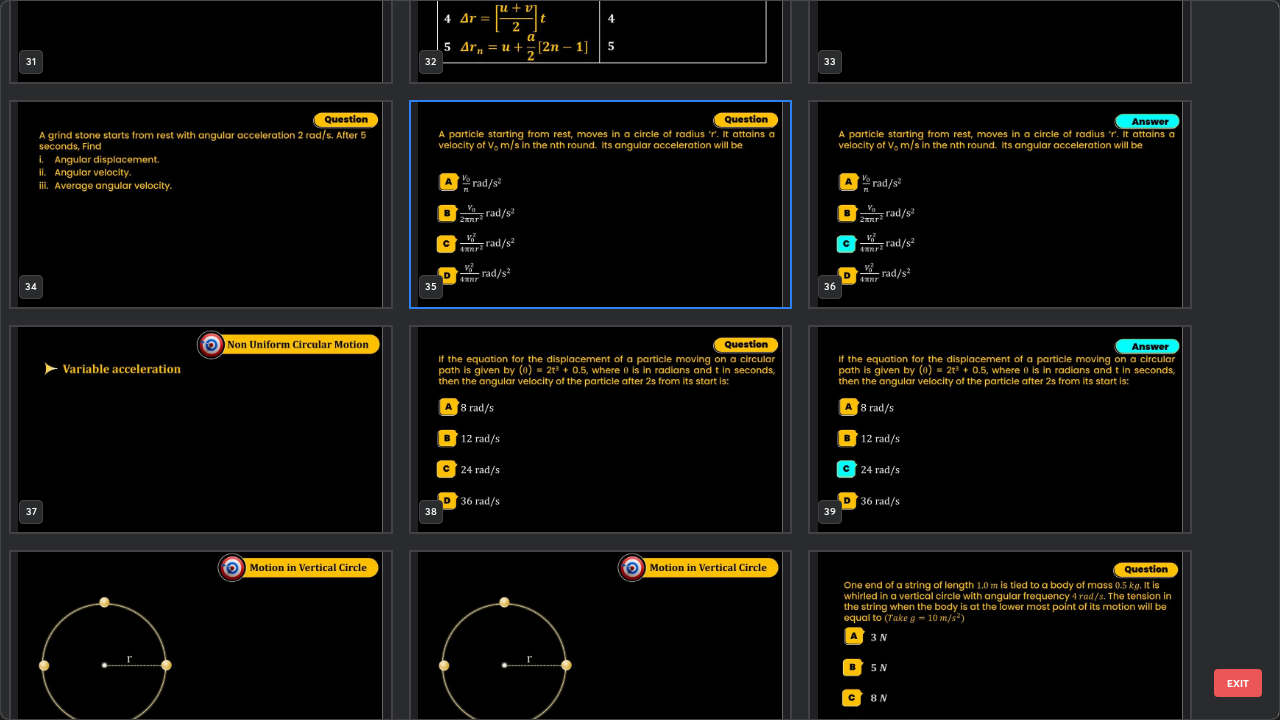 click at bounding box center (201, 429) 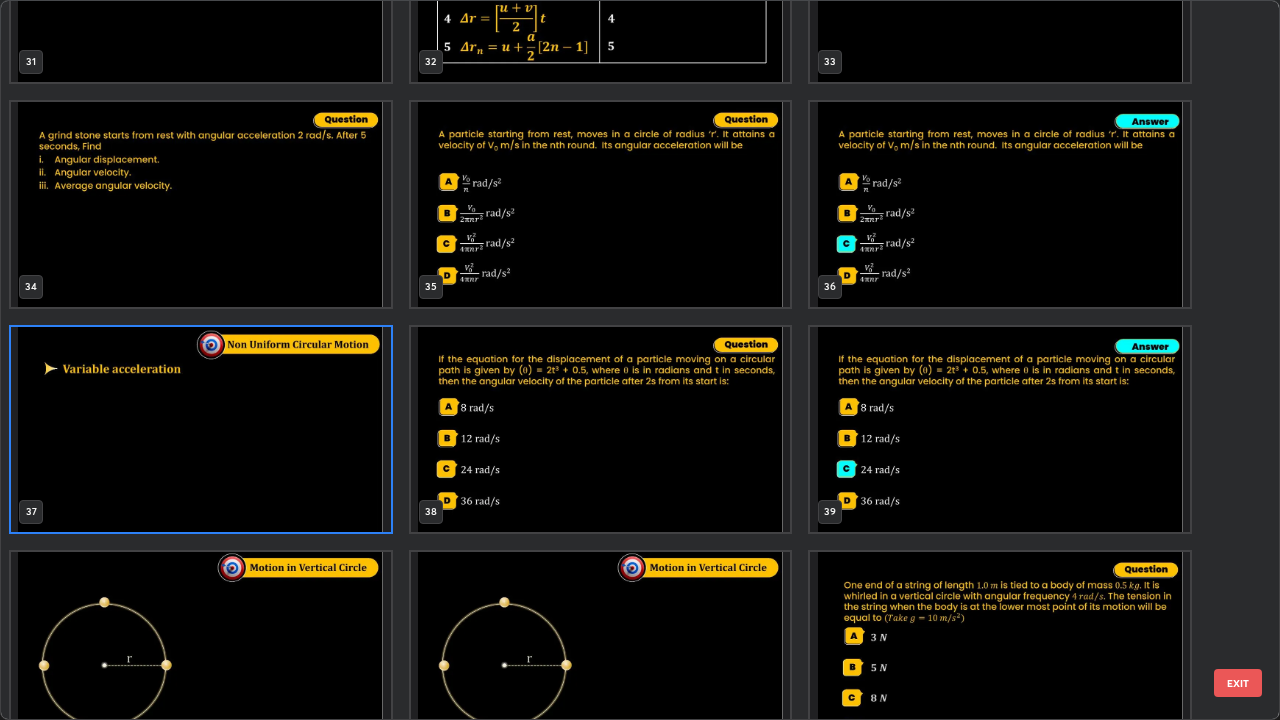 click on "EXIT" at bounding box center [1238, 683] 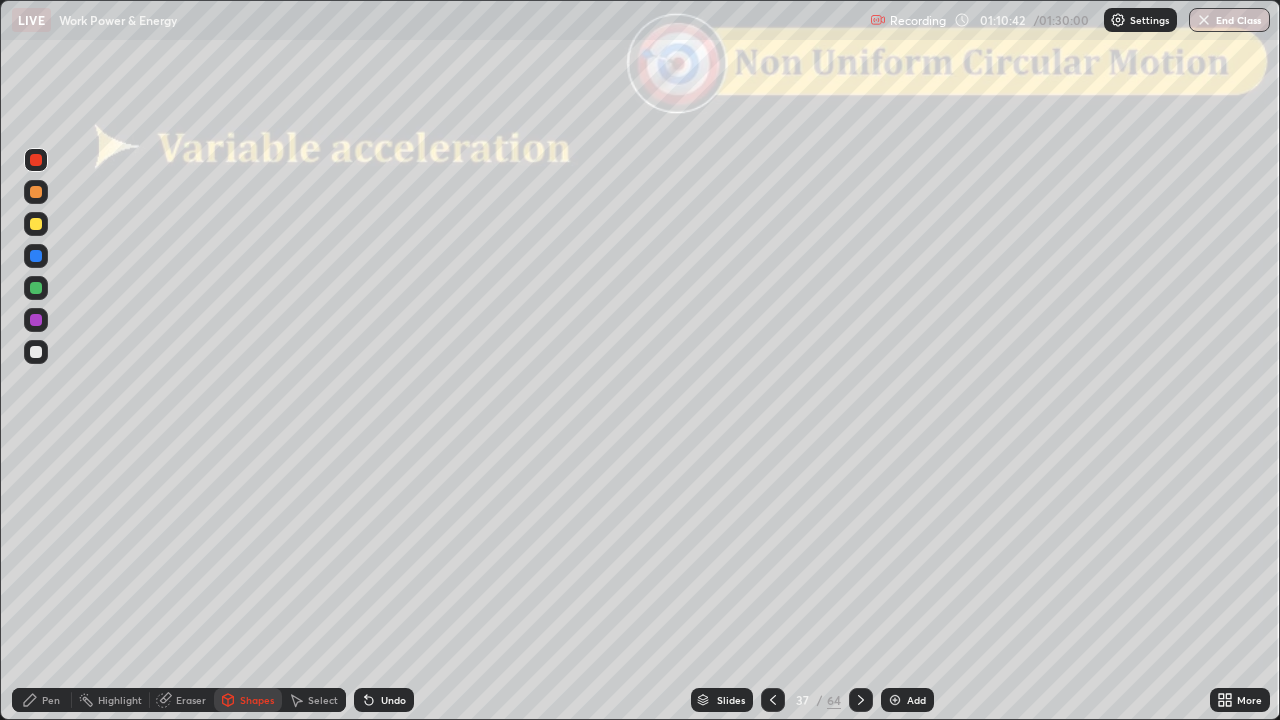 click on "Pen" at bounding box center (51, 700) 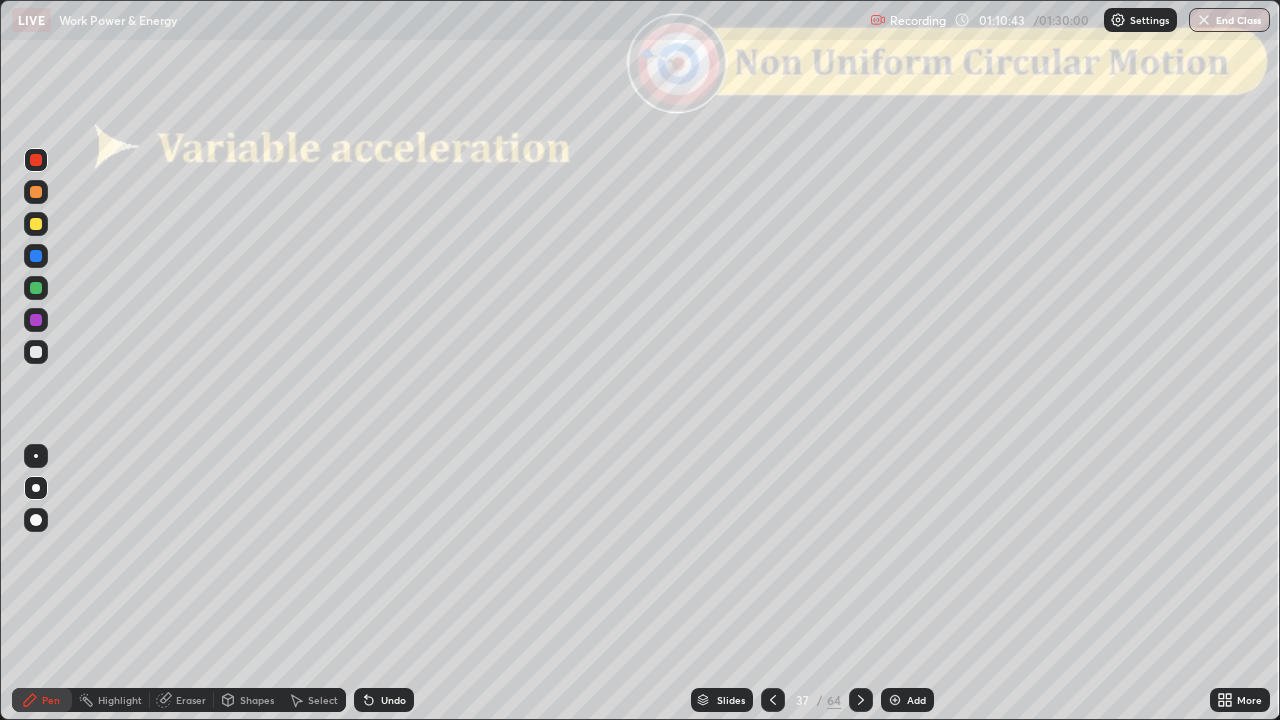 click at bounding box center [36, 352] 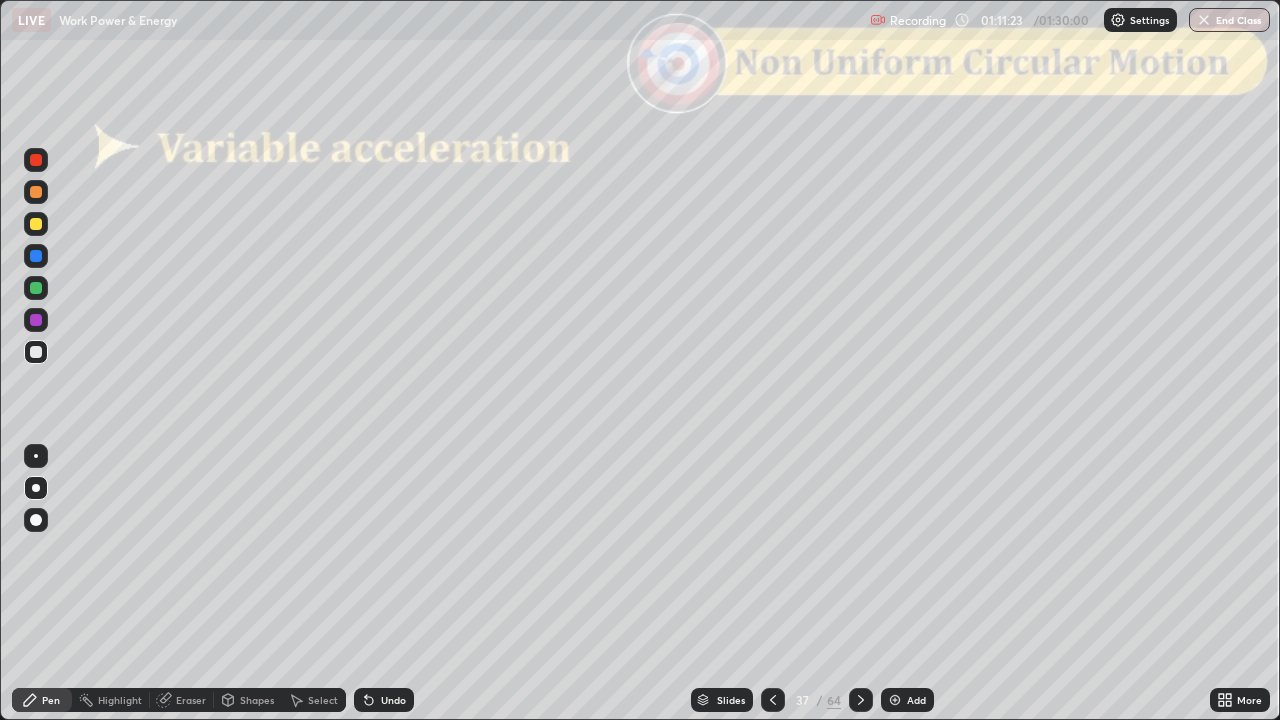 click at bounding box center (36, 192) 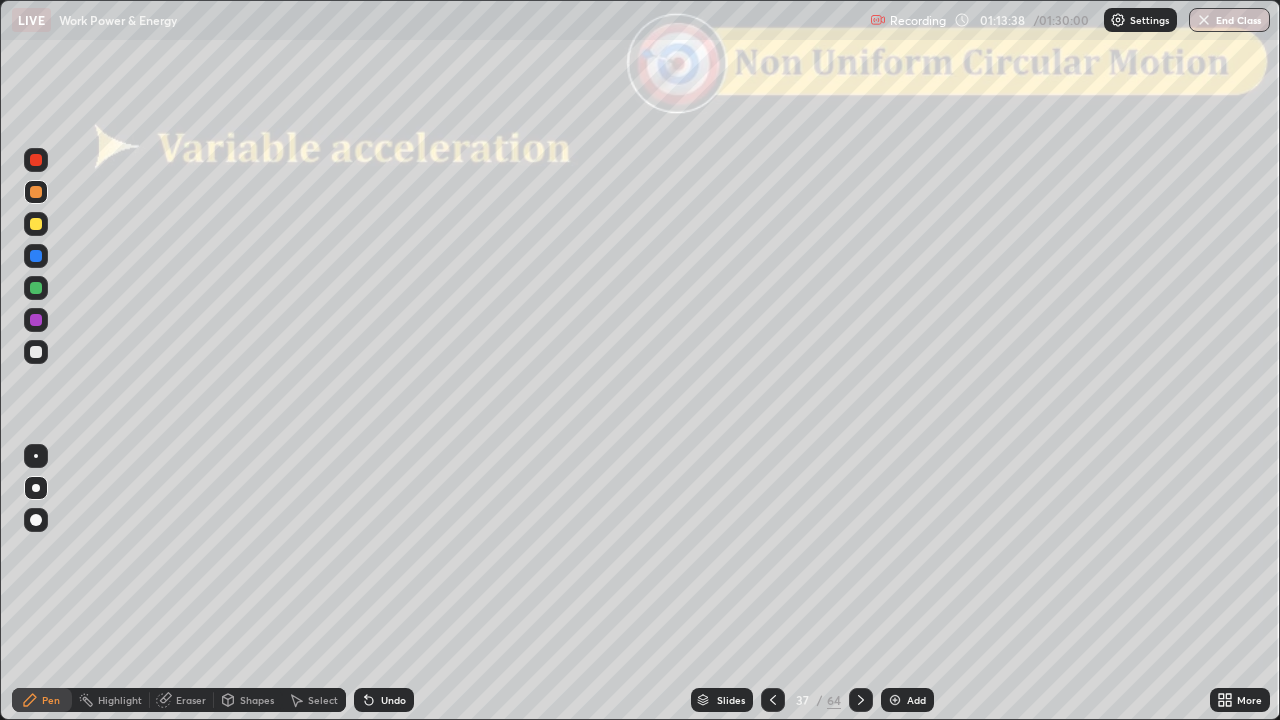 click at bounding box center [861, 700] 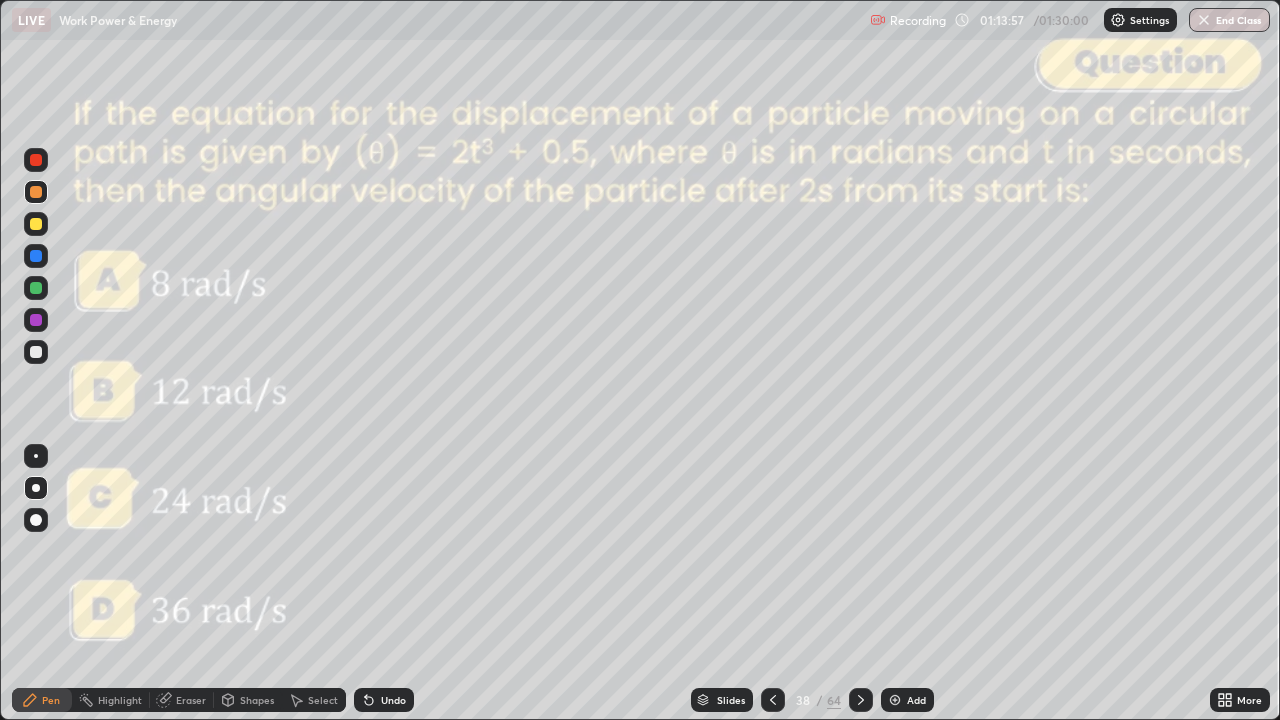 click at bounding box center (861, 700) 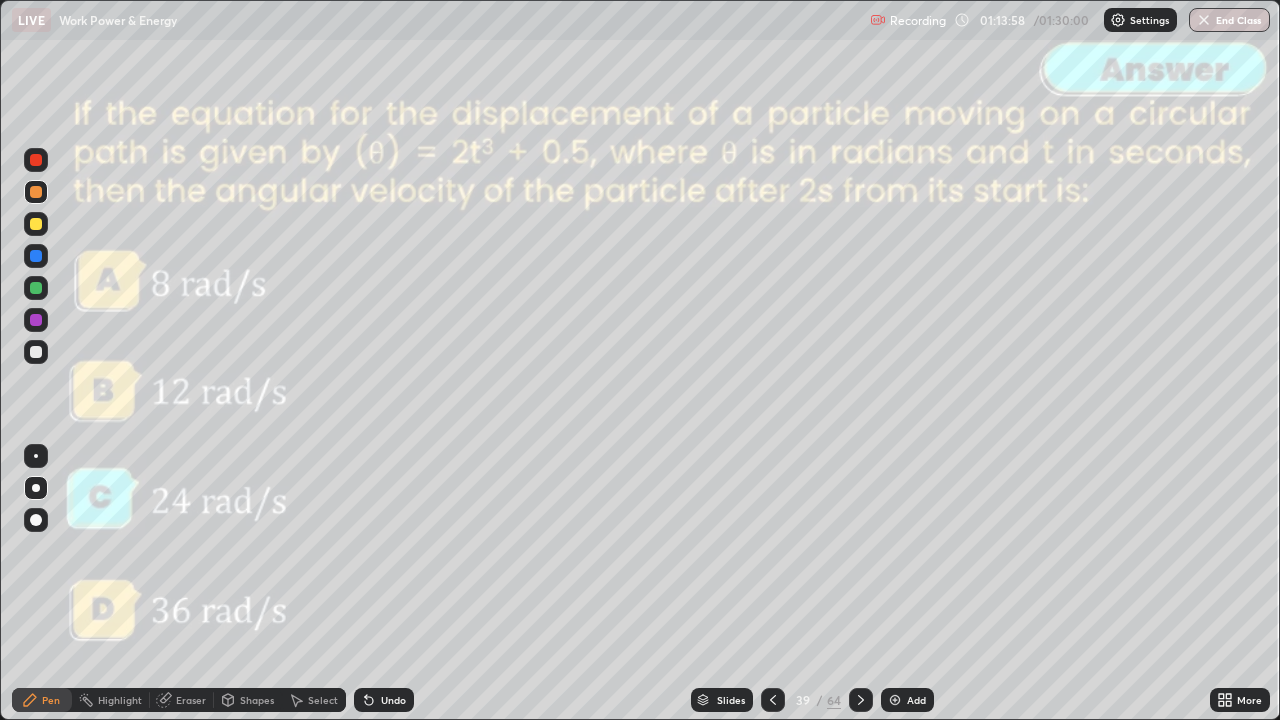 click 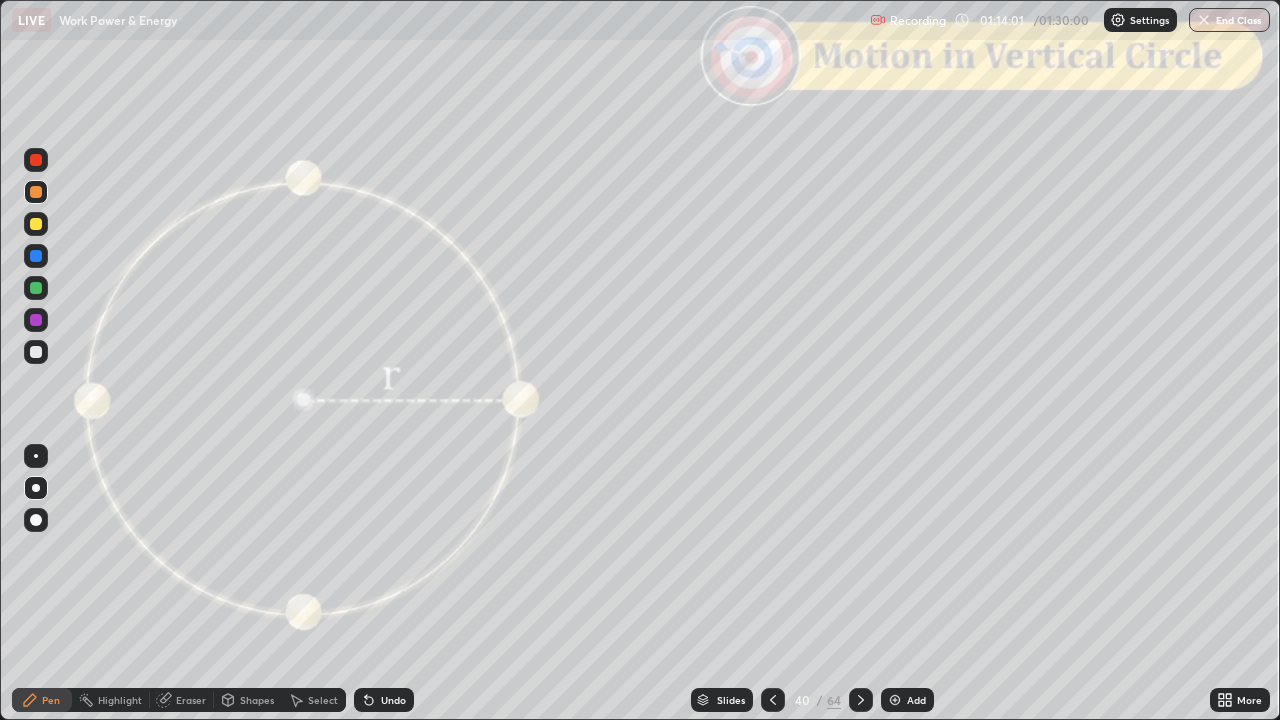 click at bounding box center [773, 700] 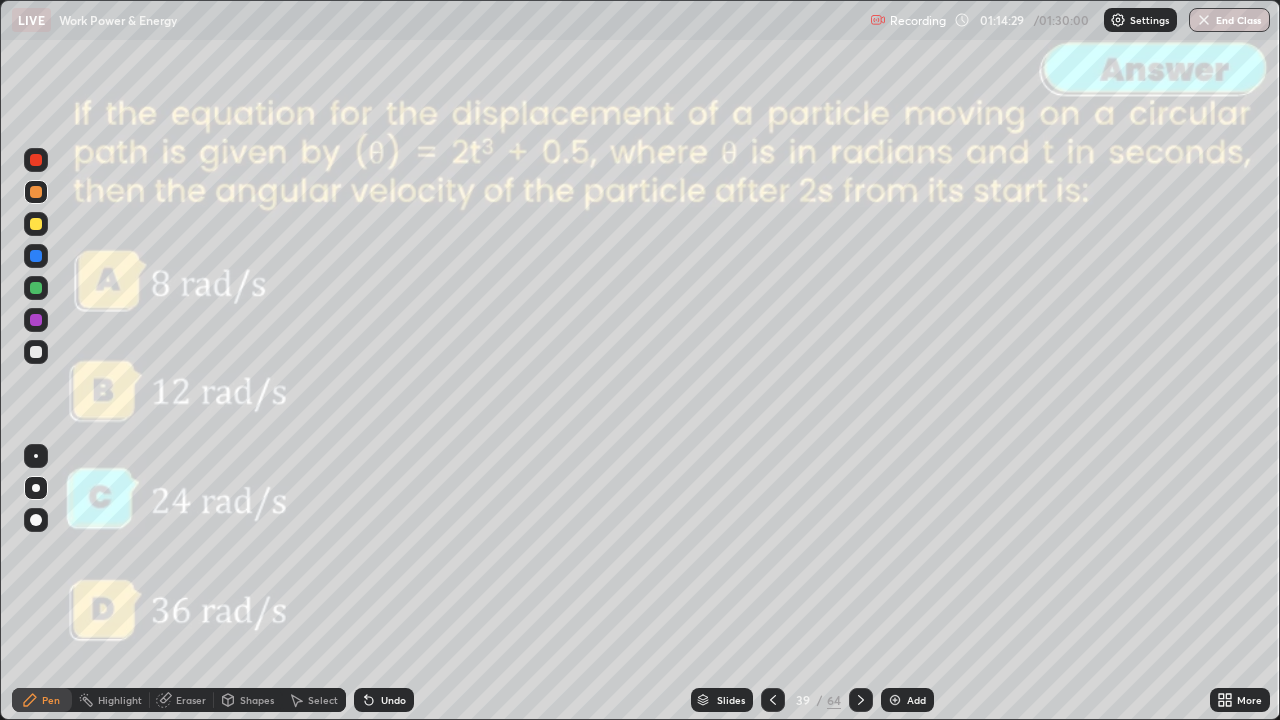 click 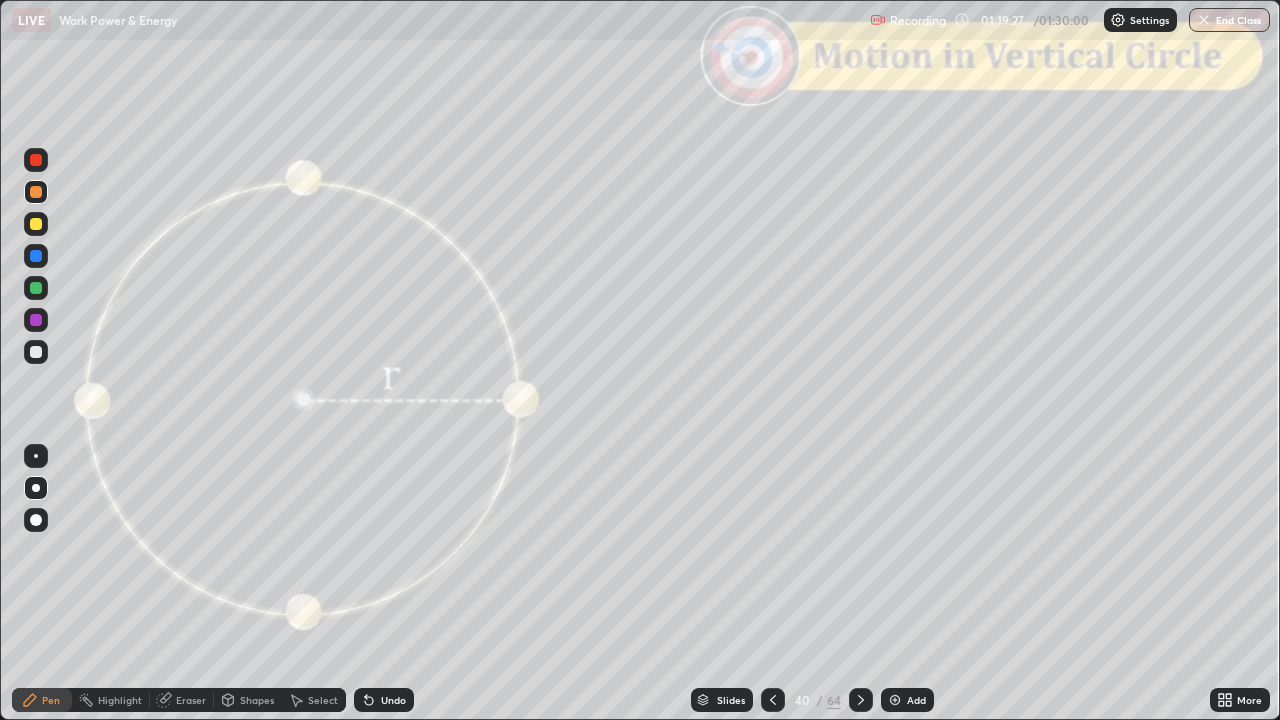 click on "Slides" at bounding box center [731, 700] 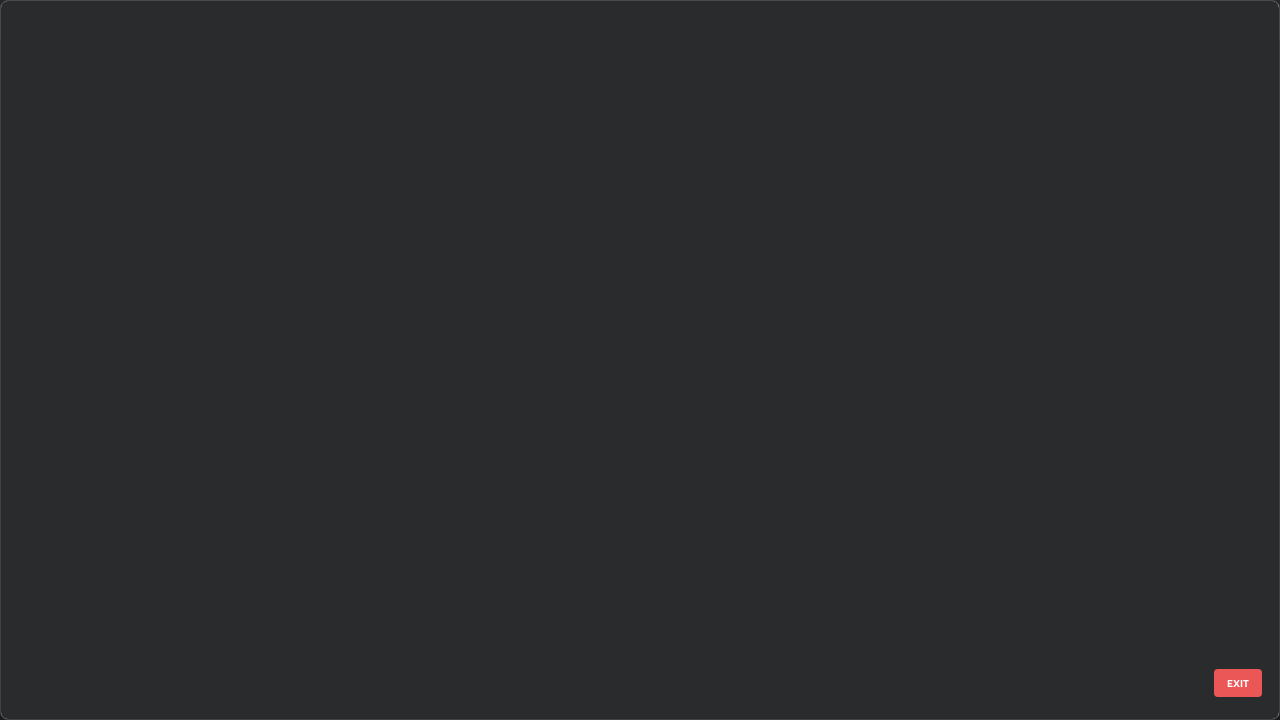 scroll, scrollTop: 2428, scrollLeft: 0, axis: vertical 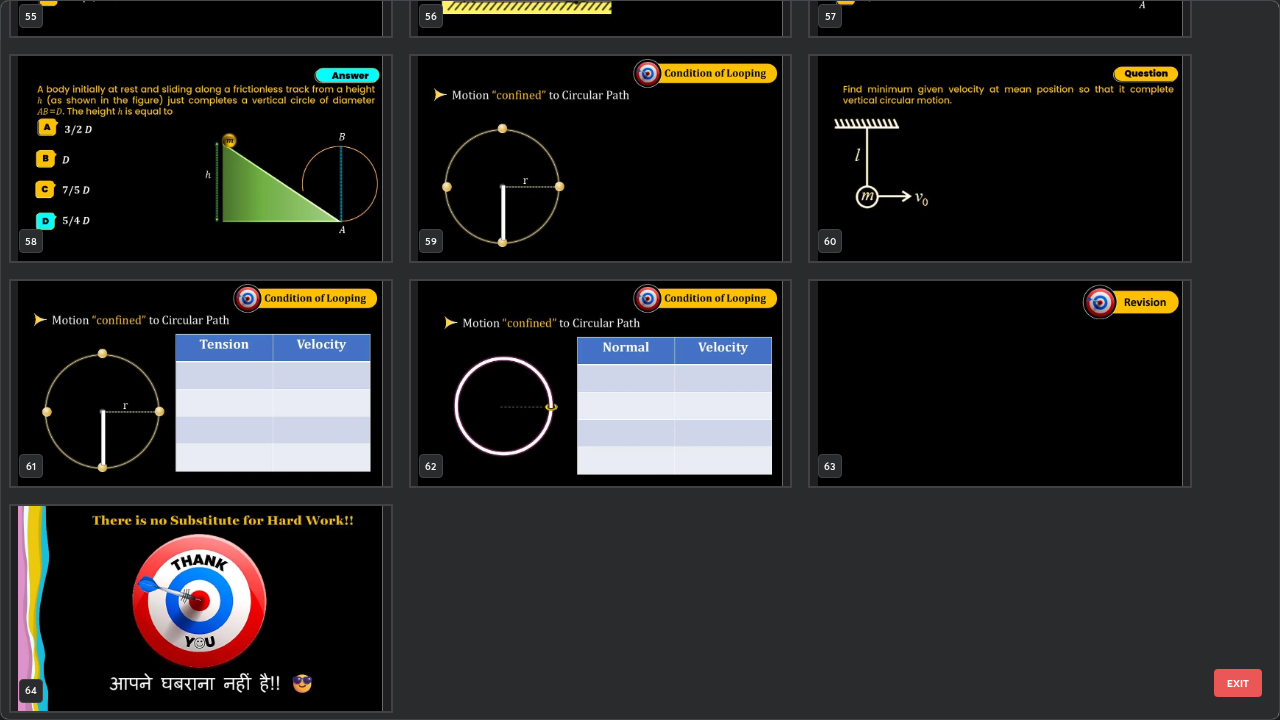 click at bounding box center [1000, 383] 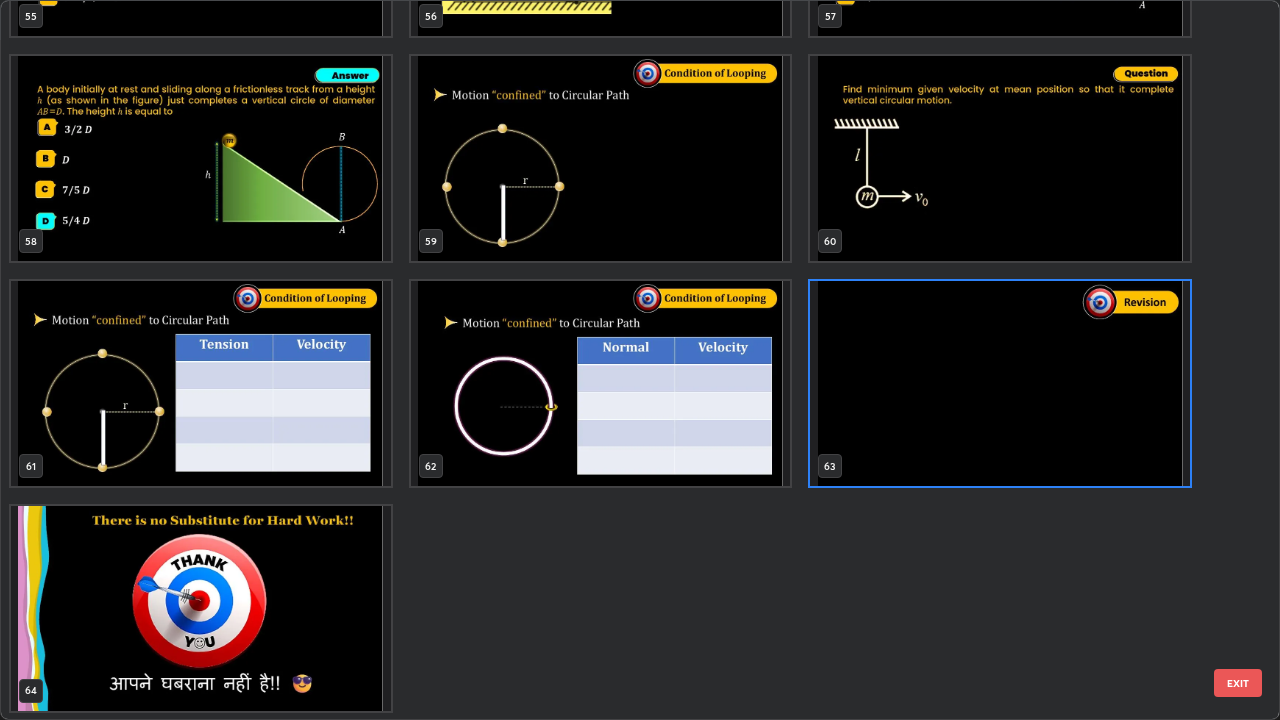 click on "EXIT" at bounding box center (1238, 683) 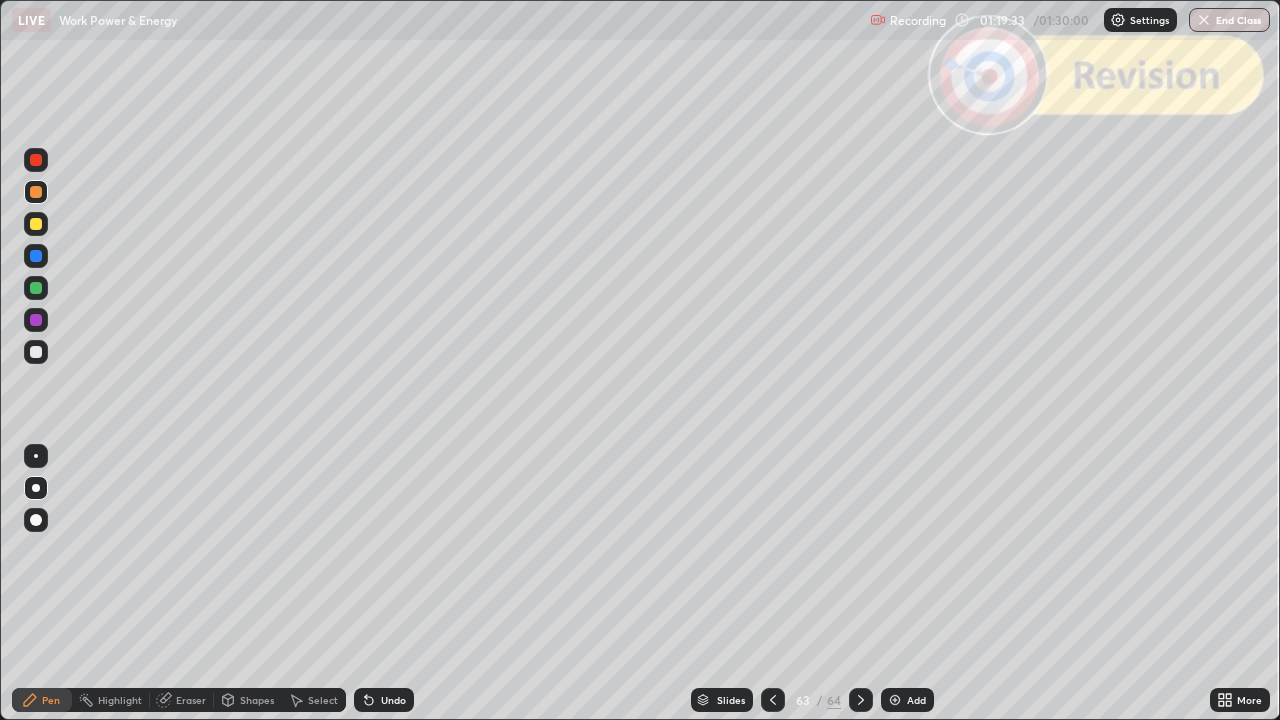 click 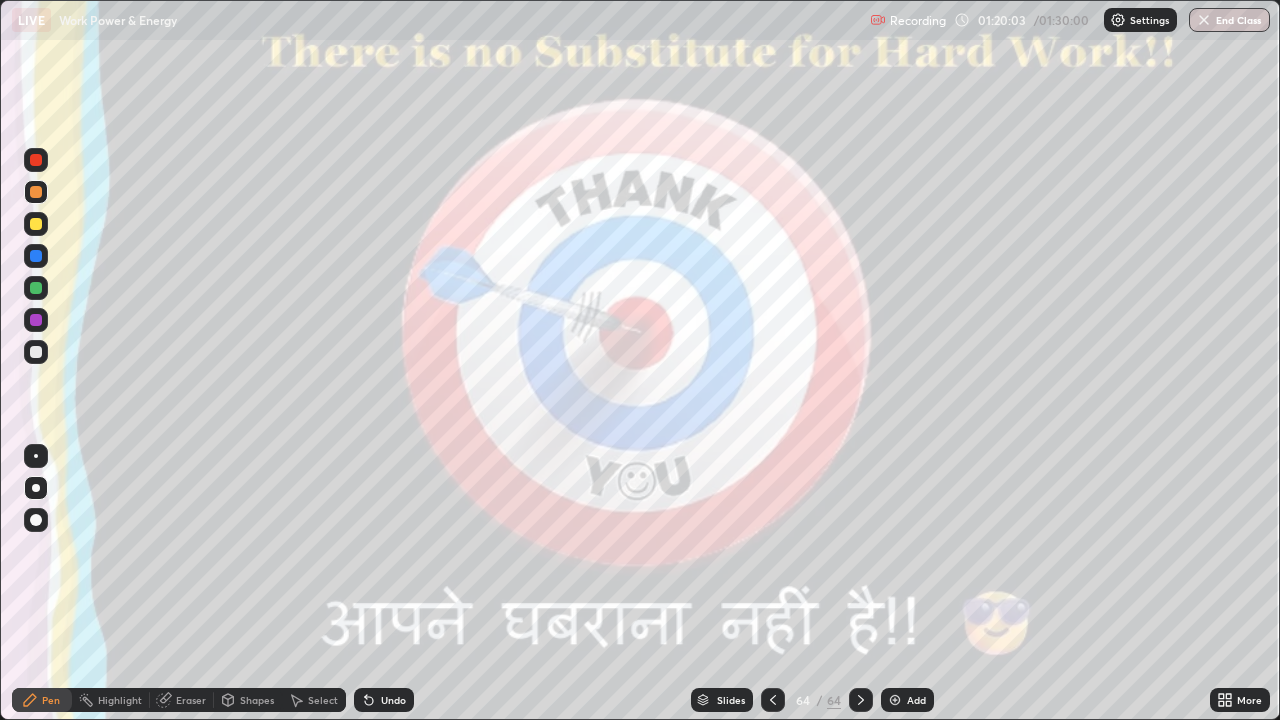 click on "End Class" at bounding box center (1229, 20) 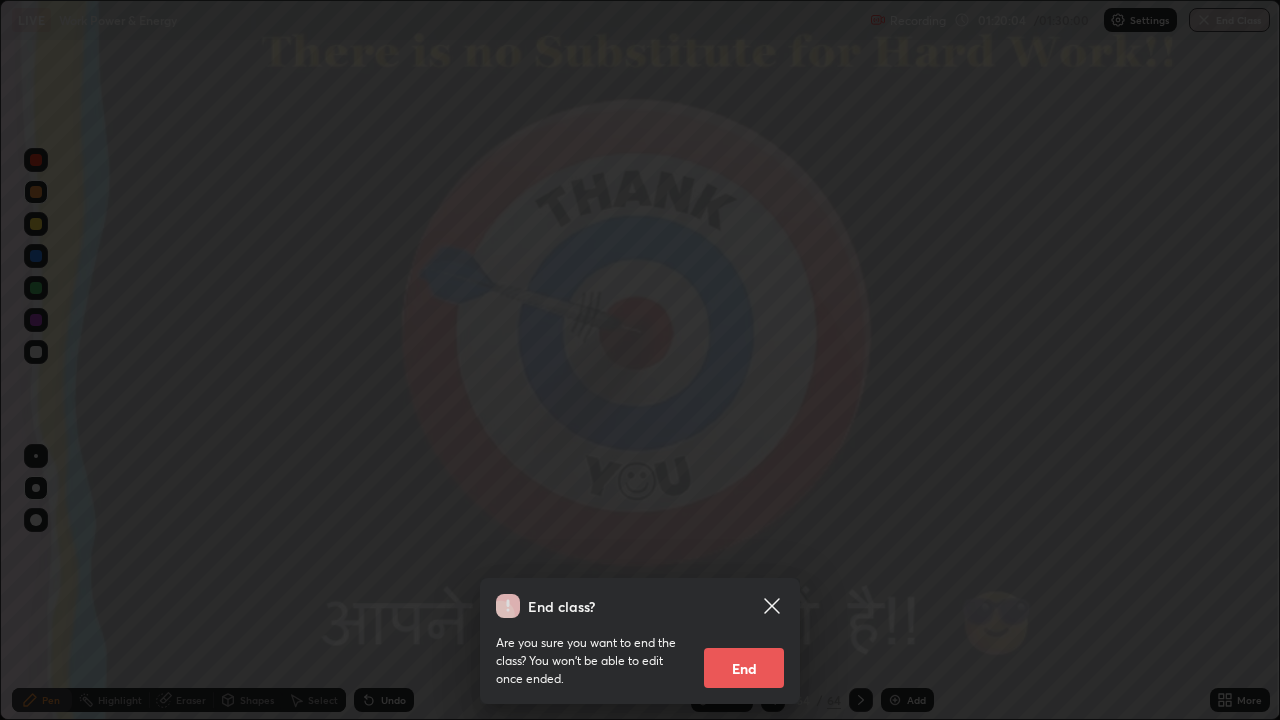 click on "End" at bounding box center [744, 668] 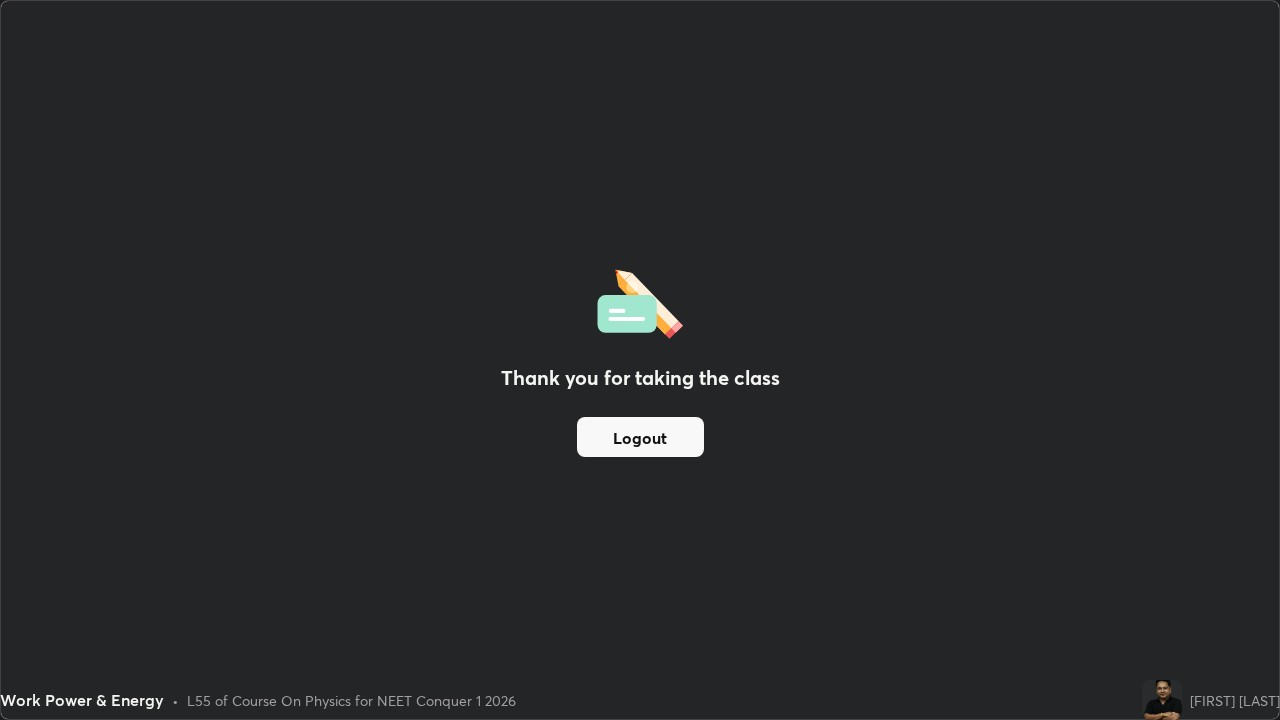 click on "Logout" at bounding box center (640, 437) 